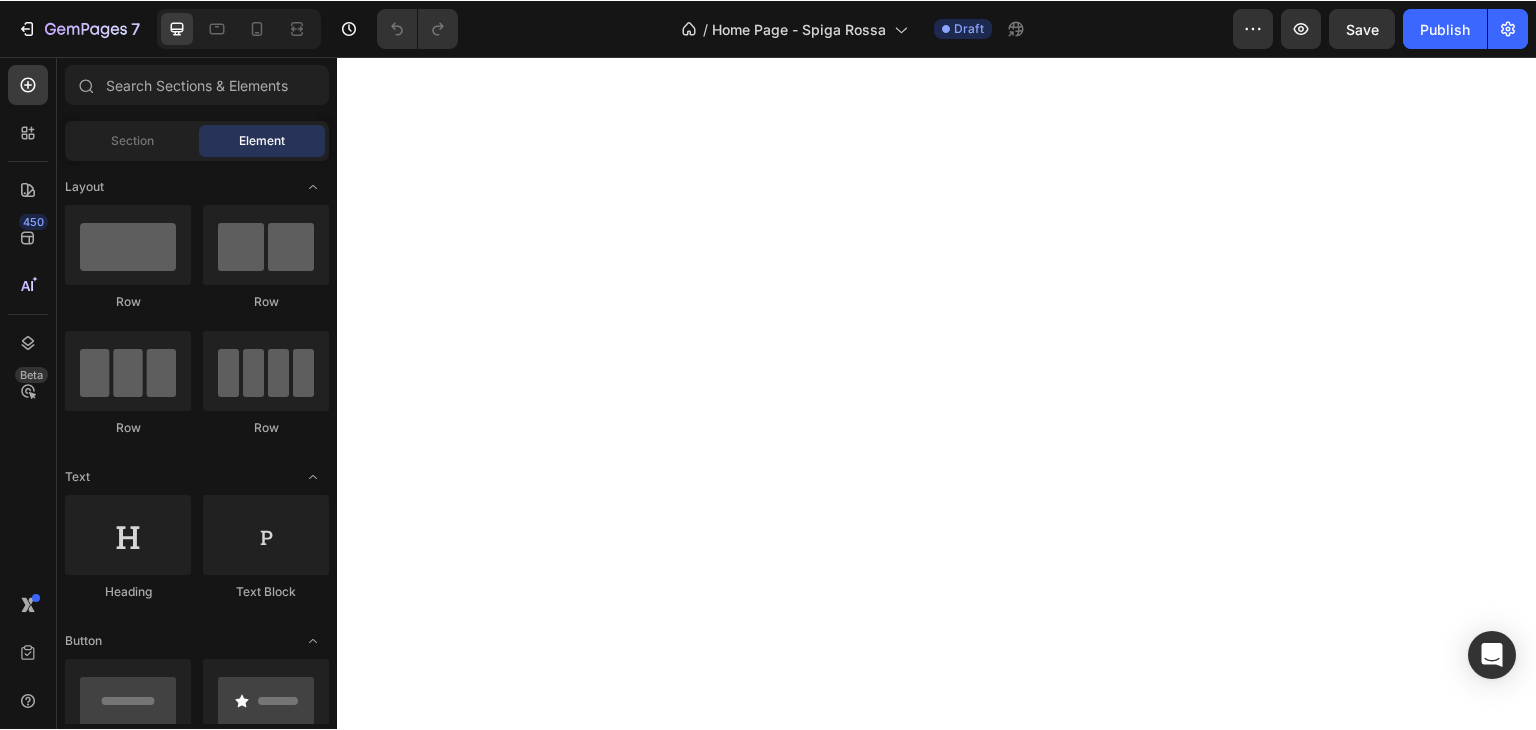 scroll, scrollTop: 0, scrollLeft: 0, axis: both 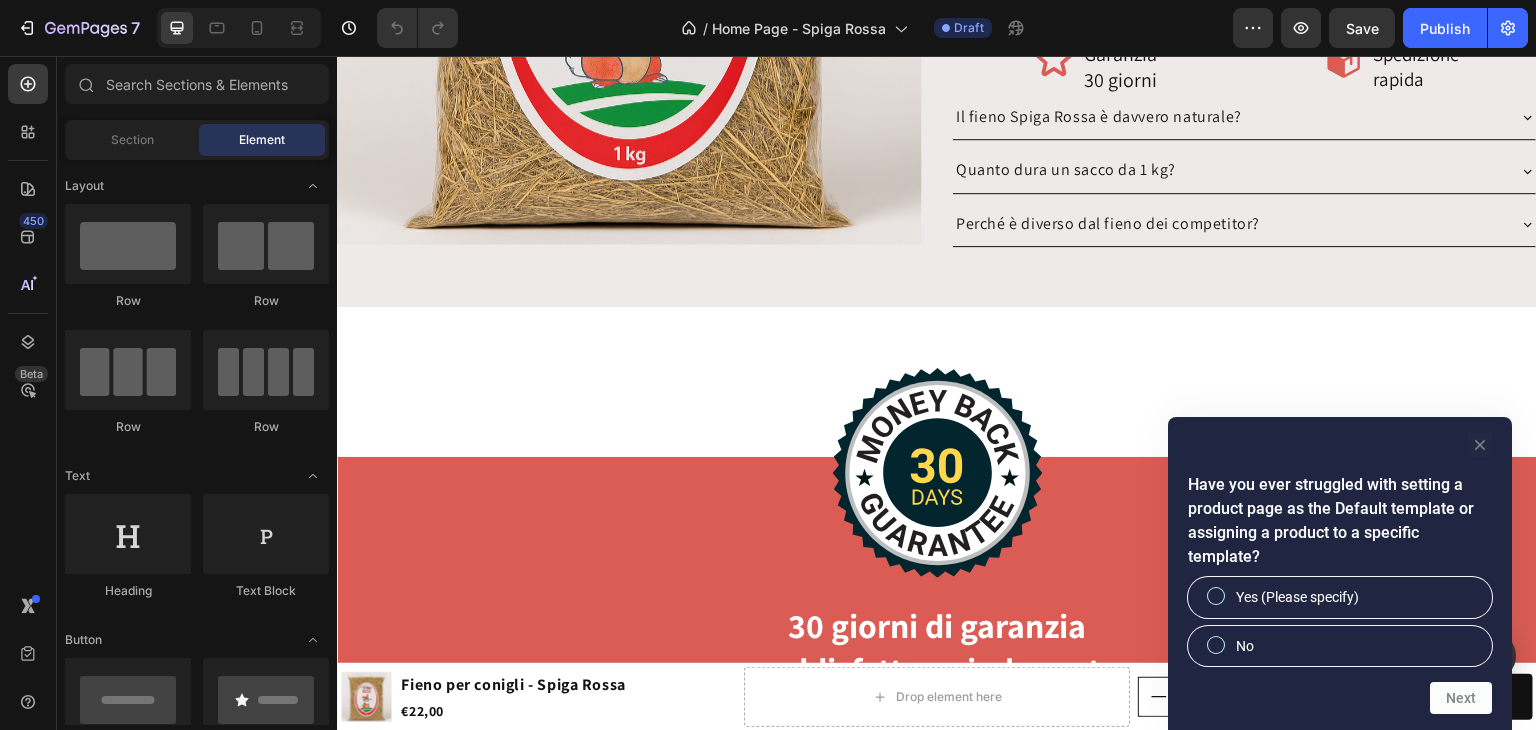 click 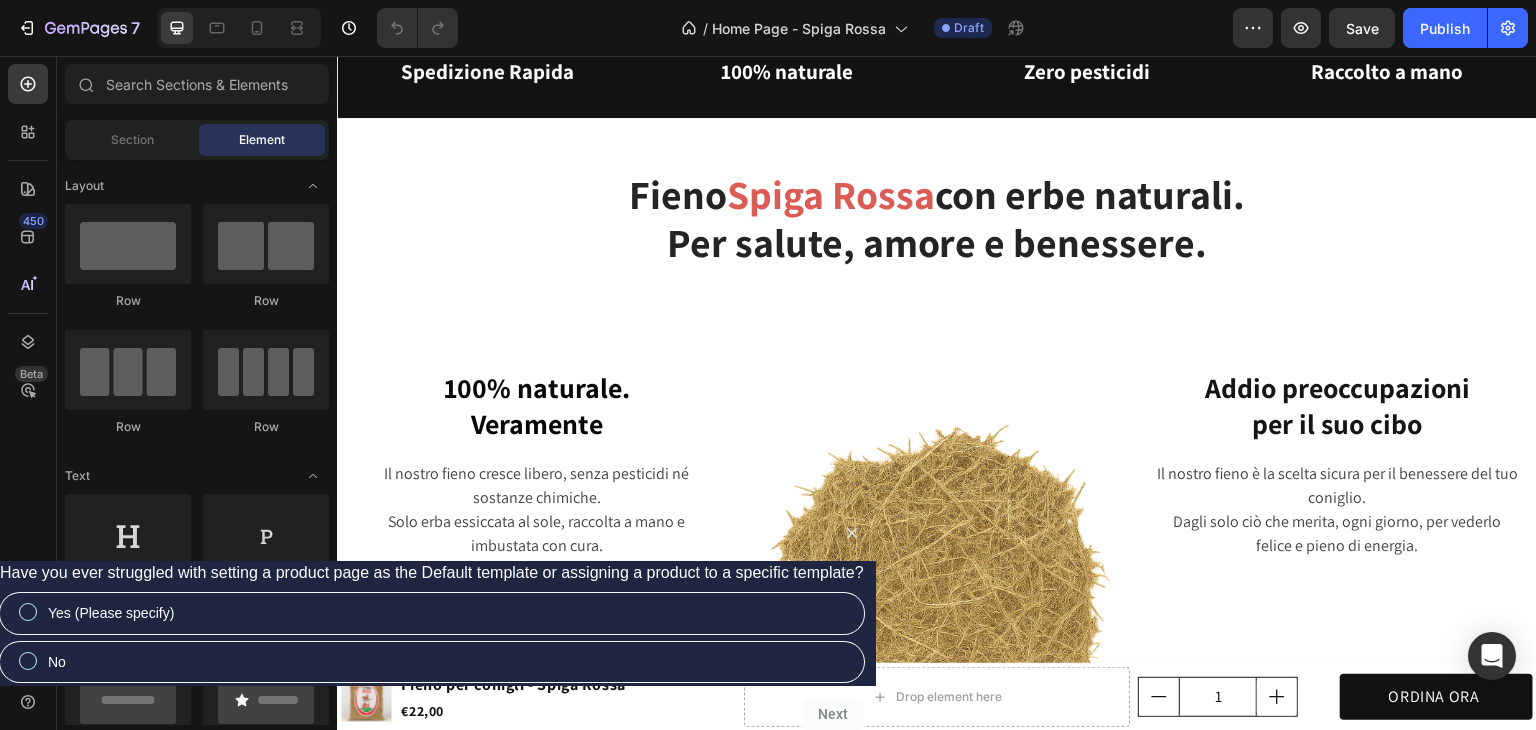 scroll, scrollTop: 0, scrollLeft: 0, axis: both 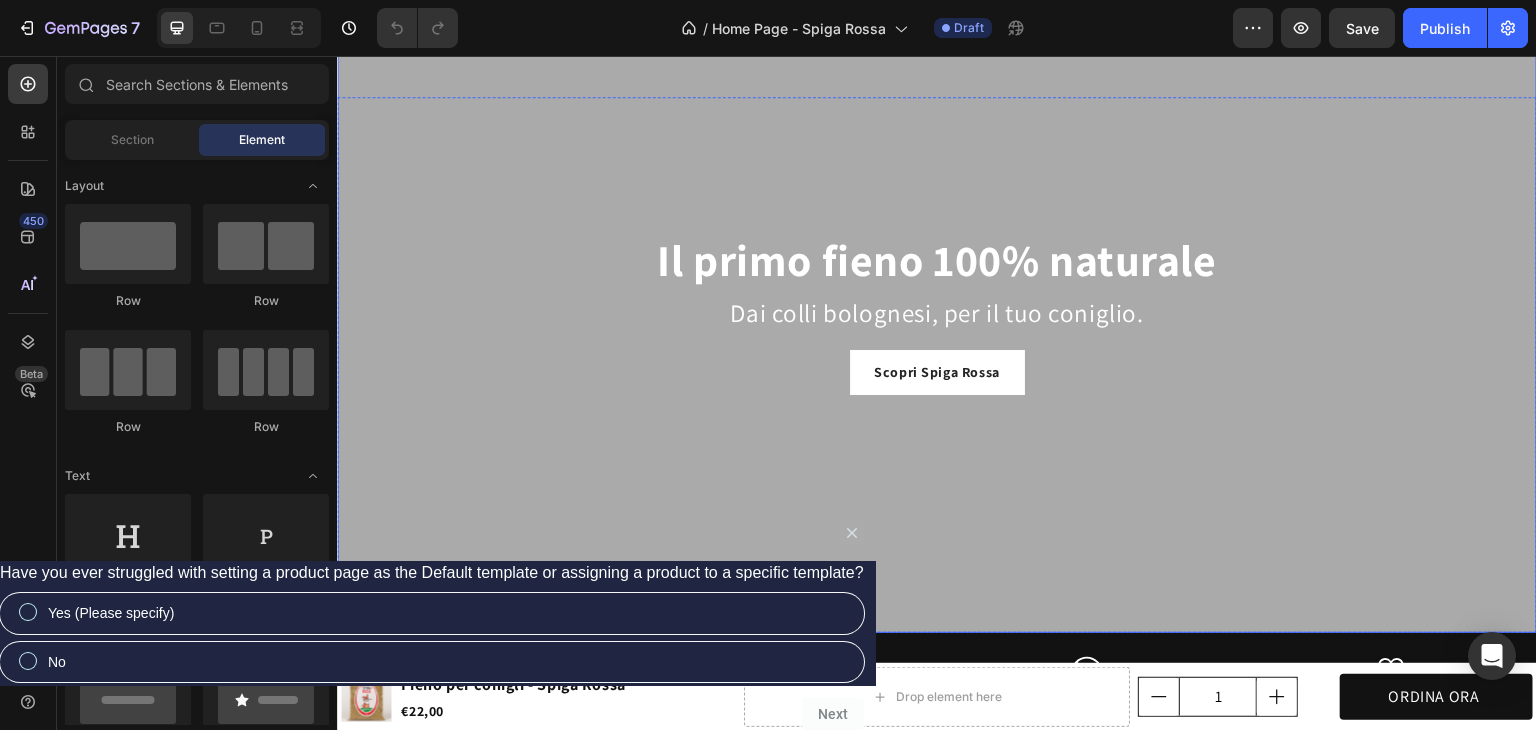 click at bounding box center [937, 308] 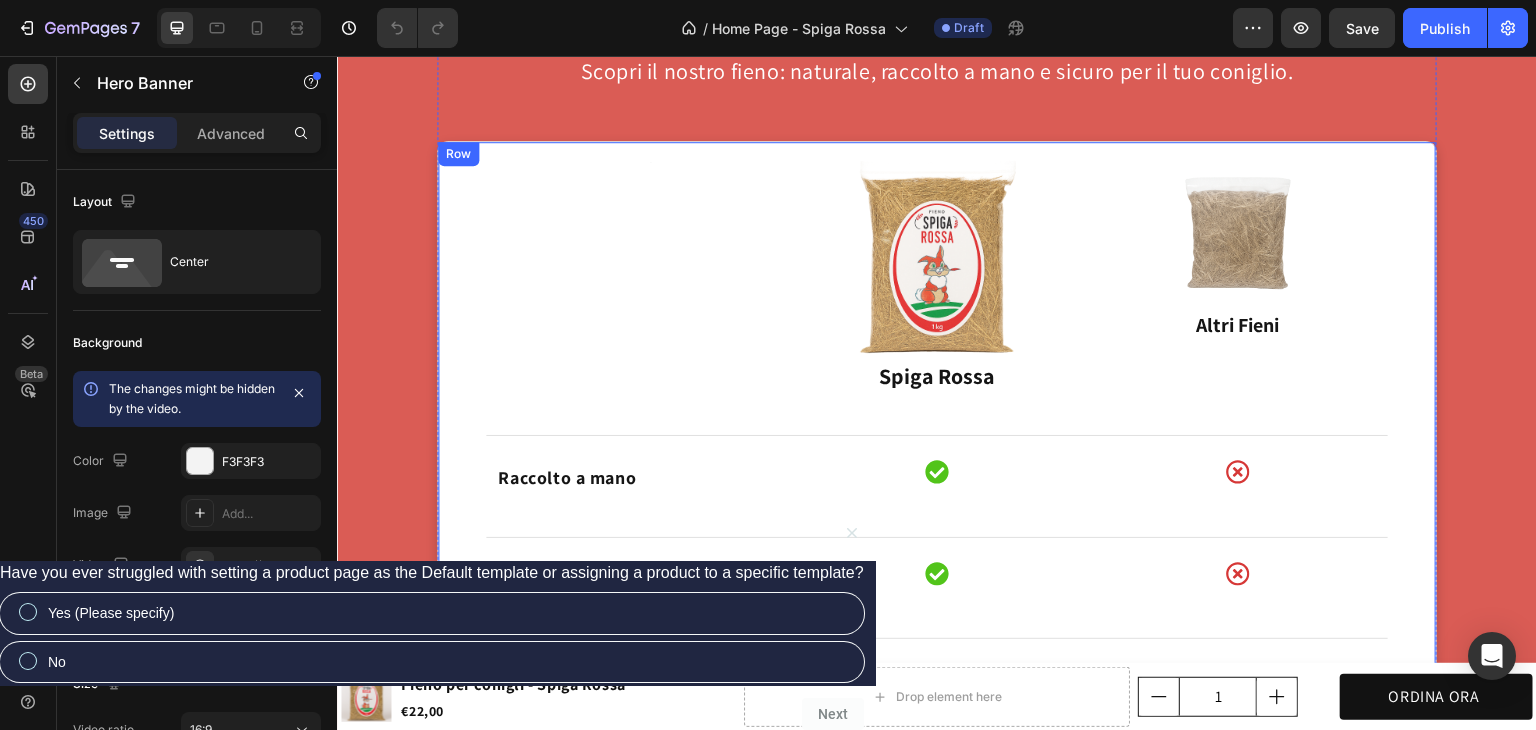 scroll, scrollTop: 3024, scrollLeft: 0, axis: vertical 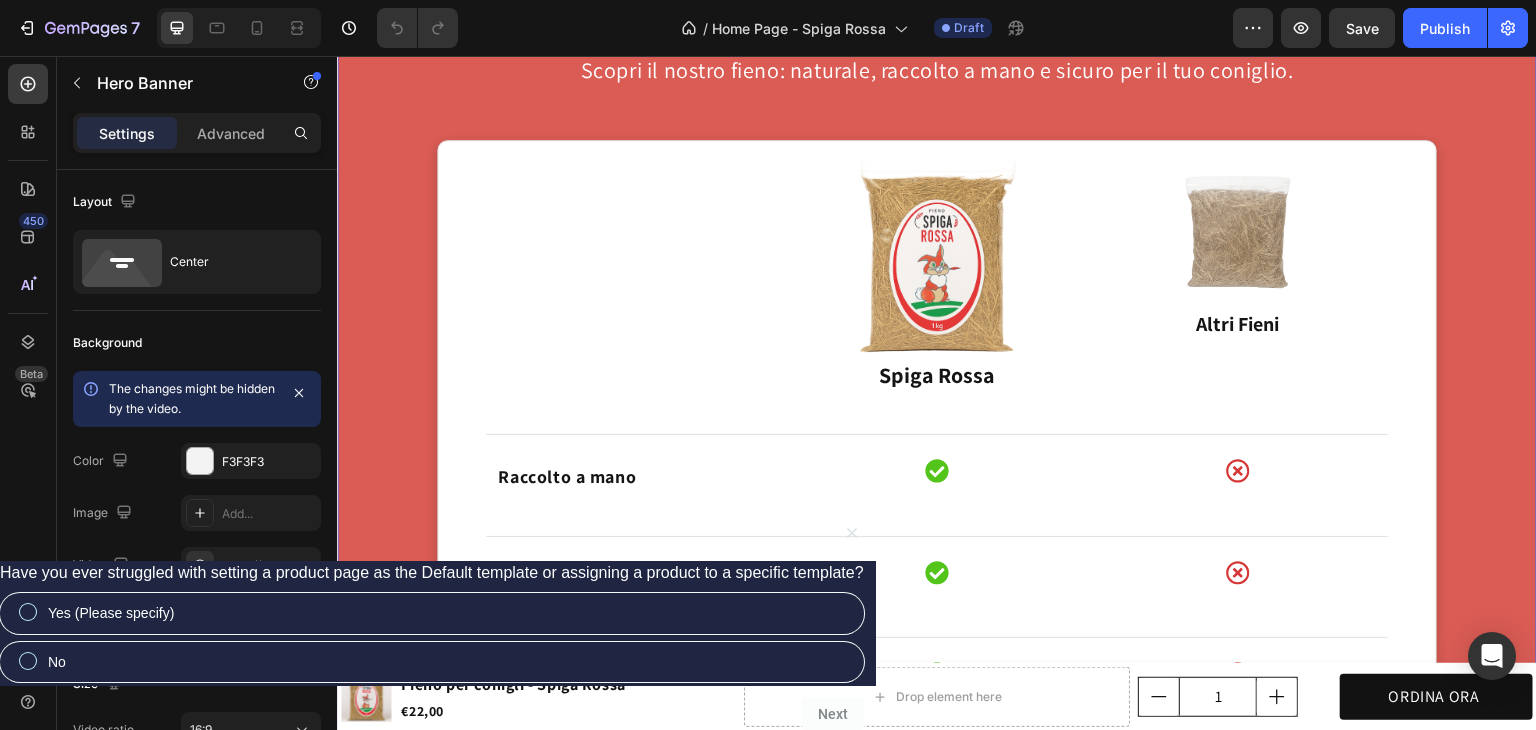 click on "Il confronto che nessun fieno vuole farti vedere Heading I fieni industriali sono trattati, meccanizzati e pieni di scorciatoie. Scopri il nostro fieno: naturale, raccolto a mano e sicuro per il tuo coniglio. Text Block Text Block Image Image Spiga Rossa Text block Image Altri Fieni Text block Altri Fieni Text block Row Row Raccolto a mano Text block
Icon
Icon Row Row Senza pesticidi e chimica Text block
Icon
Icon Row Row Essiccazione naturale al sole Text block
Icon
Icon Row Row Processo industriale Text block
Icon
Icon Row Row Gambi lunghi e naturali Text block
Icon
Icon Row Row Confezione richiudibile Text block
Icon
Icon Row Row Row
PRENDILO ORA    Button Row" at bounding box center (937, 525) 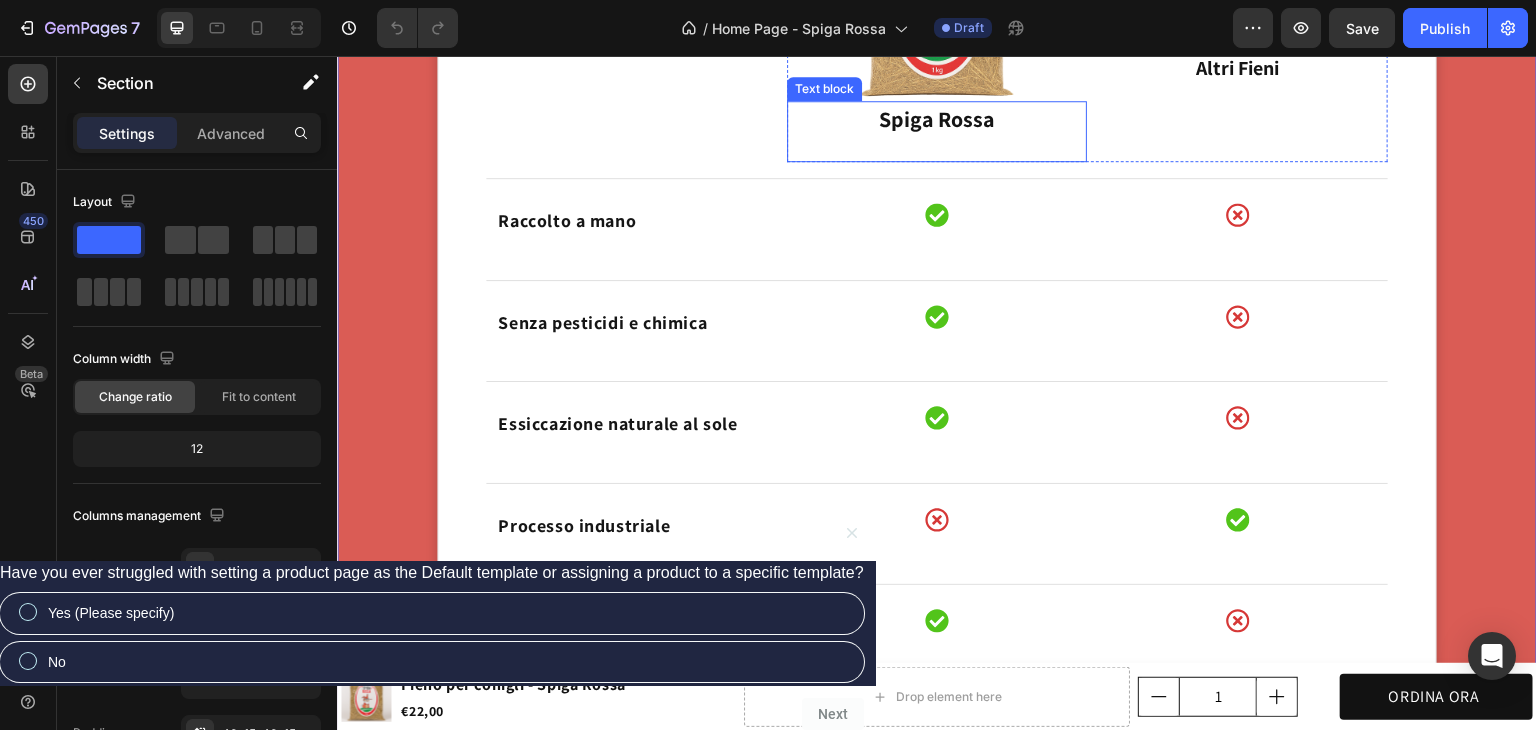 scroll, scrollTop: 3279, scrollLeft: 0, axis: vertical 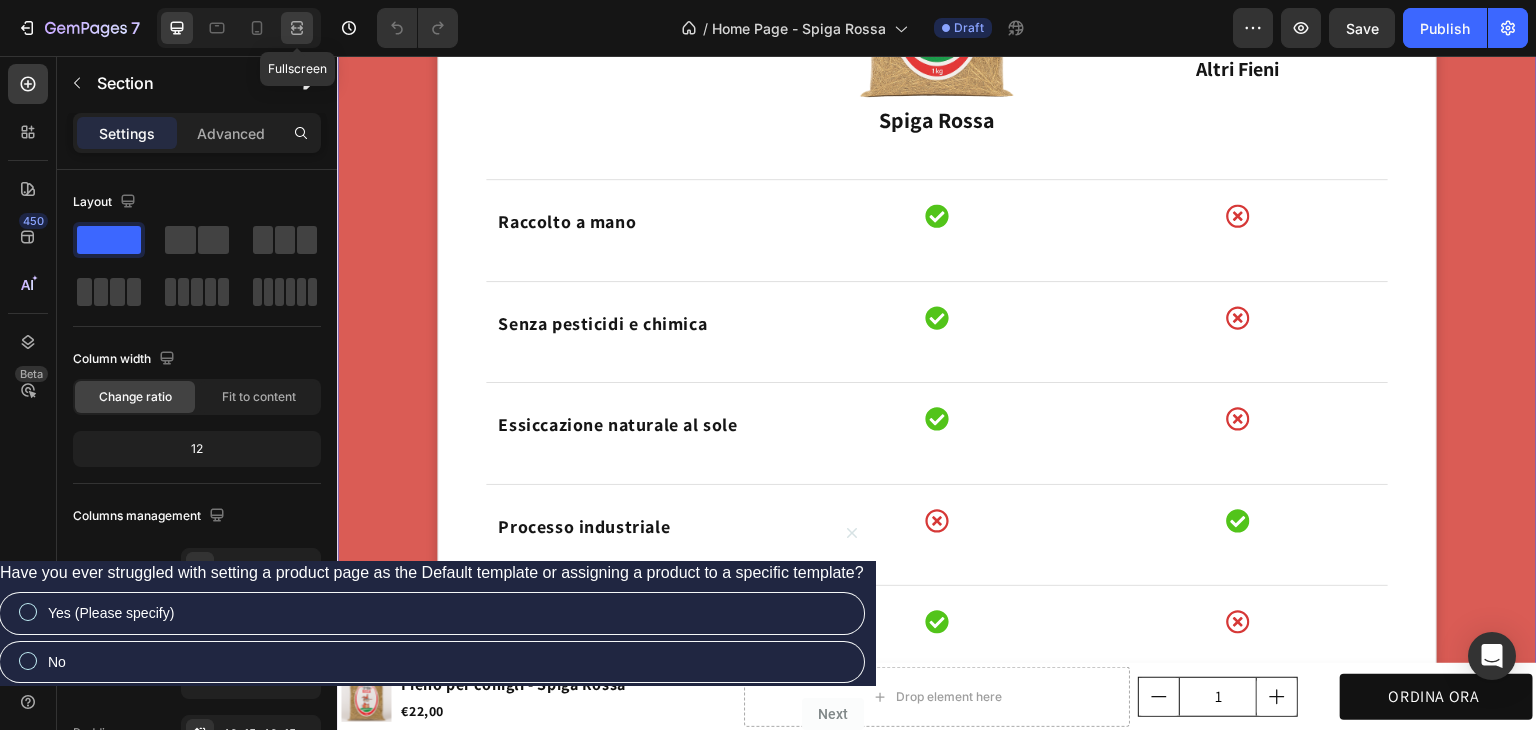 click 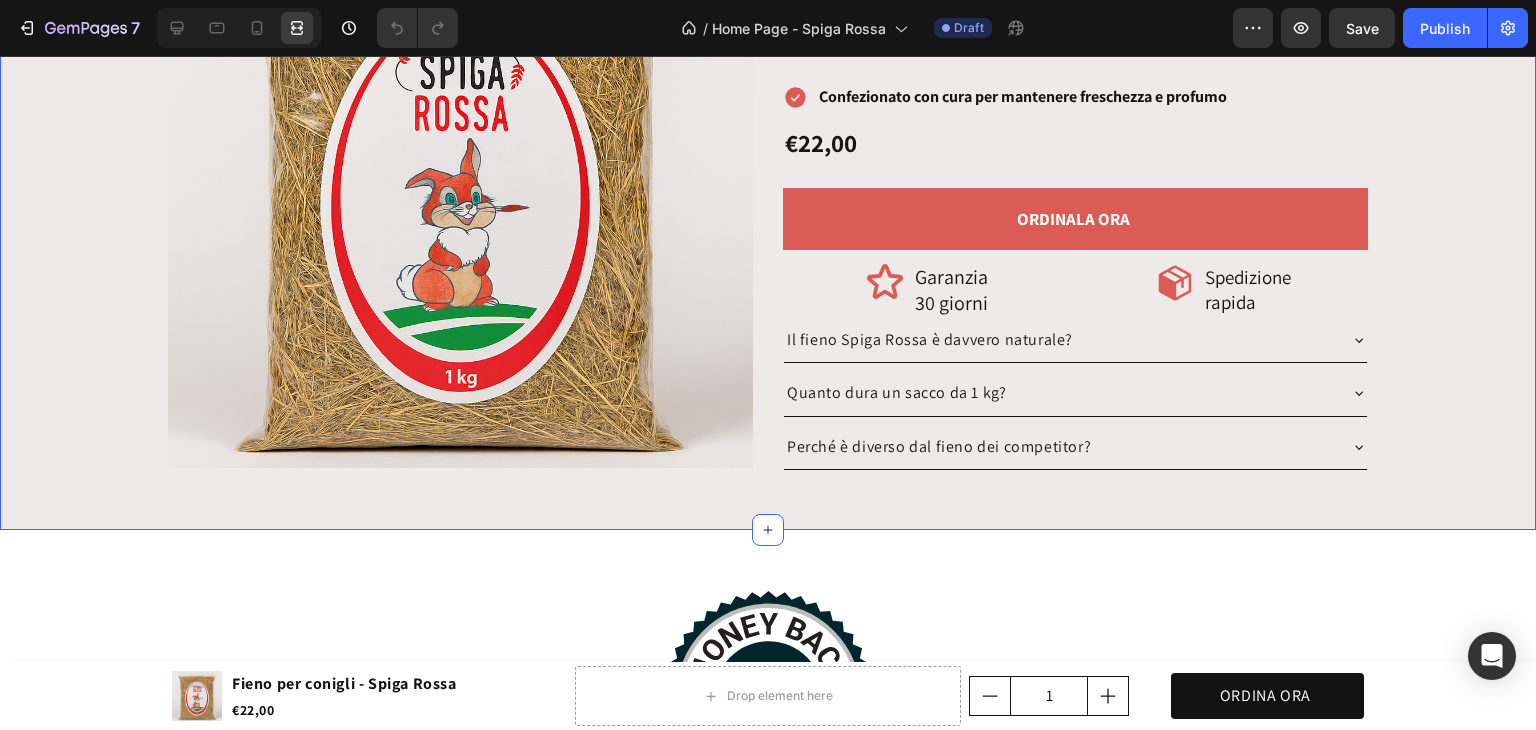 scroll, scrollTop: 4734, scrollLeft: 0, axis: vertical 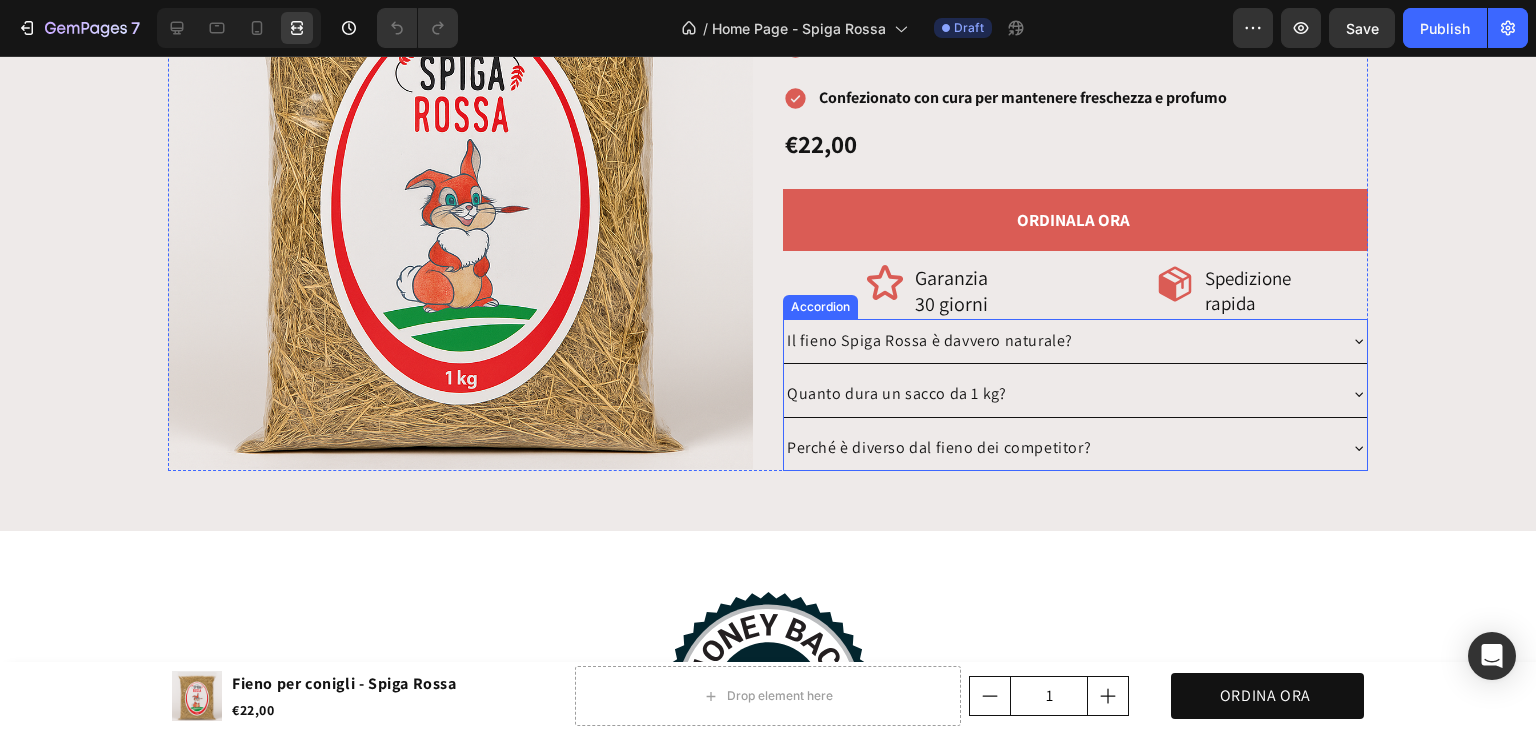 click on "Il fieno Spiga Rossa è davvero naturale?" at bounding box center [1059, 341] 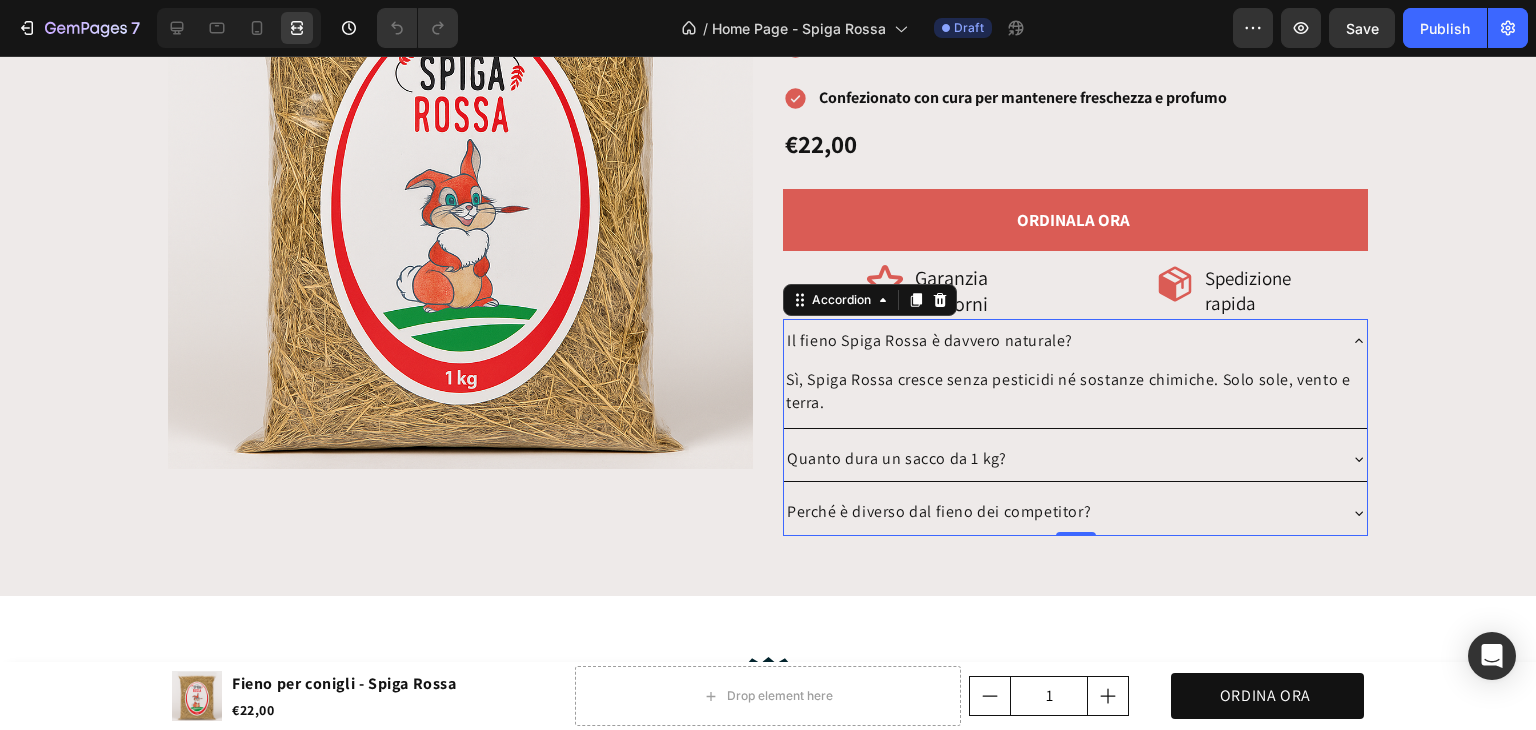 click 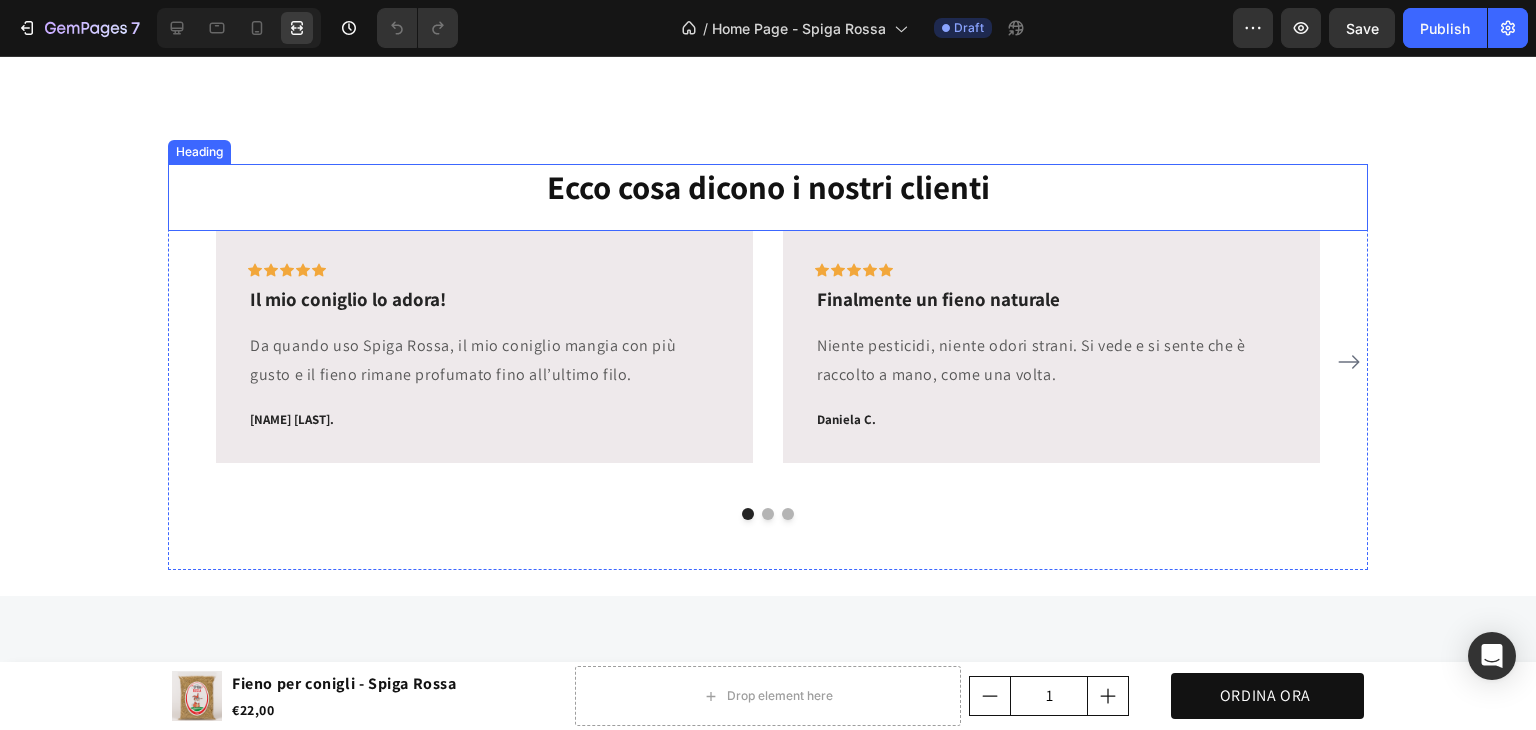 scroll, scrollTop: 5647, scrollLeft: 0, axis: vertical 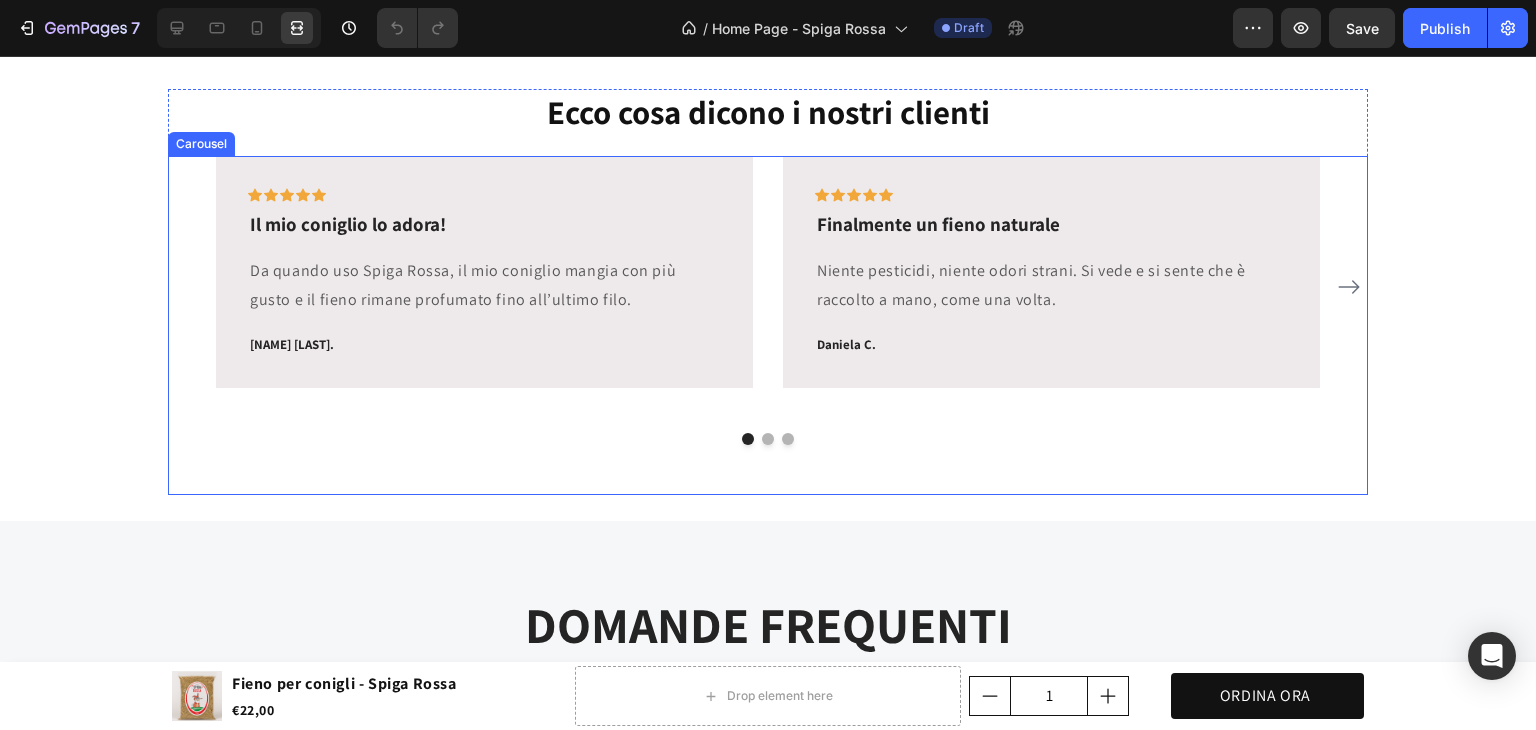 click 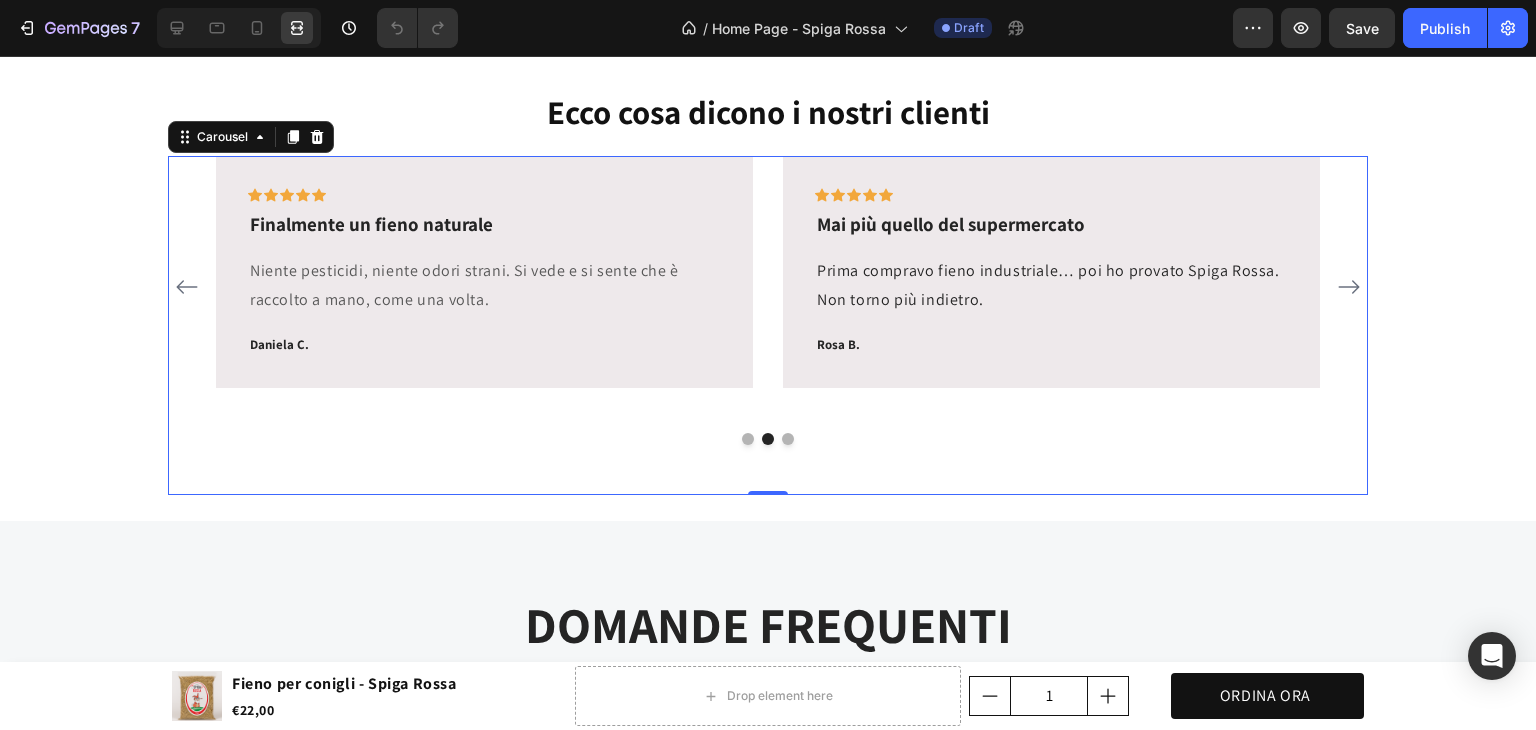 click 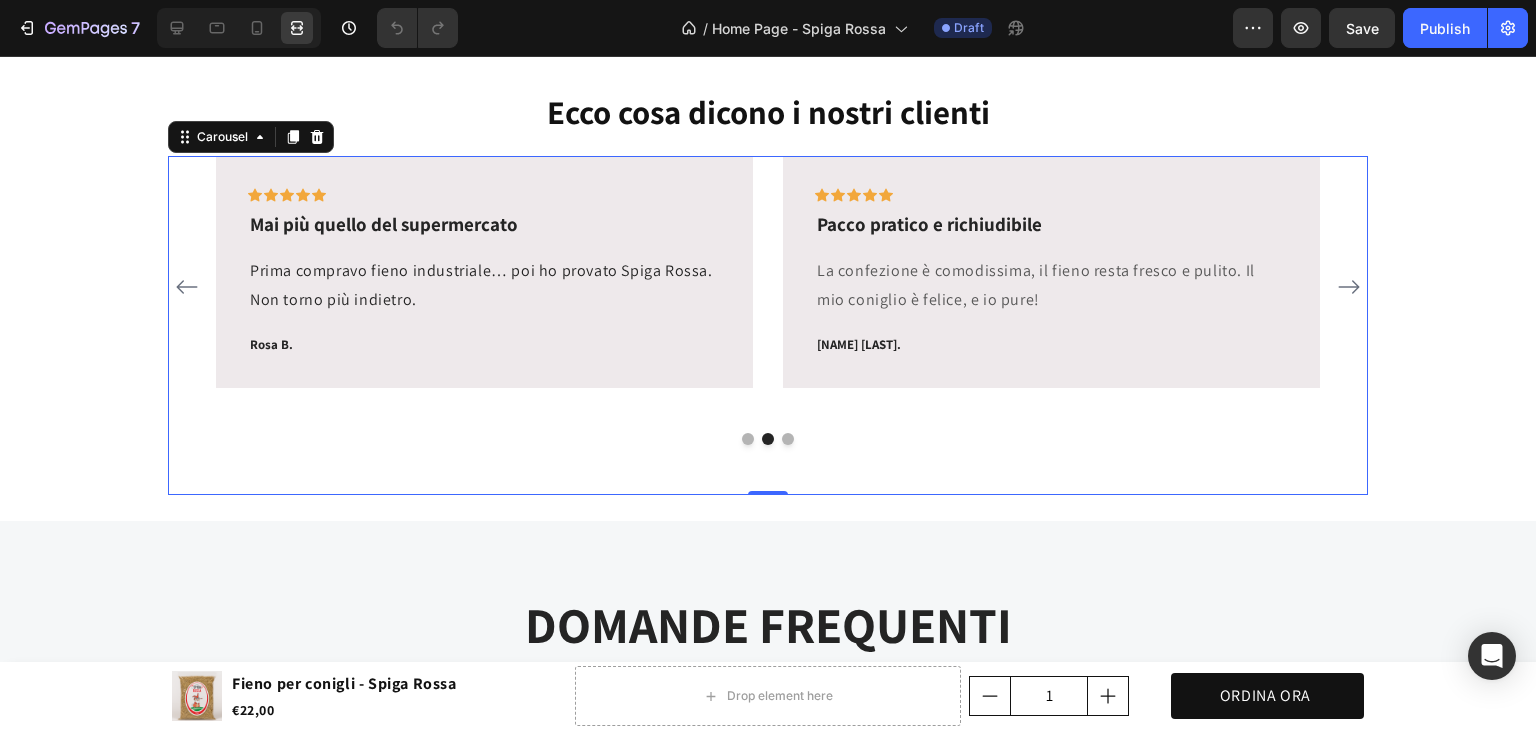 click 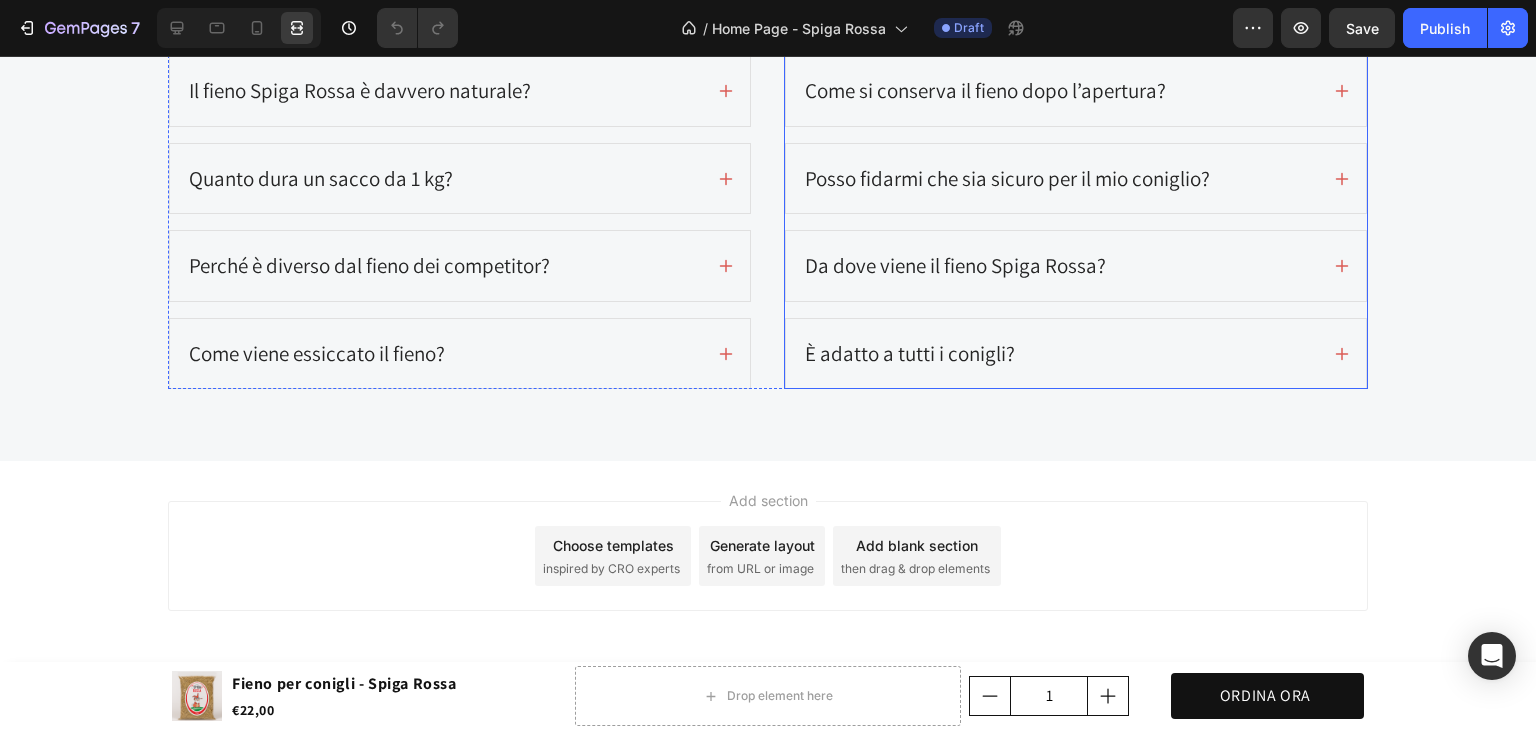 scroll, scrollTop: 6179, scrollLeft: 0, axis: vertical 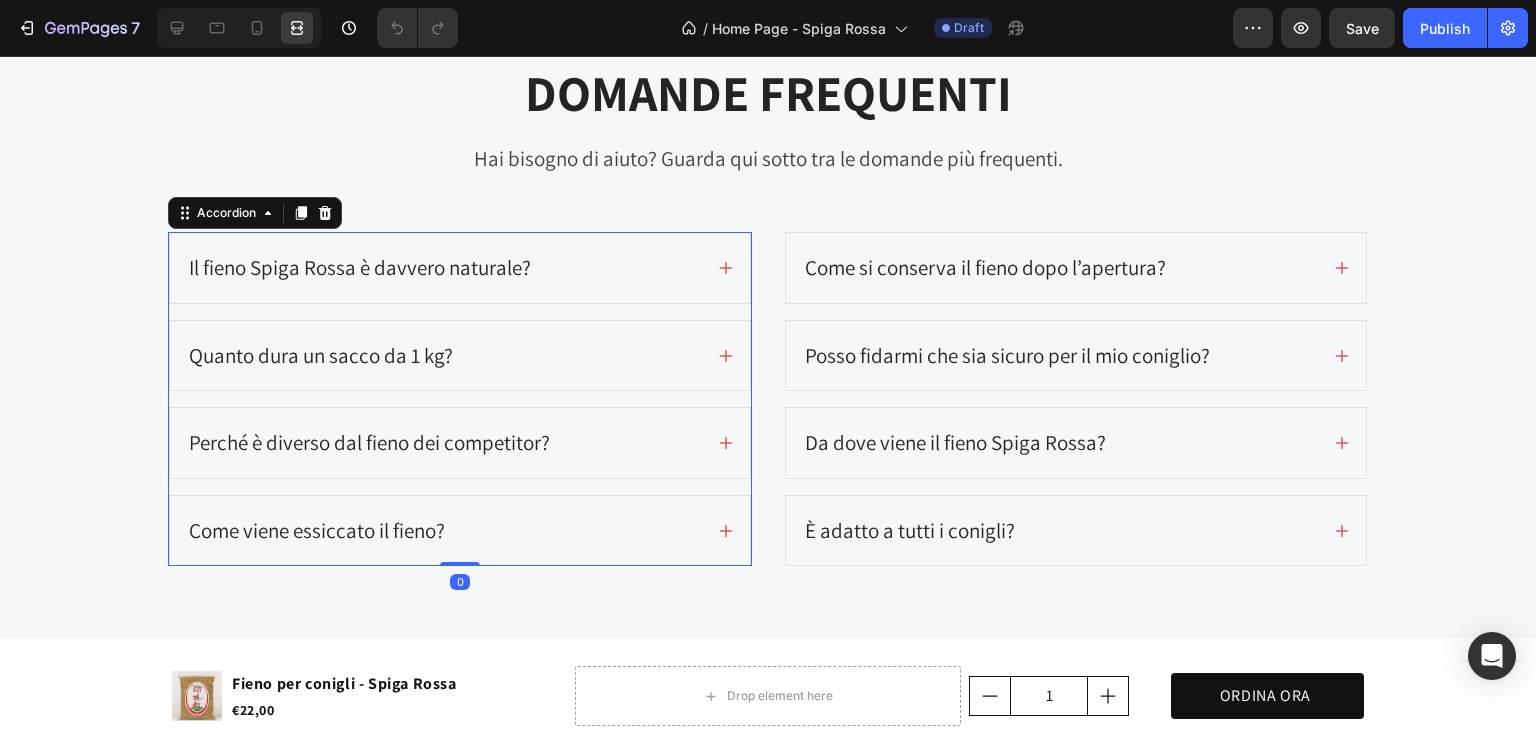 click on "Il fieno Spiga Rossa è davvero naturale?" at bounding box center (460, 268) 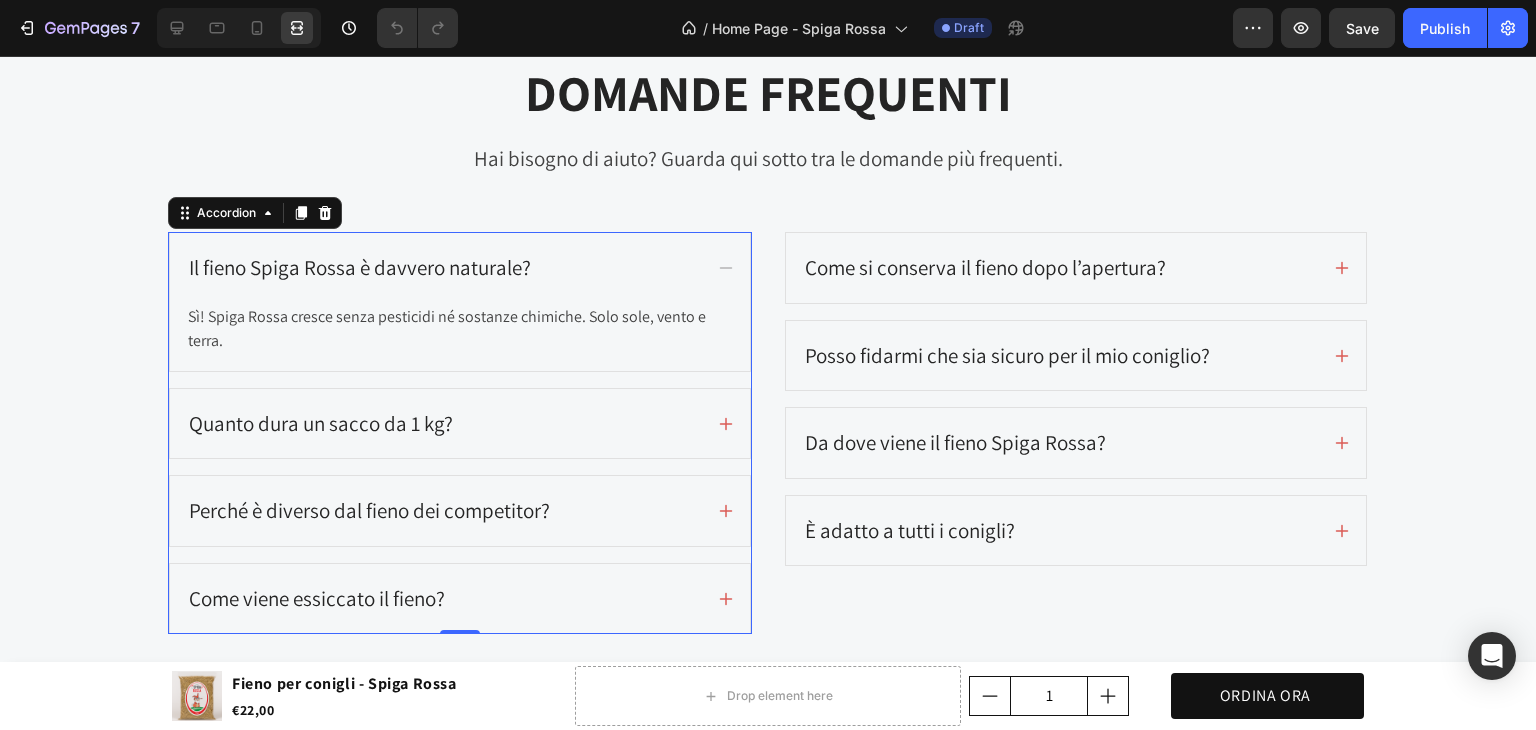 click on "Quanto dura un sacco da 1 kg?" at bounding box center [444, 424] 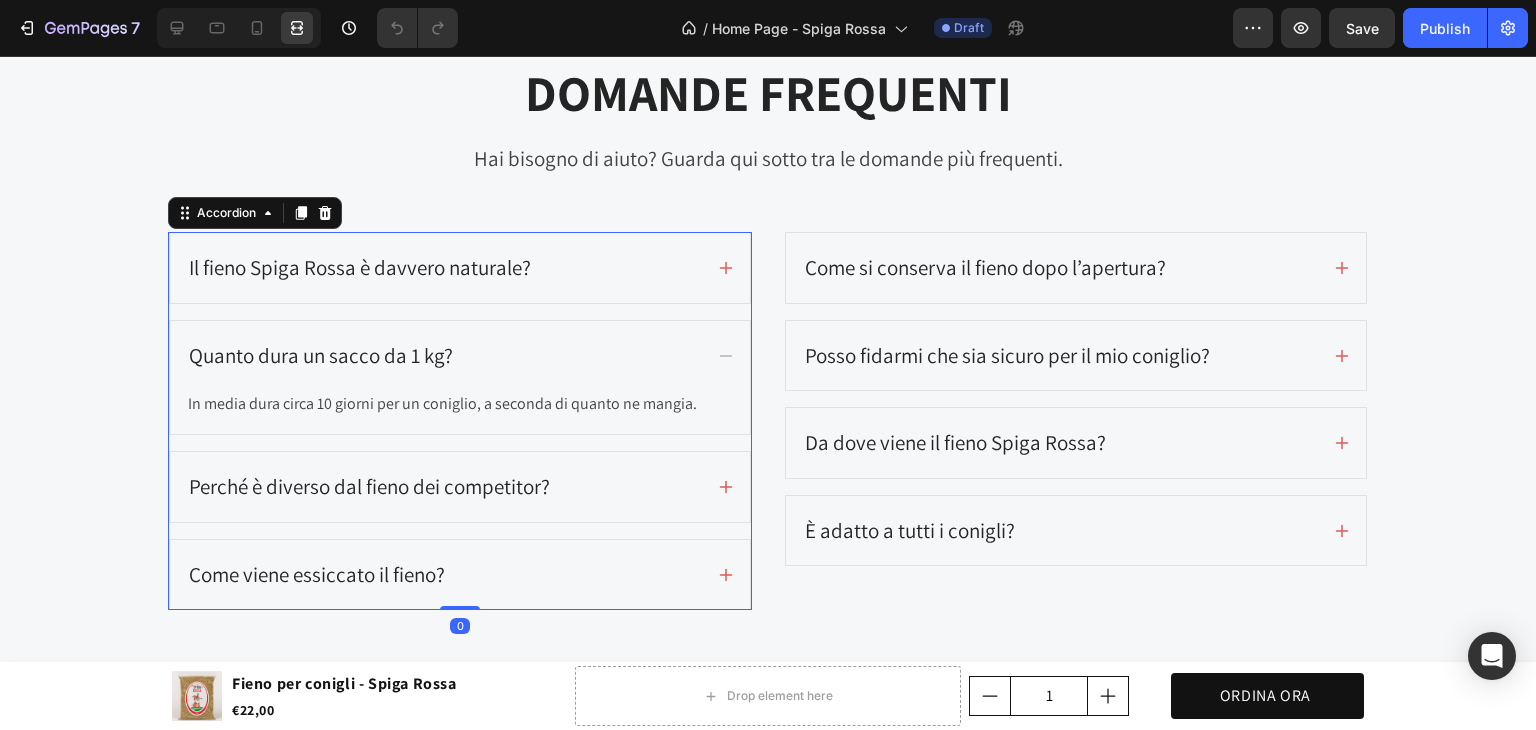 click on "Perché è diverso dal fieno dei competitor?" at bounding box center (444, 487) 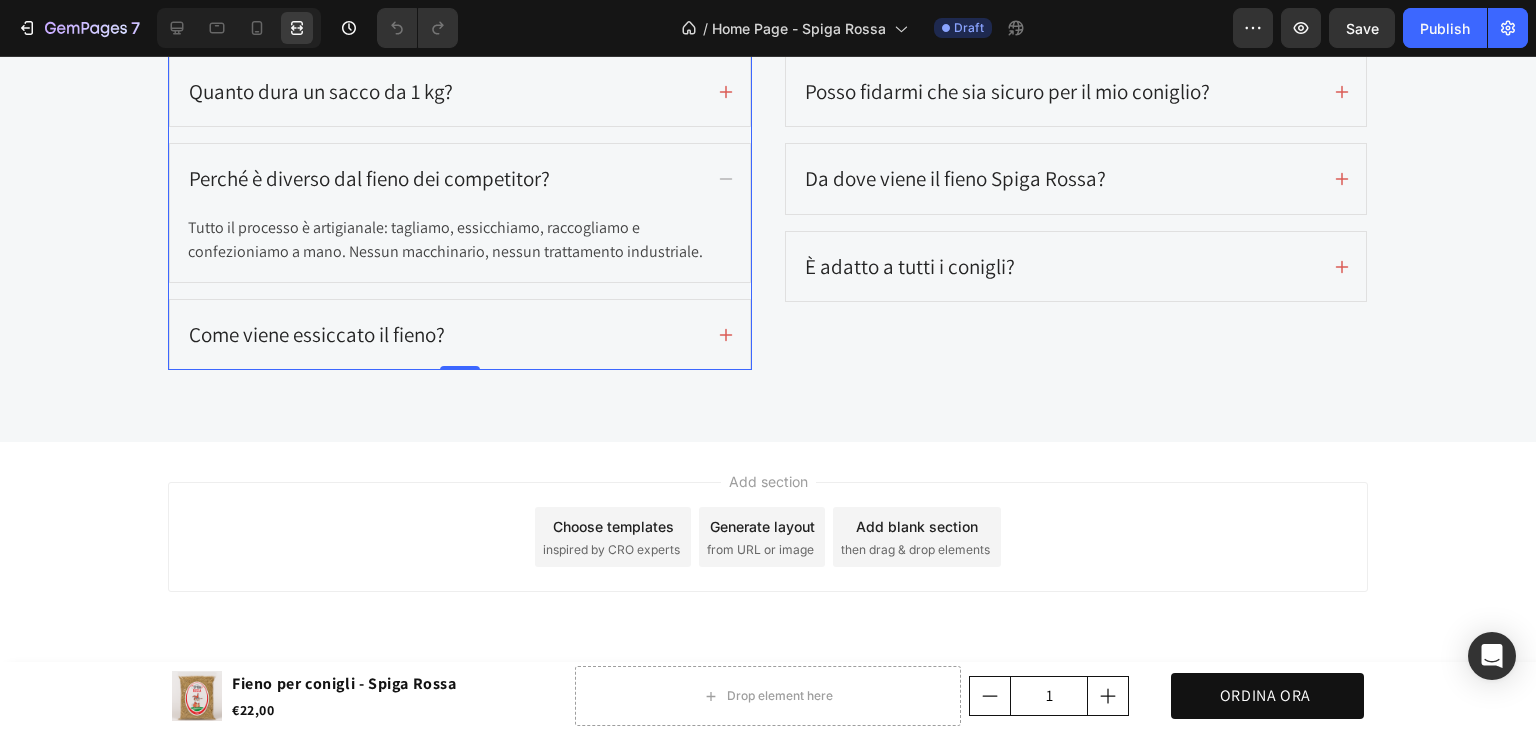 scroll, scrollTop: 6025, scrollLeft: 0, axis: vertical 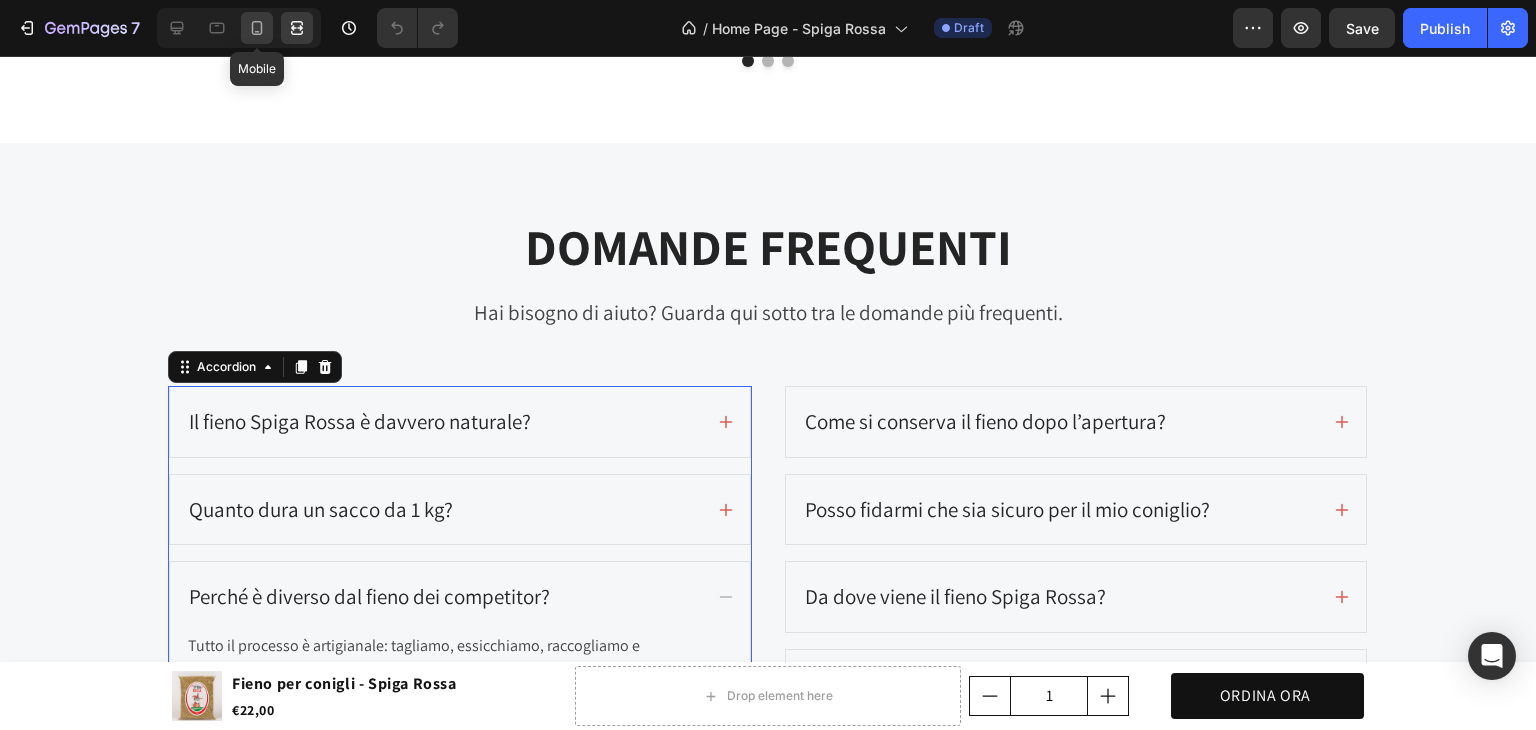 click 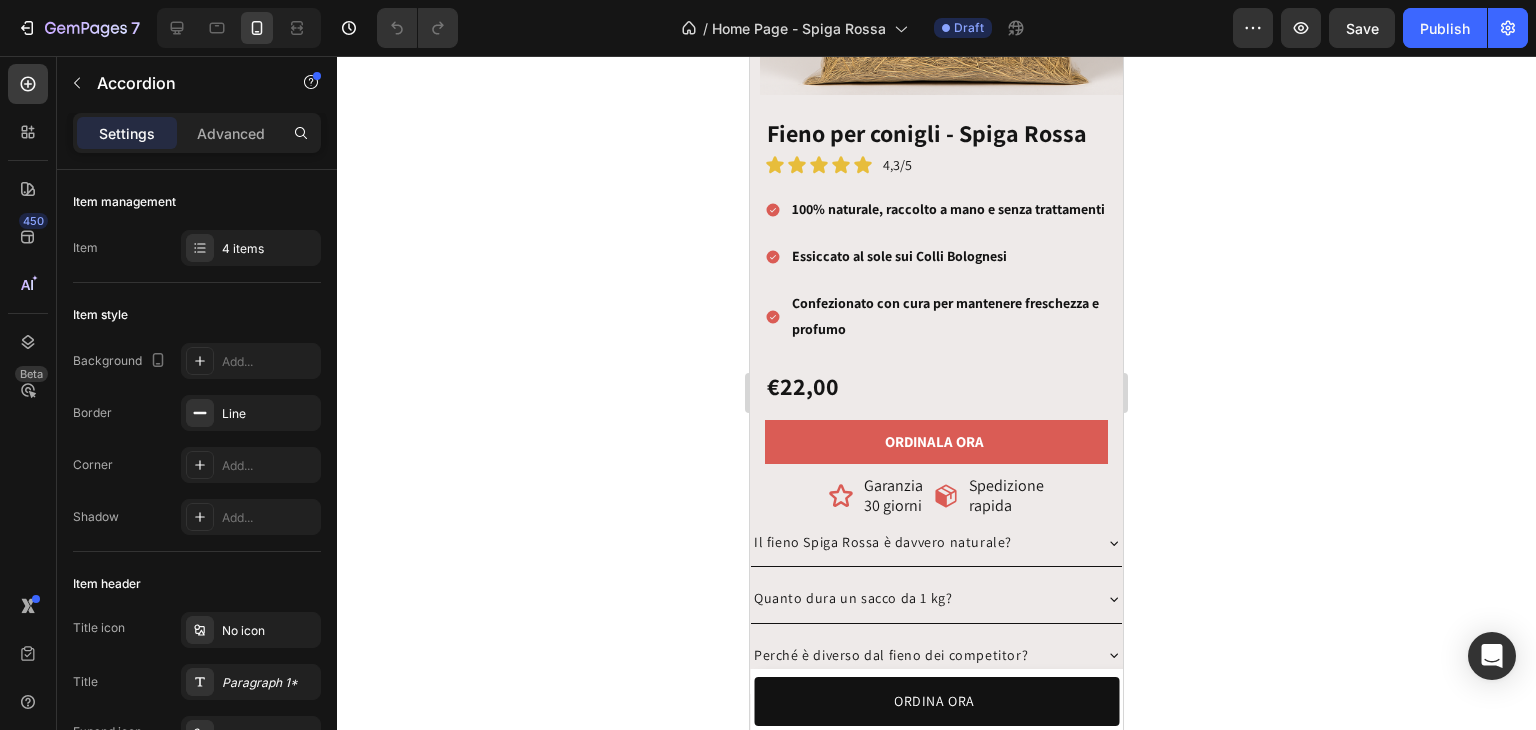 scroll, scrollTop: 6684, scrollLeft: 0, axis: vertical 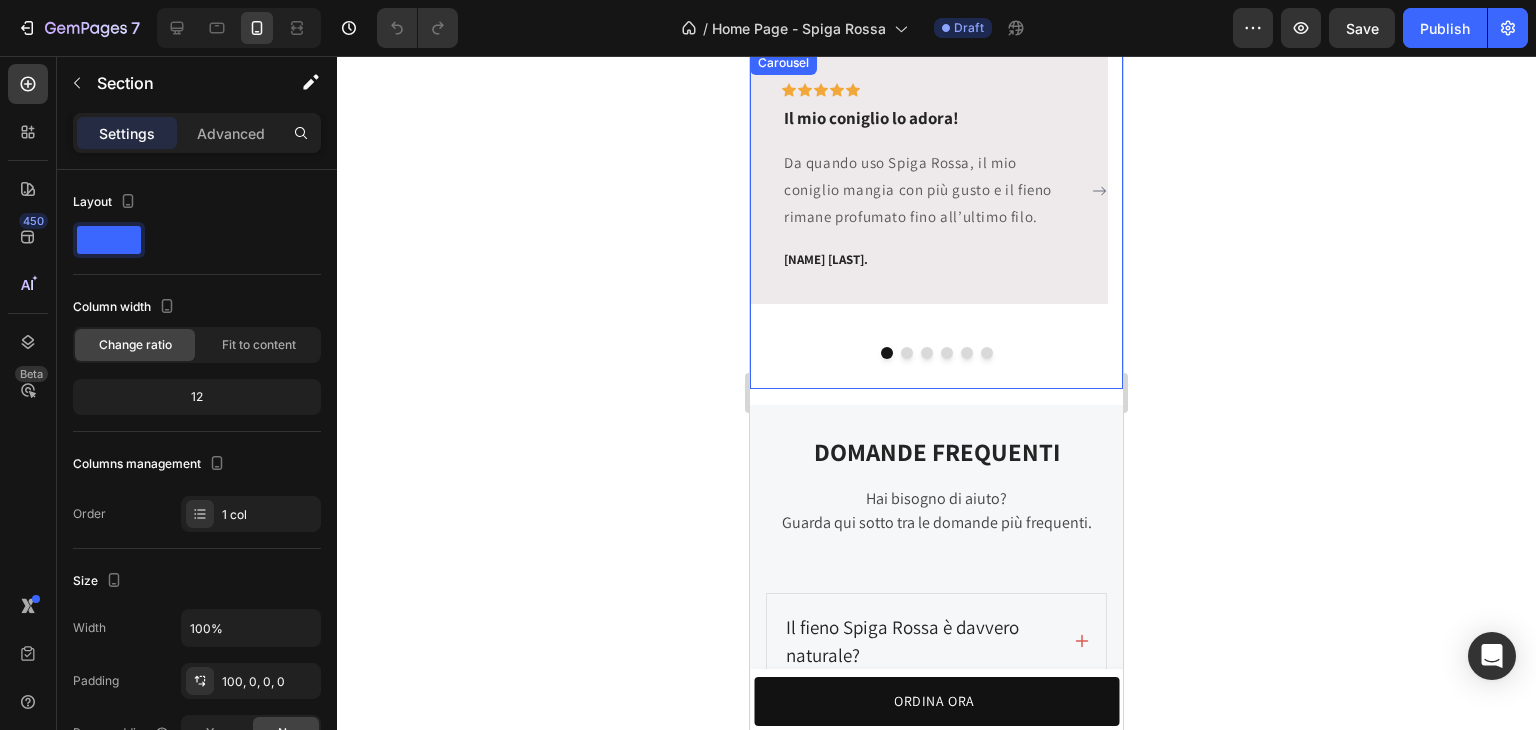 click 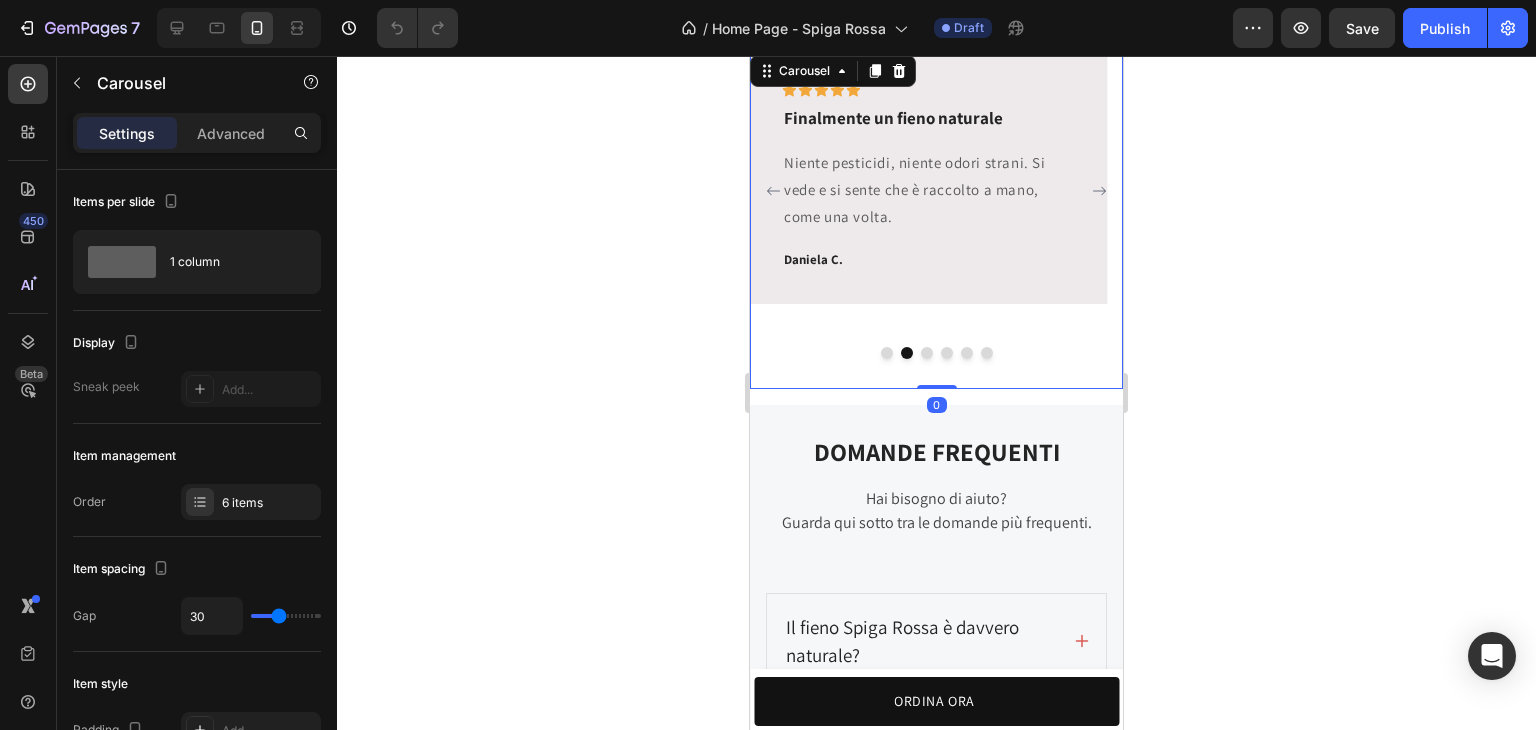 click 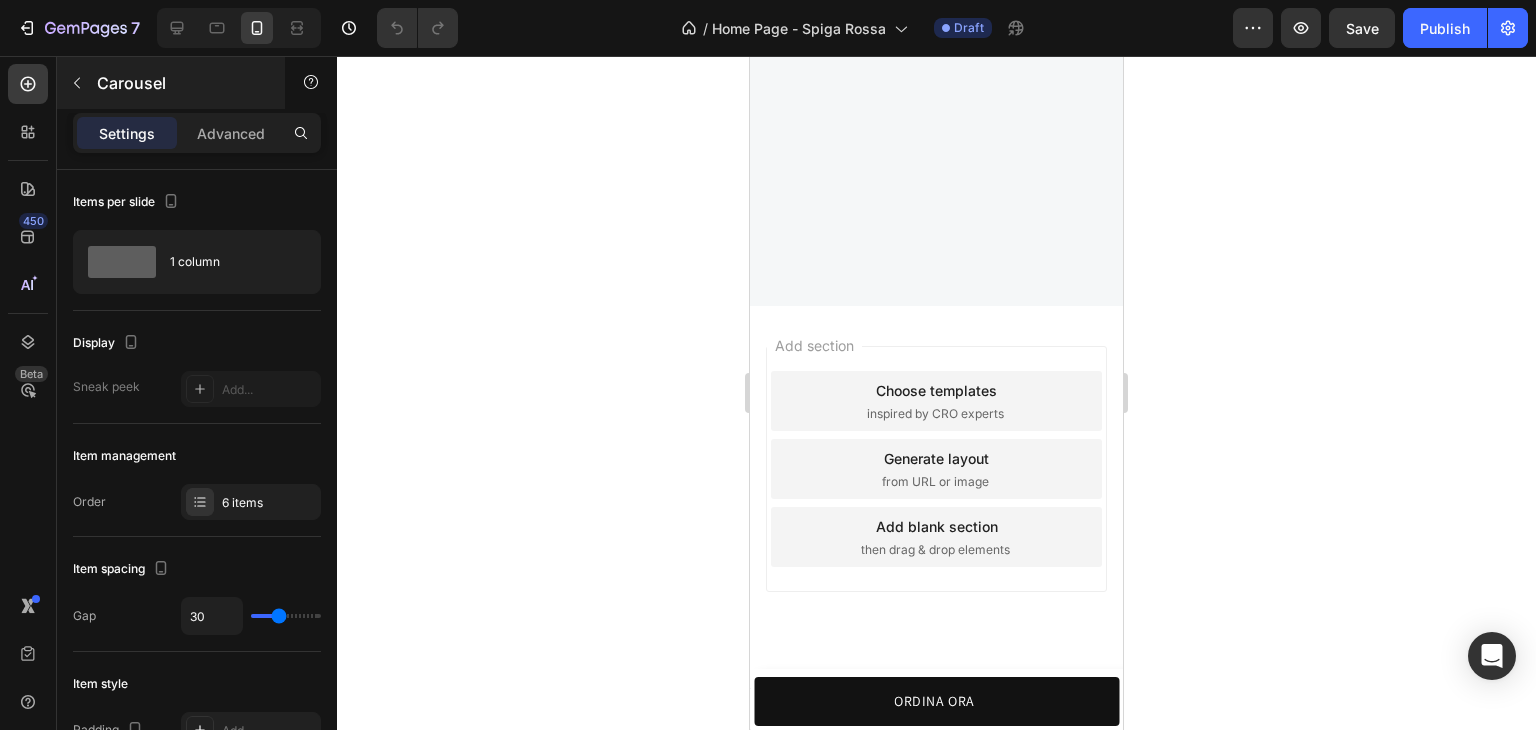 scroll, scrollTop: 7138, scrollLeft: 0, axis: vertical 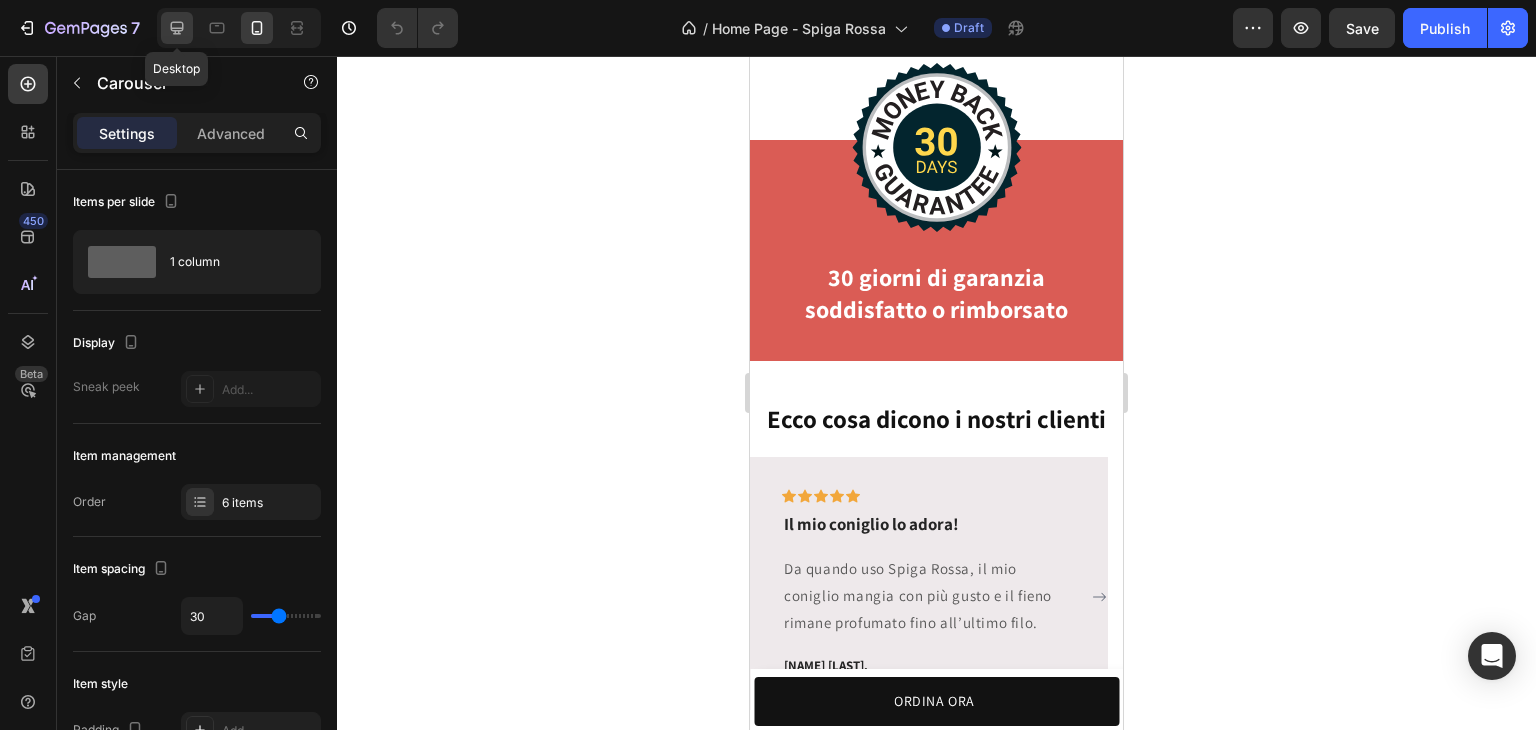 click 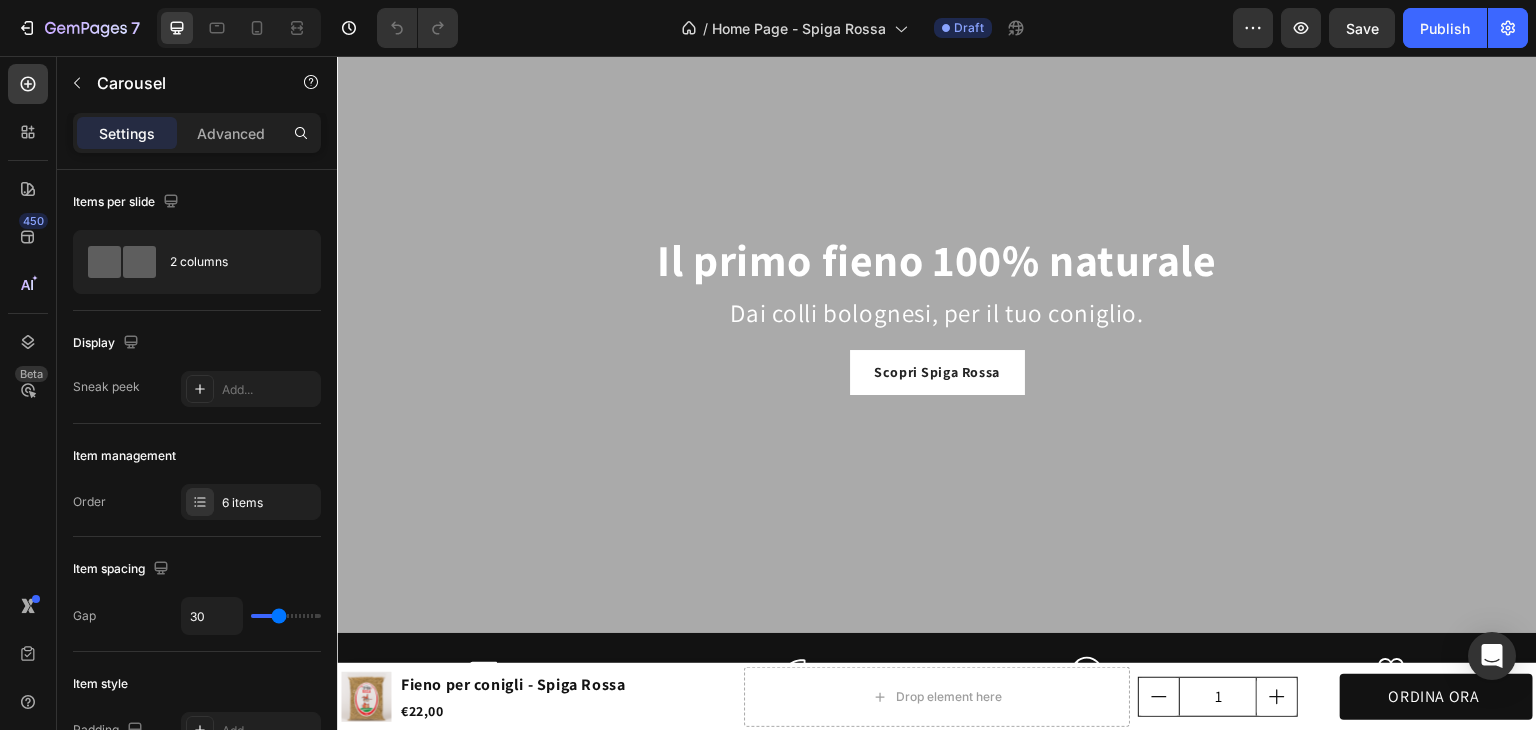scroll, scrollTop: 203, scrollLeft: 0, axis: vertical 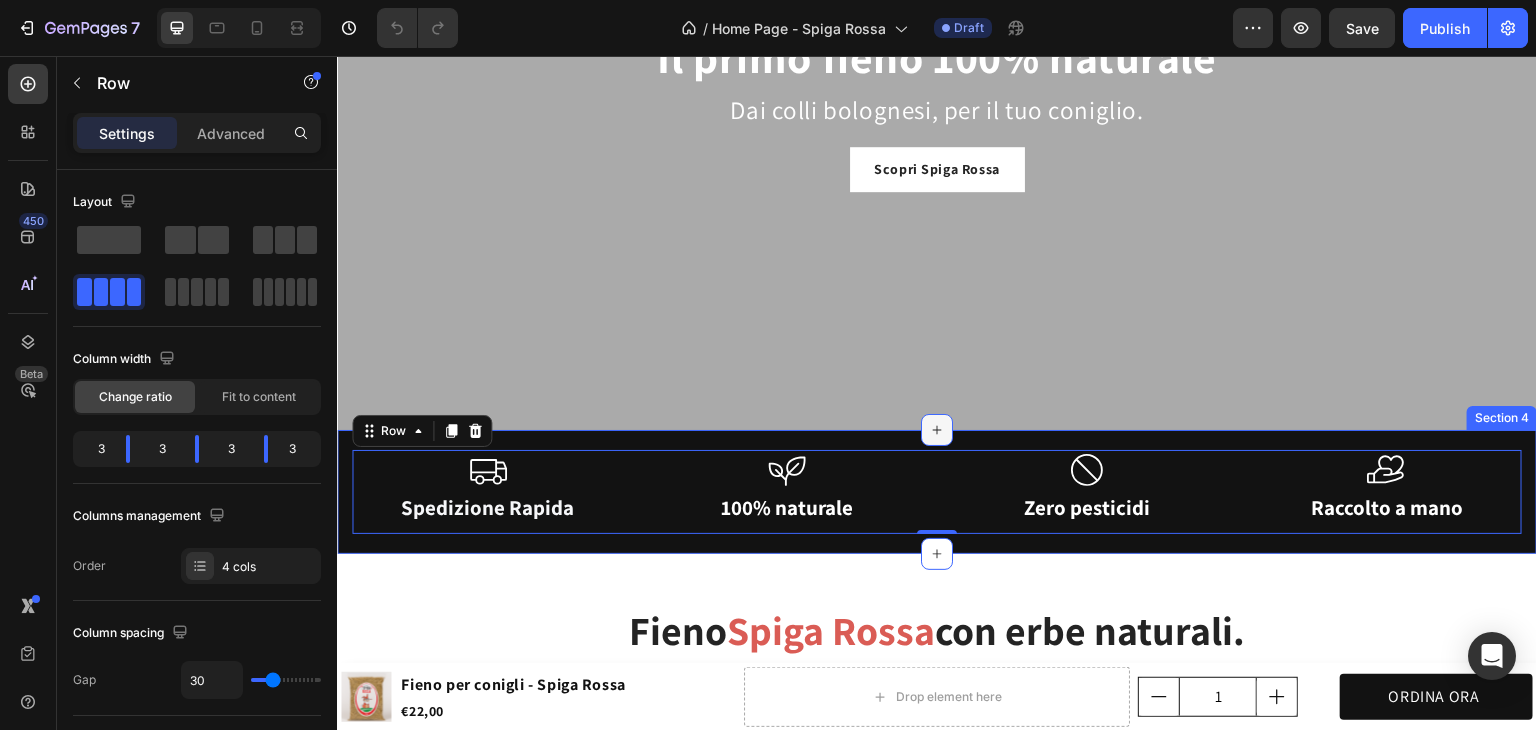 click at bounding box center [937, 430] 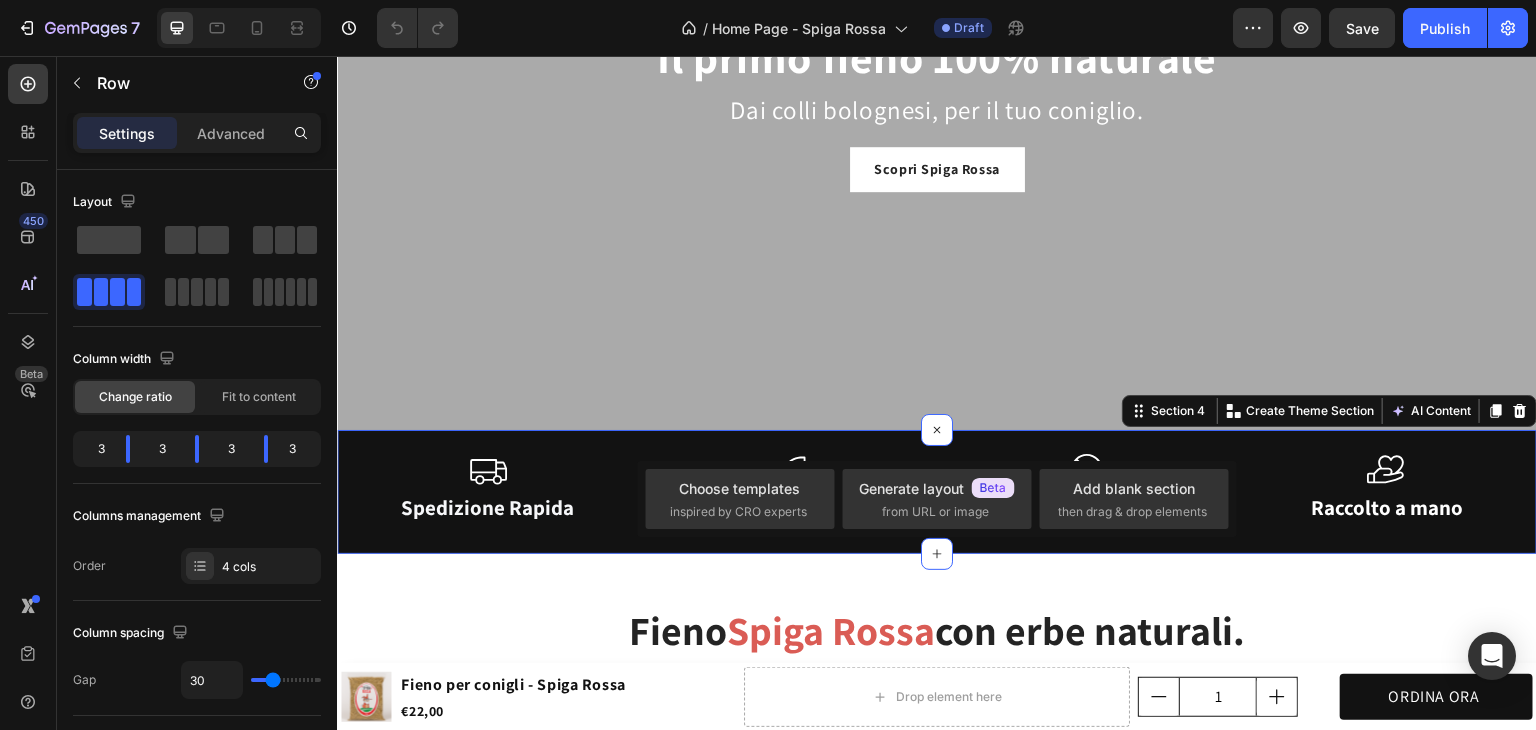 click on "Icon Spedizione Rapida Heading
Icon 100% naturale Heading
Icon Zero pesticidi Heading
Icon Raccolto a mano Heading Row Section 4   You can create reusable sections Create Theme Section AI Content Write with GemAI What would you like to describe here? Tone and Voice Persuasive Product Show more Generate" at bounding box center (937, 492) 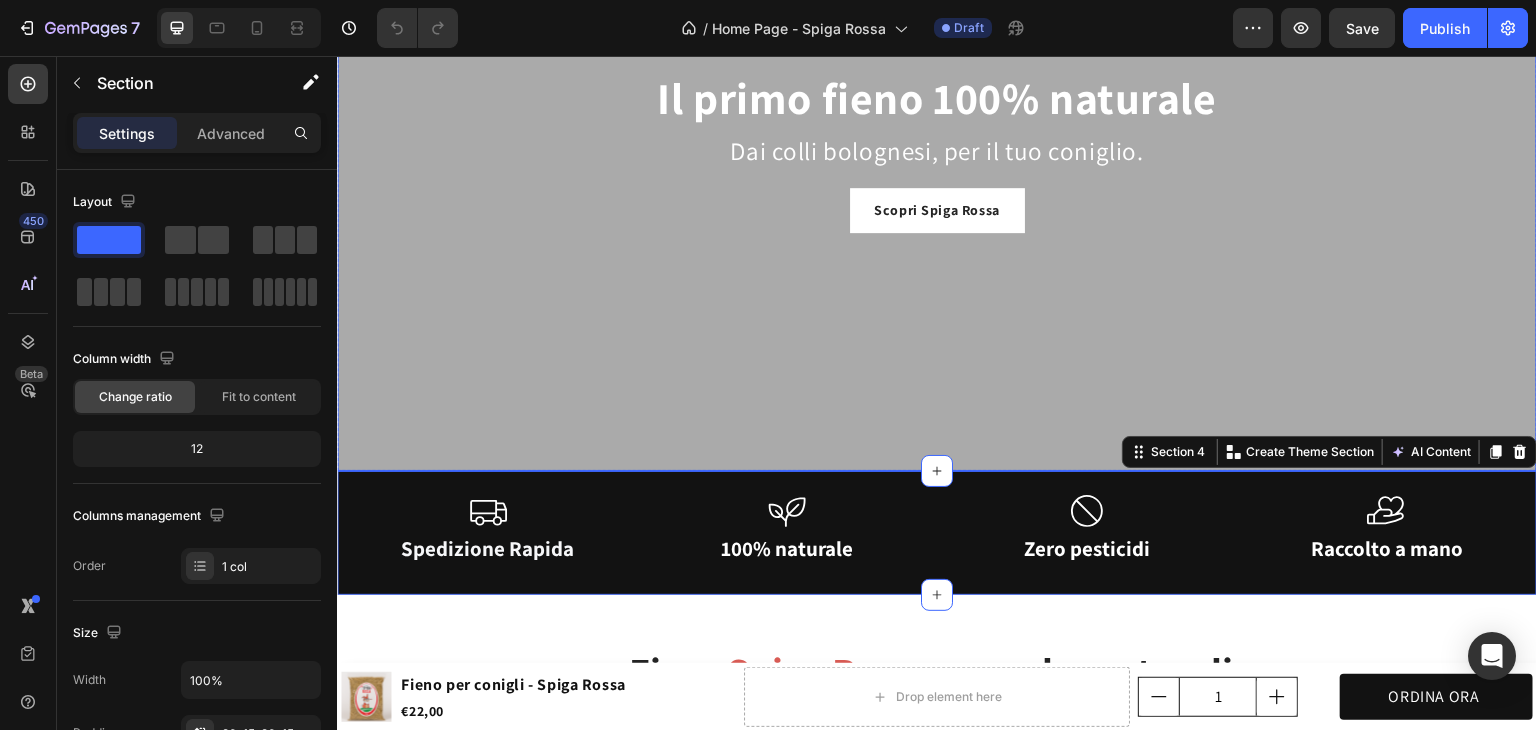 scroll, scrollTop: 72, scrollLeft: 0, axis: vertical 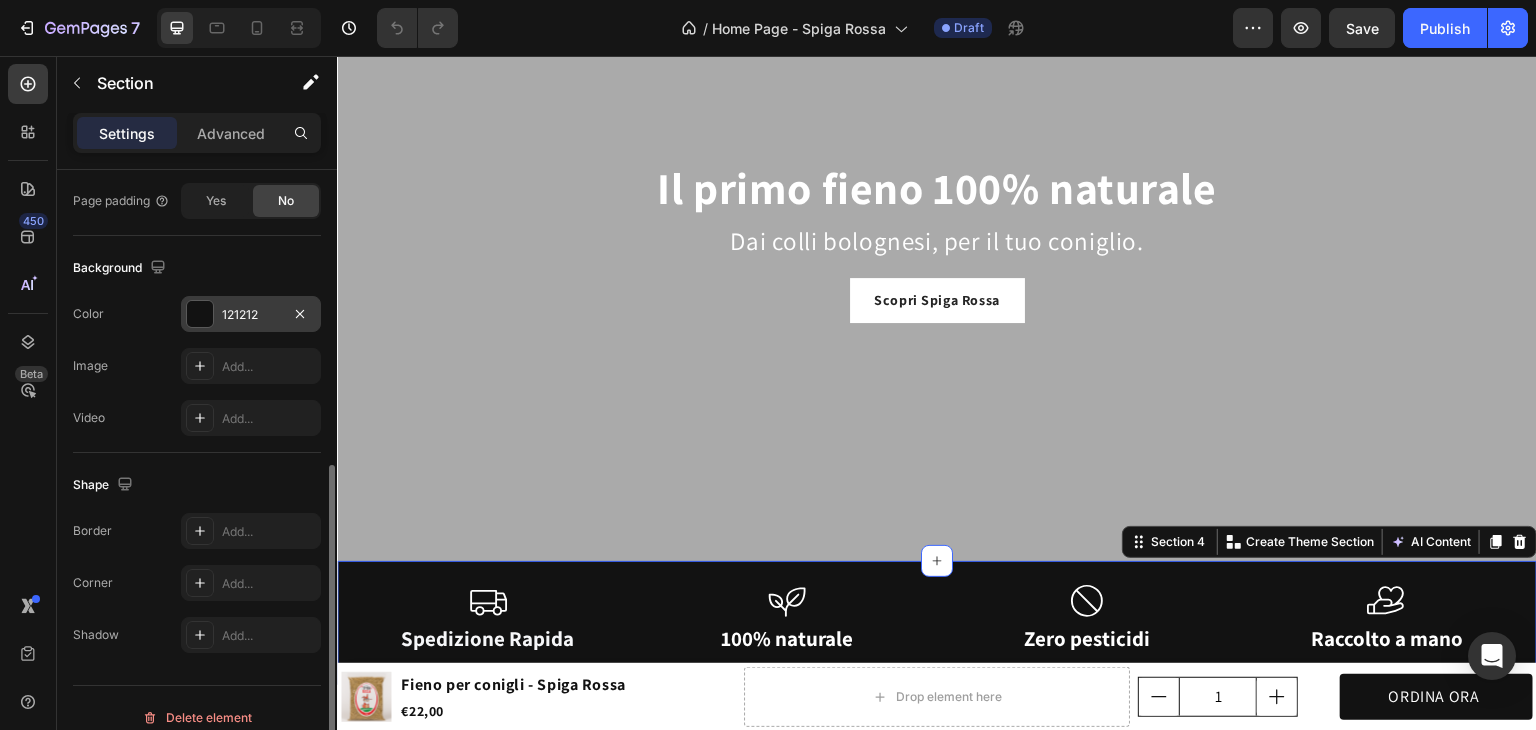 click on "121212" at bounding box center (251, 315) 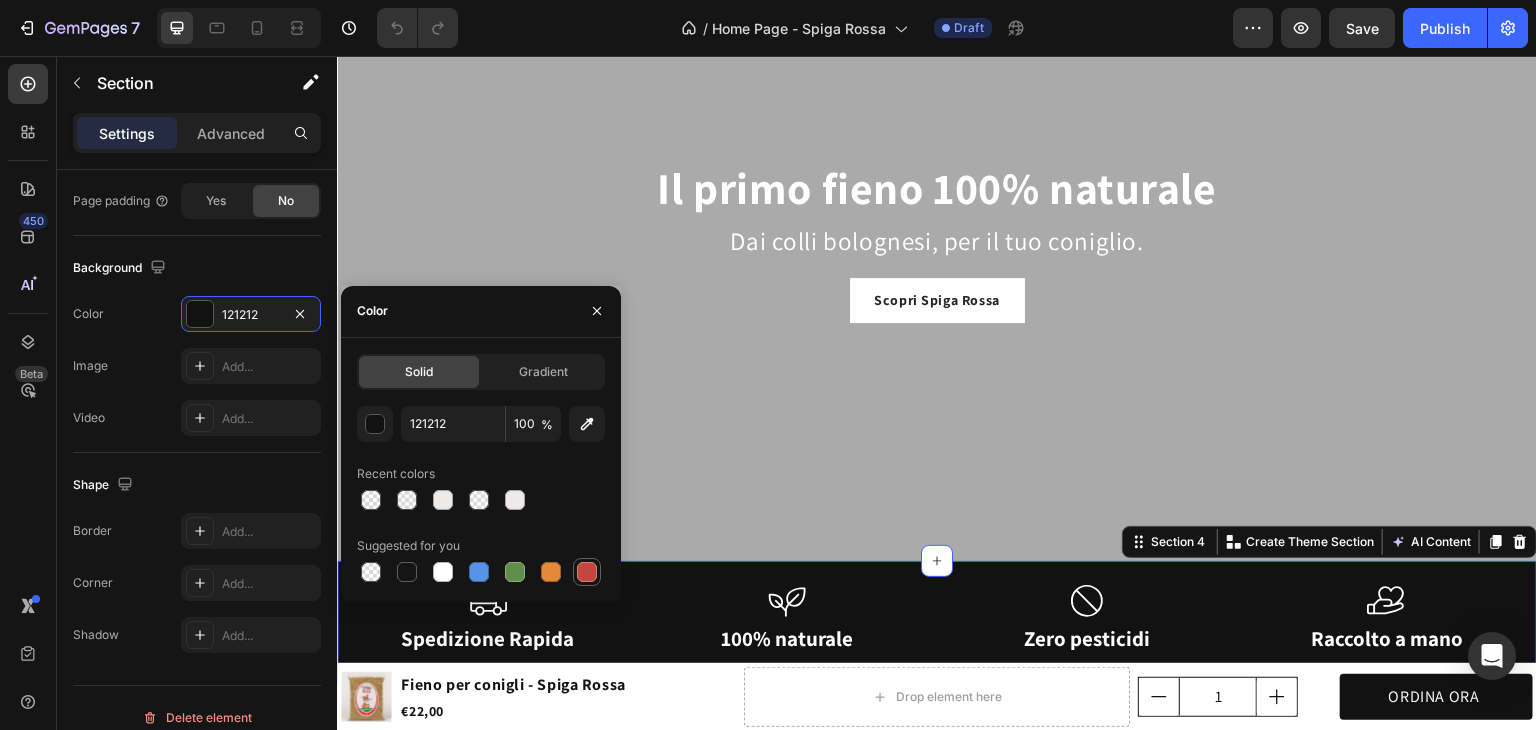 click at bounding box center (587, 572) 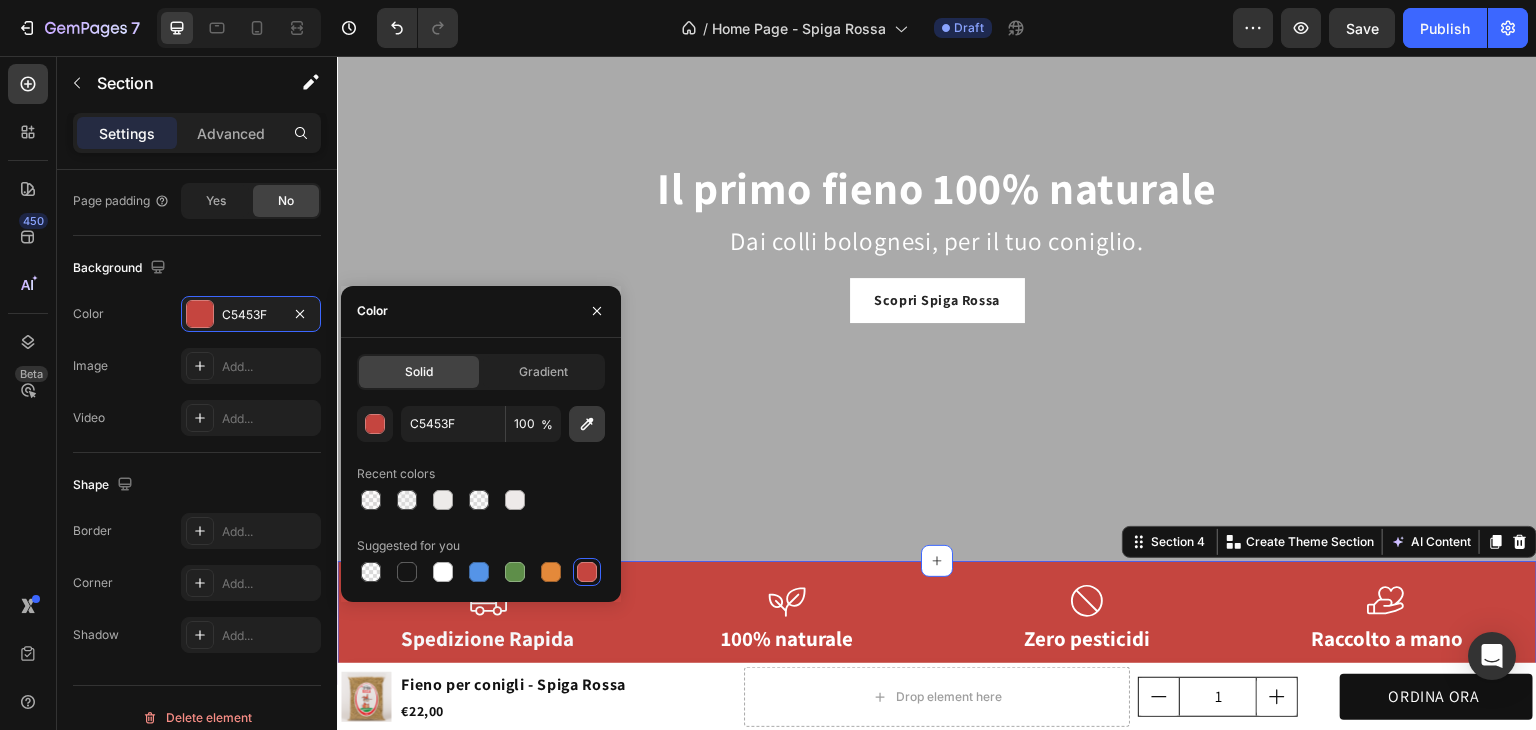 click 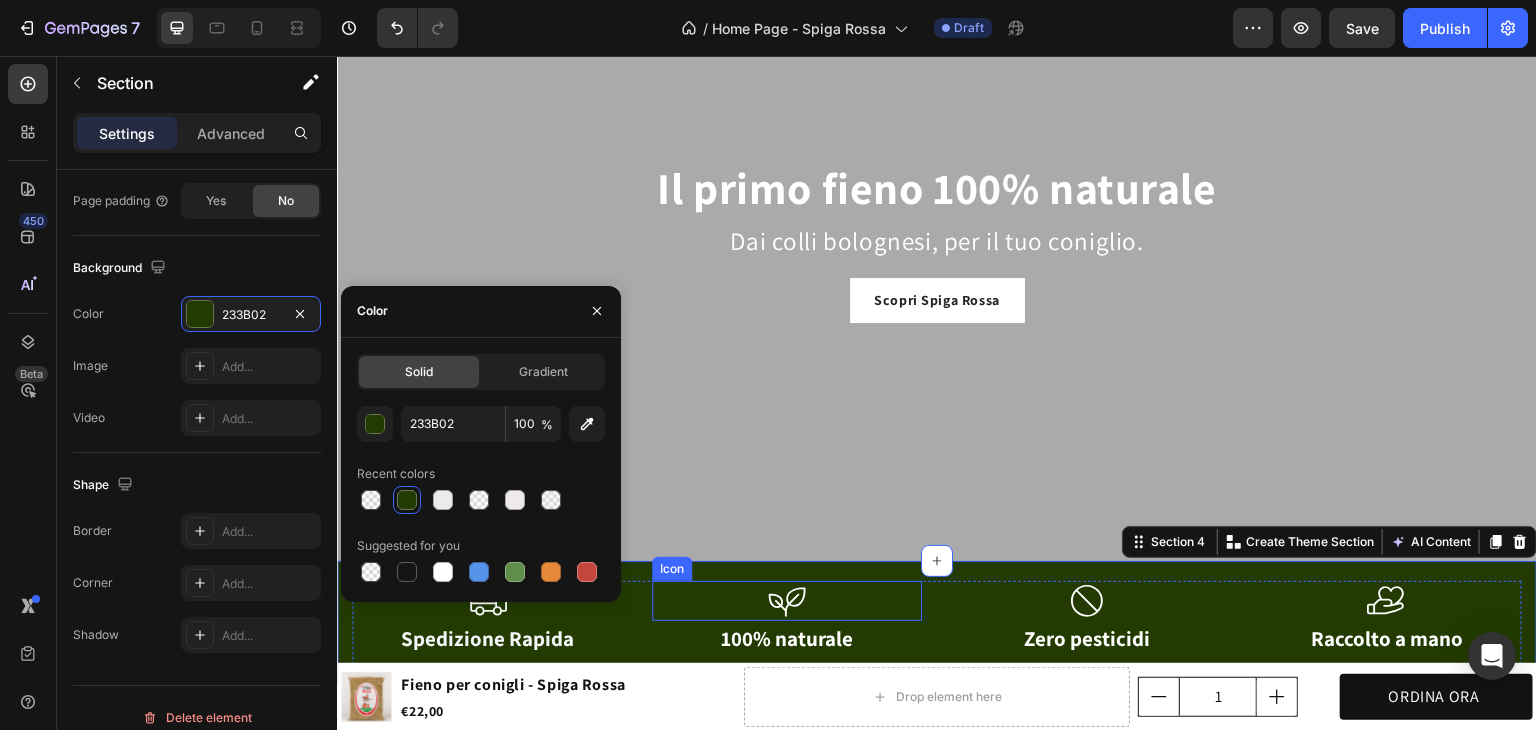 scroll, scrollTop: 436, scrollLeft: 0, axis: vertical 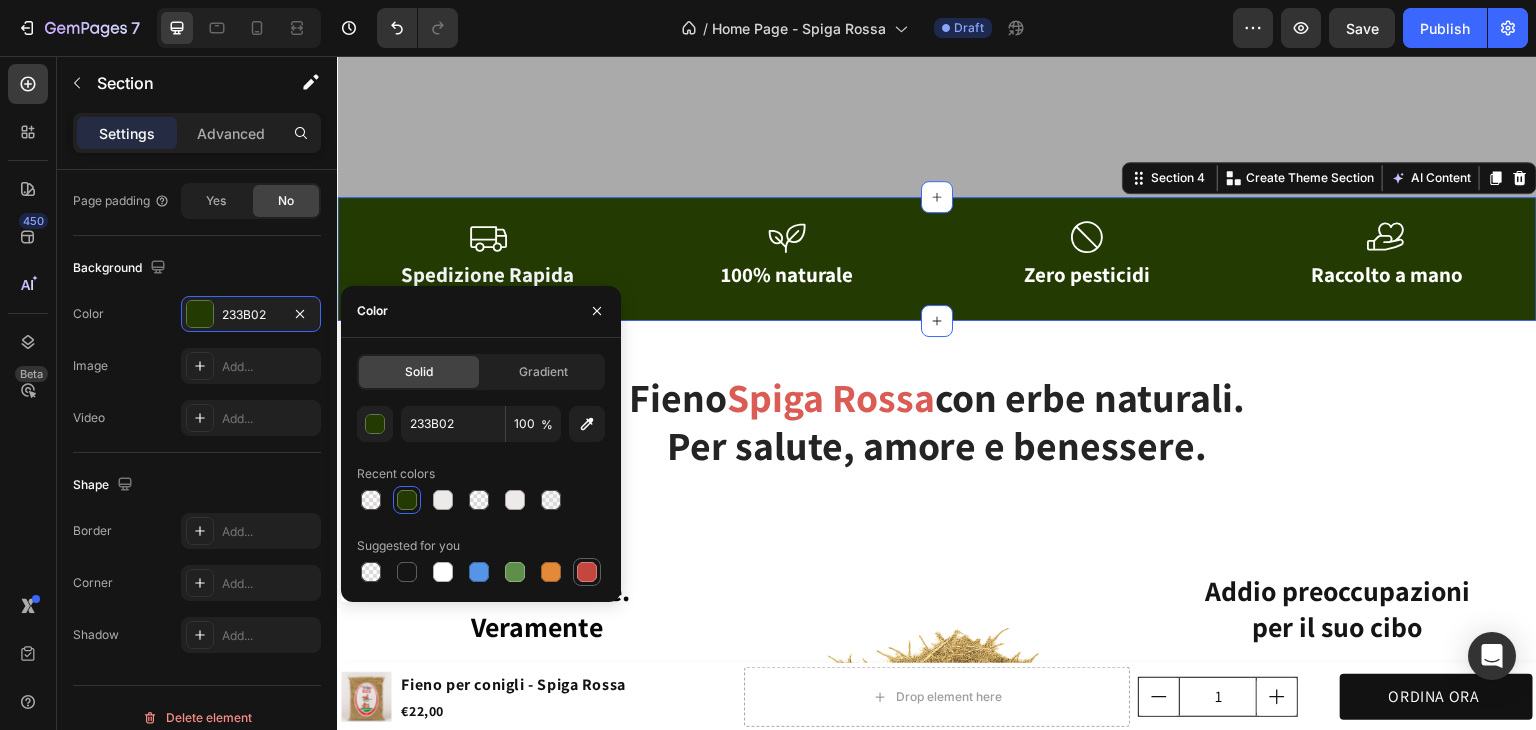 click at bounding box center (587, 572) 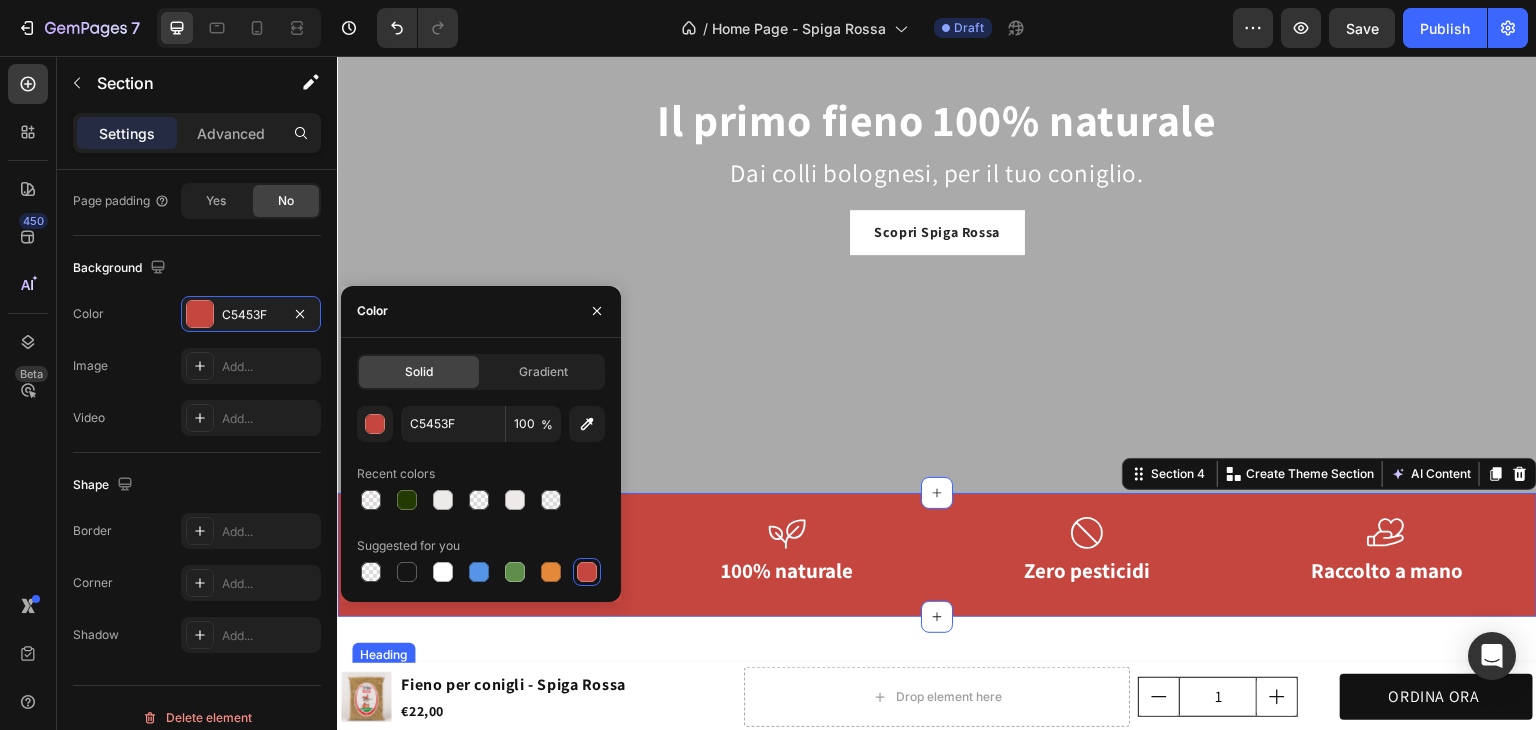 scroll, scrollTop: 140, scrollLeft: 0, axis: vertical 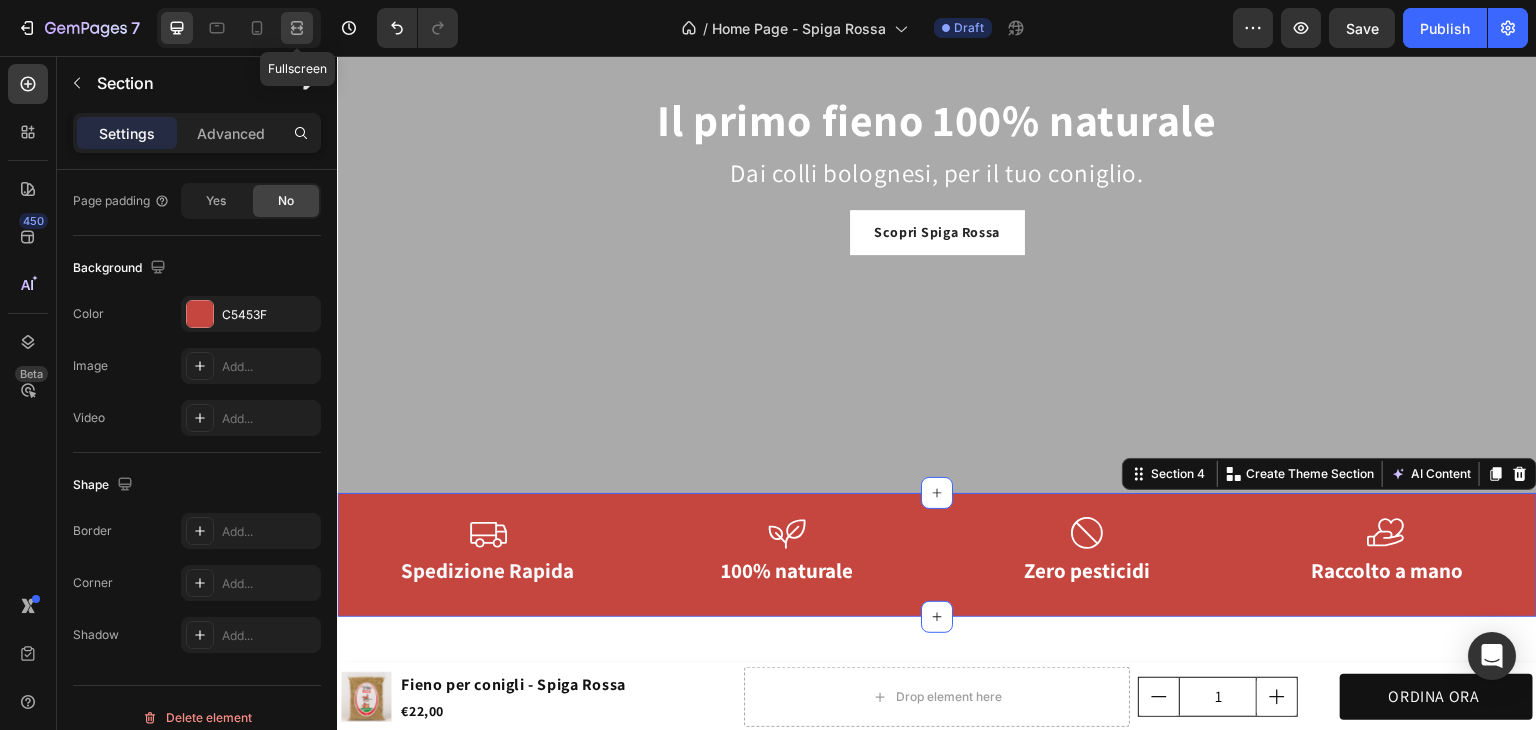 click 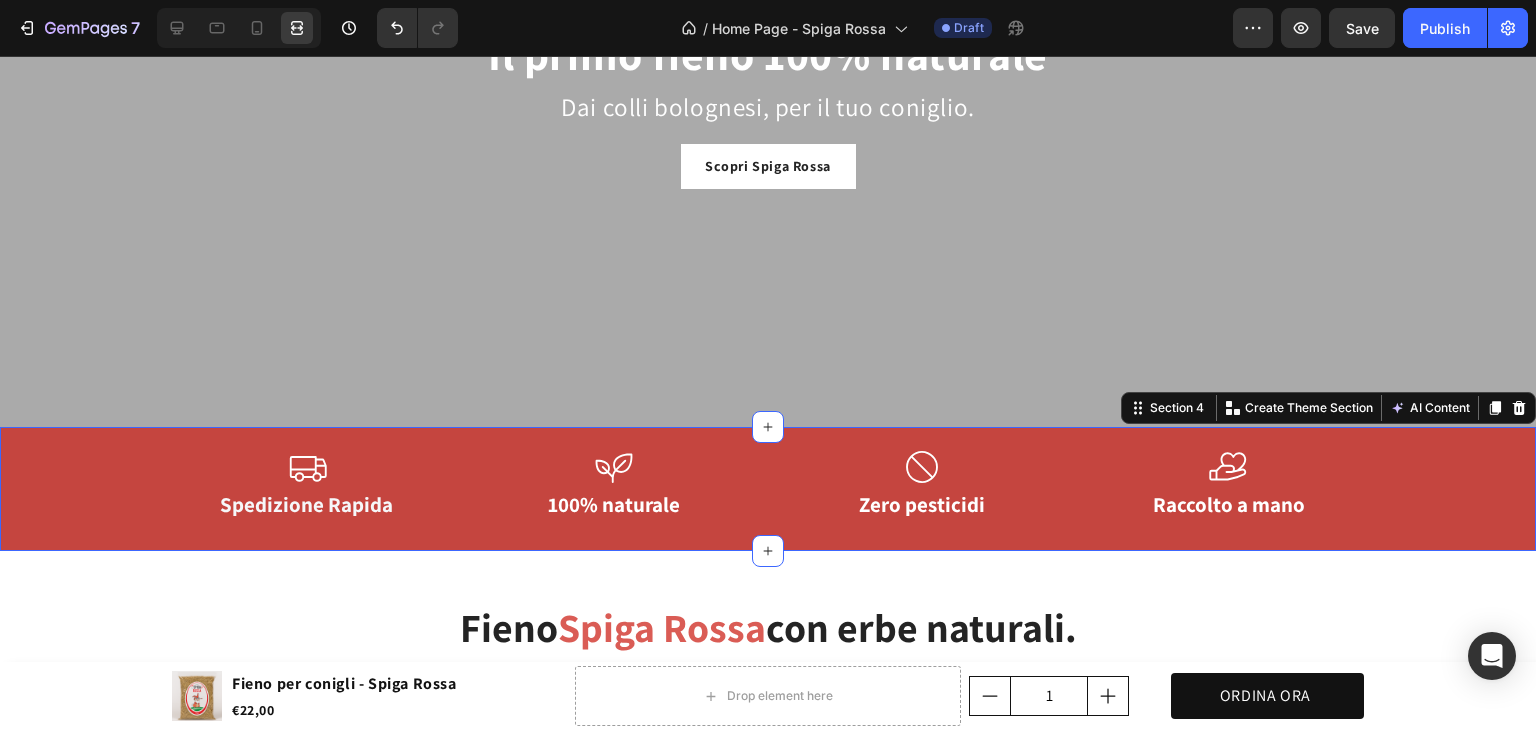 scroll, scrollTop: 387, scrollLeft: 0, axis: vertical 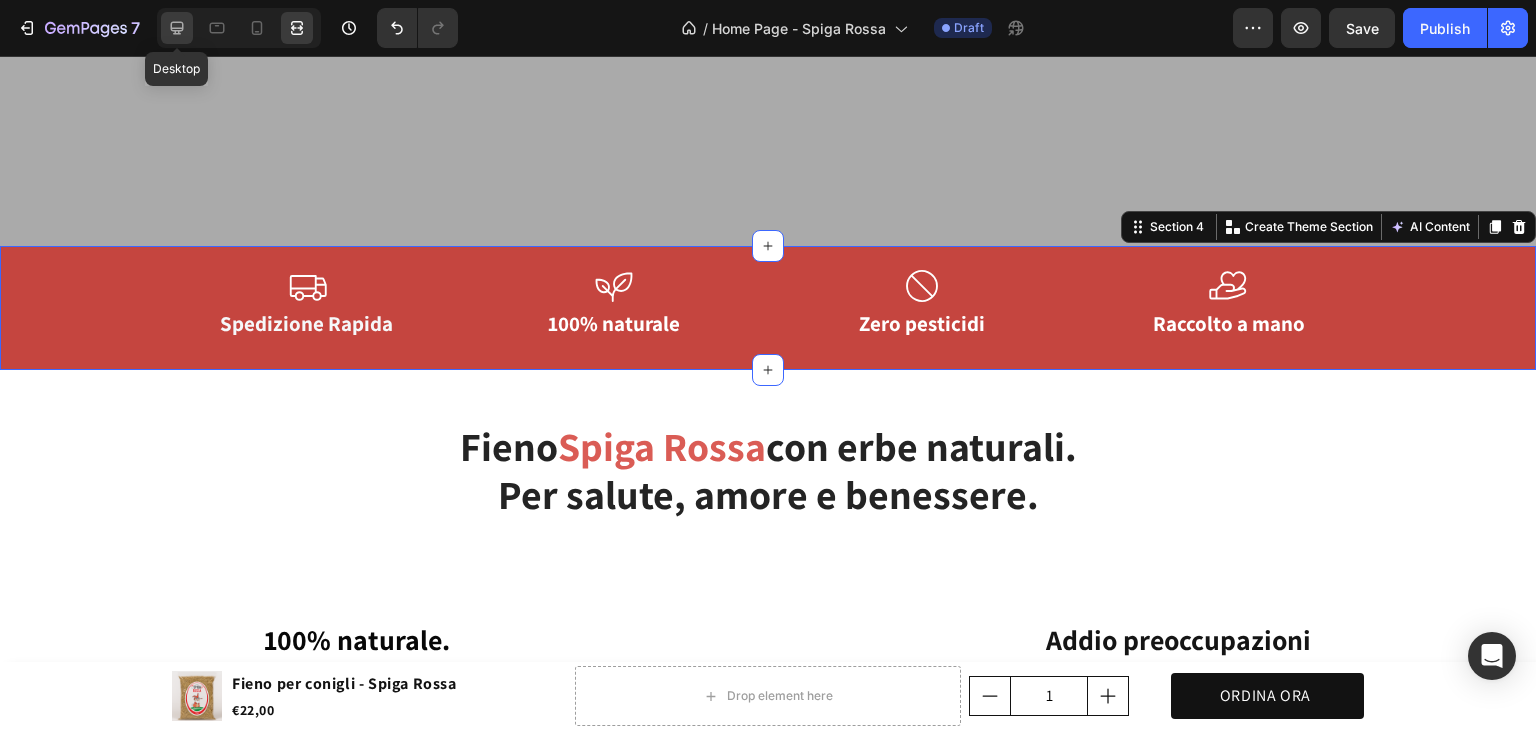 click 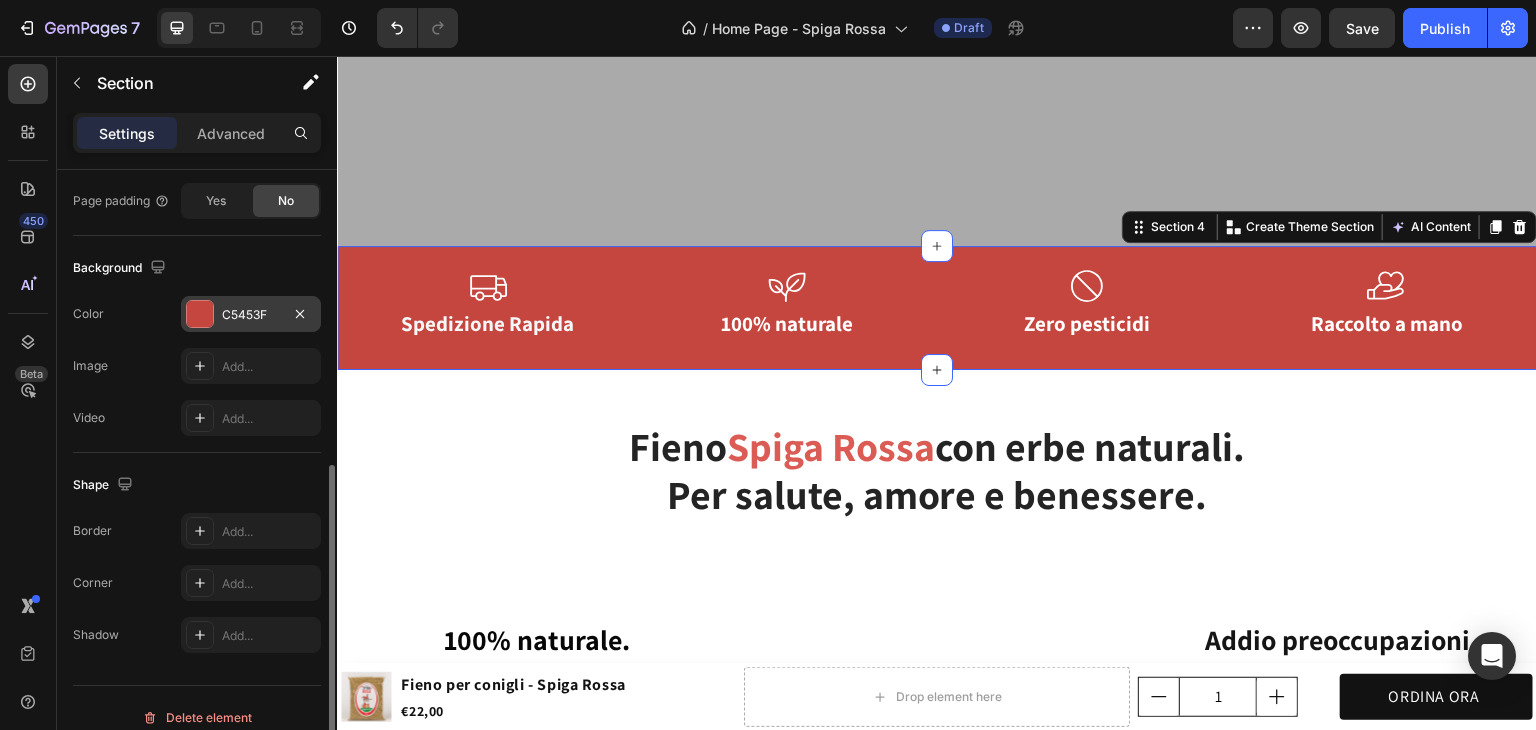 drag, startPoint x: 265, startPoint y: 329, endPoint x: 258, endPoint y: 317, distance: 13.892444 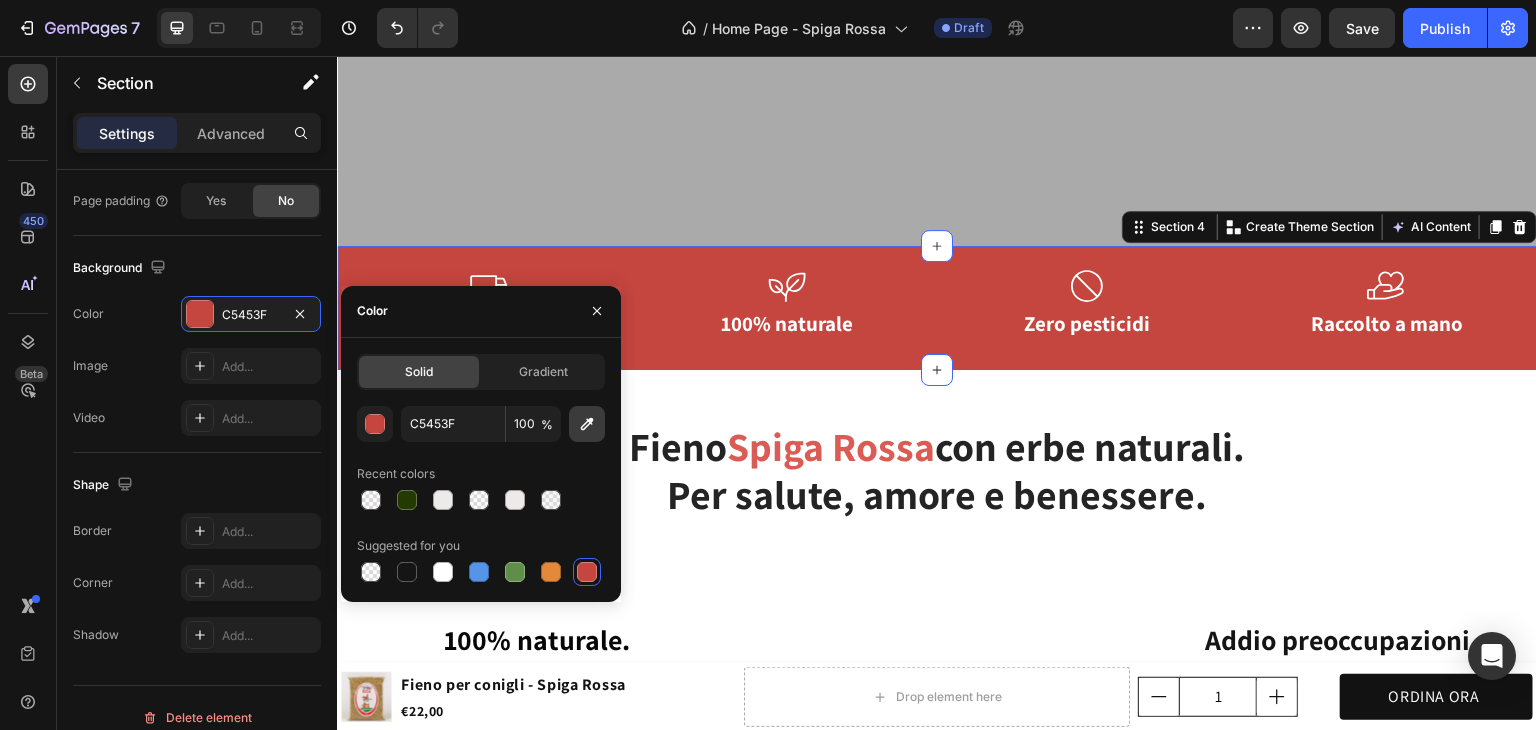 click at bounding box center [587, 424] 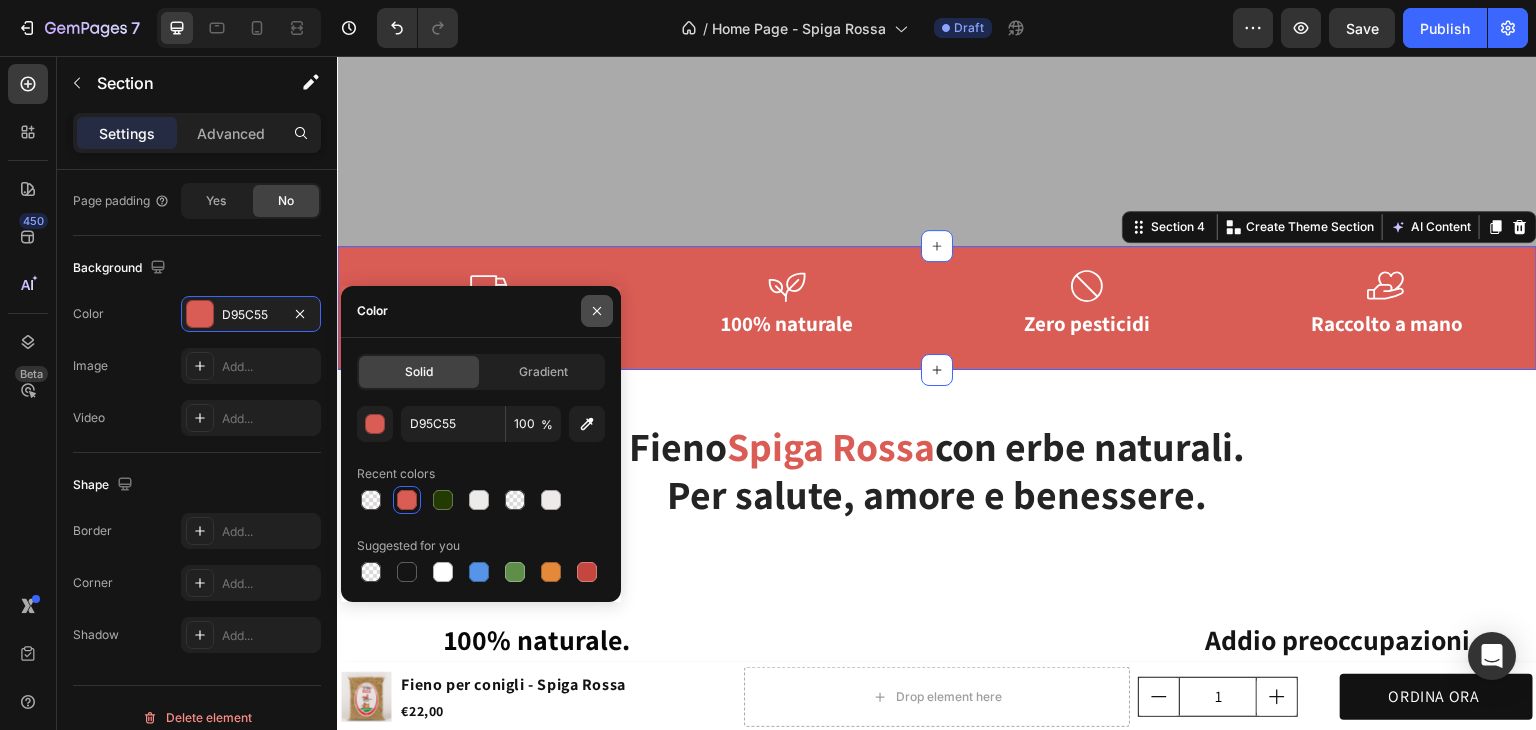 click at bounding box center [597, 311] 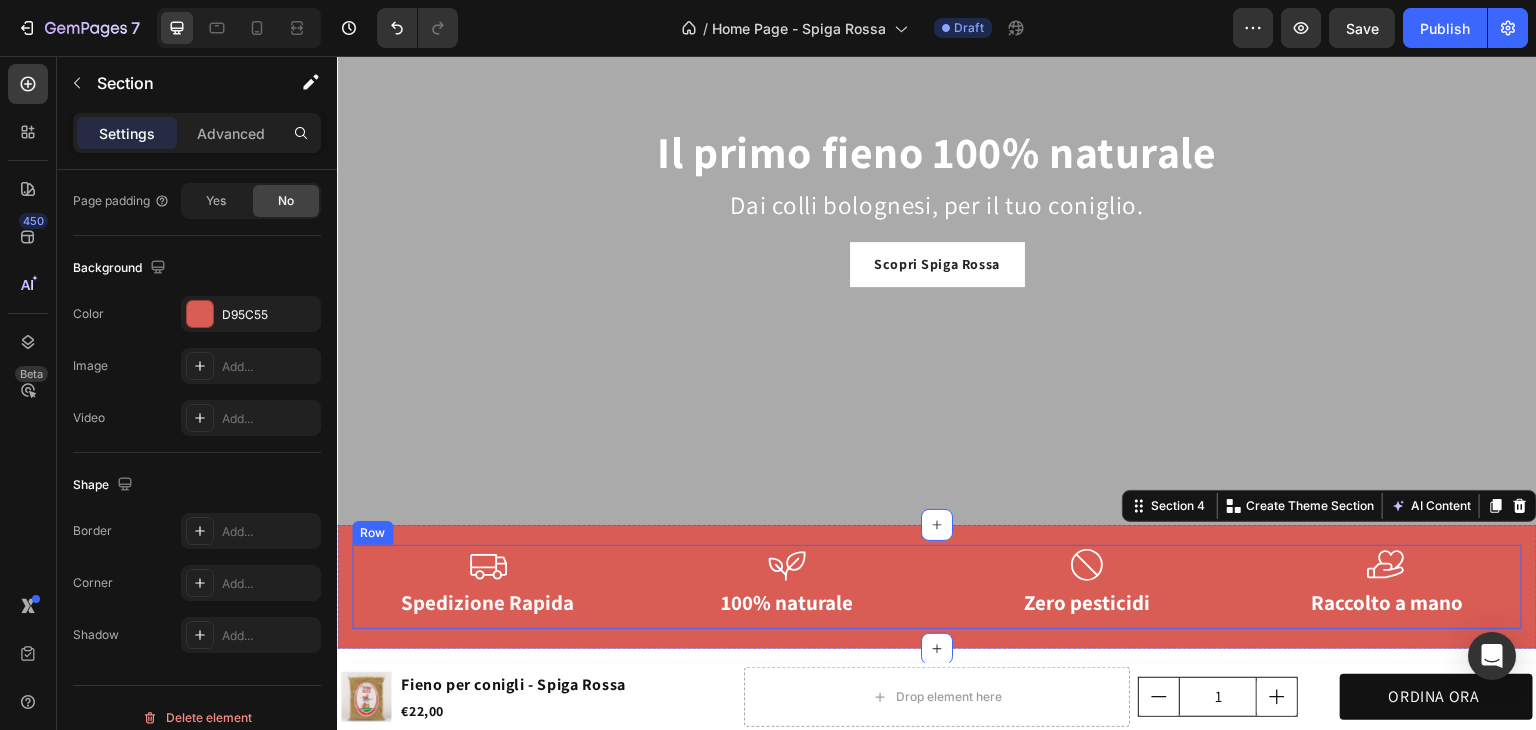 scroll, scrollTop: 110, scrollLeft: 0, axis: vertical 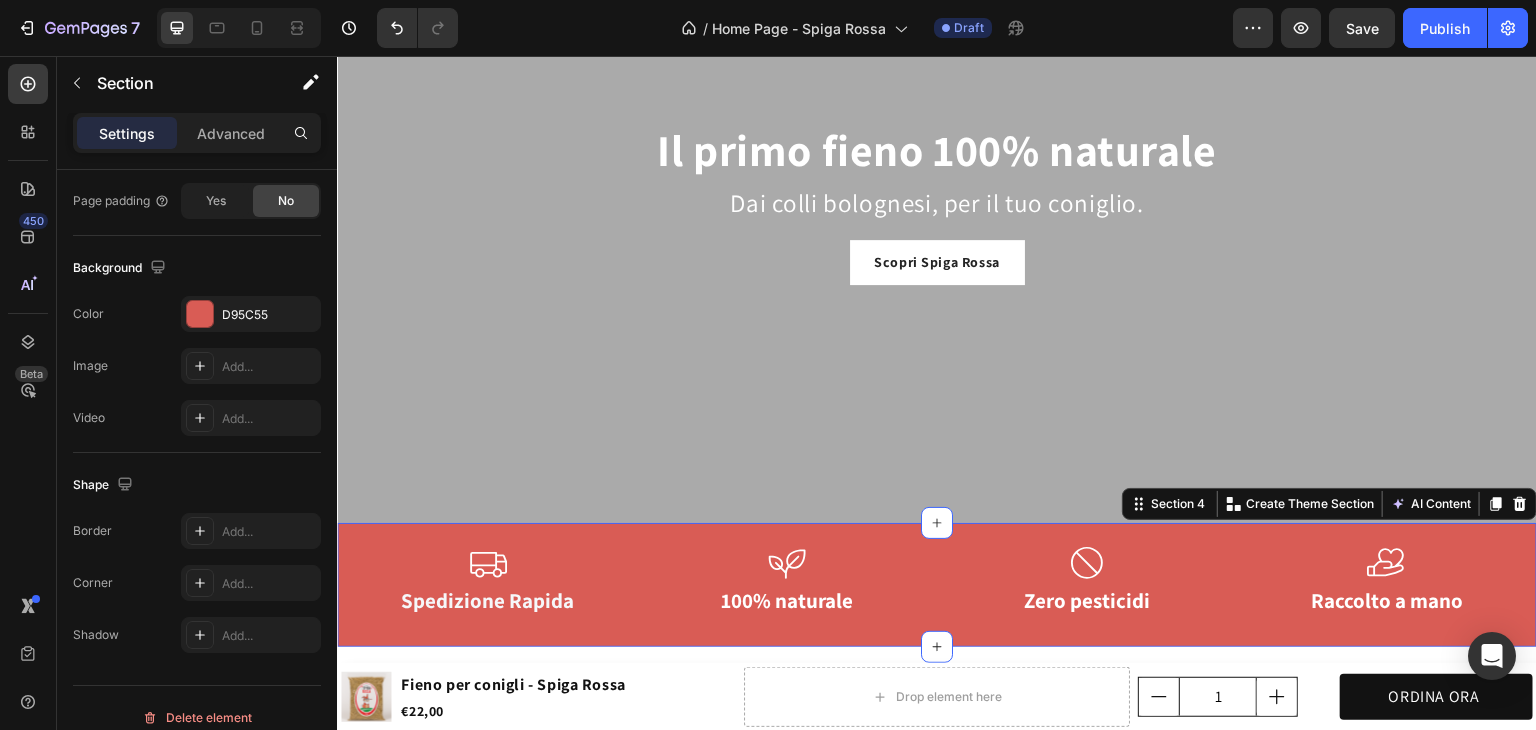 click on "Icon Spedizione Rapida Heading
Icon 100% naturale Heading
Icon Zero pesticidi Heading
Icon Raccolto a mano Heading Row Section 4   You can create reusable sections Create Theme Section AI Content Write with GemAI What would you like to describe here? Tone and Voice Persuasive Product Fieno per conigli - Spiga Rossa Show more Generate" at bounding box center [937, 585] 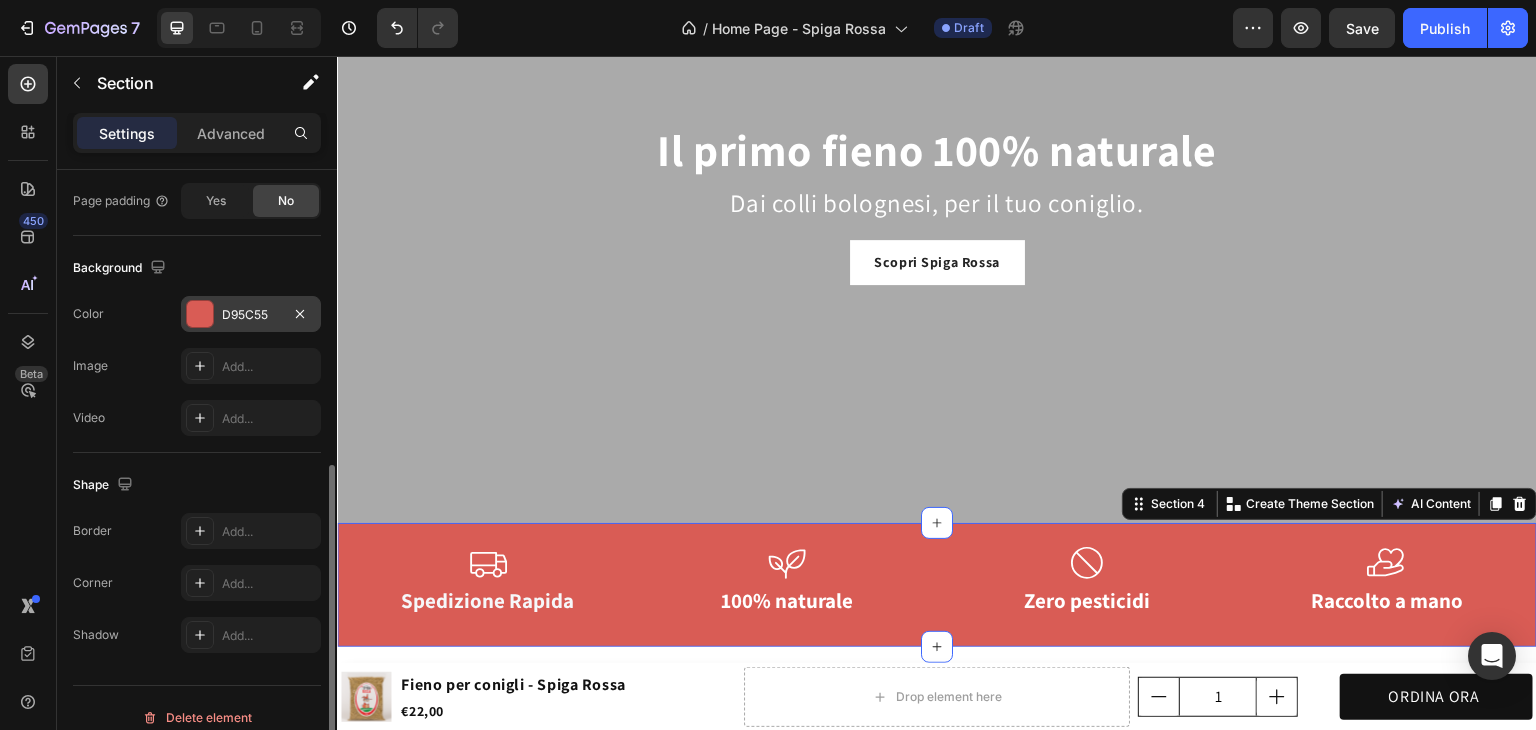 click on "D95C55" at bounding box center [251, 314] 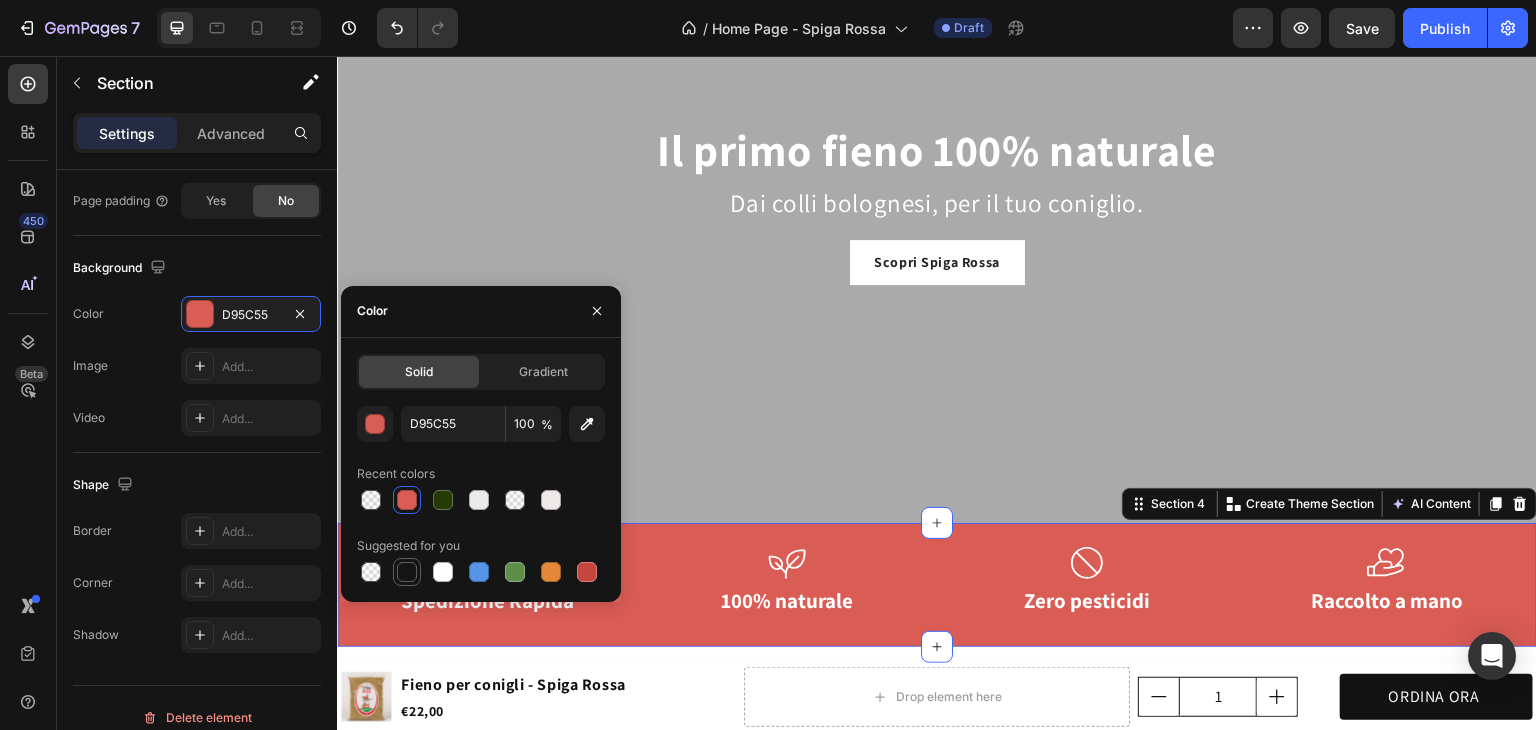 click at bounding box center [407, 572] 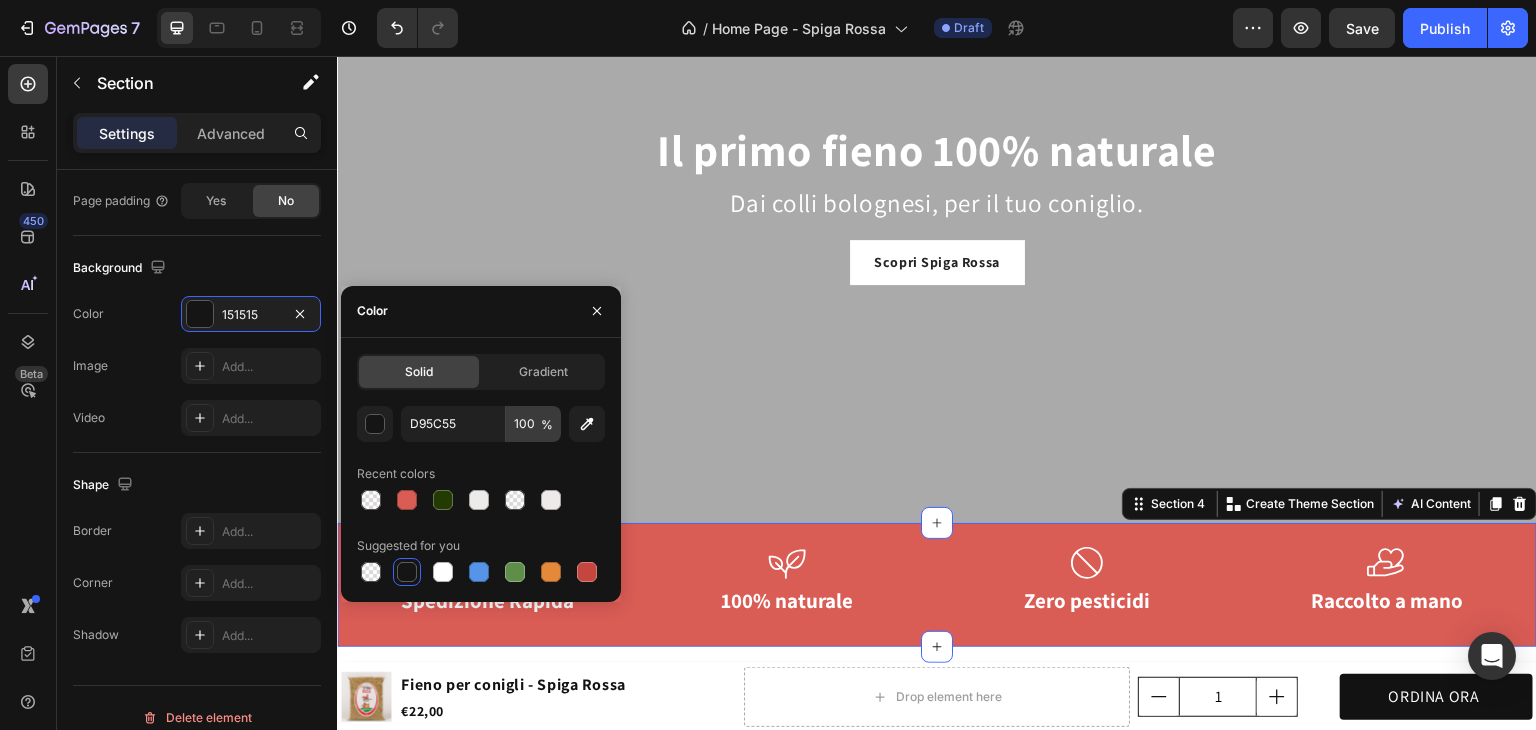 type on "151515" 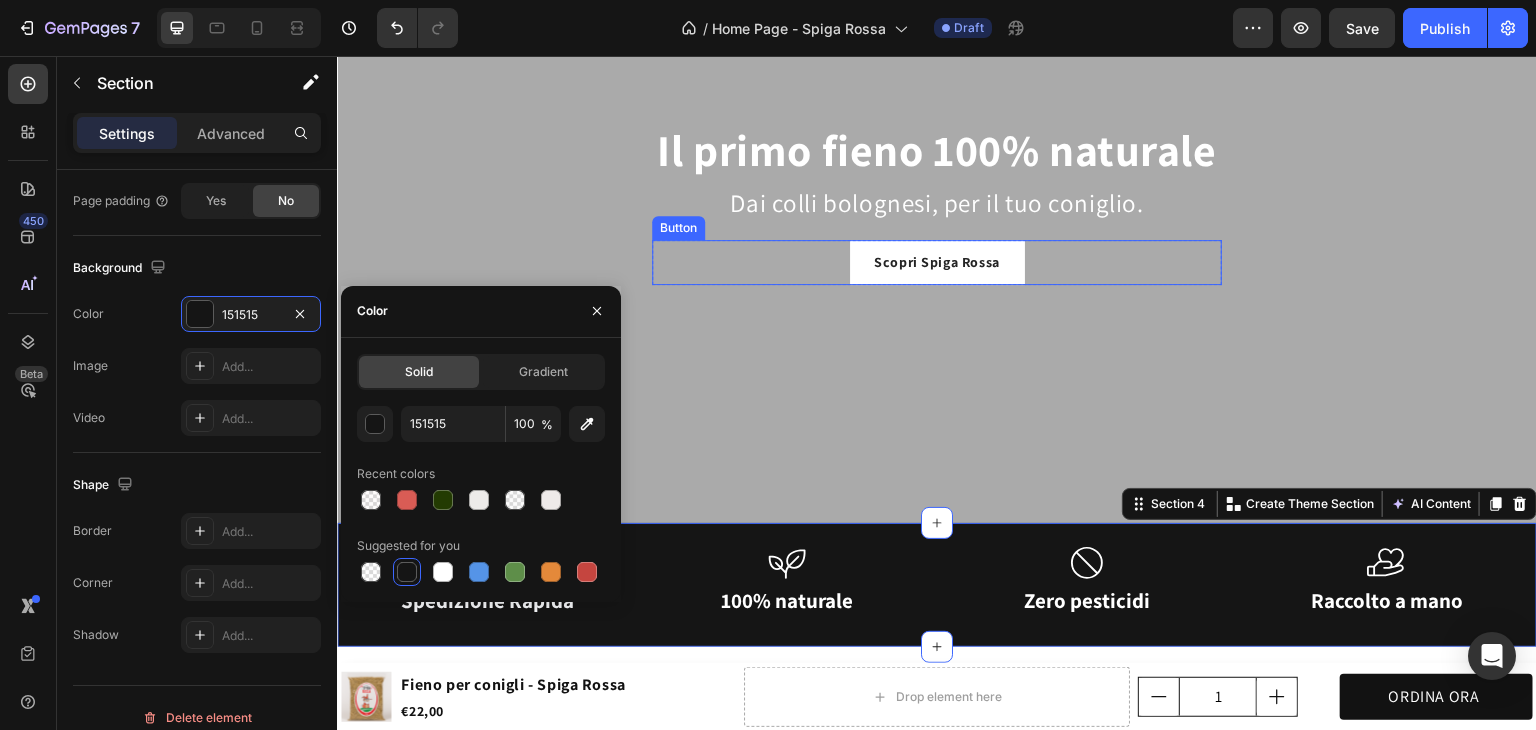 click on "Scopri Spiga Rossa" at bounding box center [937, 262] 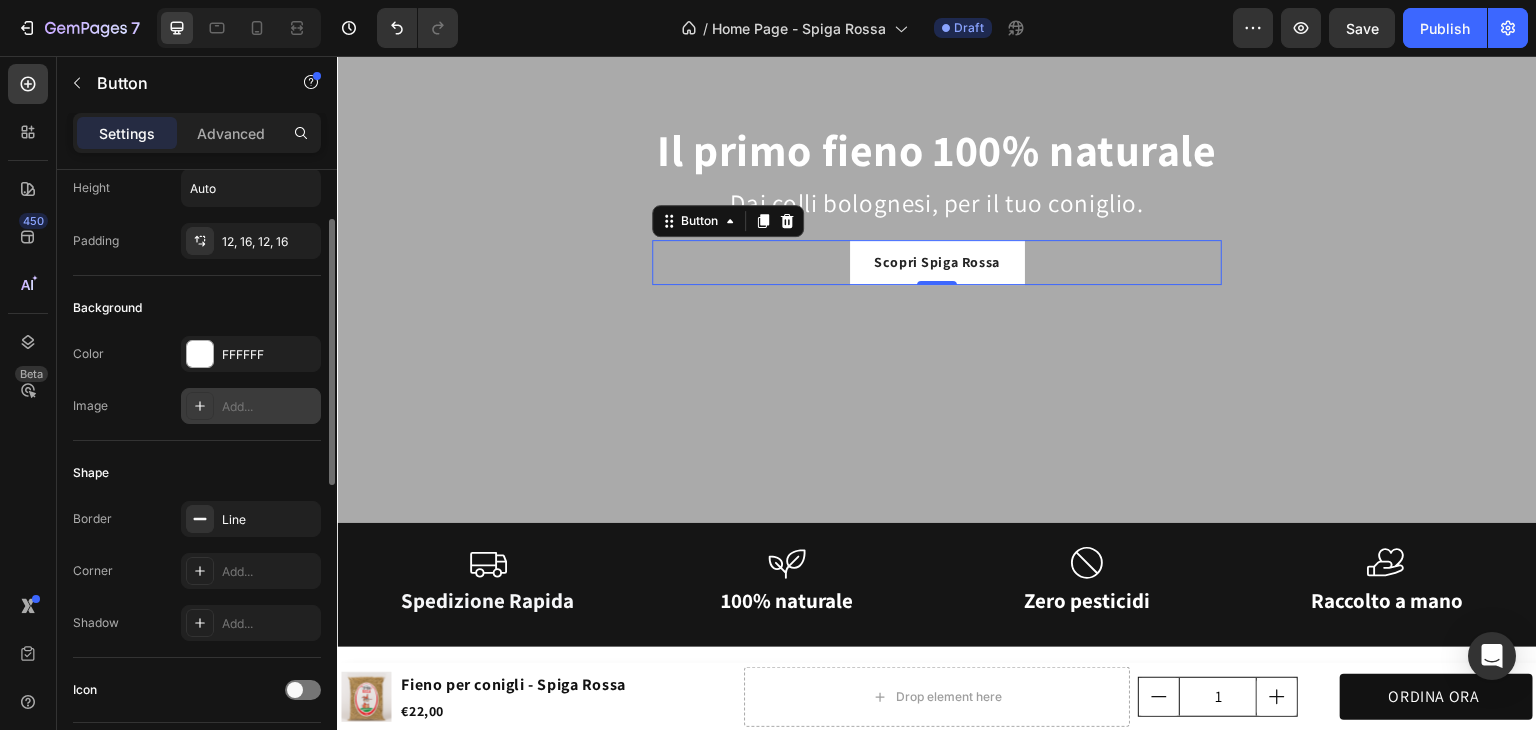 scroll, scrollTop: 115, scrollLeft: 0, axis: vertical 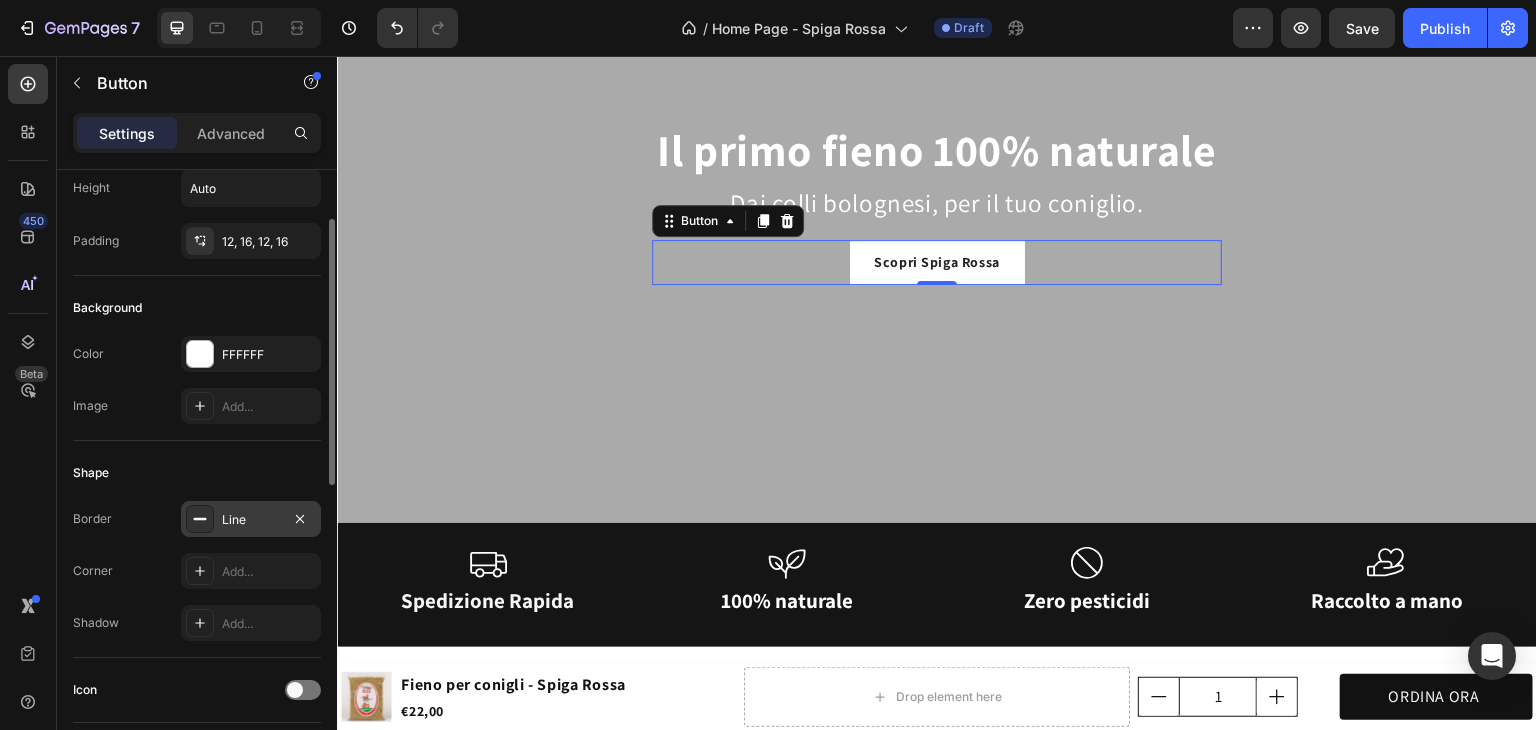 click on "Line" at bounding box center (251, 520) 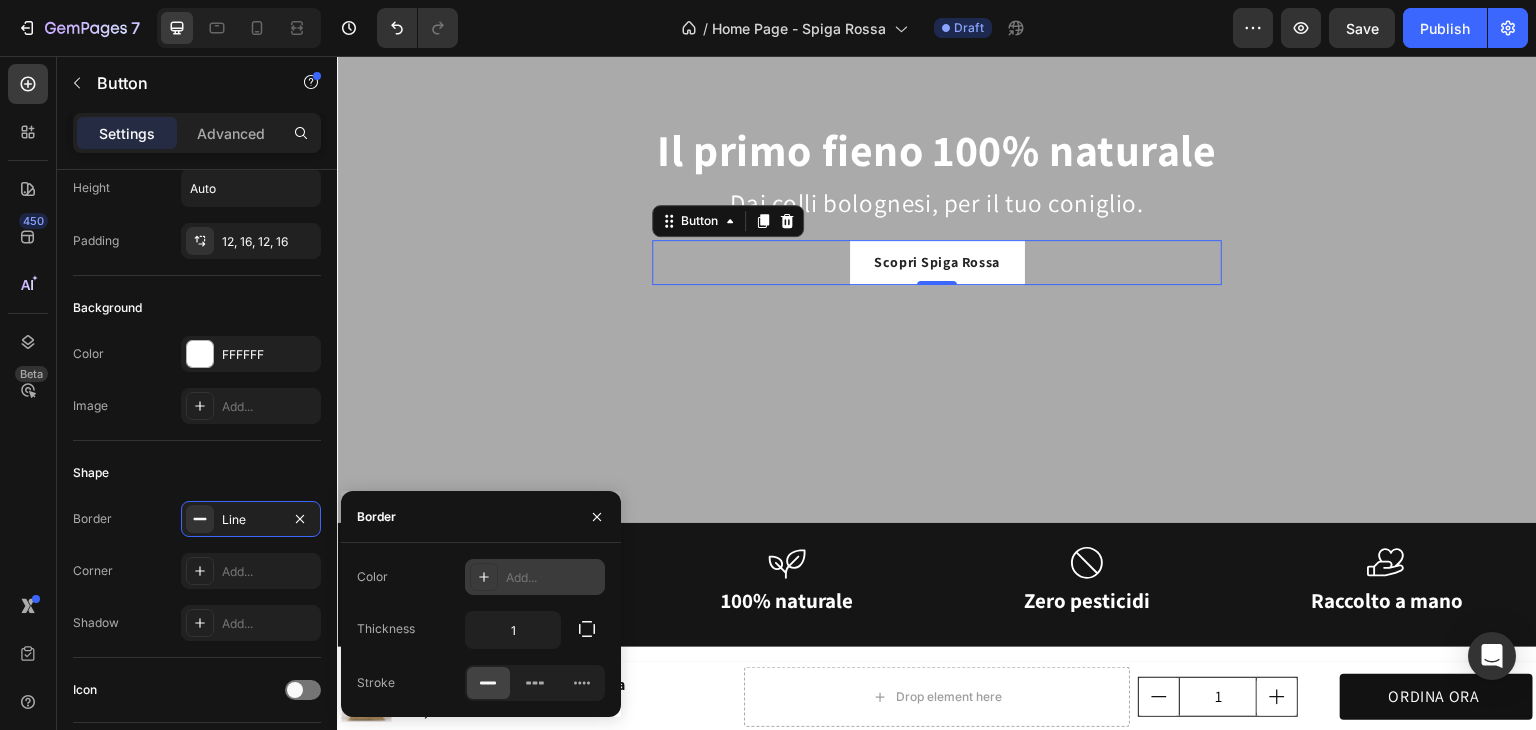 click on "Add..." at bounding box center [553, 578] 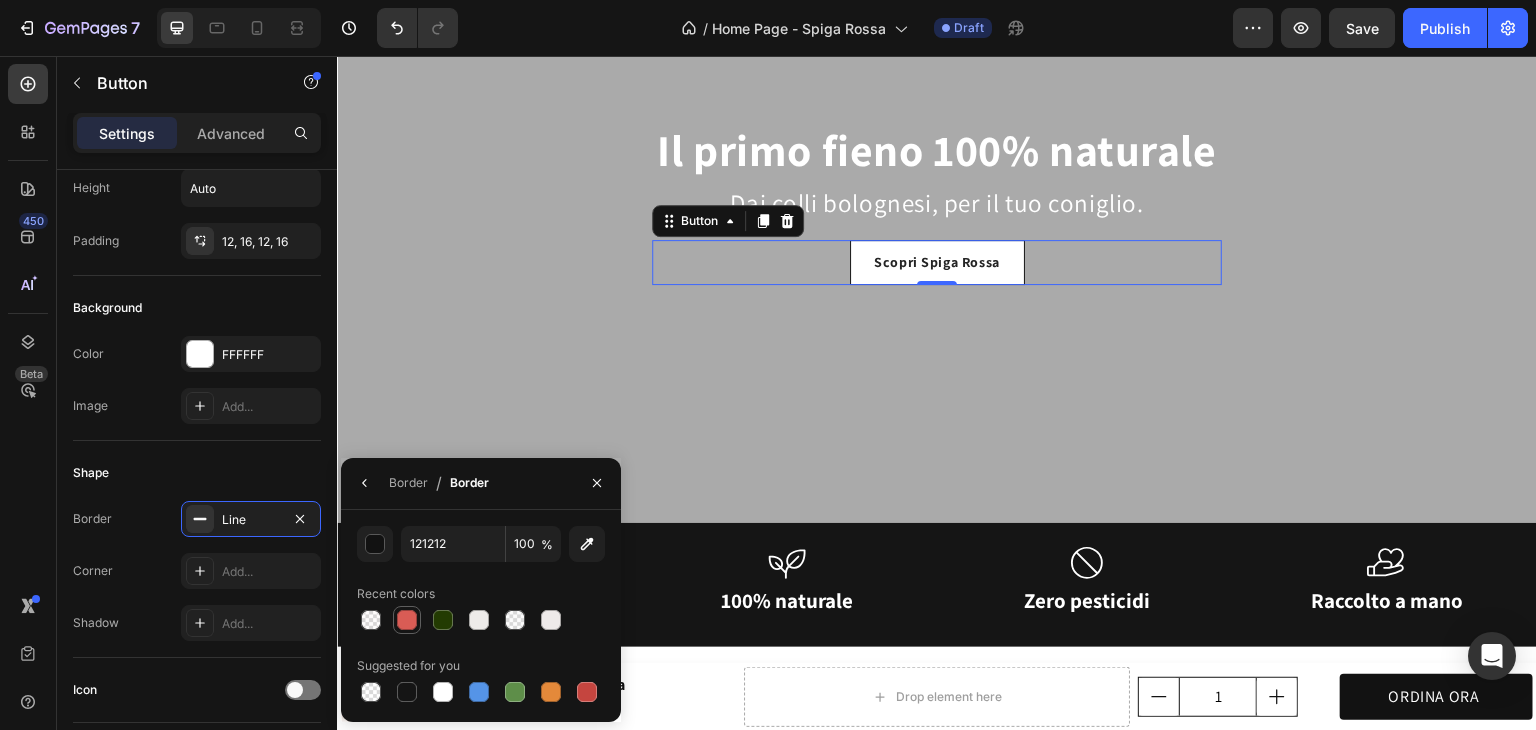 click at bounding box center [407, 620] 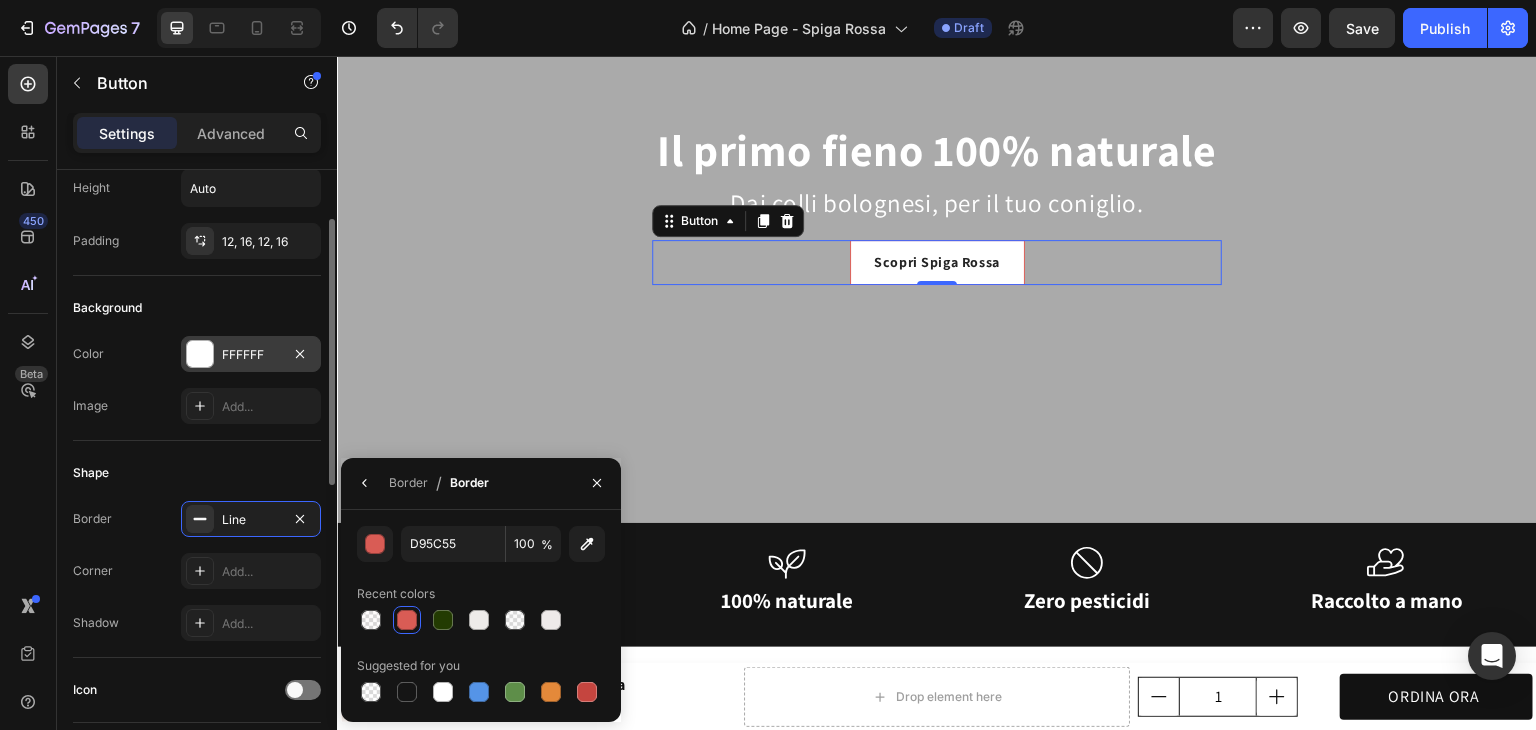 click on "FFFFFF" at bounding box center [251, 355] 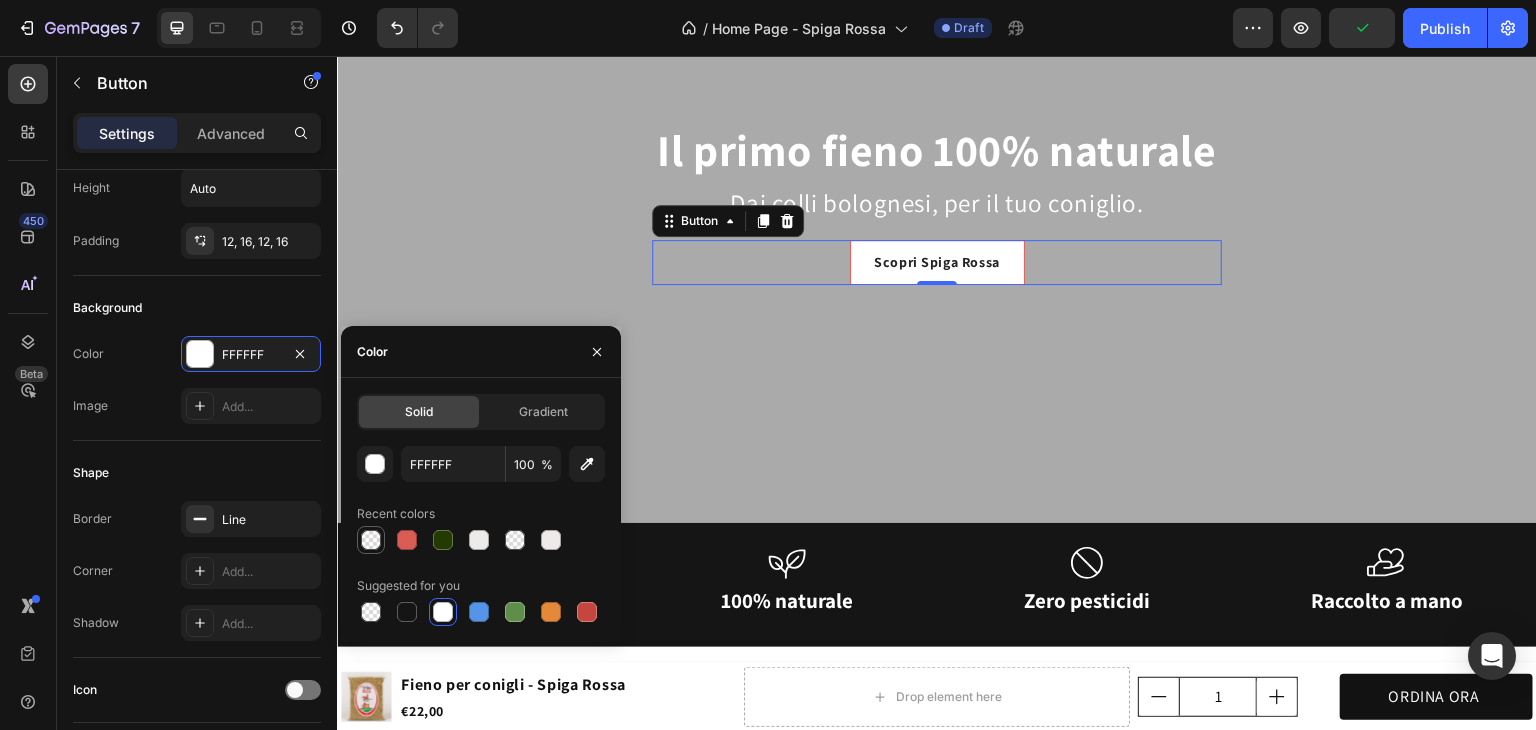 click at bounding box center [371, 540] 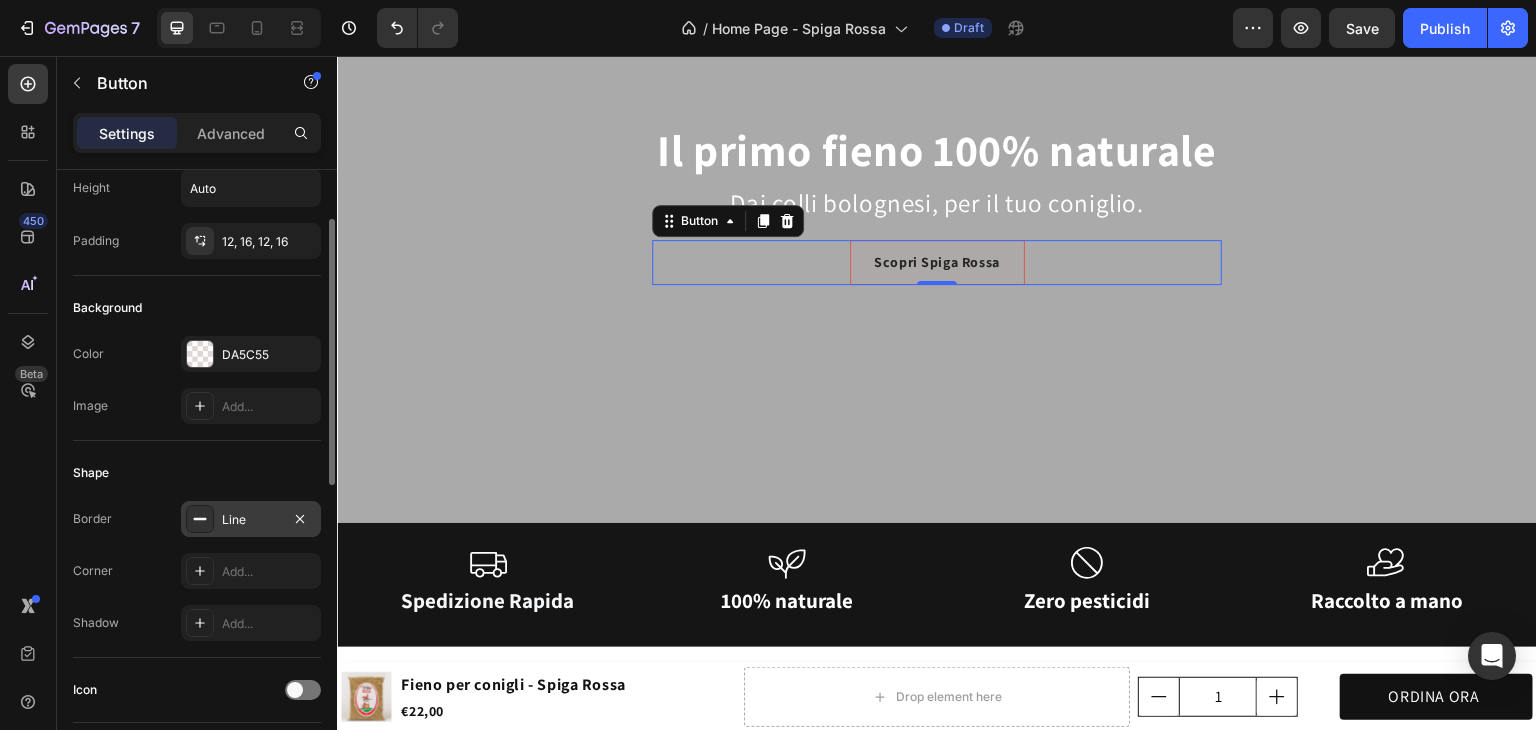 click on "Line" at bounding box center [251, 520] 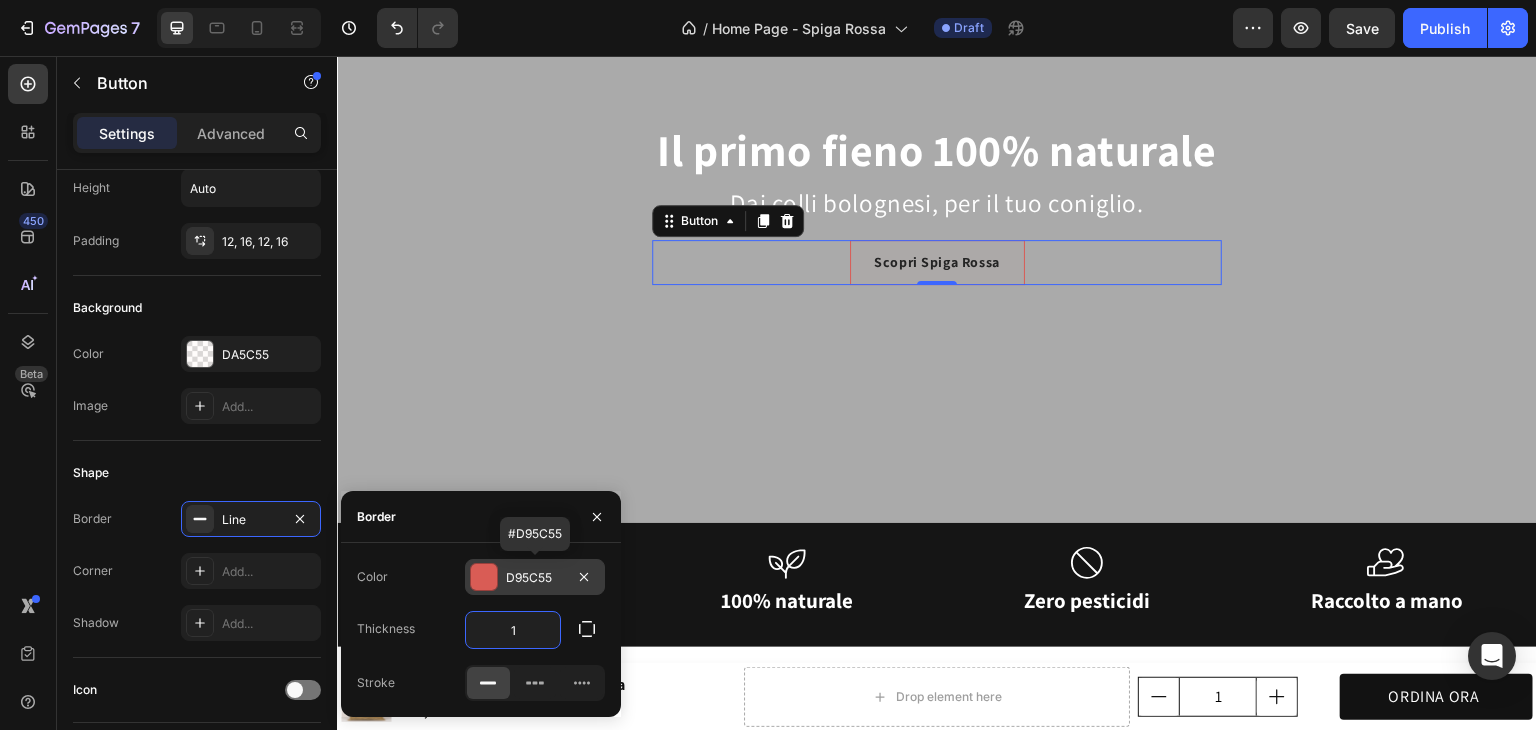 click on "1" at bounding box center (513, 630) 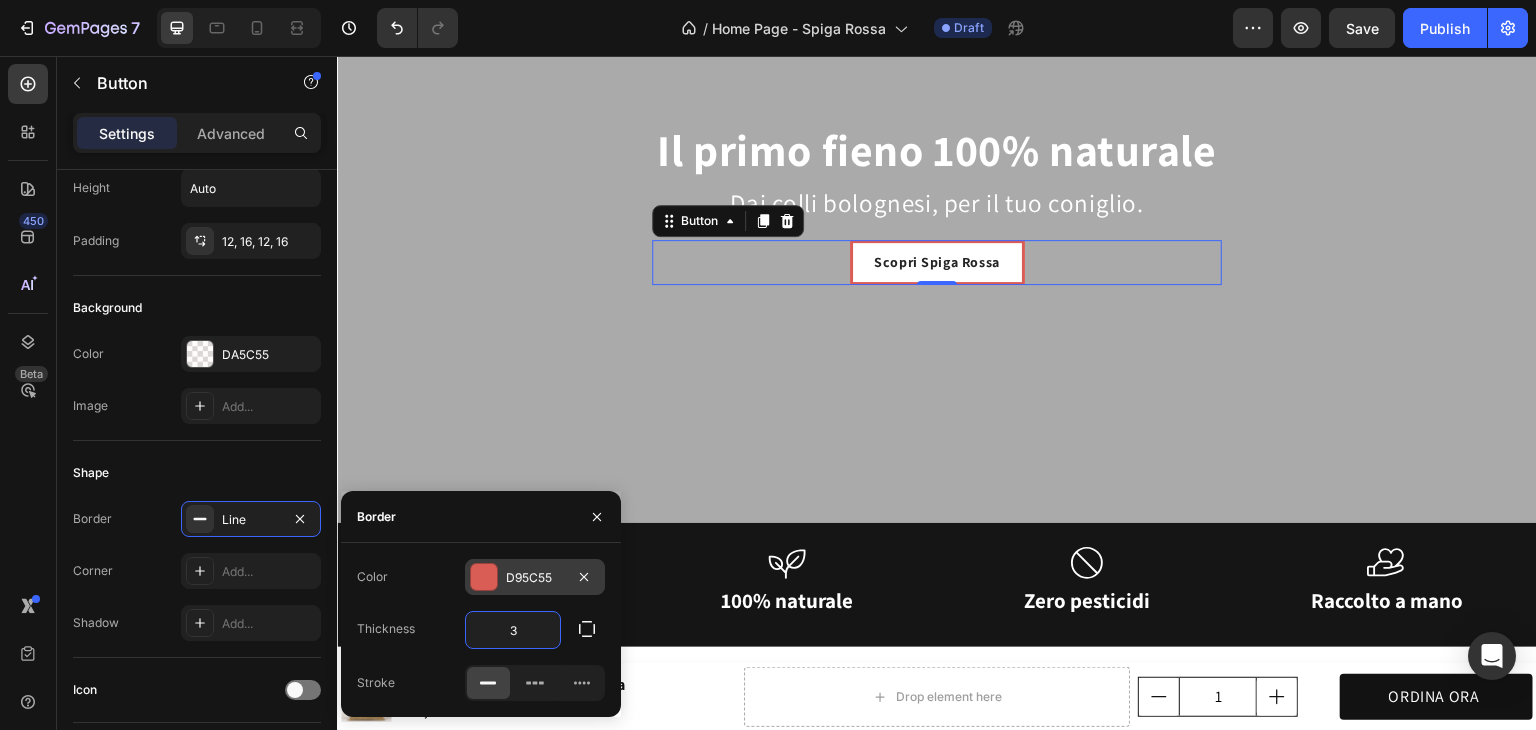 click on "Scopri Spiga Rossa" at bounding box center (937, 262) 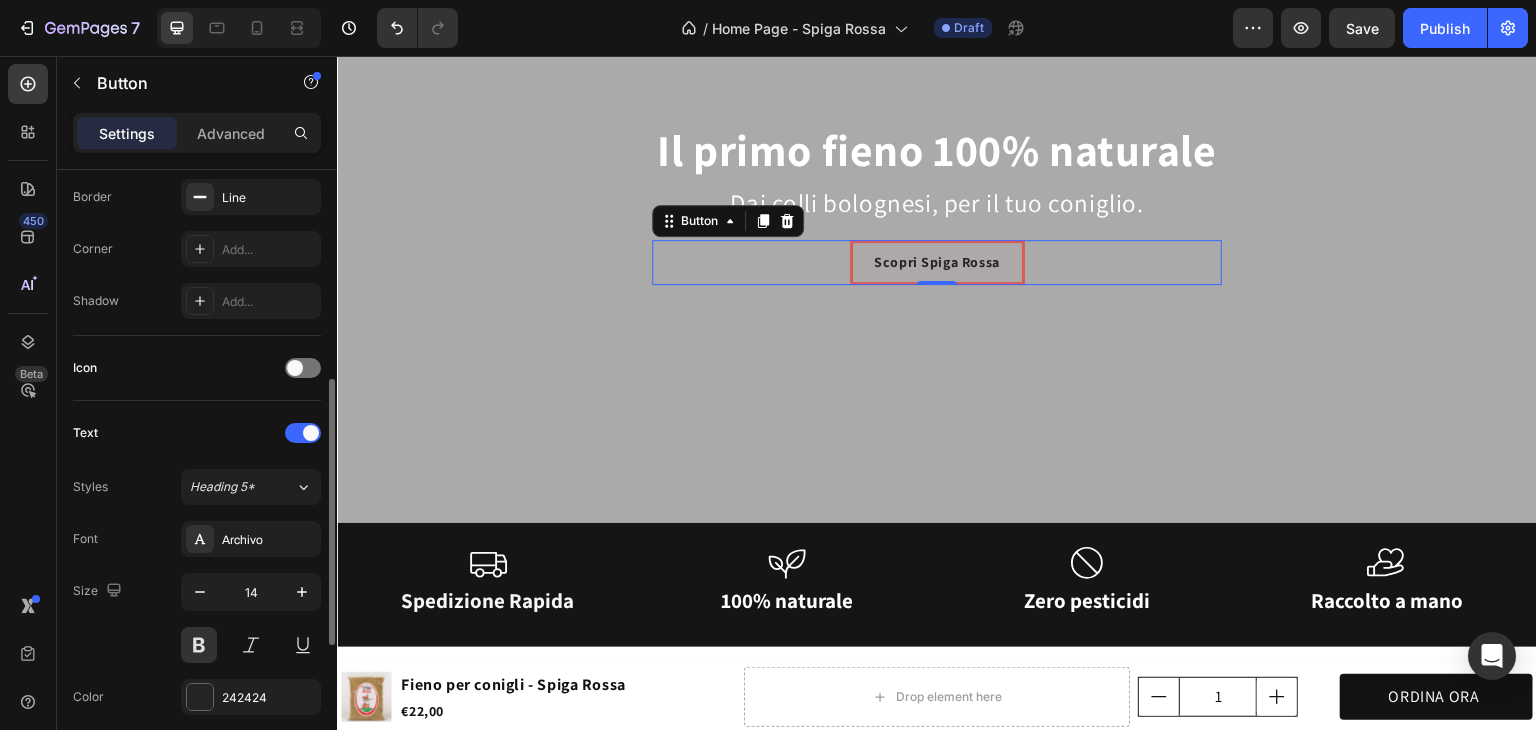 scroll, scrollTop: 470, scrollLeft: 0, axis: vertical 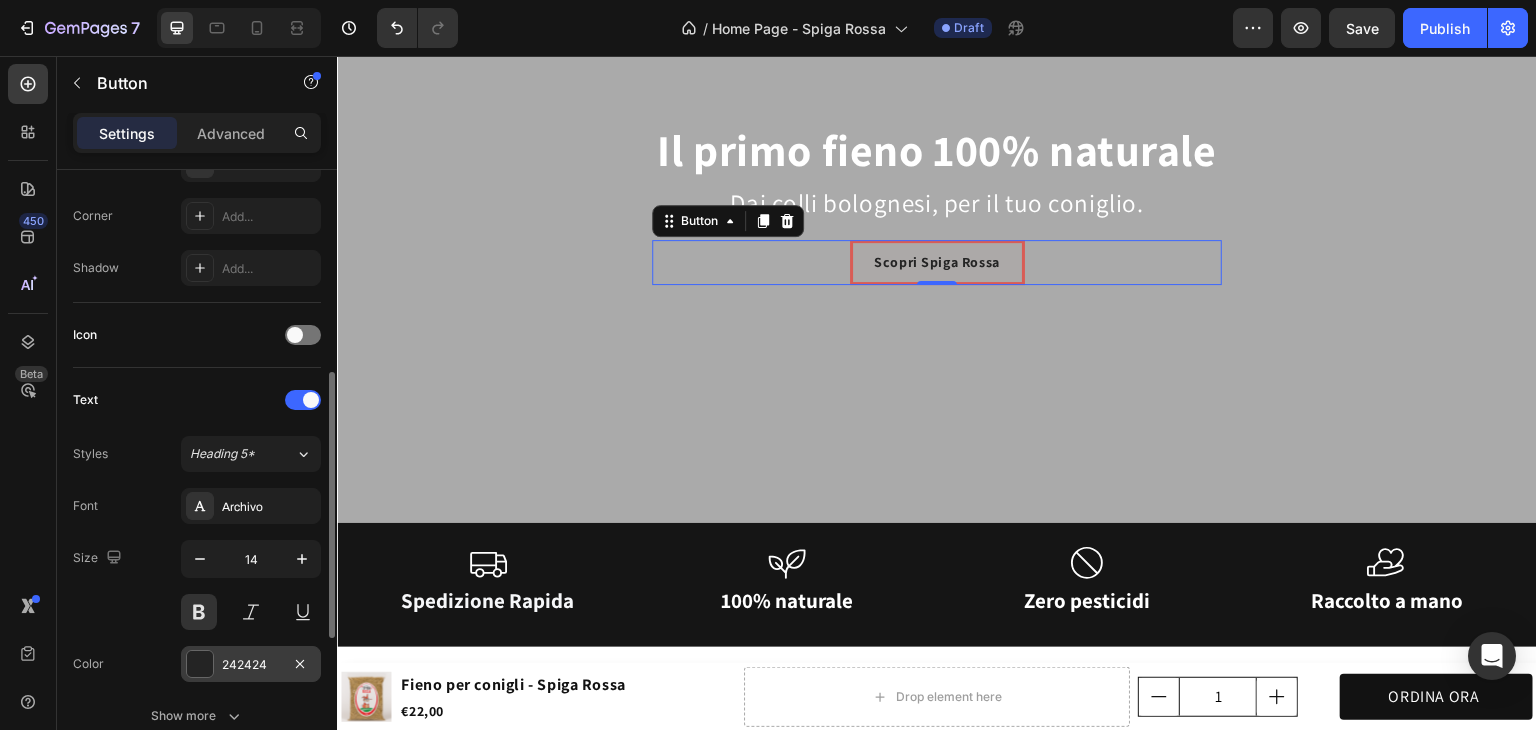 click on "242424" at bounding box center [251, 665] 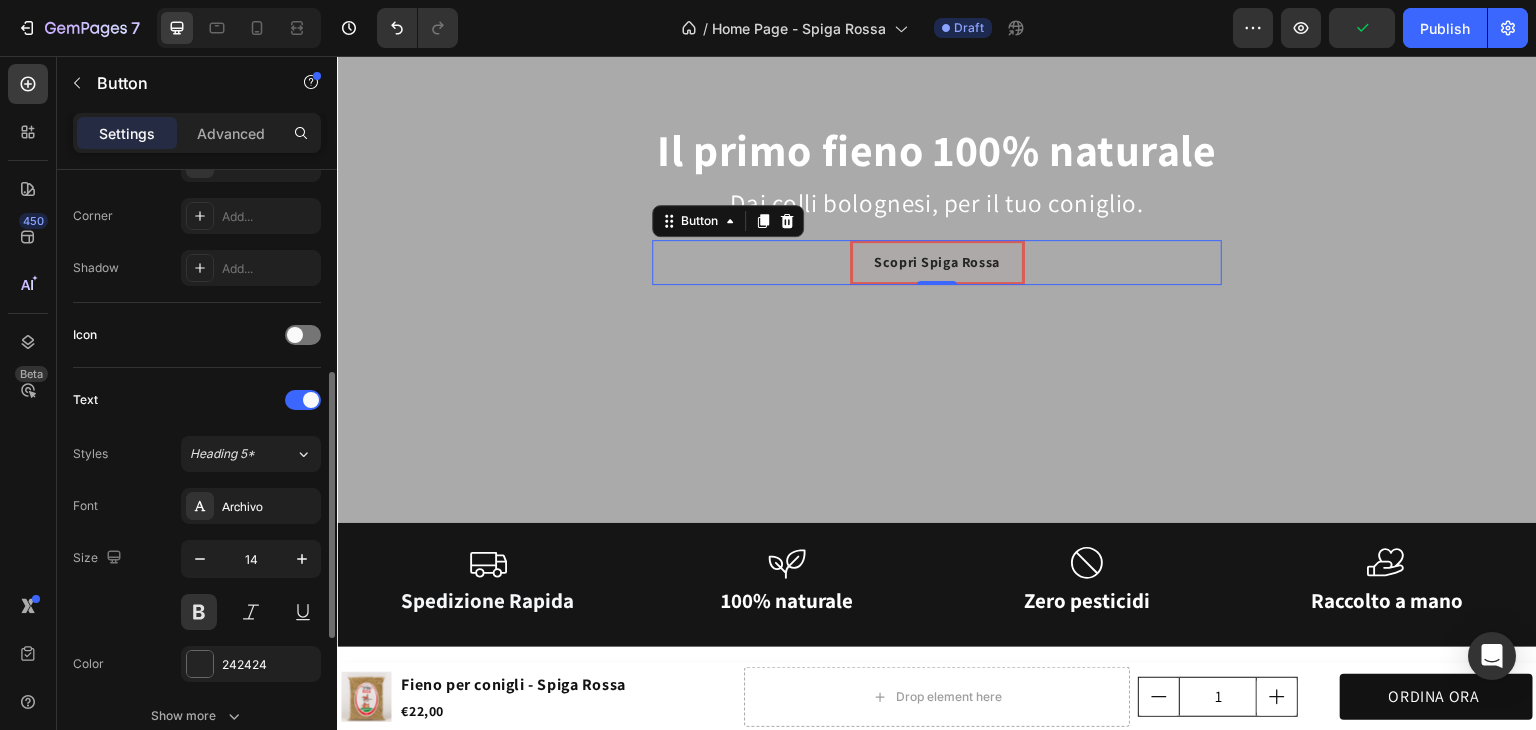 click on "Color 242424" at bounding box center [197, 664] 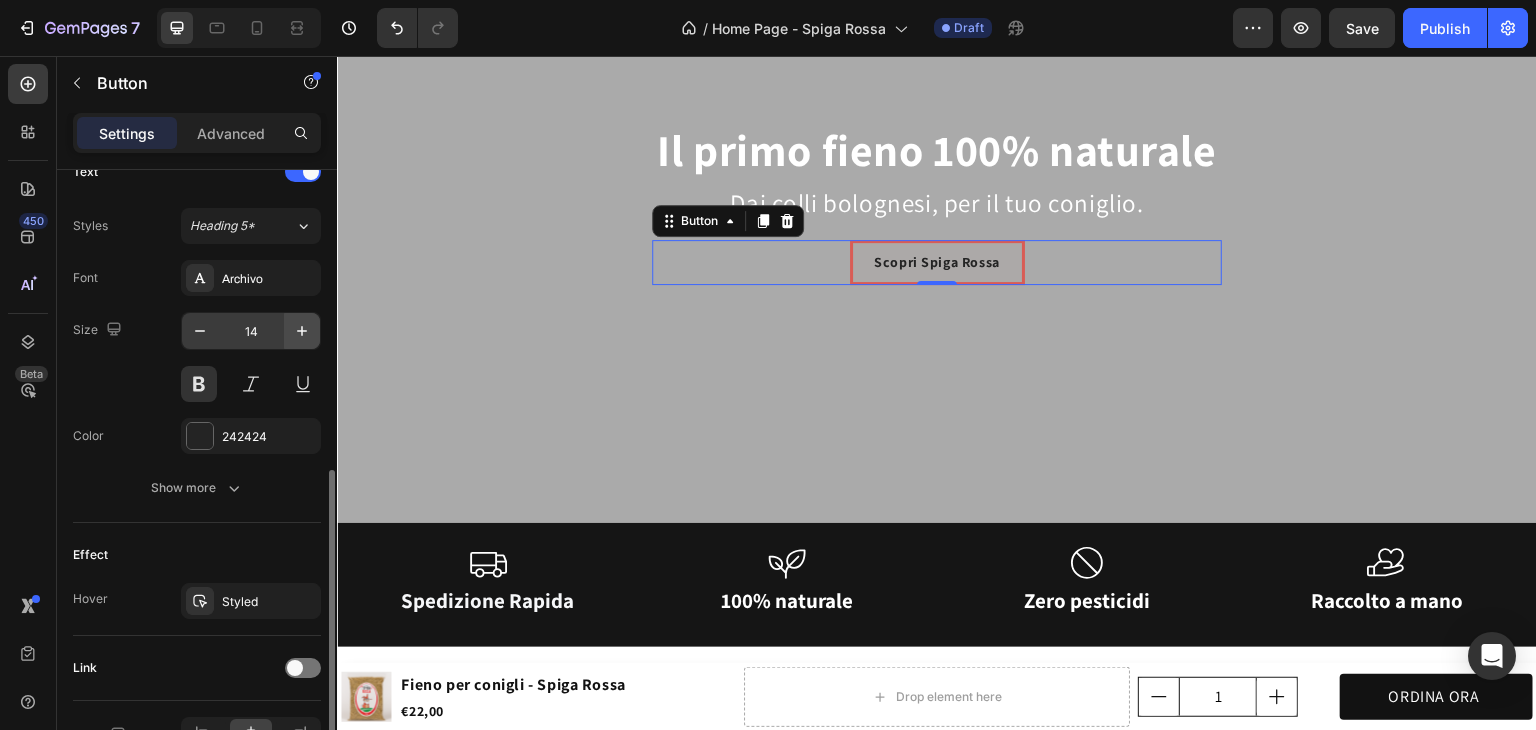 scroll, scrollTop: 699, scrollLeft: 0, axis: vertical 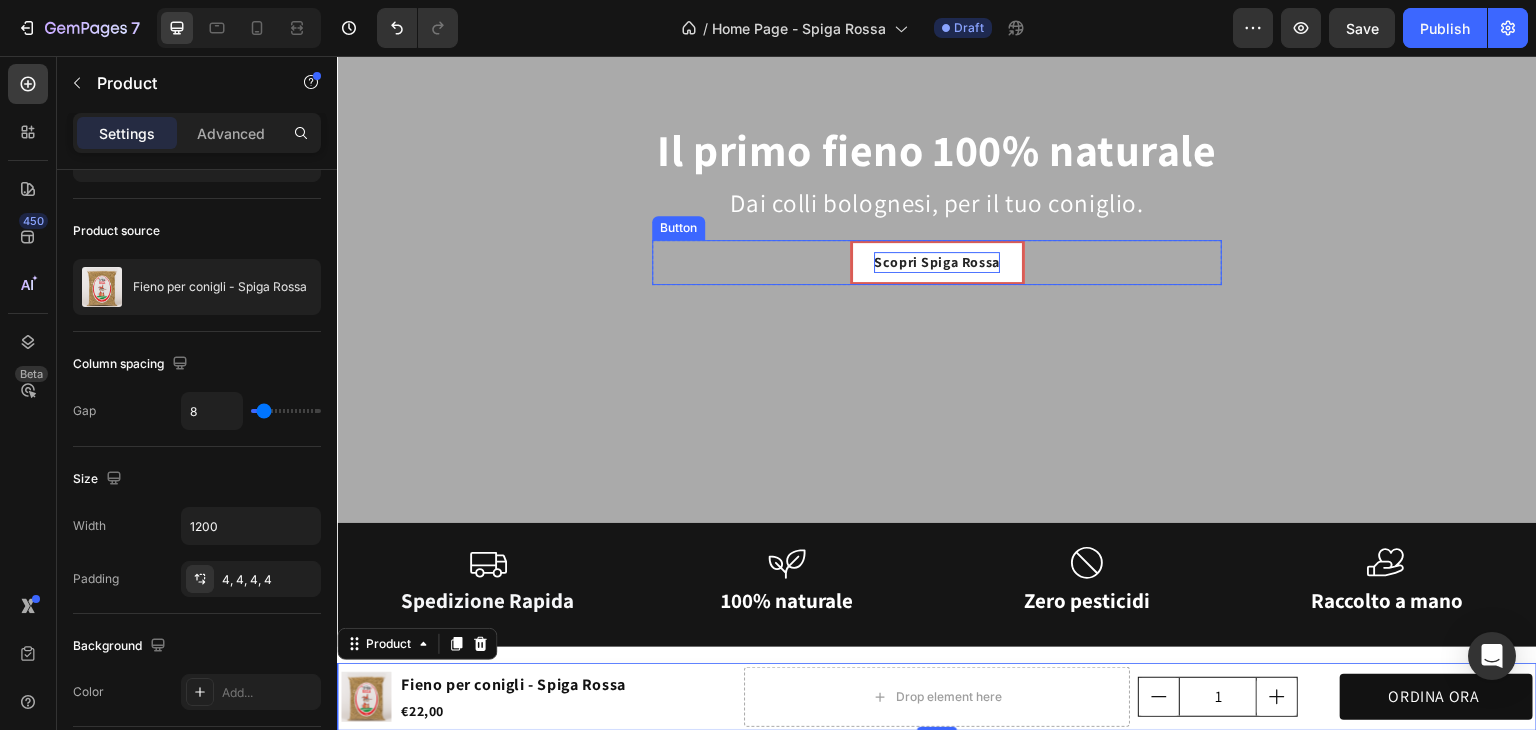 click on "Scopri Spiga Rossa" at bounding box center (937, 262) 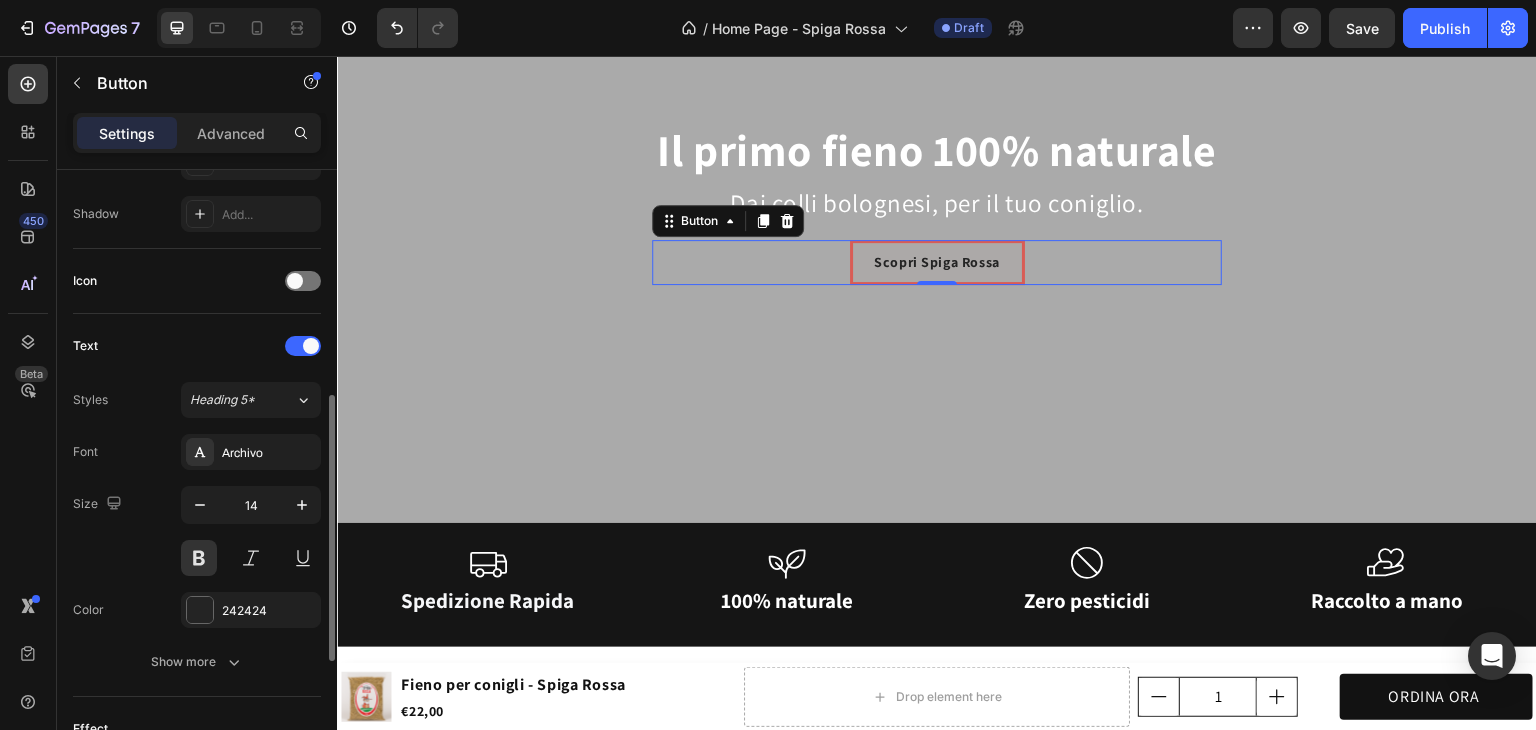scroll, scrollTop: 525, scrollLeft: 0, axis: vertical 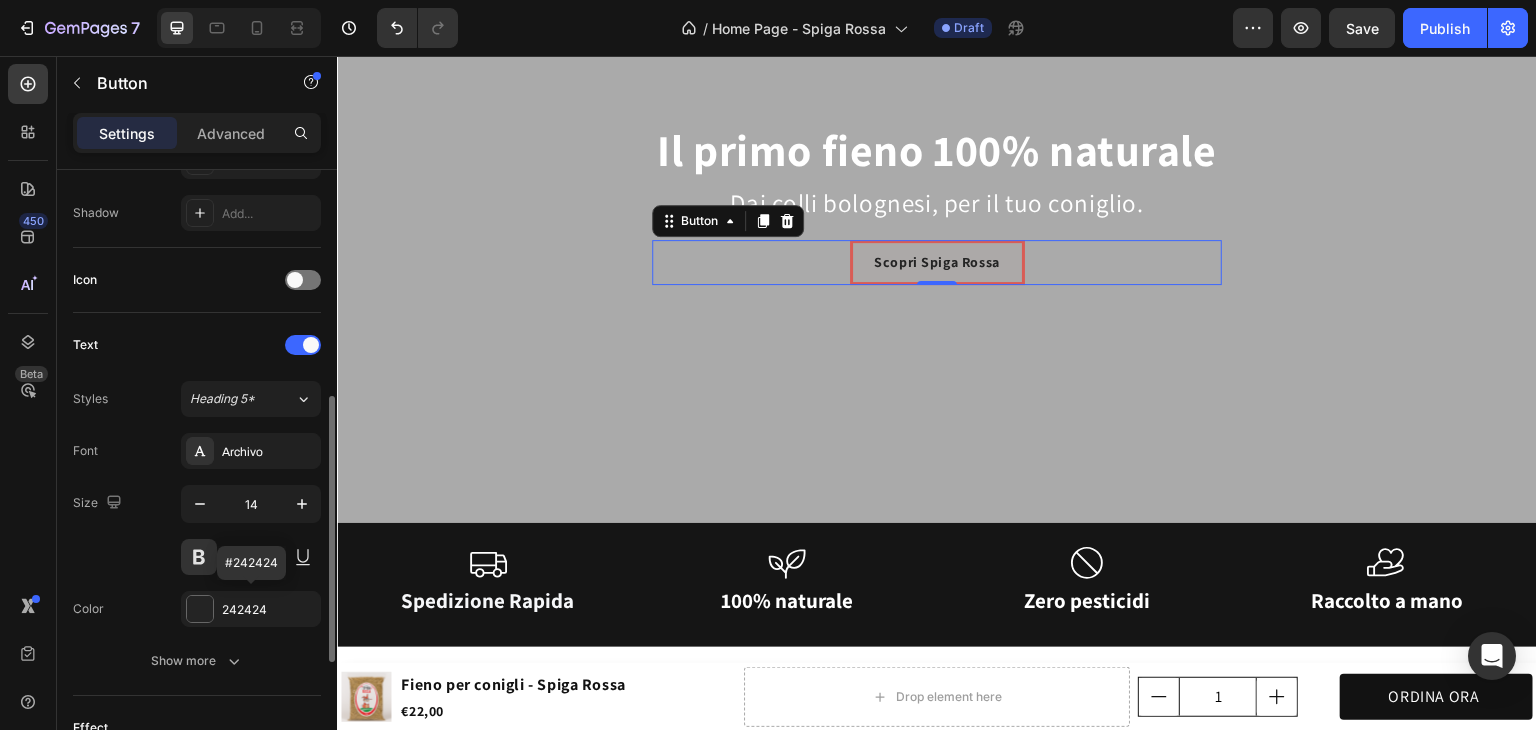 click on "242424" at bounding box center [251, 609] 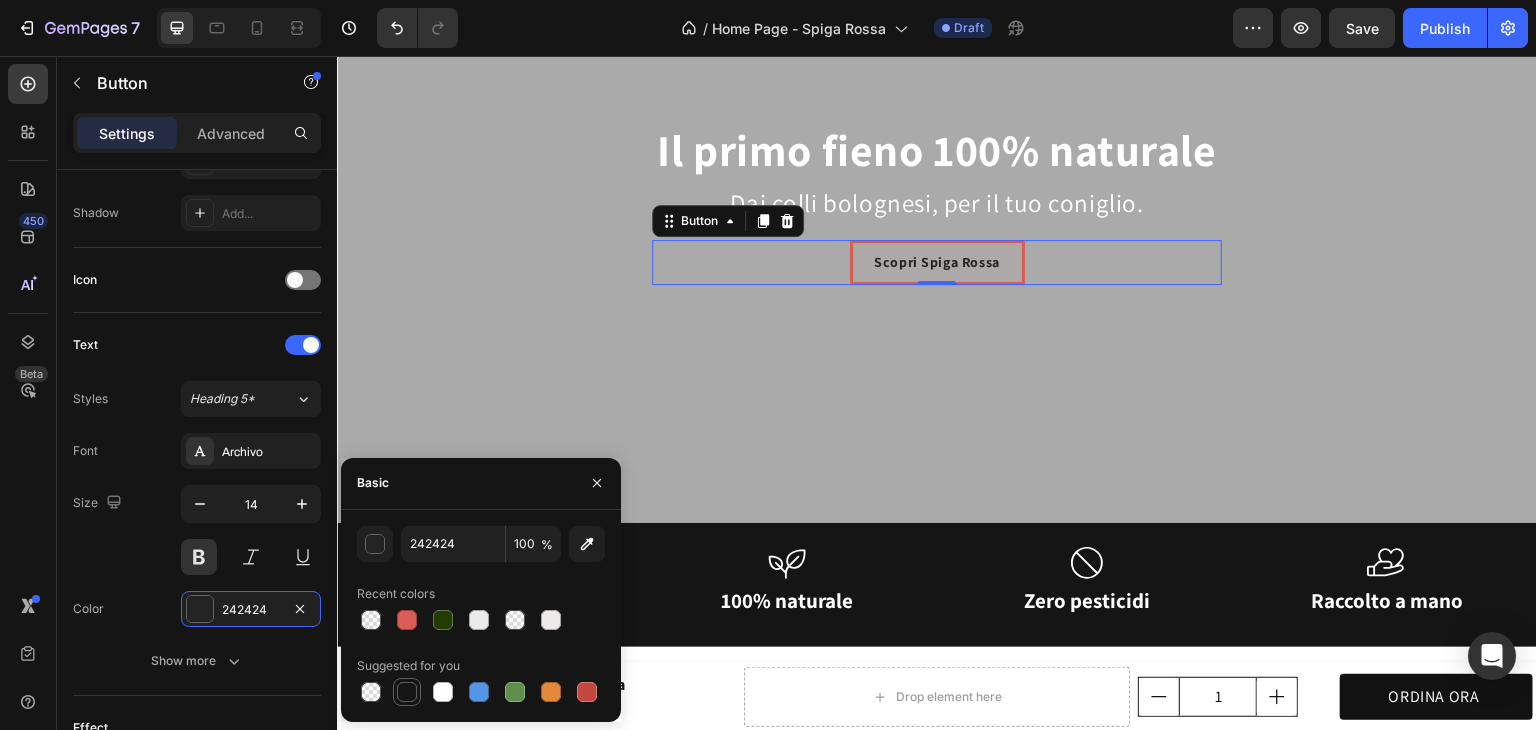 click at bounding box center (407, 692) 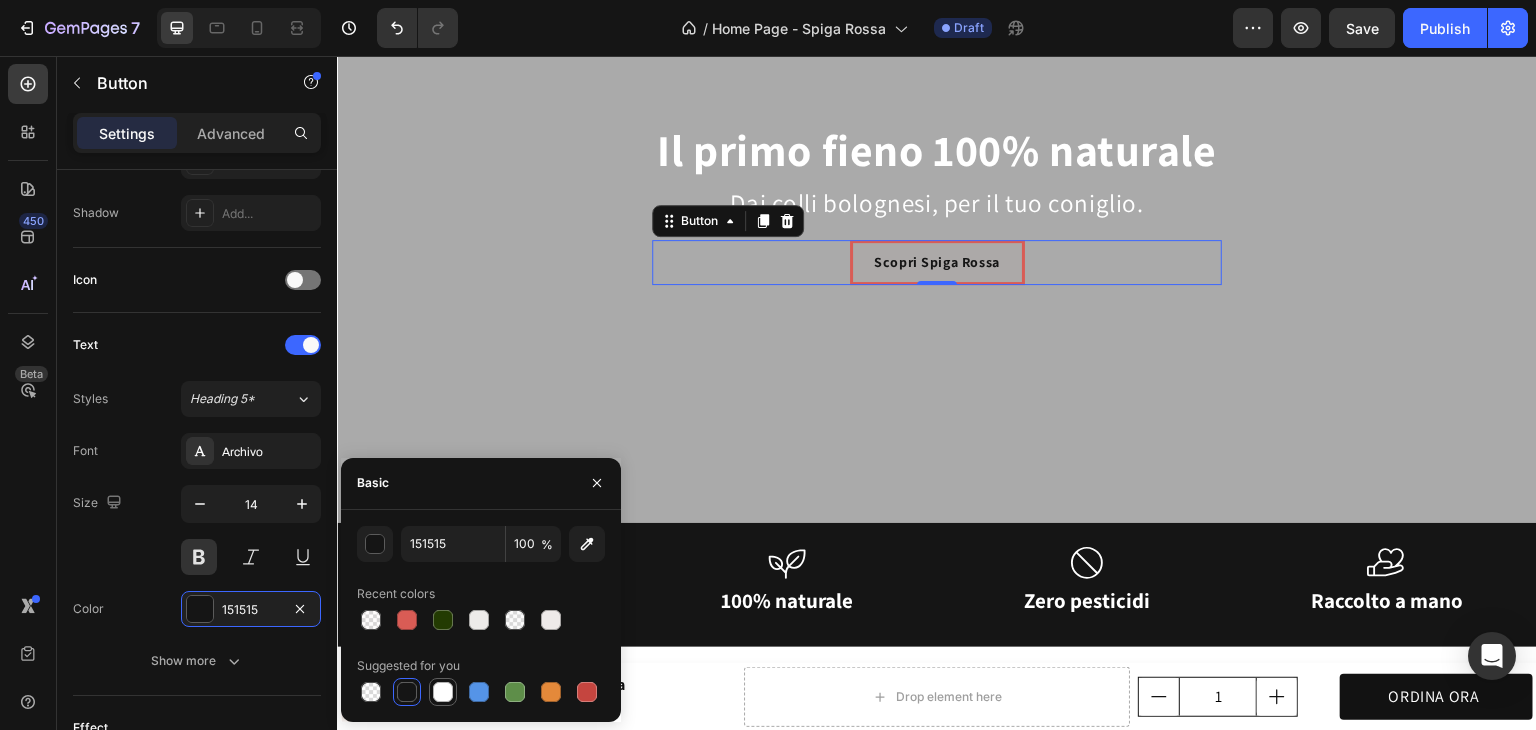 click at bounding box center [443, 692] 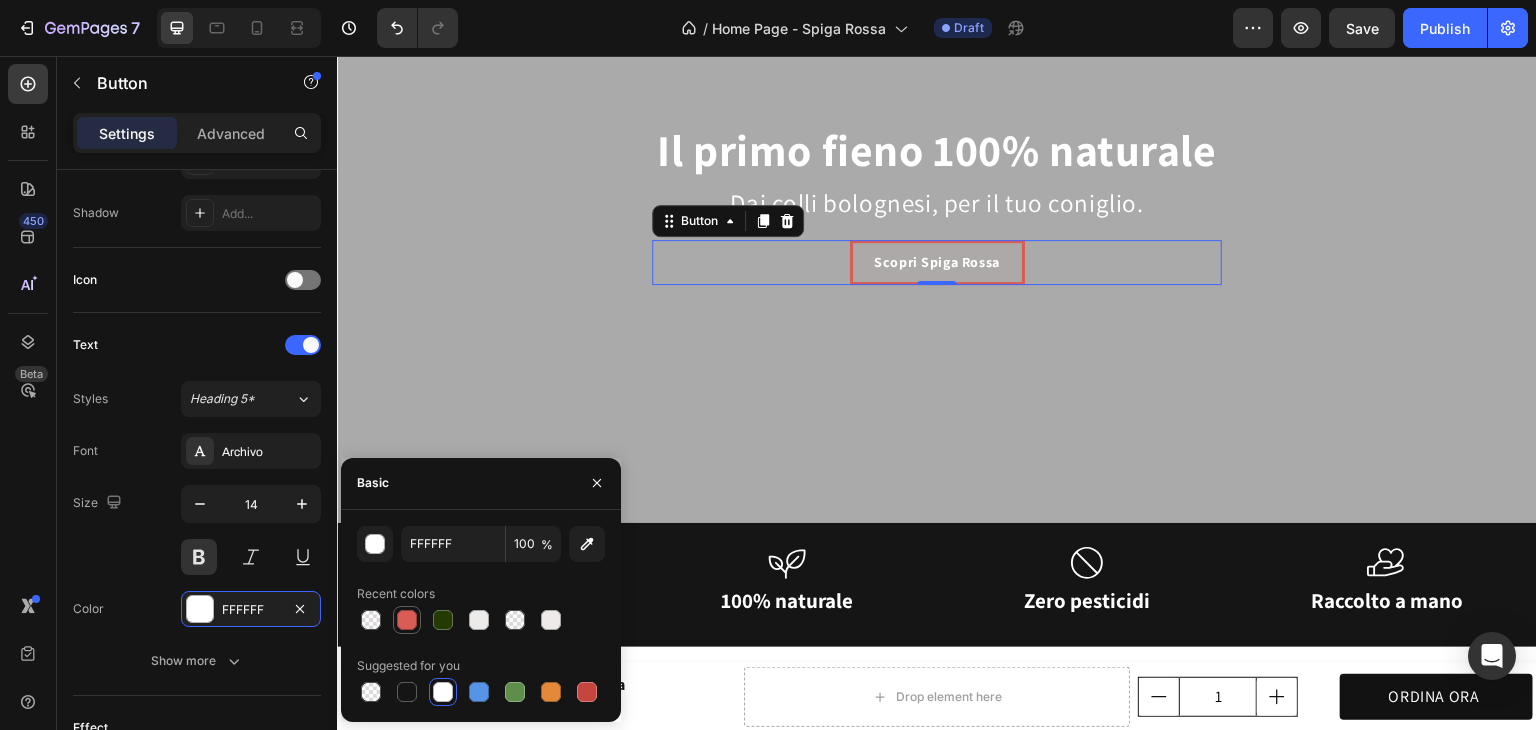 click at bounding box center [407, 620] 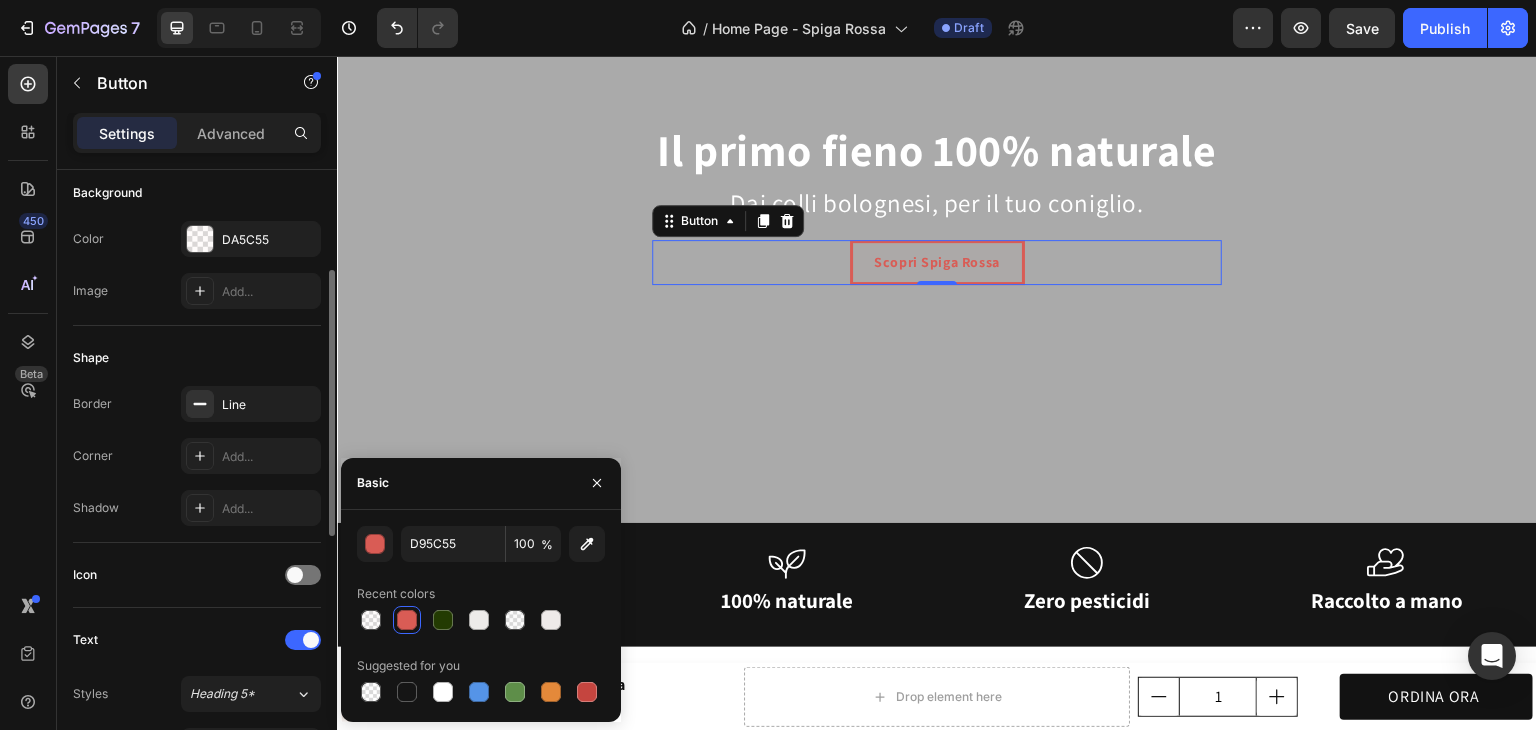 scroll, scrollTop: 231, scrollLeft: 0, axis: vertical 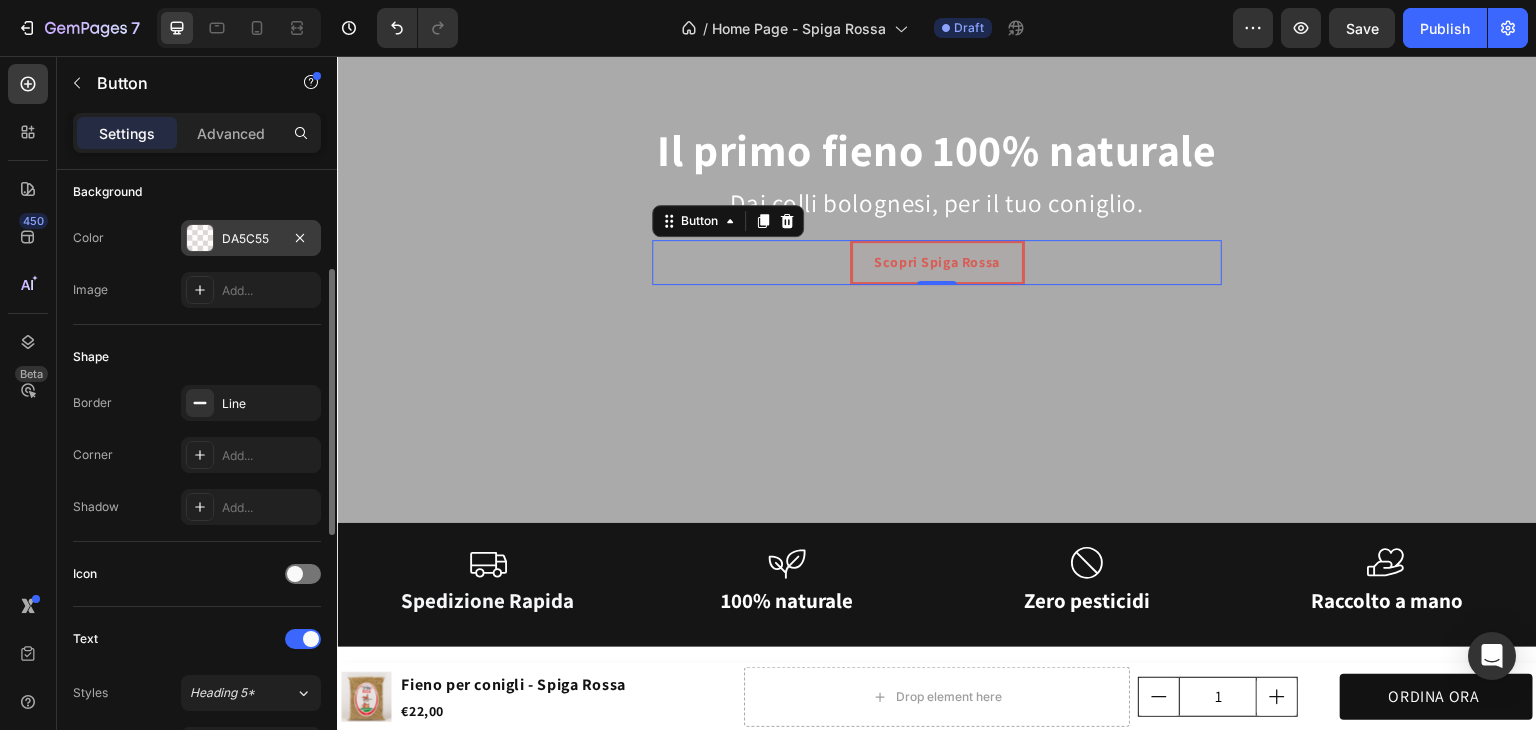click on "DA5C55" at bounding box center (251, 239) 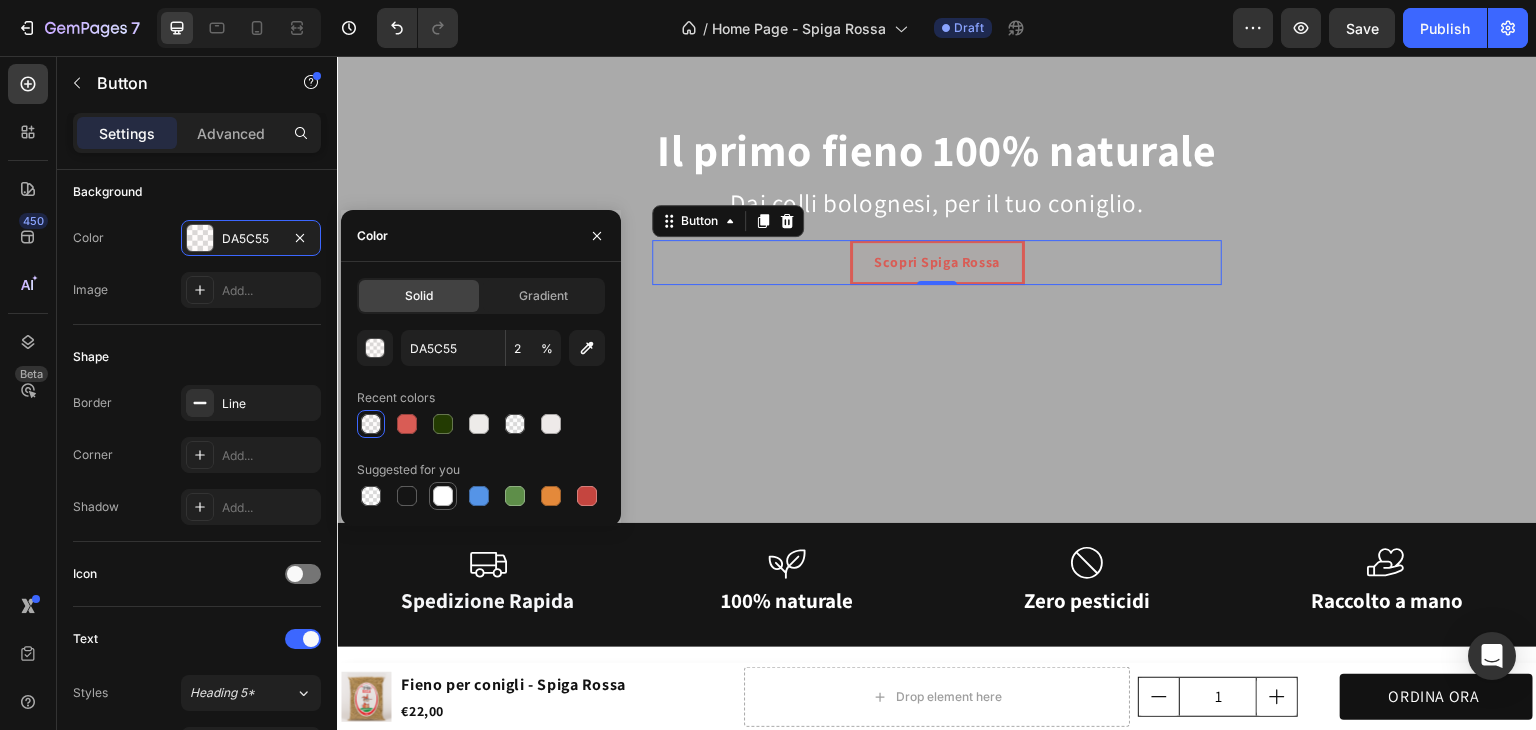click at bounding box center (443, 496) 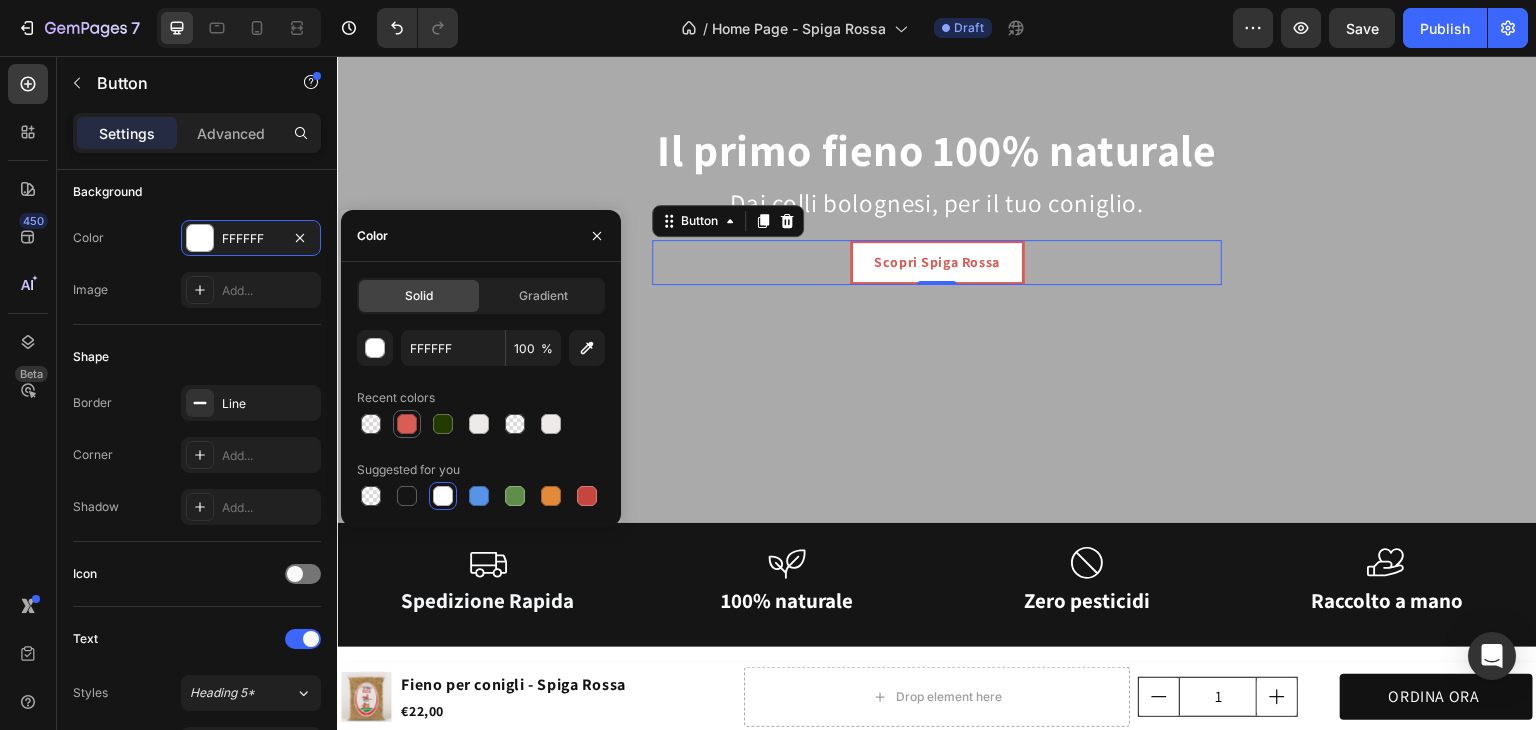 click at bounding box center (407, 424) 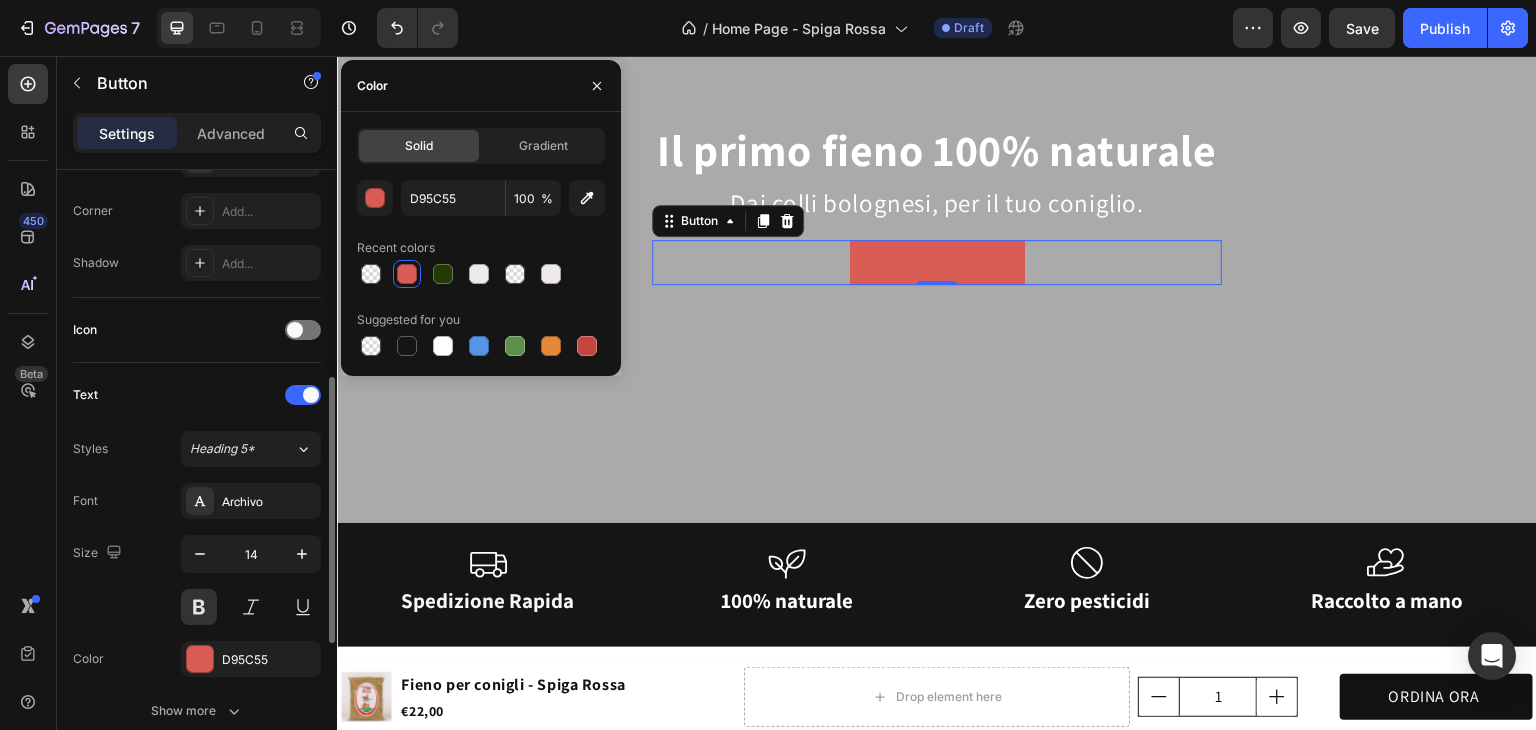 scroll, scrollTop: 477, scrollLeft: 0, axis: vertical 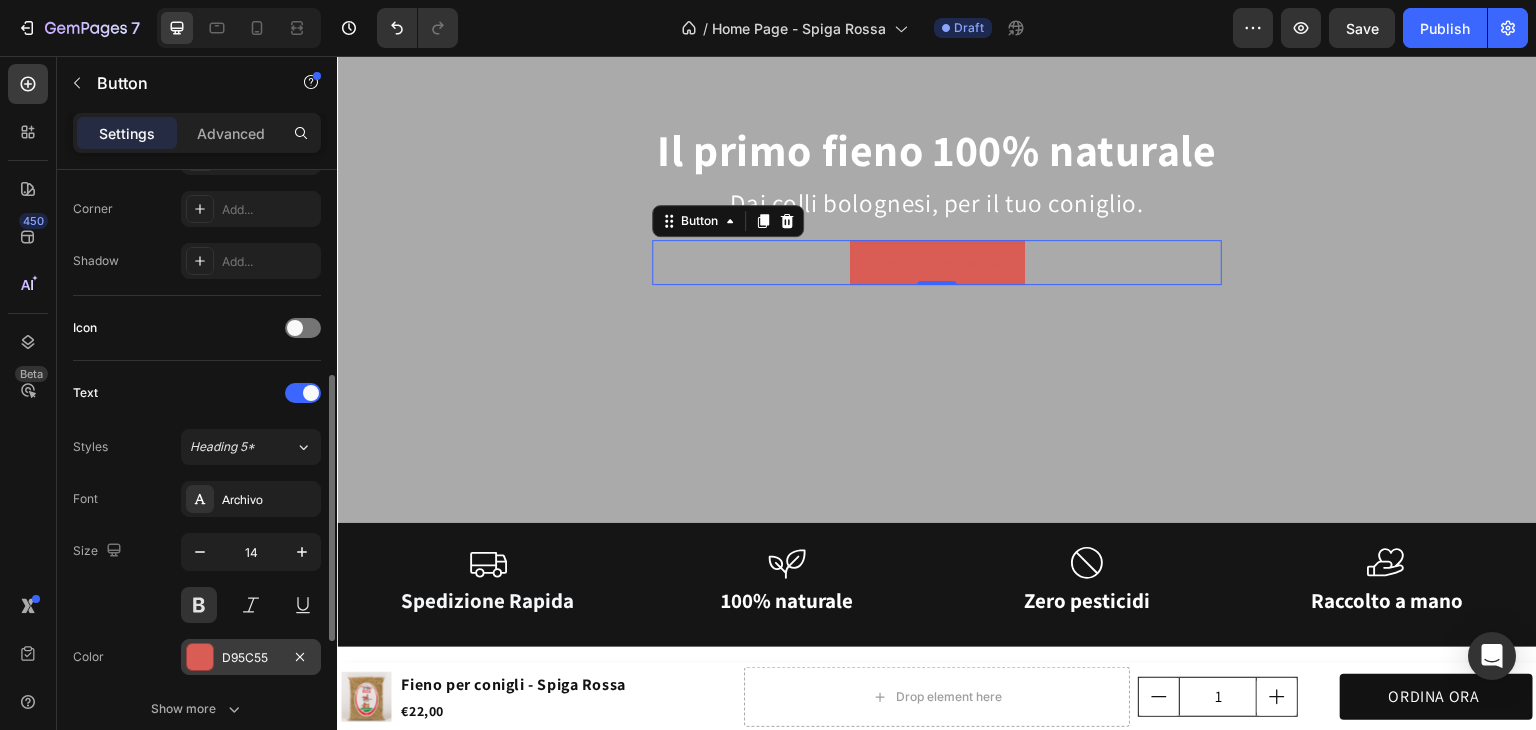 click on "D95C55" at bounding box center (251, 658) 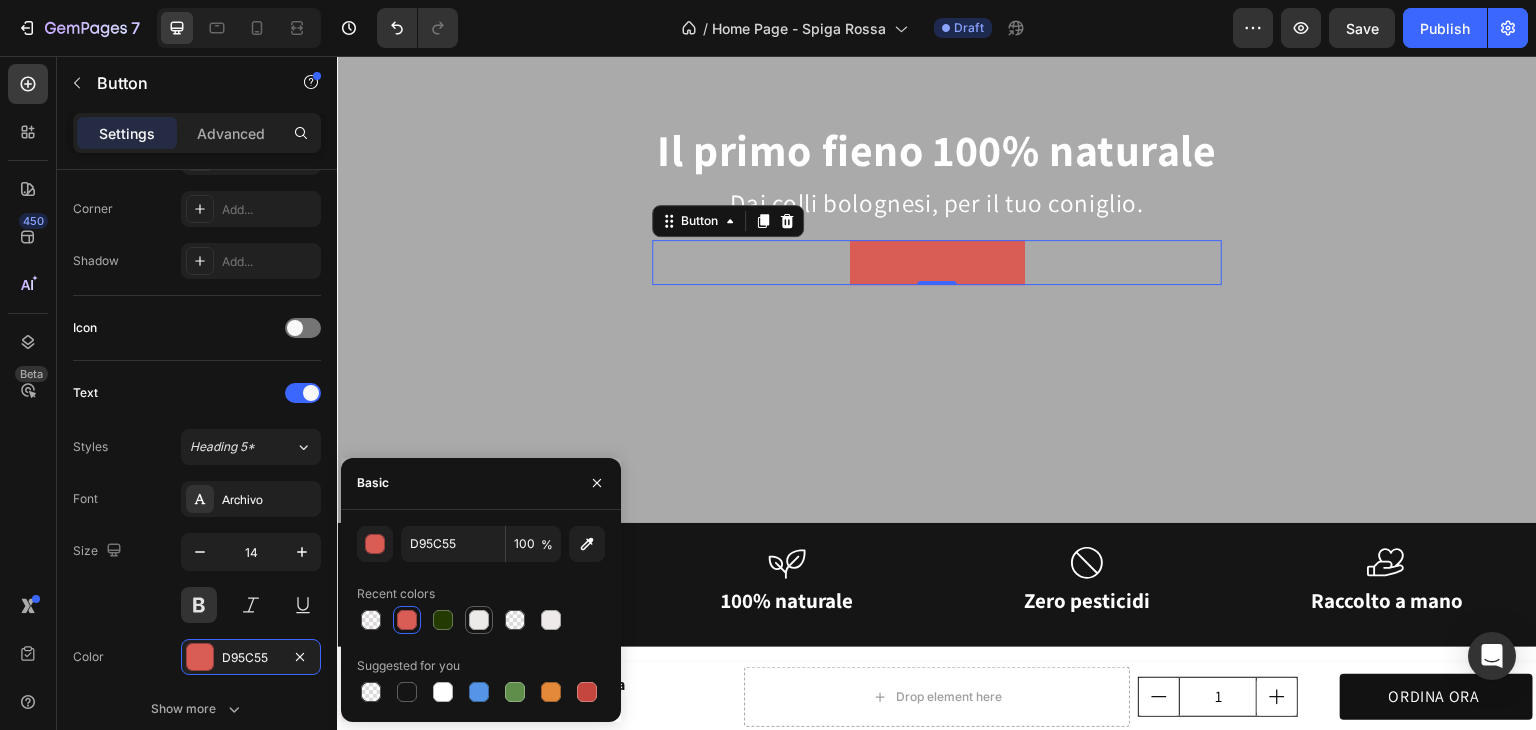 click at bounding box center [479, 620] 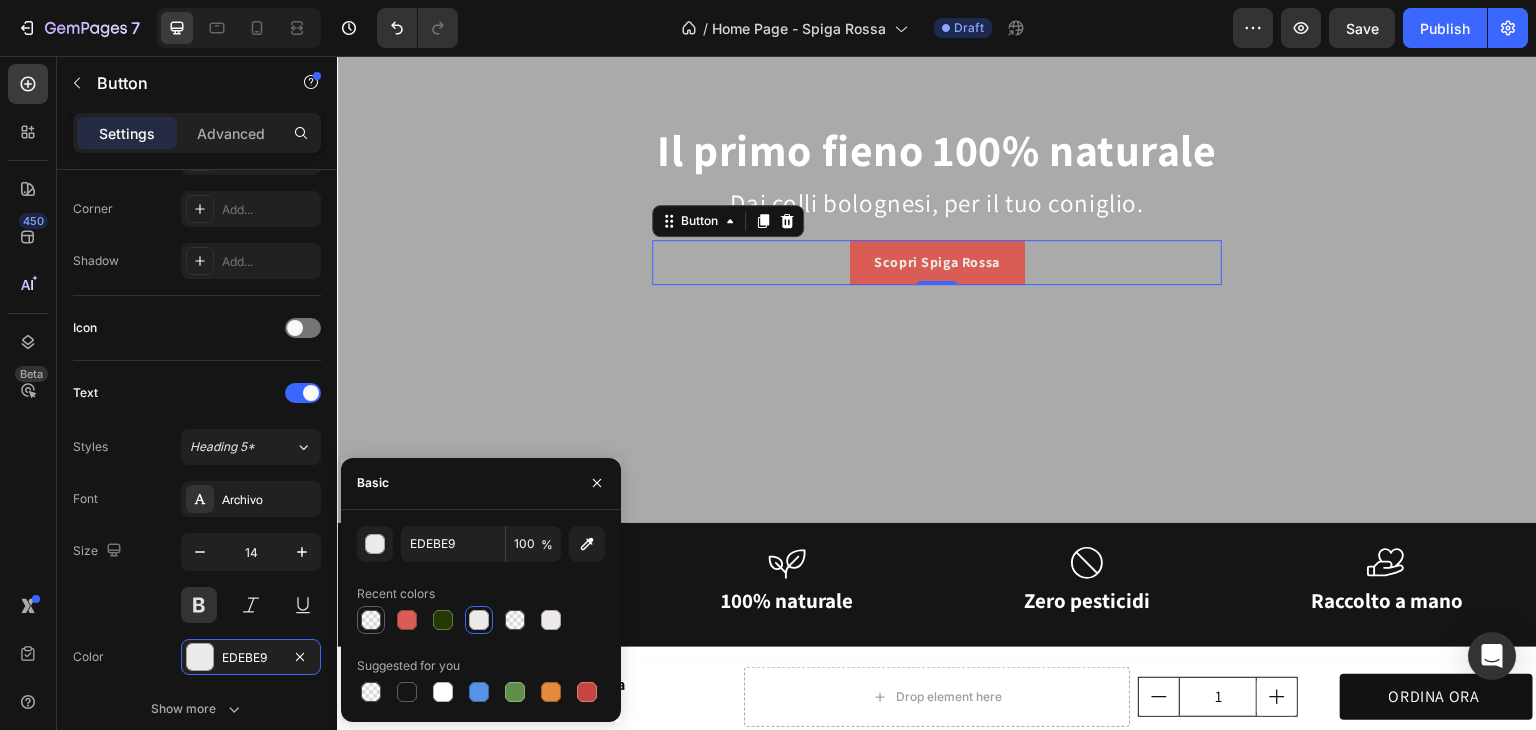 click at bounding box center (371, 620) 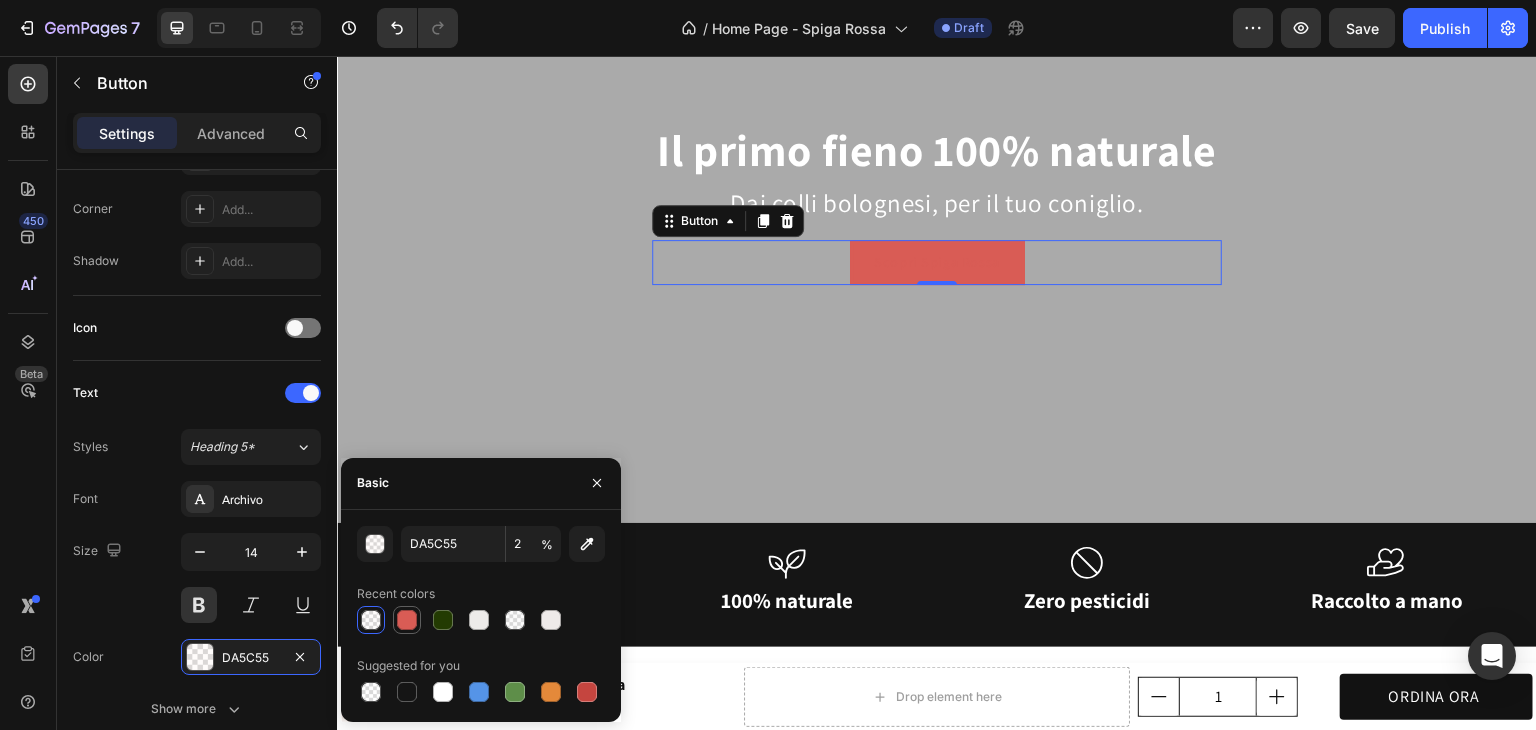 click at bounding box center (407, 620) 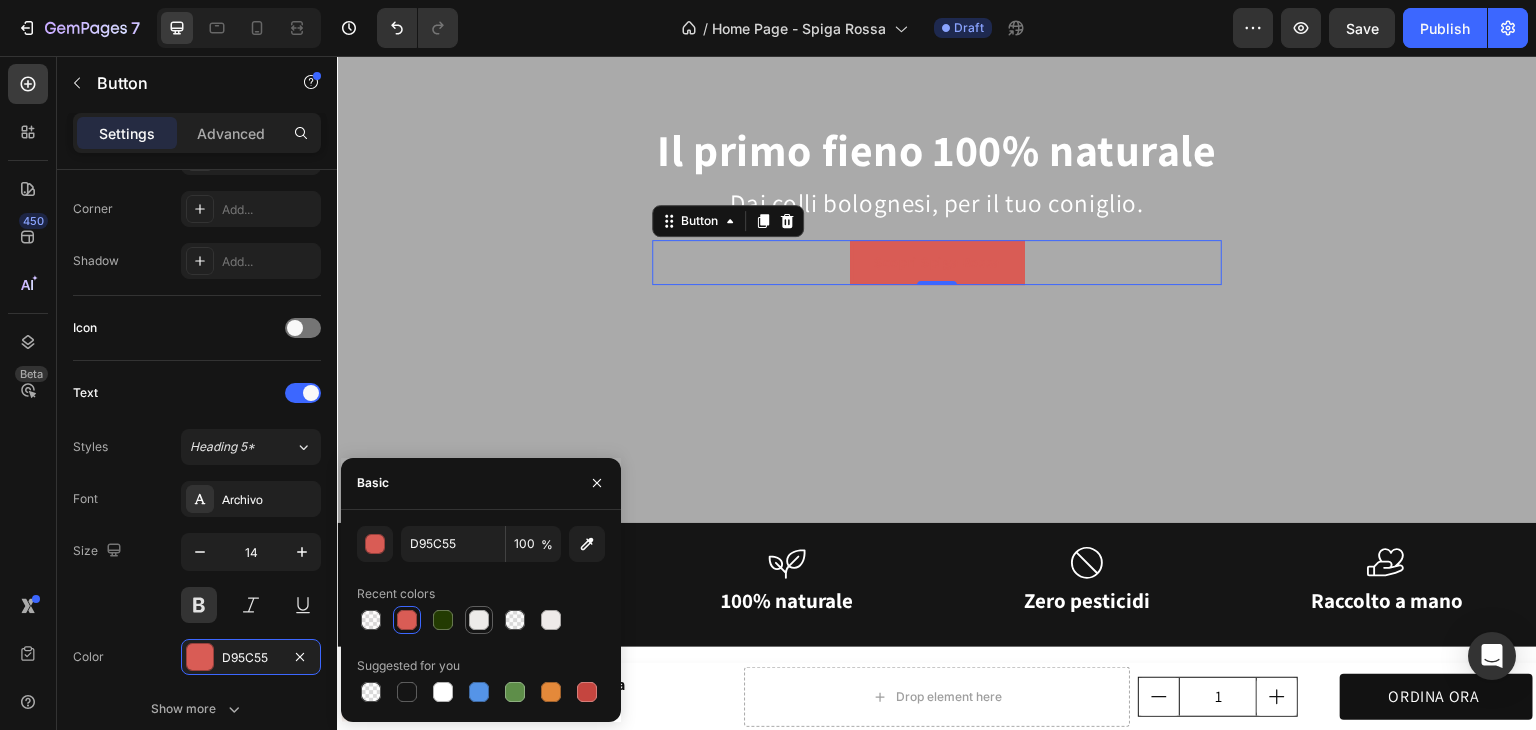 click at bounding box center (479, 620) 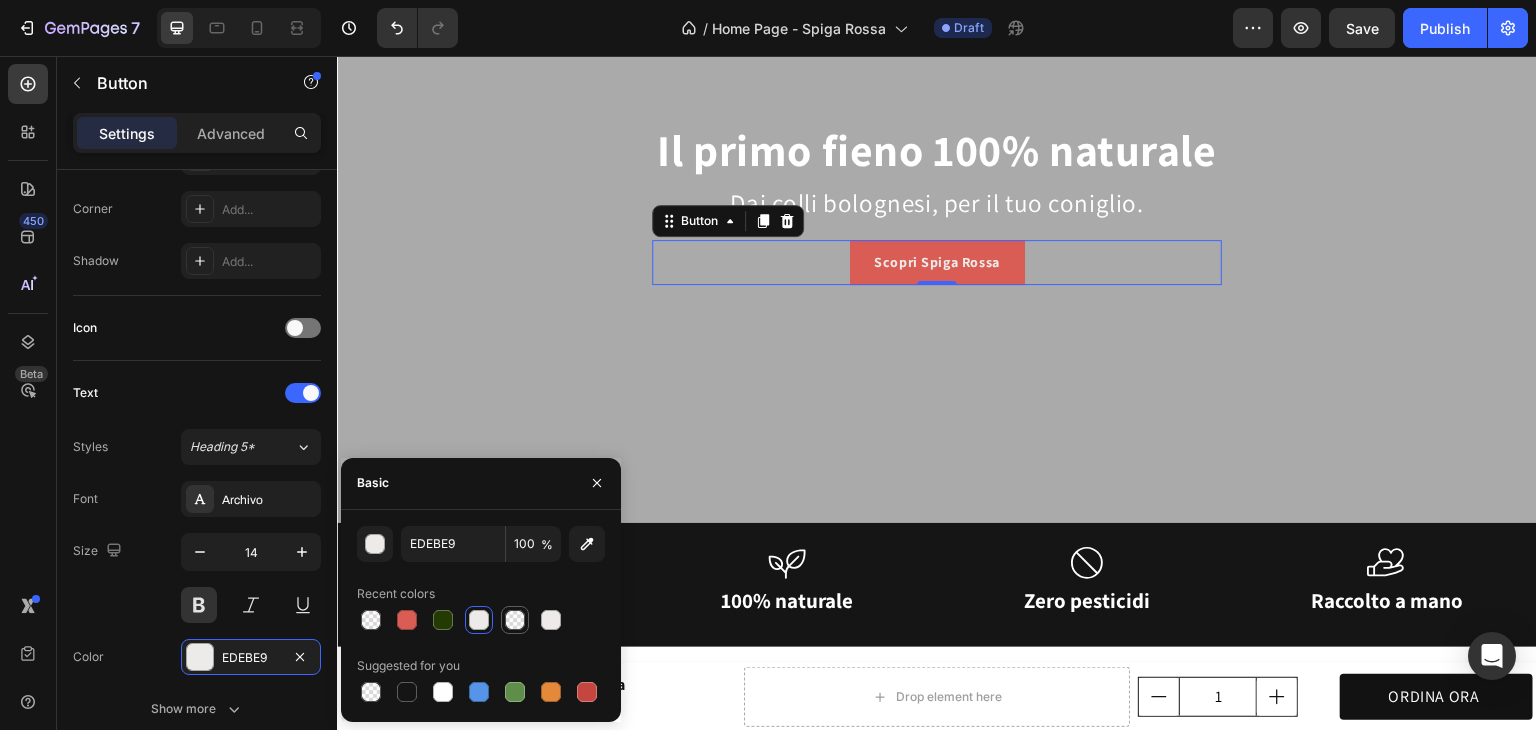 click at bounding box center [515, 620] 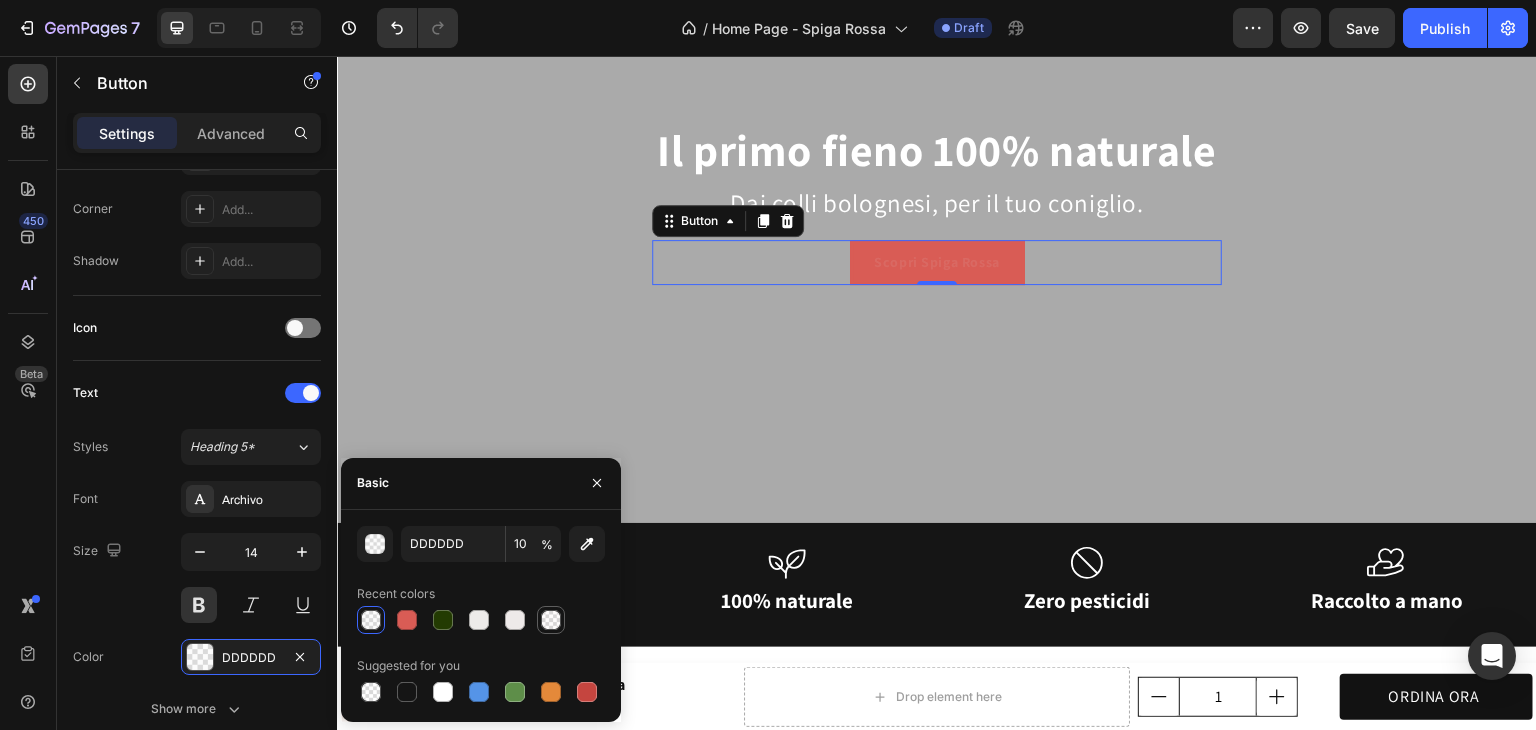 click at bounding box center (551, 620) 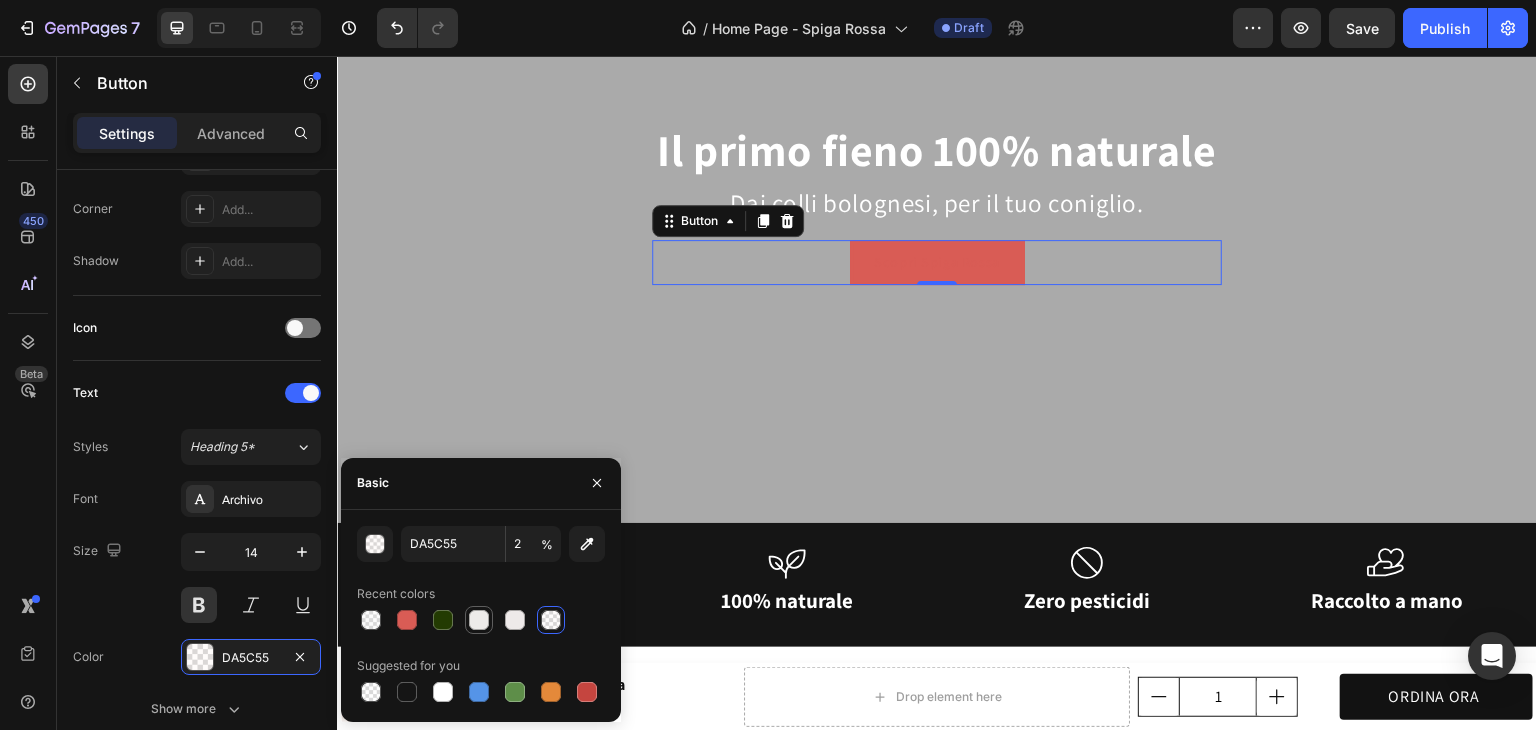 click at bounding box center (479, 620) 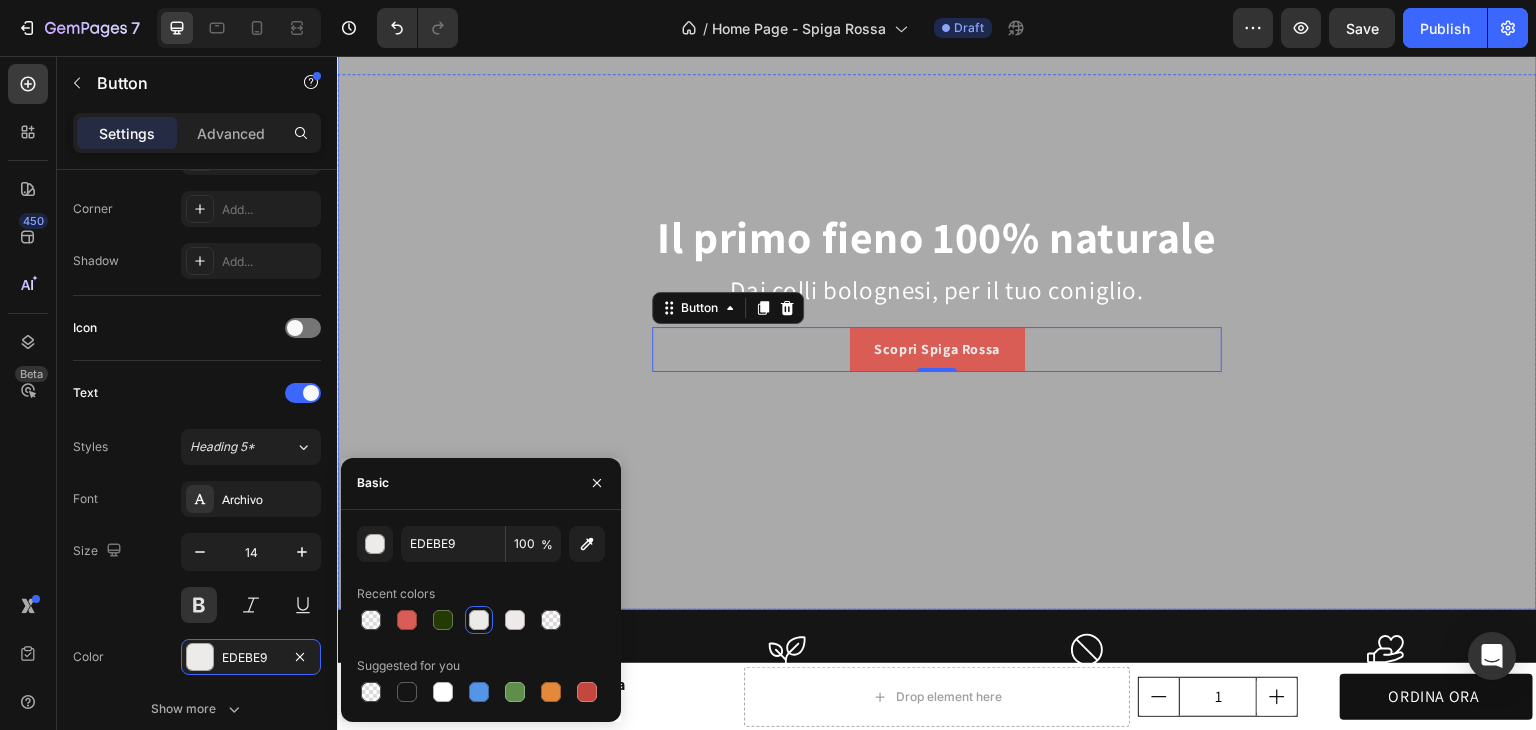 scroll, scrollTop: 0, scrollLeft: 0, axis: both 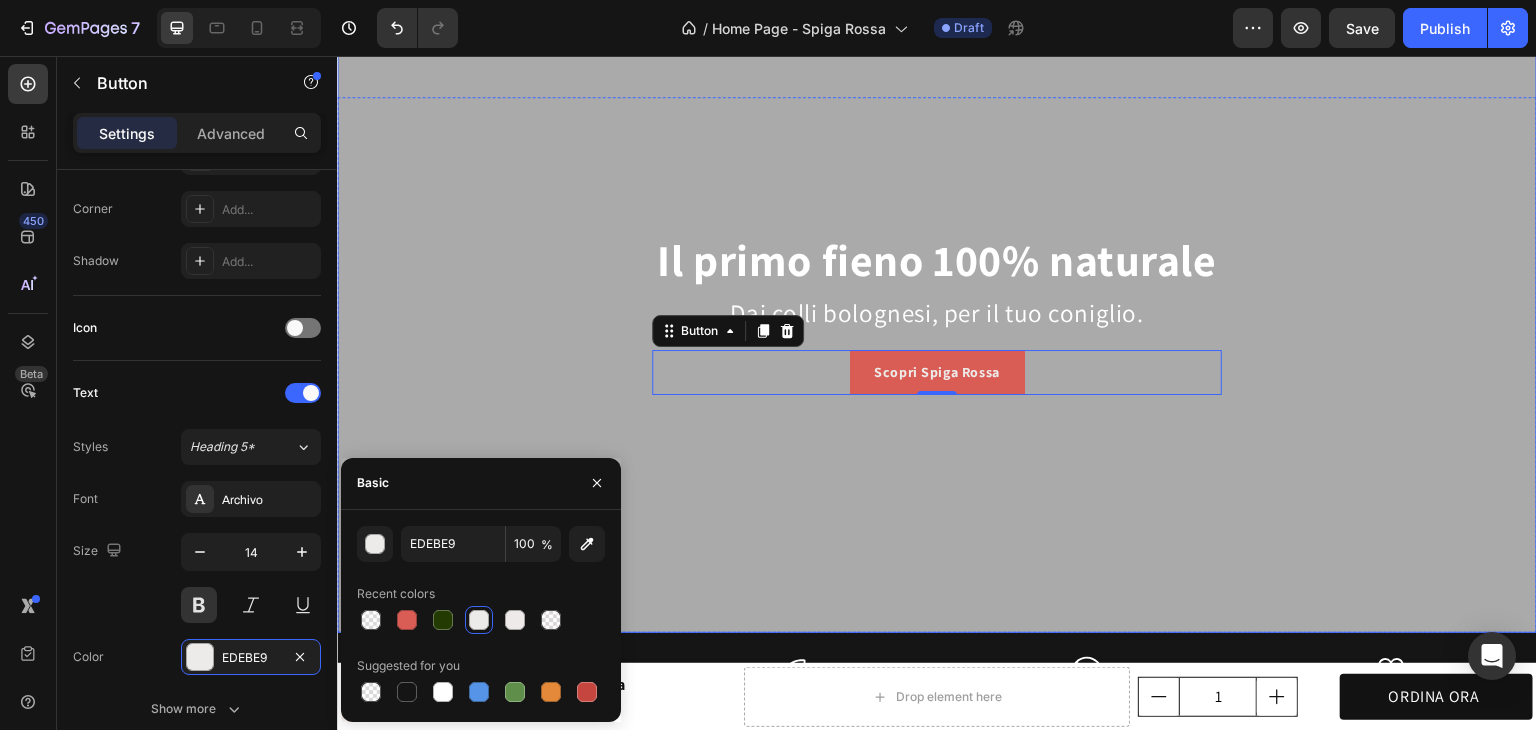 click on "Il primo fieno 100% naturale Heading Dai colli bolognesi, per il tuo coniglio. Text Block Scopri Spiga Rossa    Button   0 Row Row" at bounding box center (937, 308) 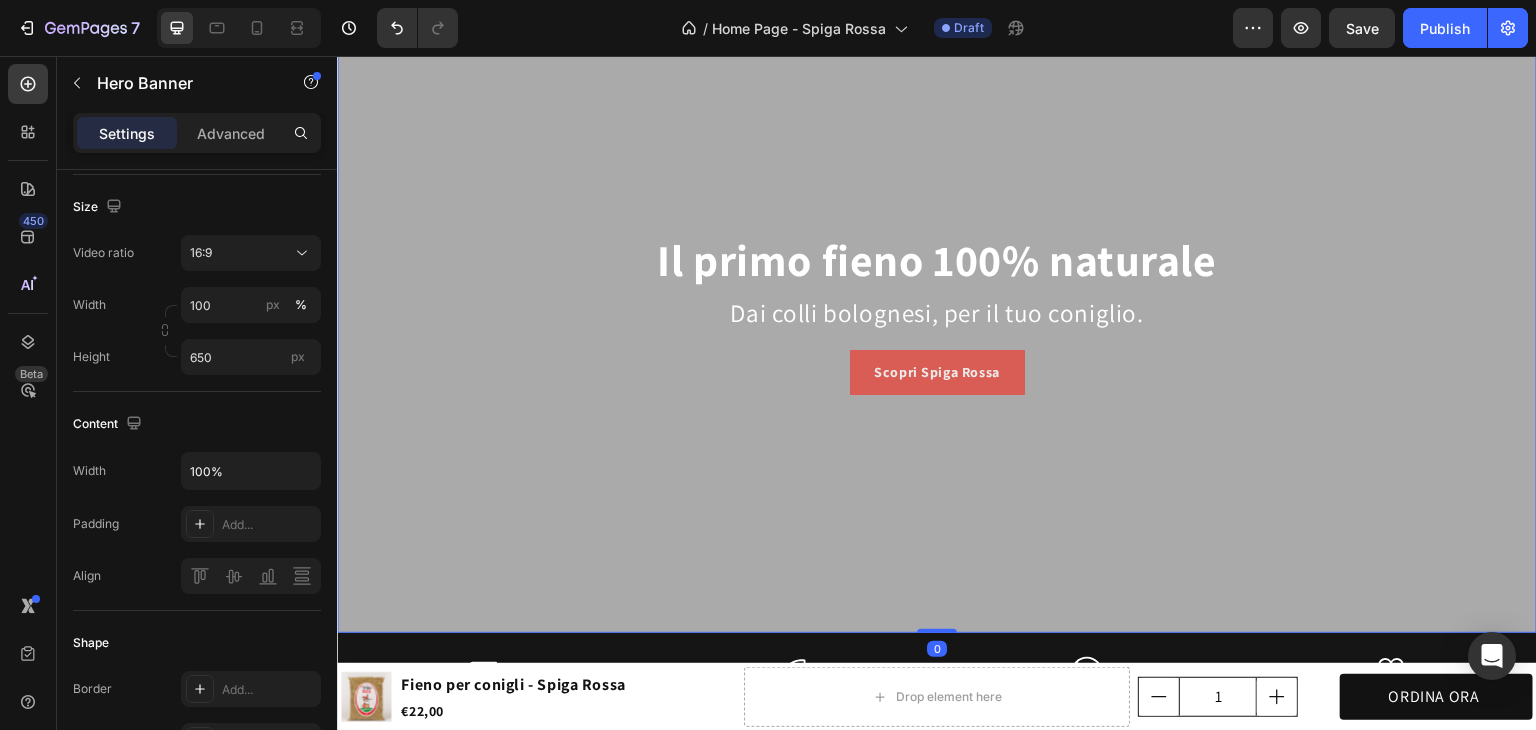 scroll, scrollTop: 0, scrollLeft: 0, axis: both 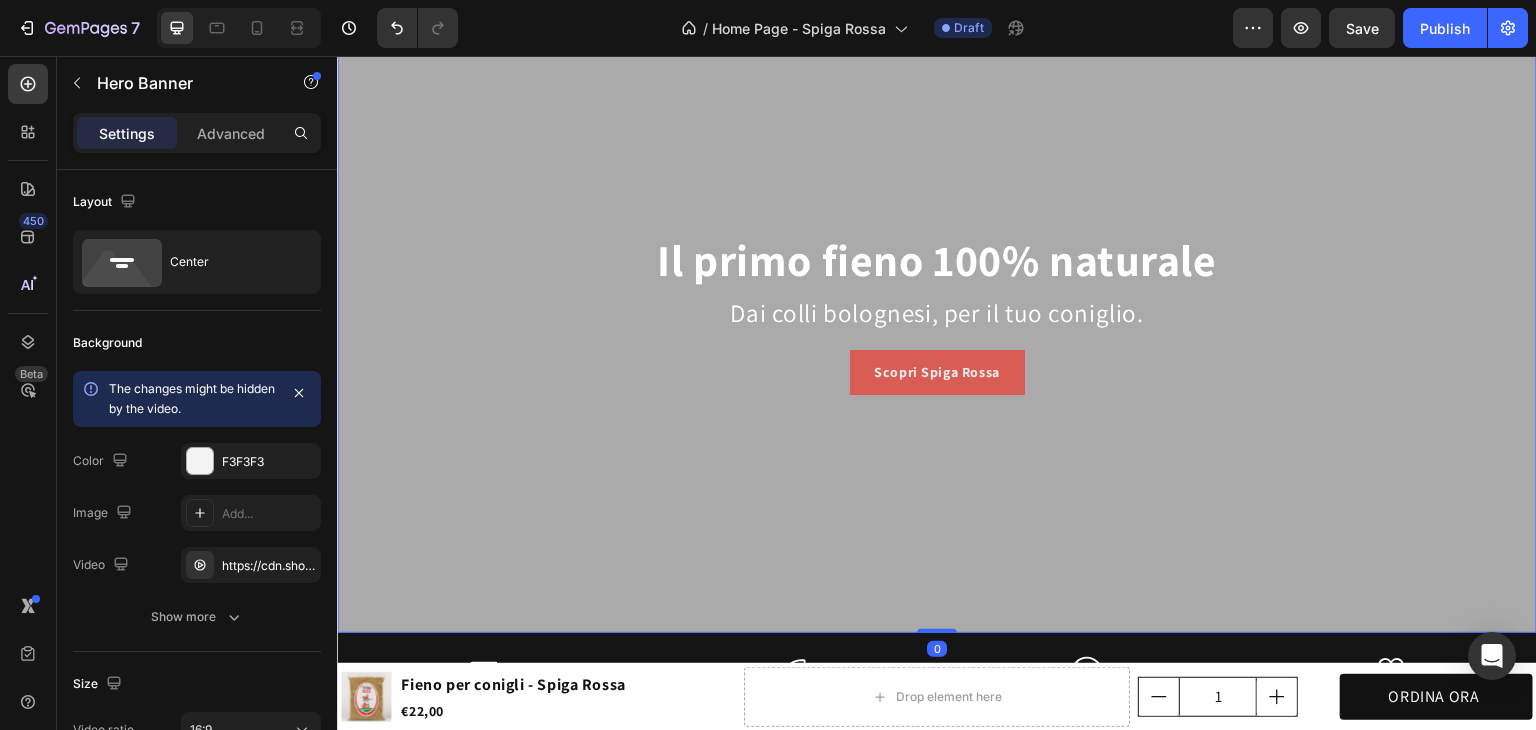 click at bounding box center (937, 308) 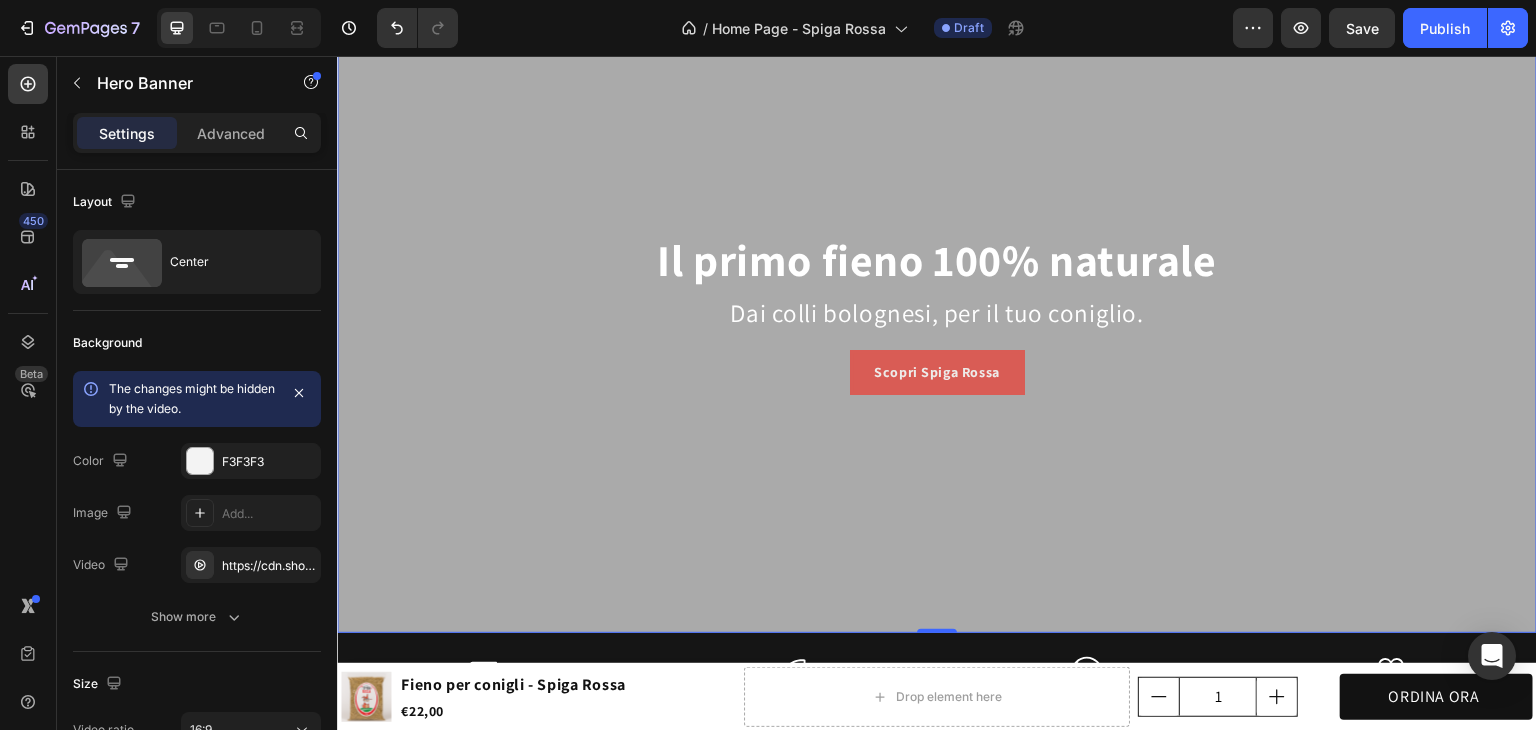 click at bounding box center (937, 308) 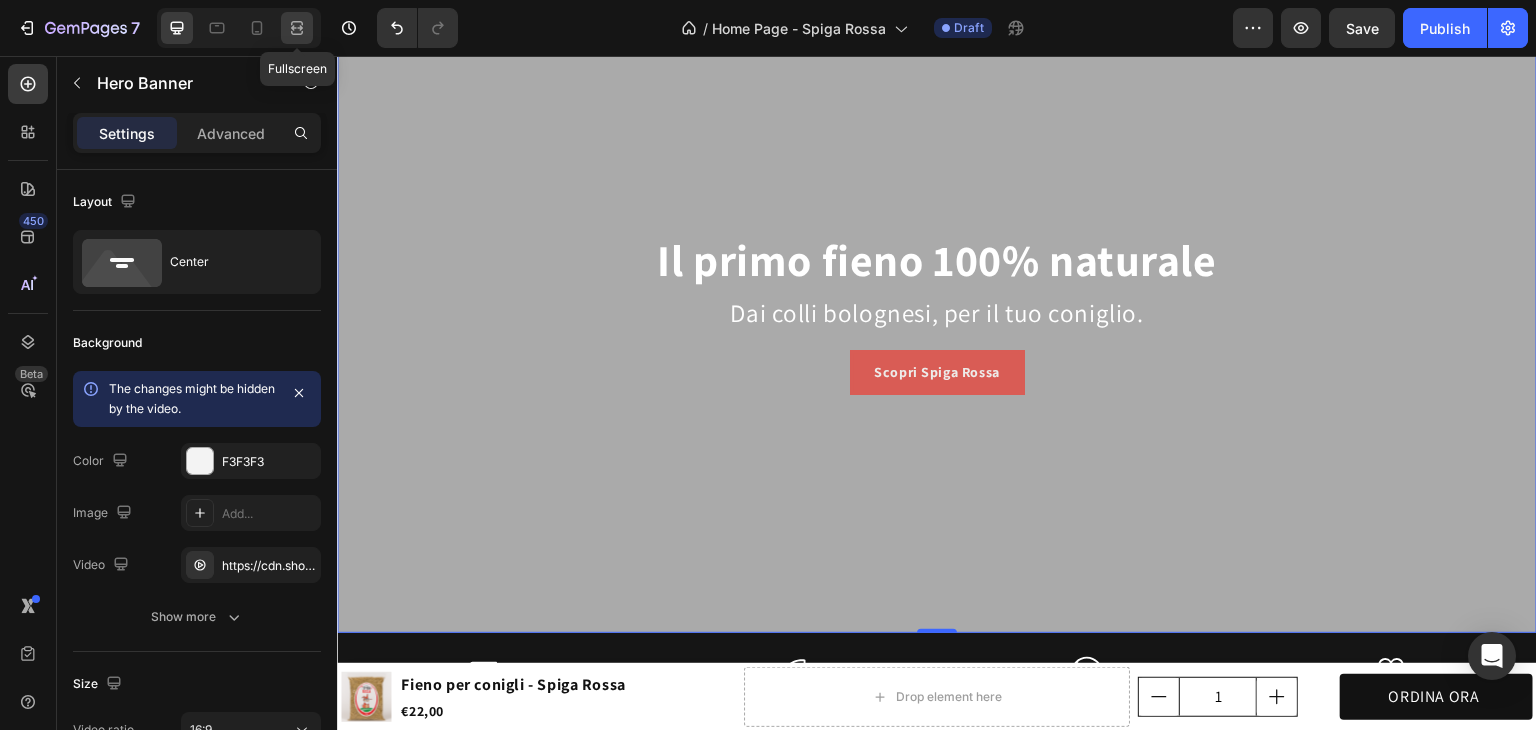 click 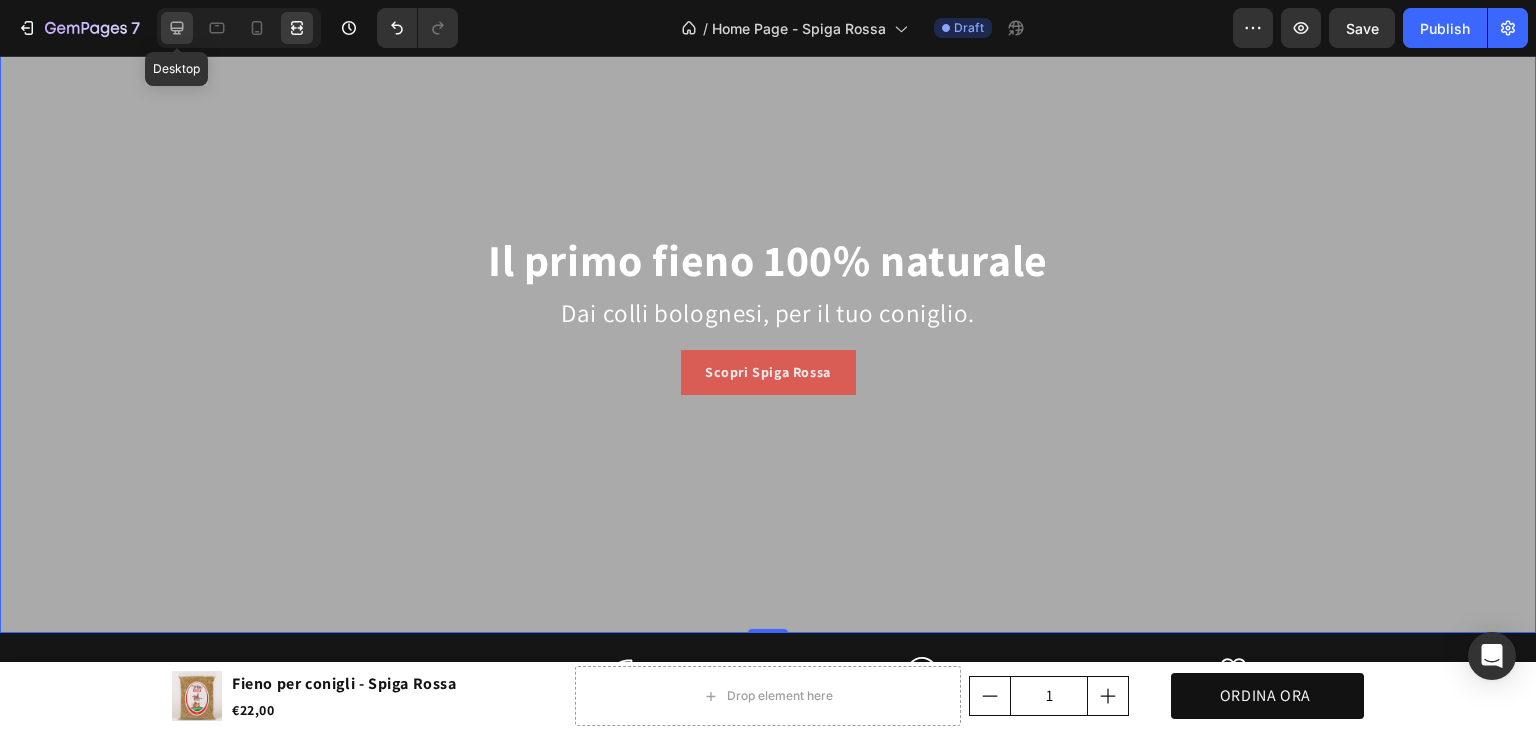 click 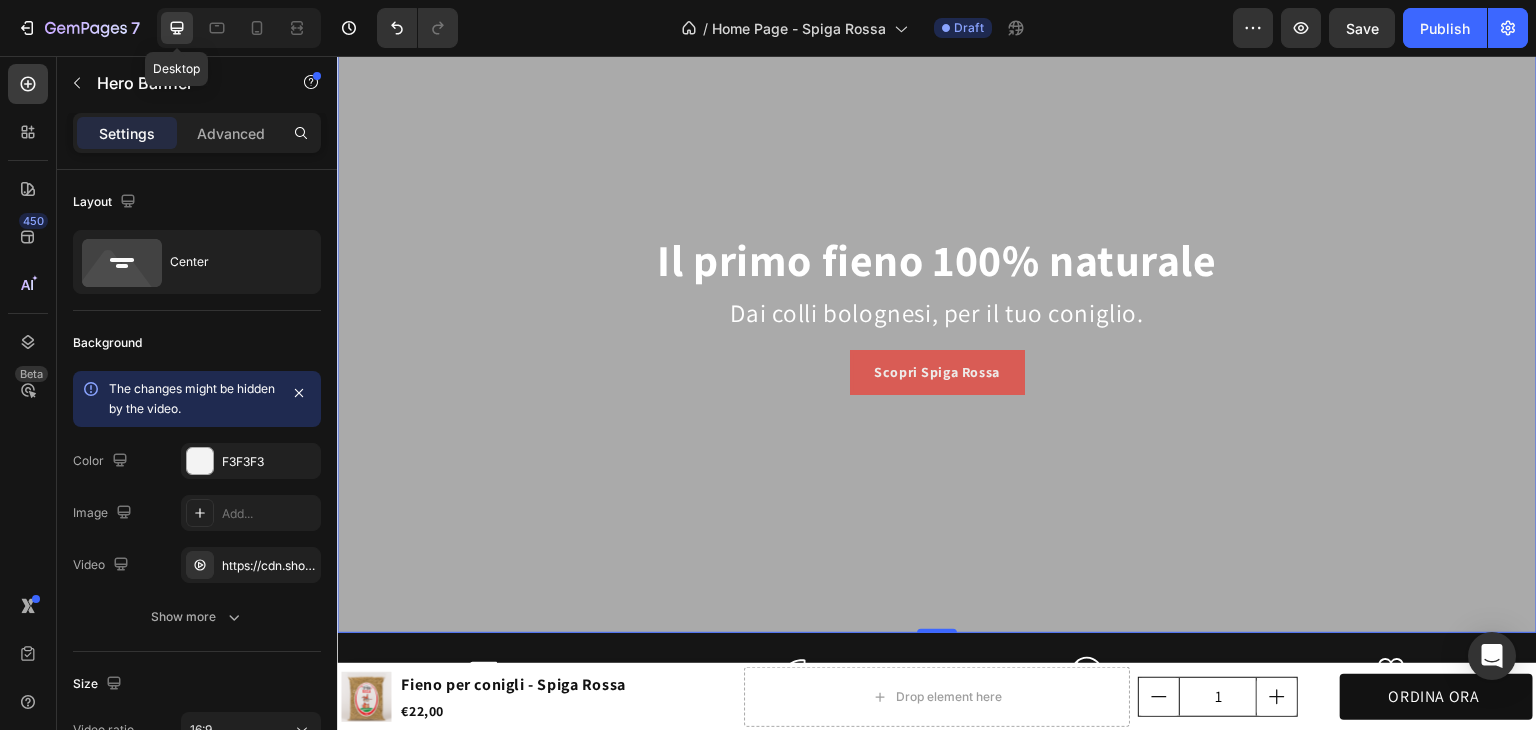 click 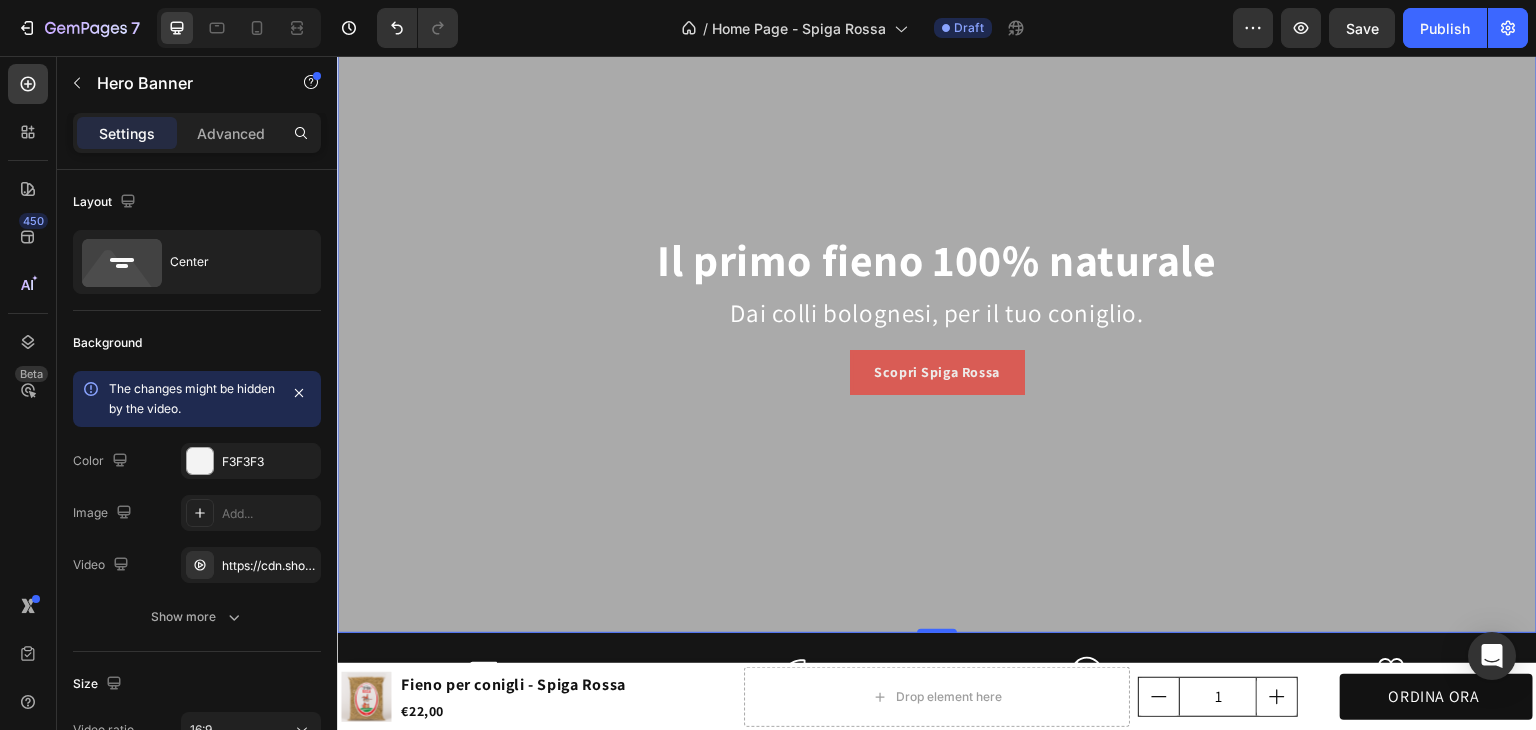 scroll, scrollTop: 0, scrollLeft: 0, axis: both 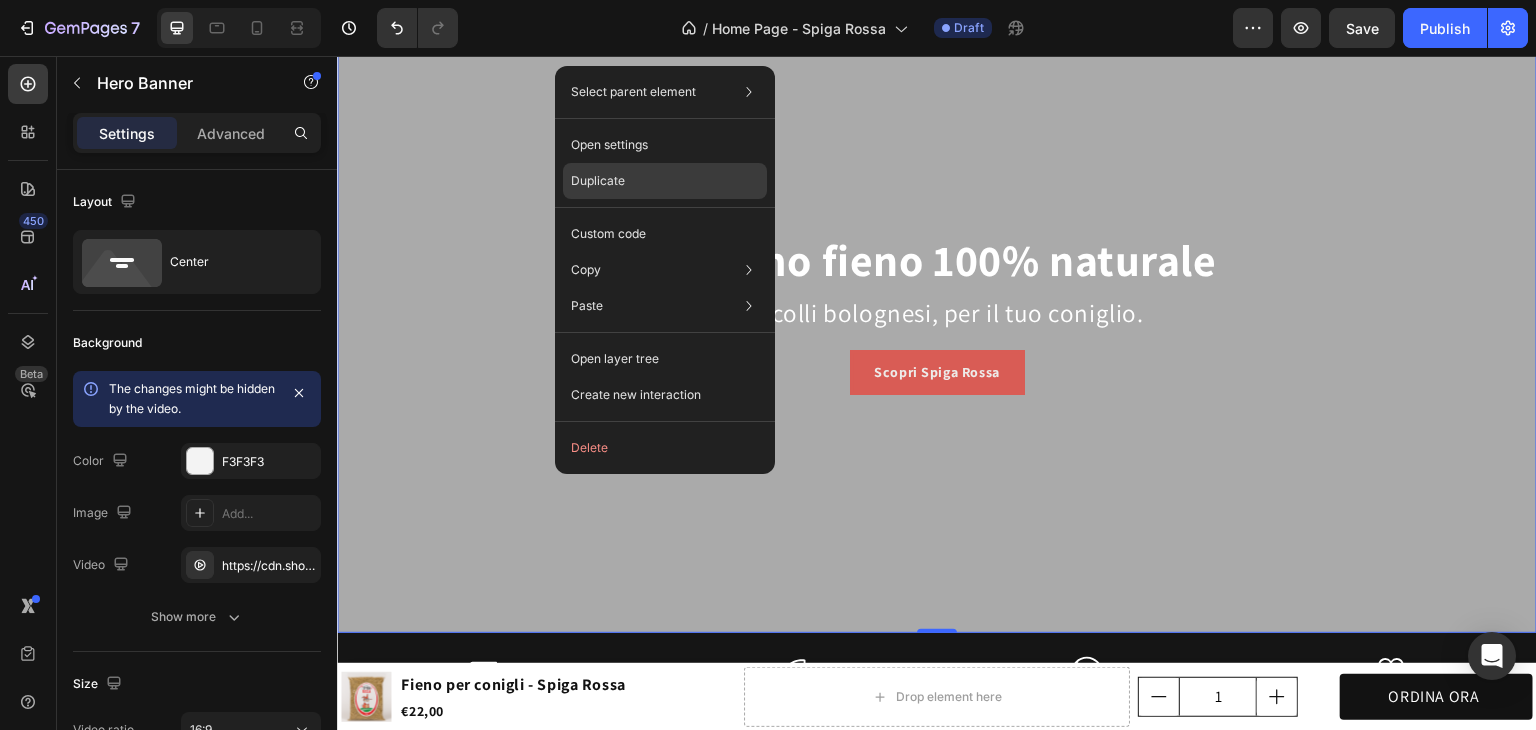 click on "Duplicate" 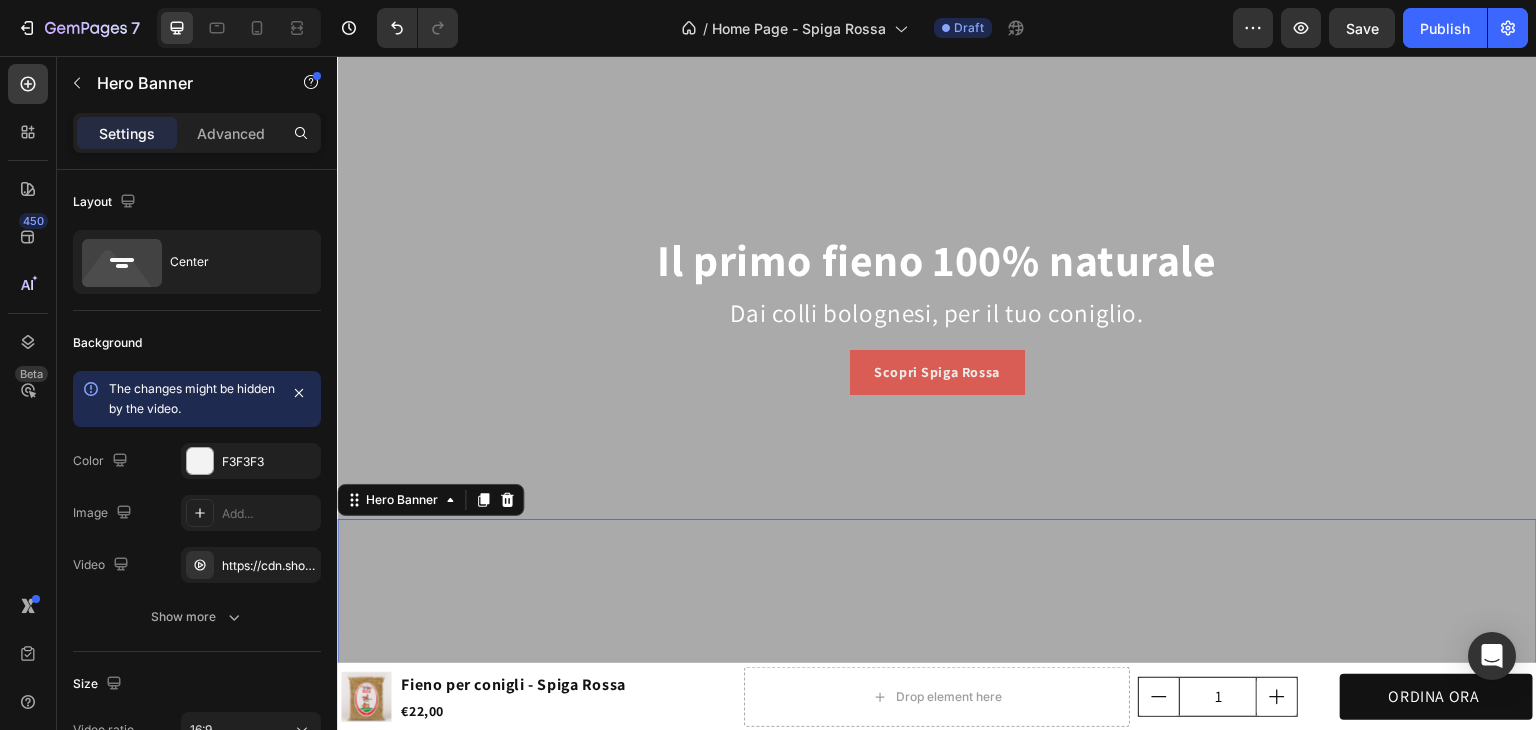 scroll, scrollTop: 392, scrollLeft: 0, axis: vertical 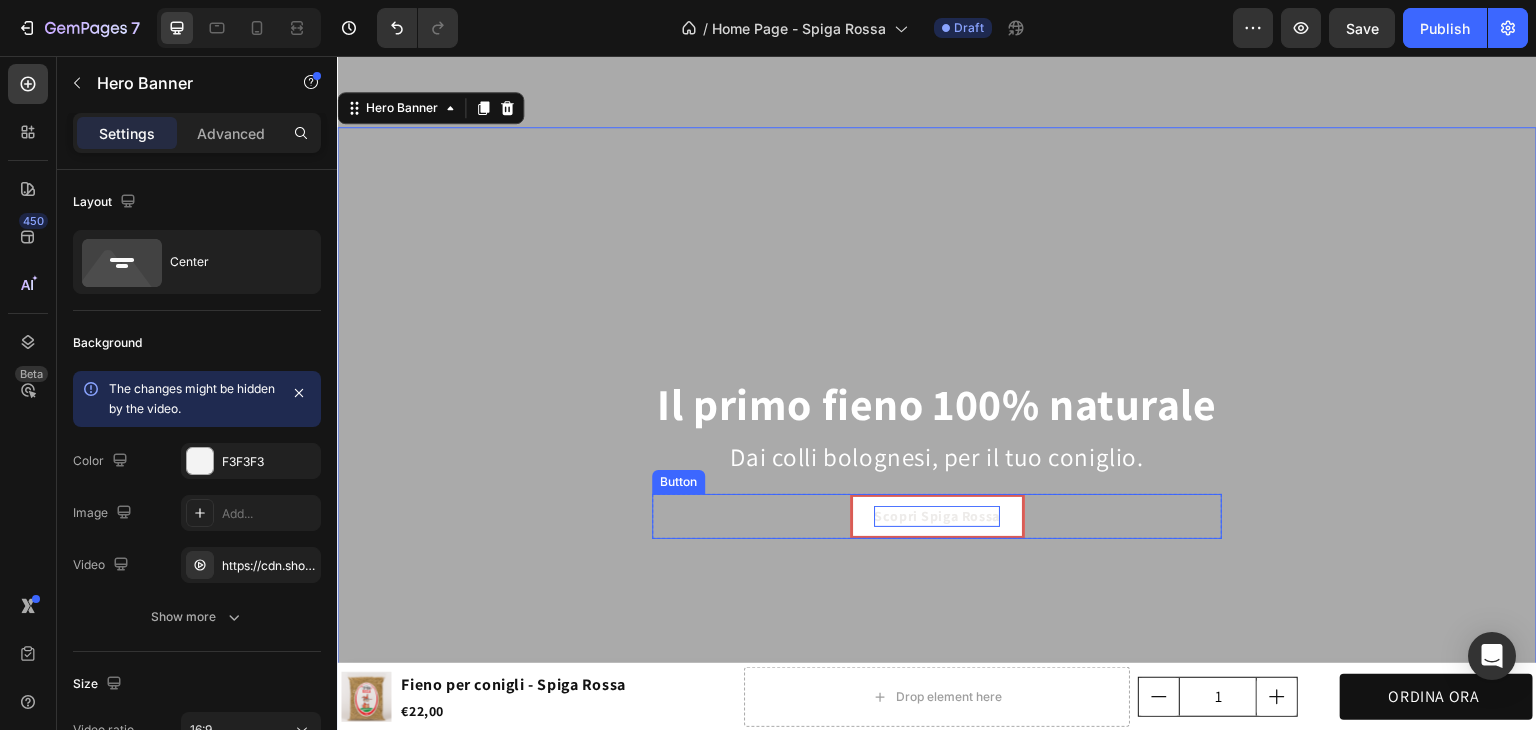 click on "Scopri Spiga Rossa" at bounding box center [937, 516] 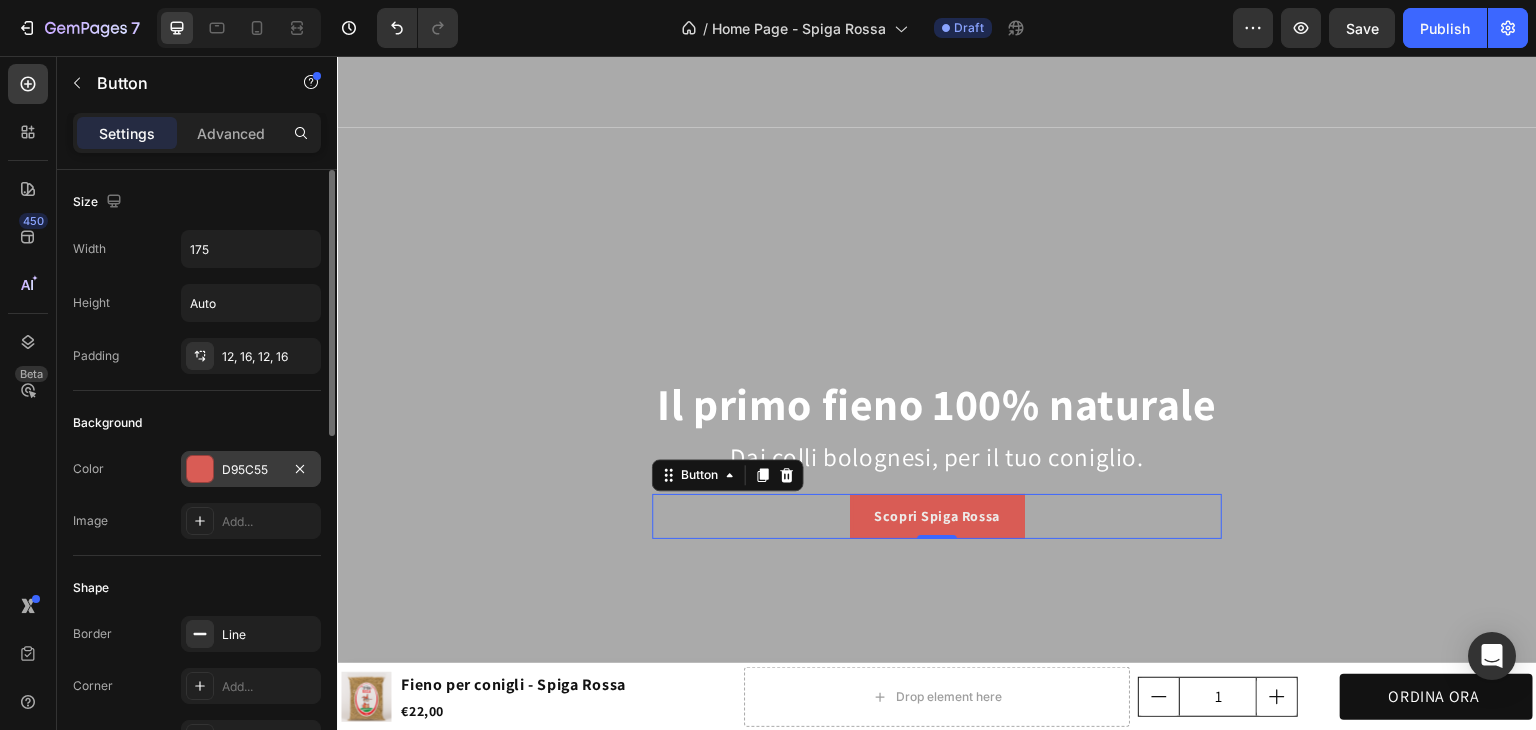 click on "D95C55" at bounding box center (251, 469) 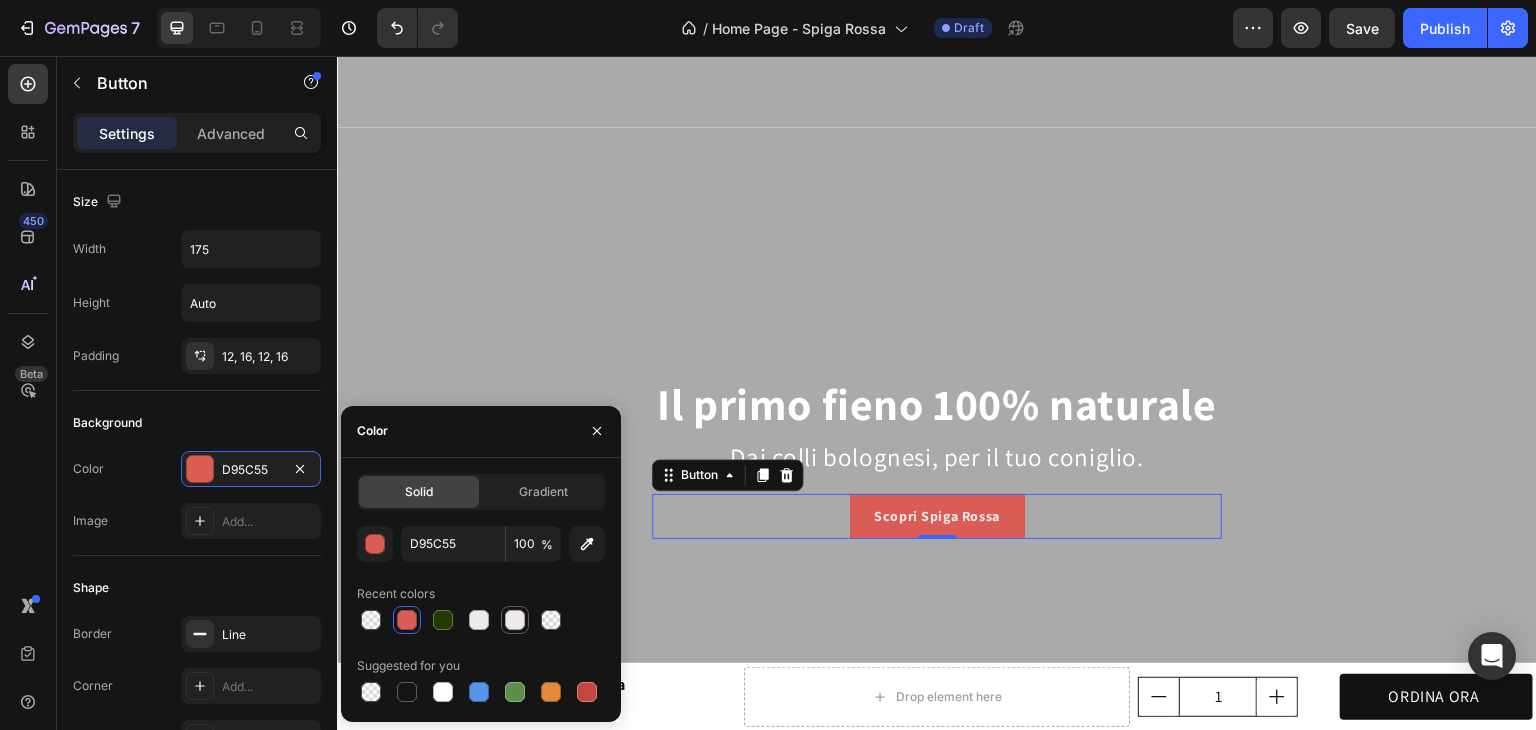 click at bounding box center (515, 620) 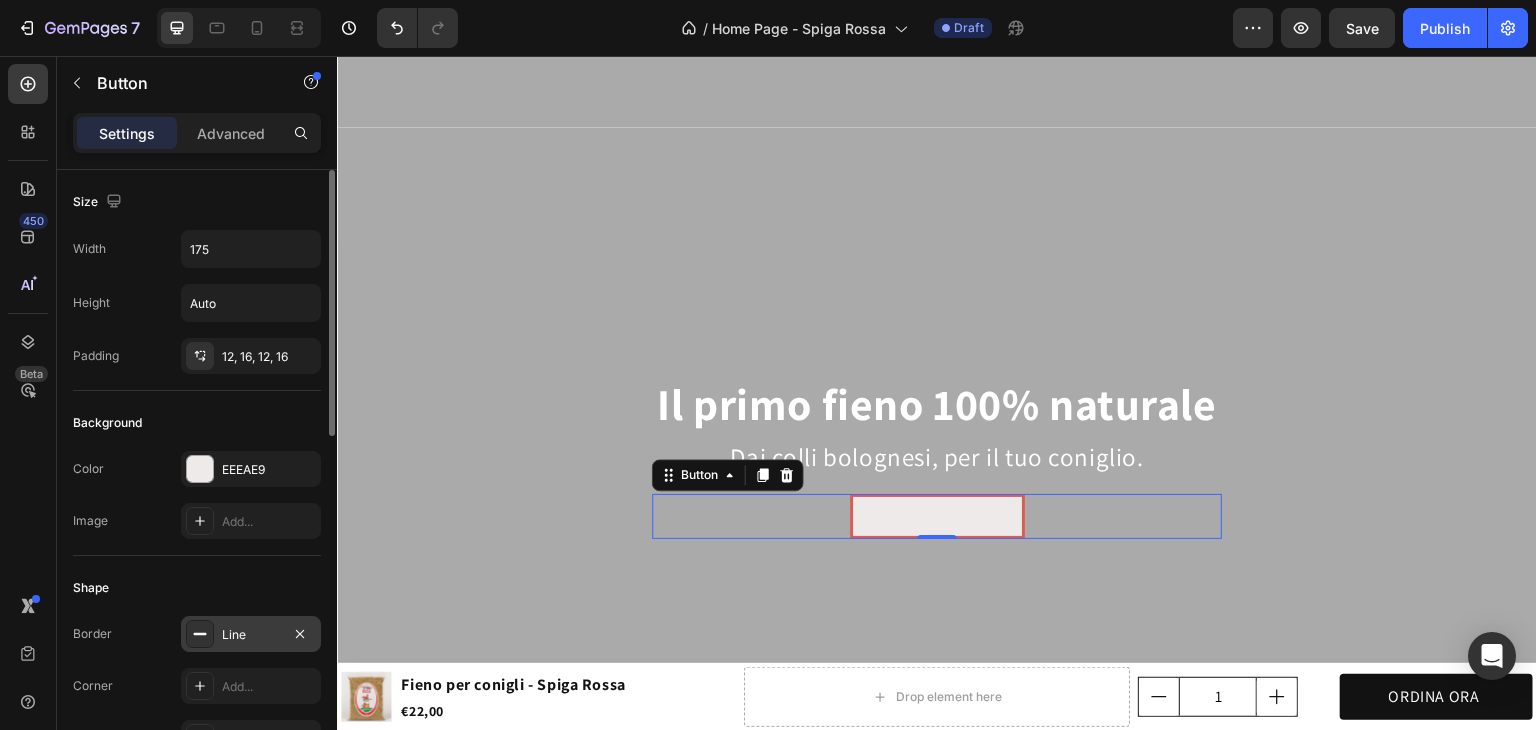 click on "Line" at bounding box center [251, 634] 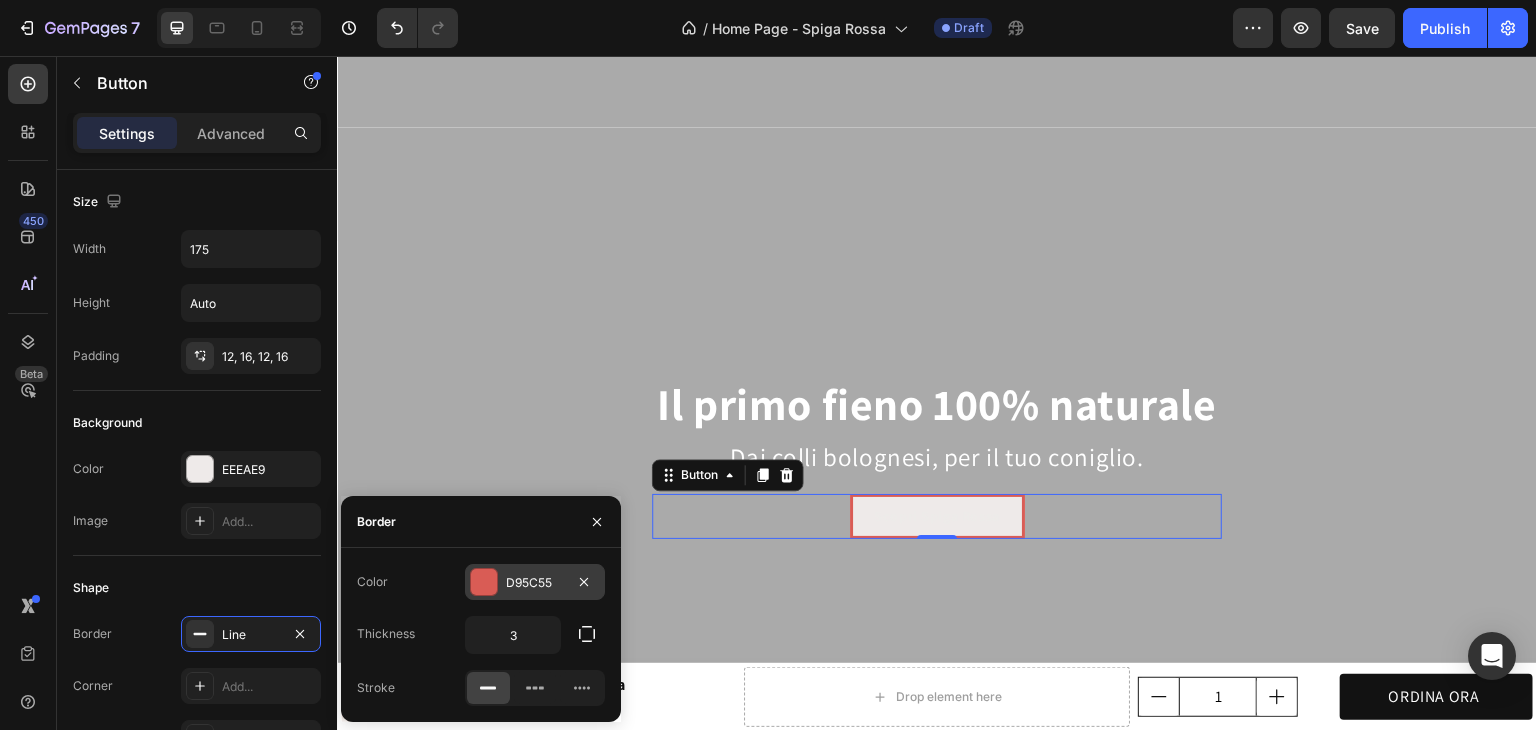 click on "D95C55" at bounding box center (535, 583) 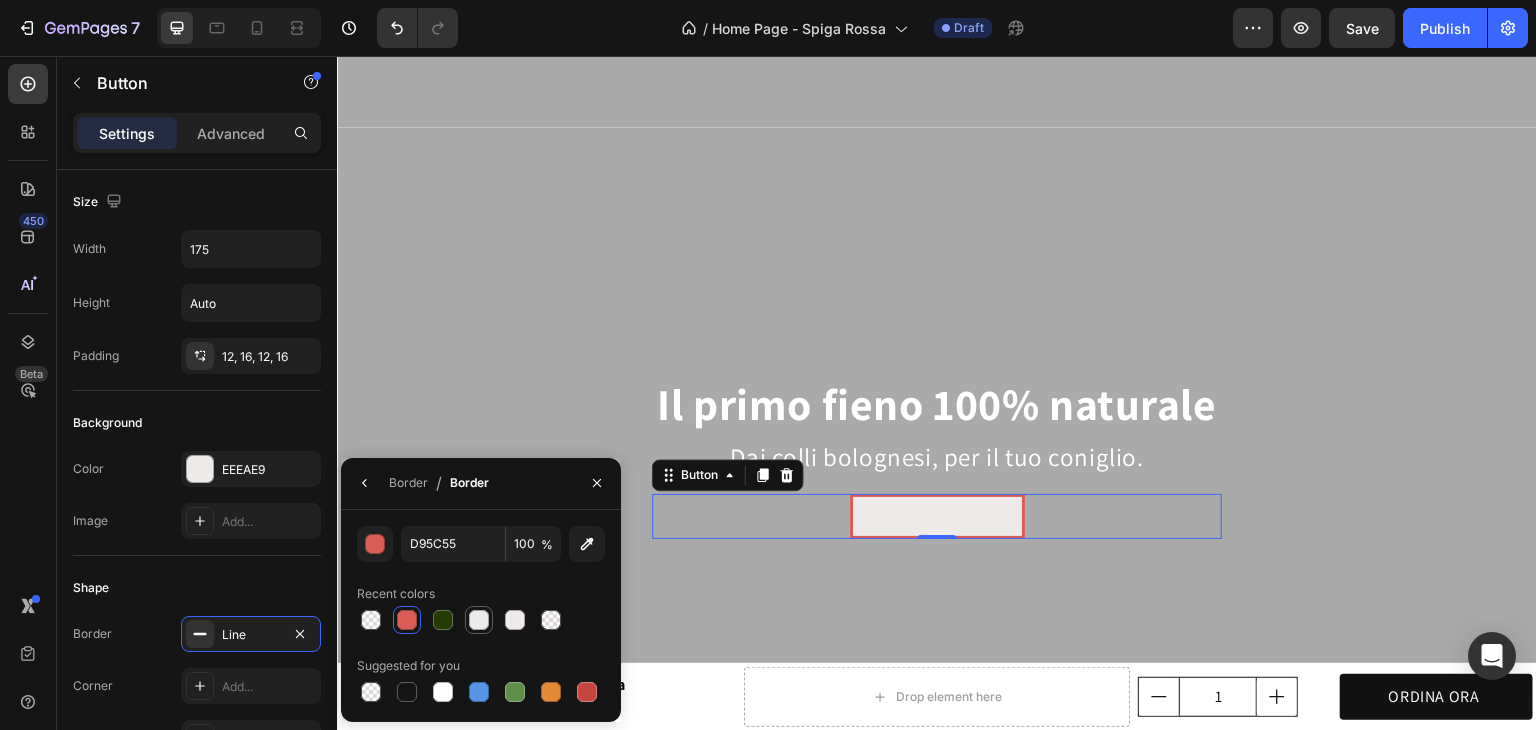 click at bounding box center (479, 620) 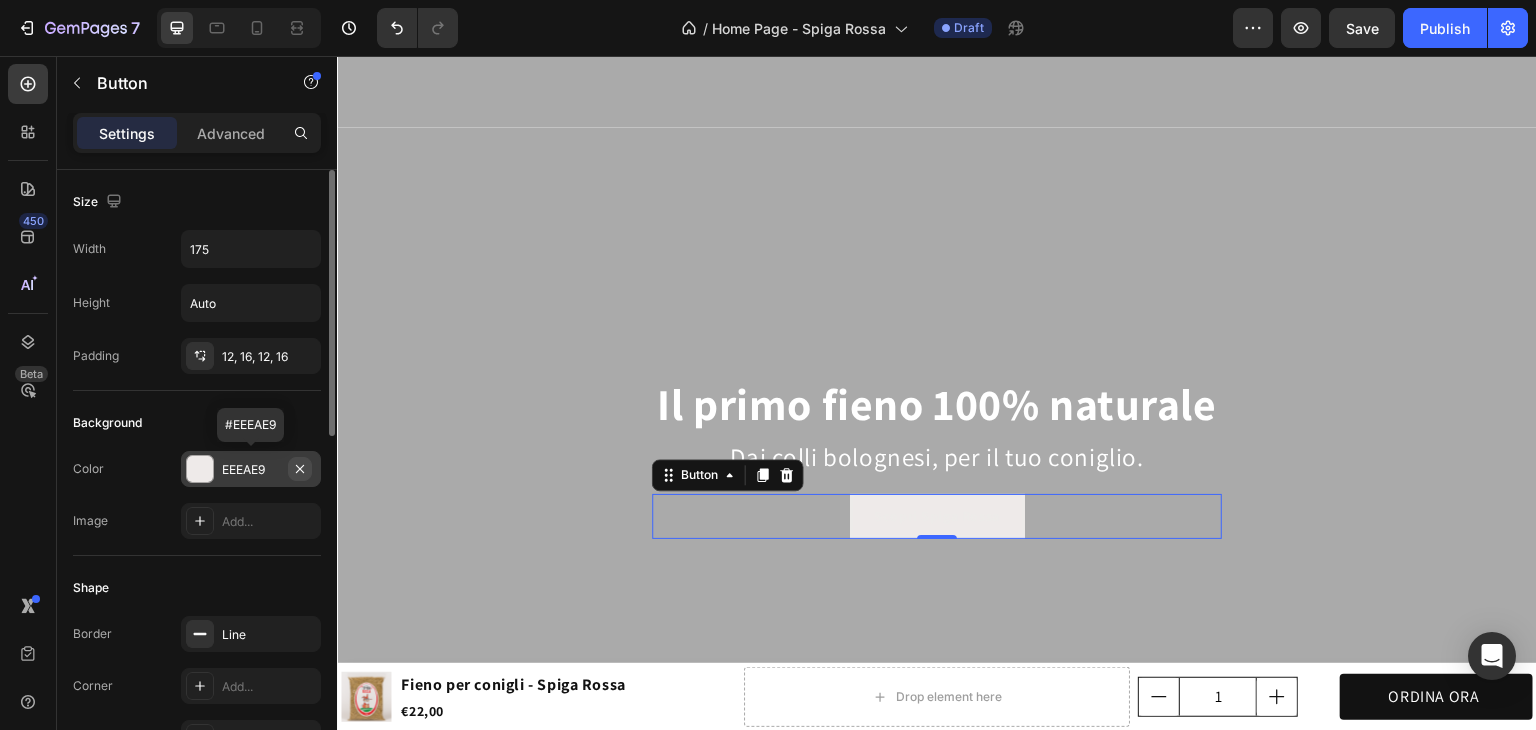 click 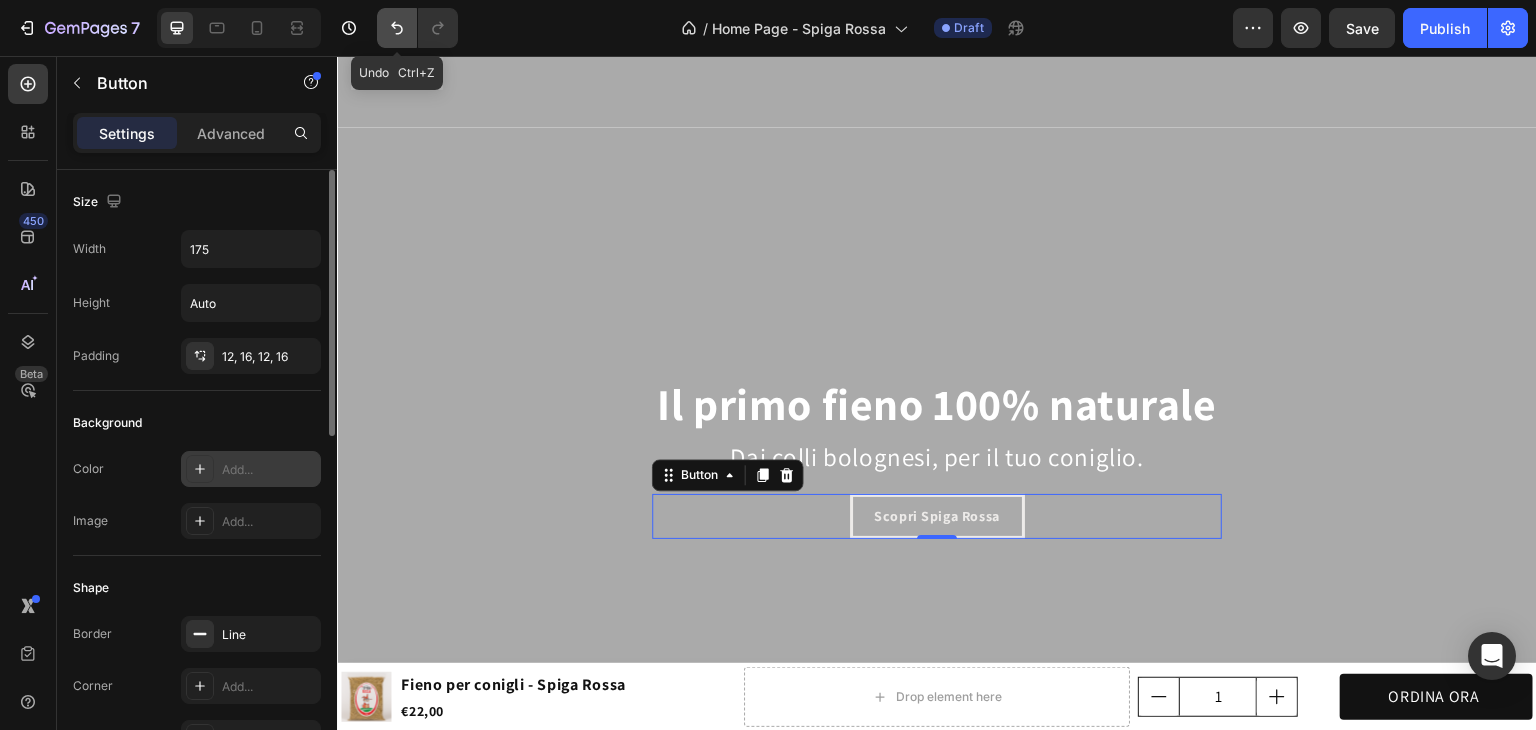 click 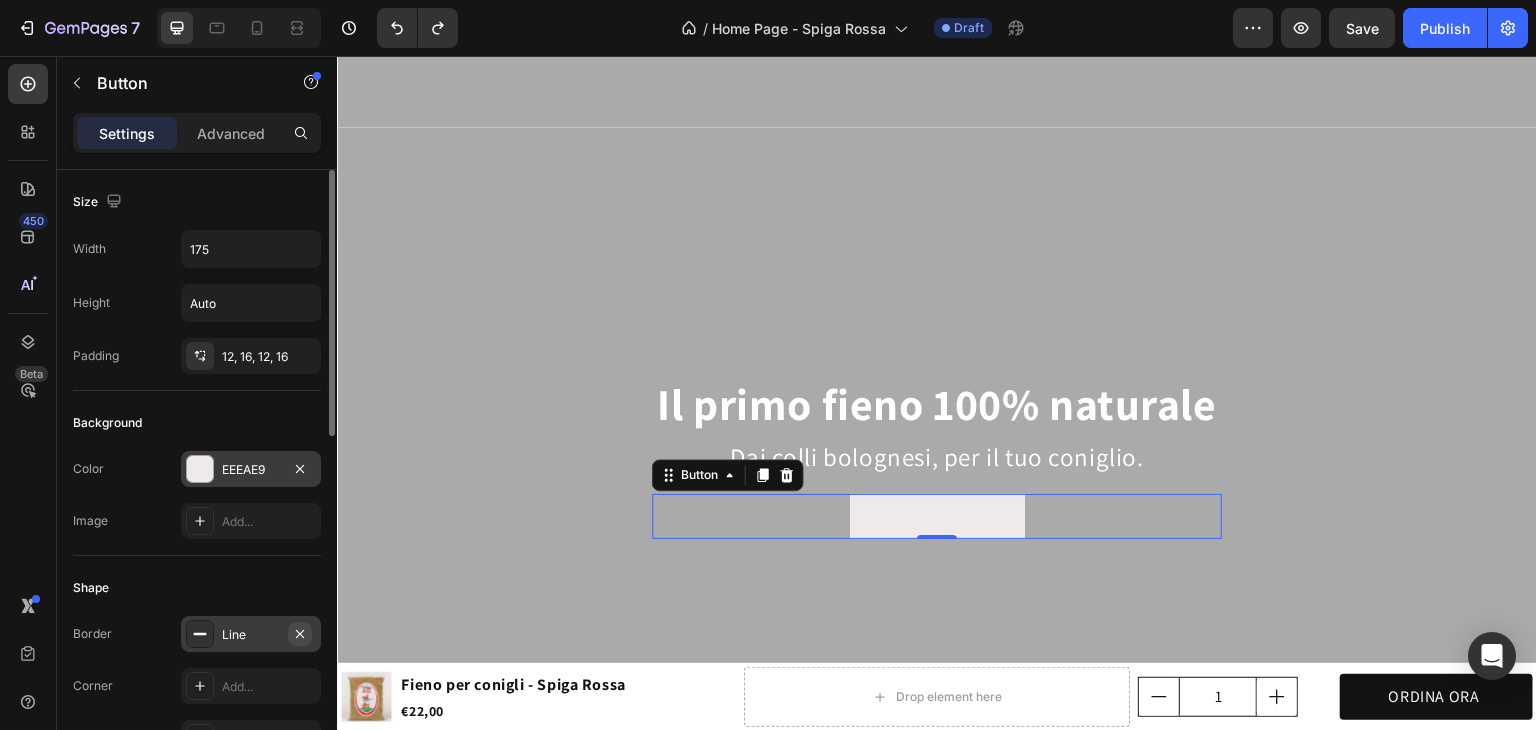 click 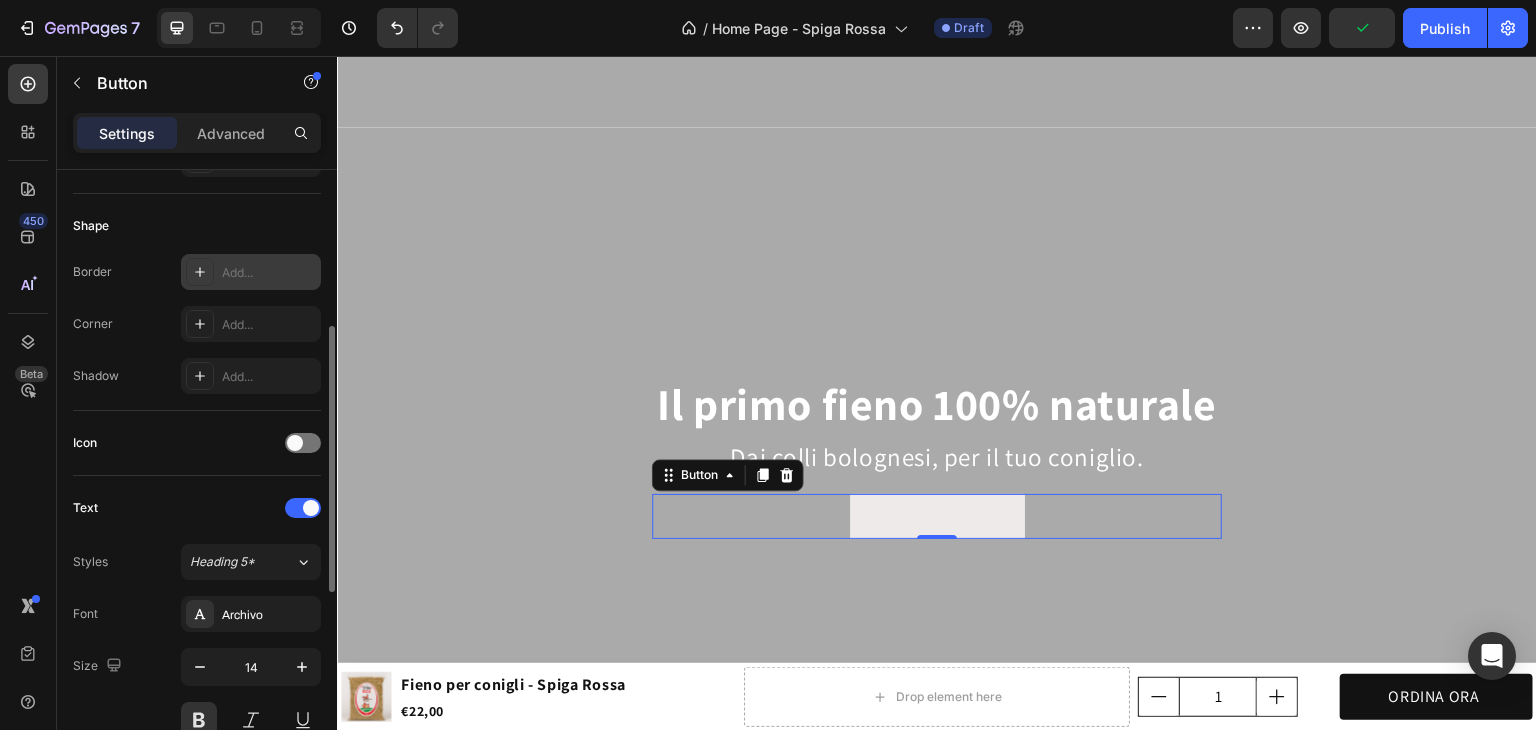 scroll, scrollTop: 525, scrollLeft: 0, axis: vertical 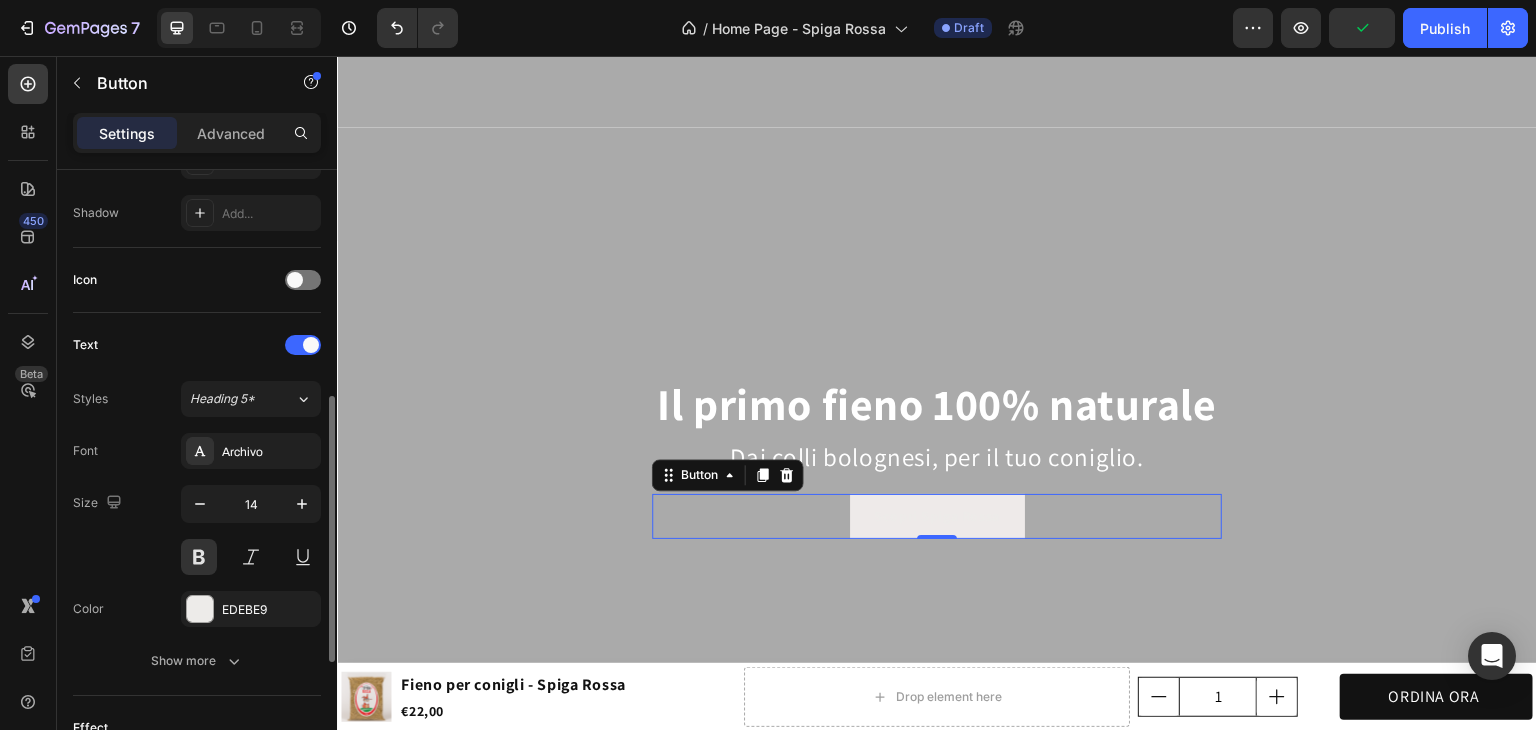 click on "EDEBE9" at bounding box center [251, 609] 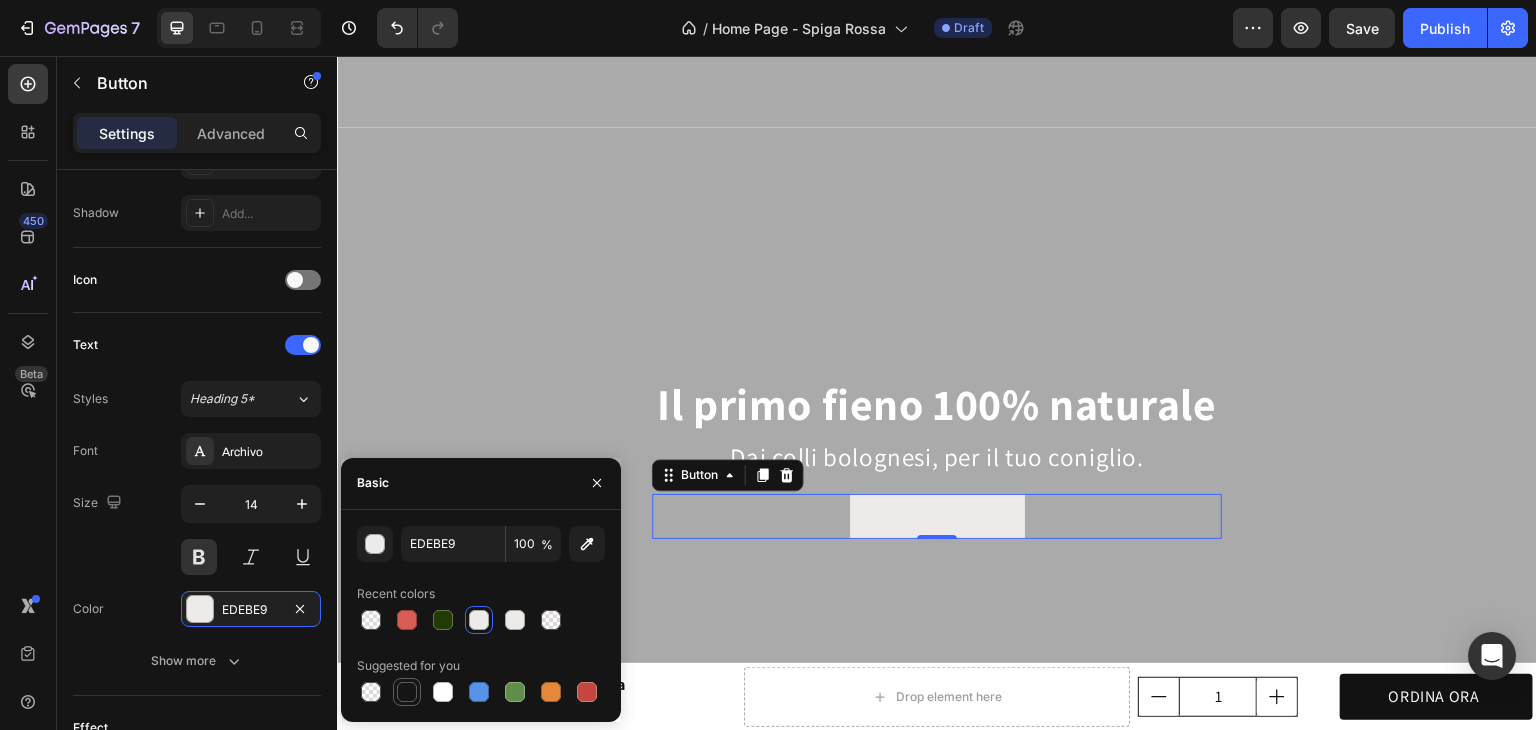click at bounding box center (407, 692) 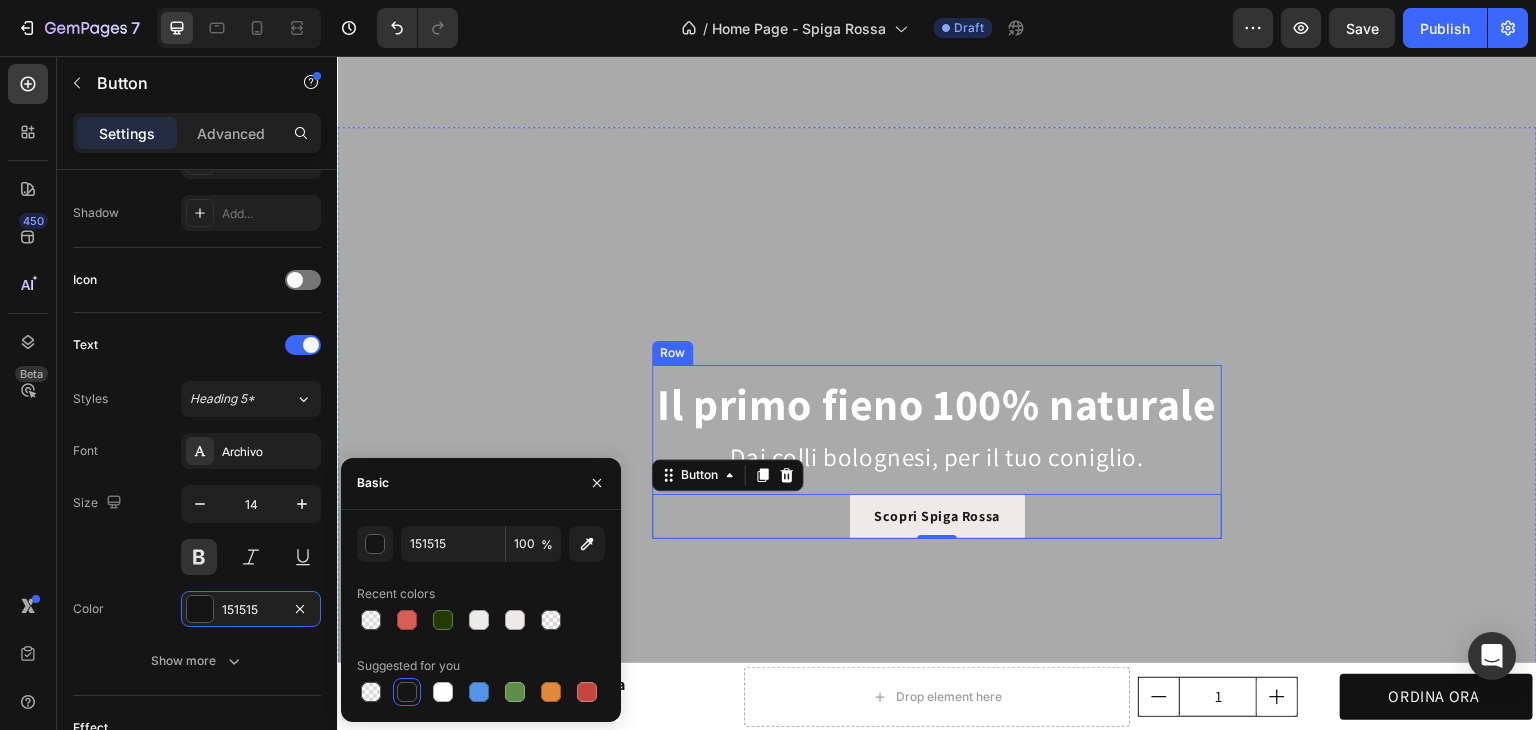 scroll, scrollTop: 594, scrollLeft: 0, axis: vertical 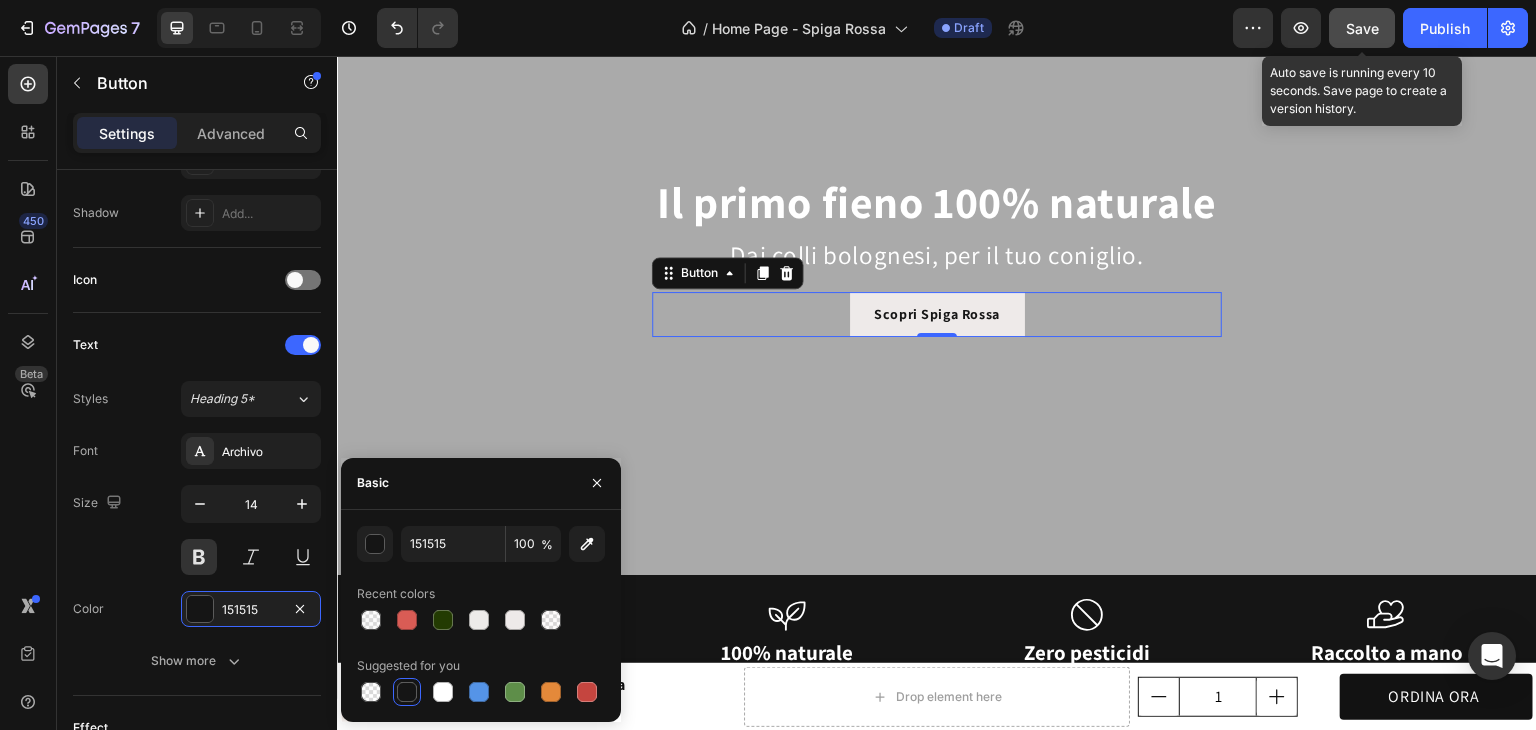 click on "Save" at bounding box center [1362, 28] 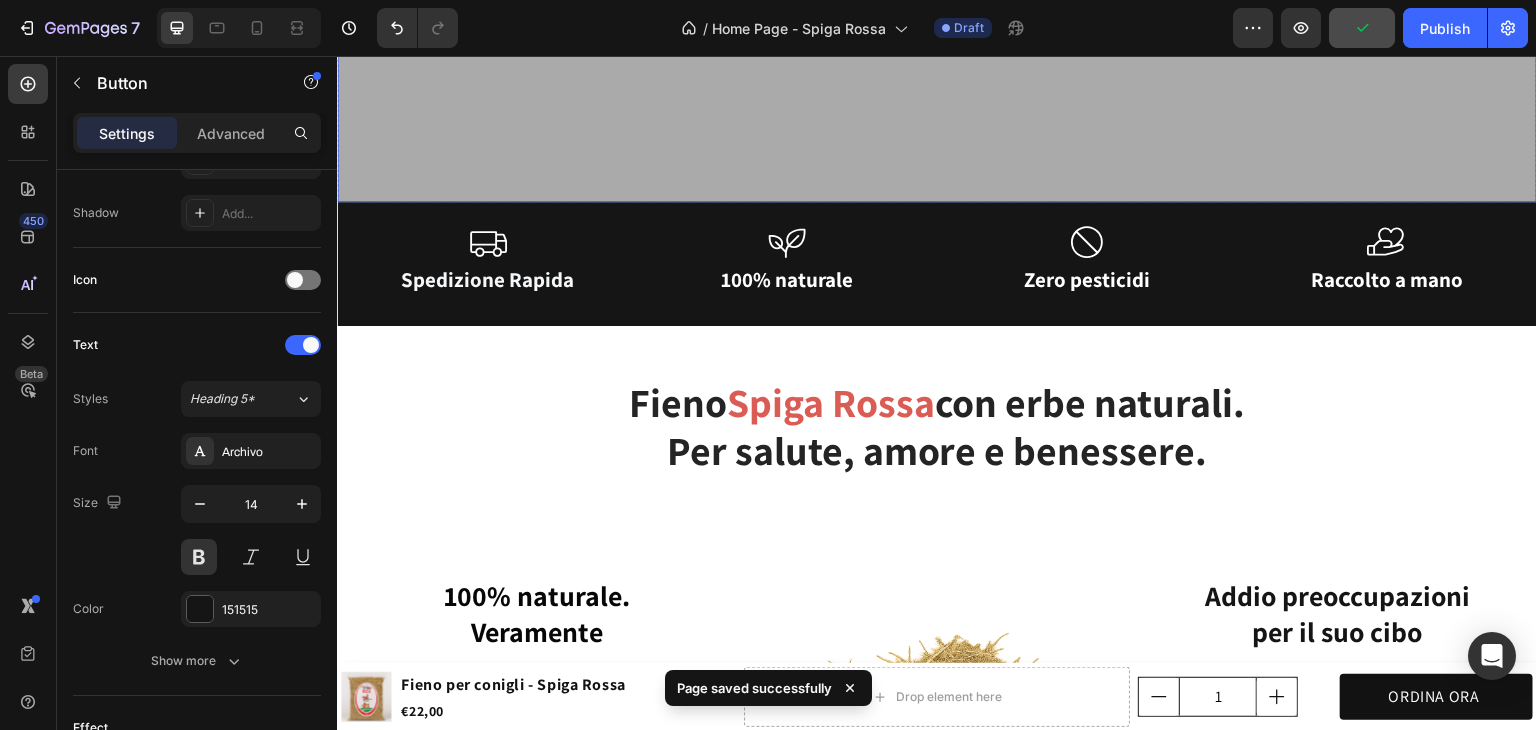 scroll, scrollTop: 968, scrollLeft: 0, axis: vertical 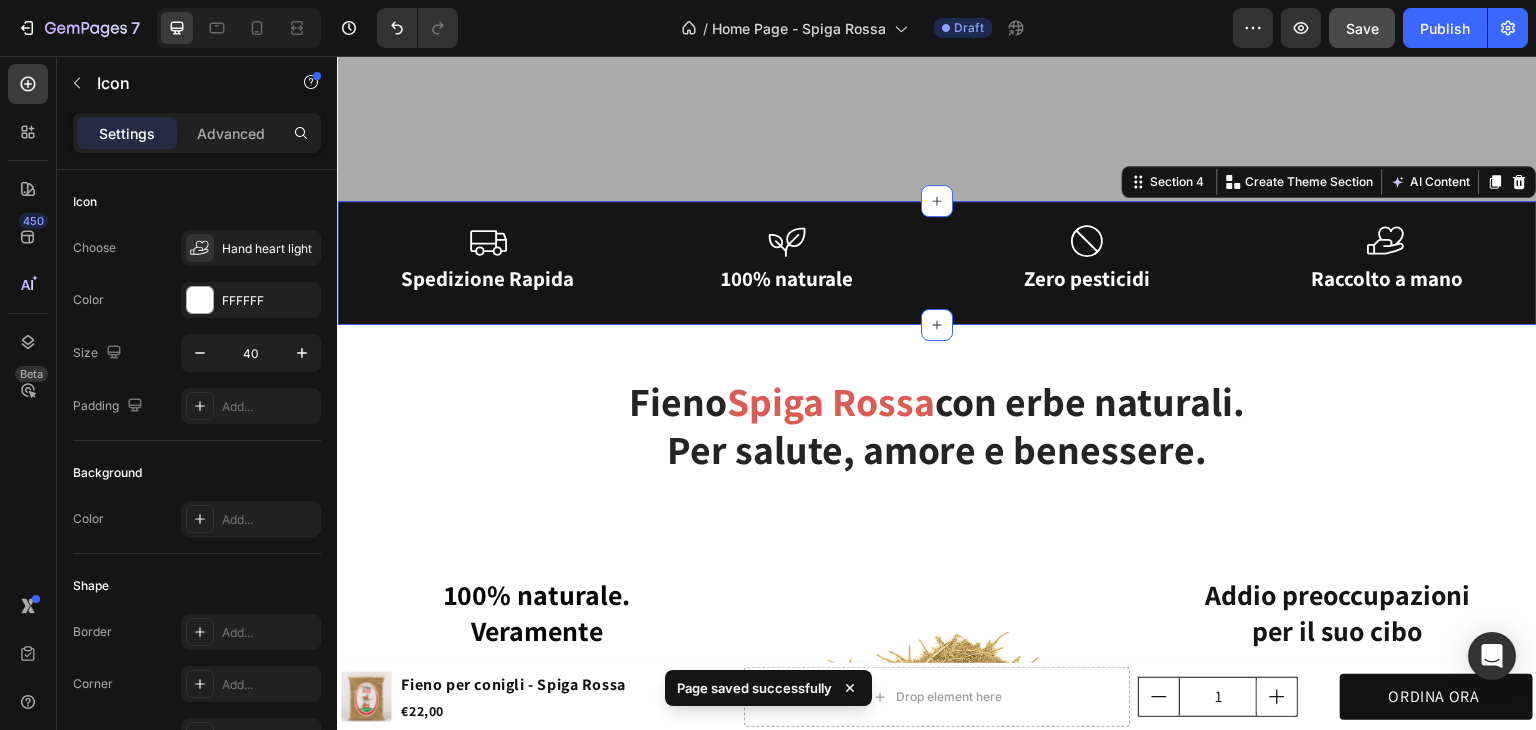 click on "Icon Spedizione Rapida Heading
Icon 100% naturale Heading
Icon Zero pesticidi Heading
Icon Raccolto a mano Heading Row Section 4   You can create reusable sections Create Theme Section AI Content Write with GemAI What would you like to describe here? Tone and Voice Persuasive Product Show more Generate" at bounding box center (937, 263) 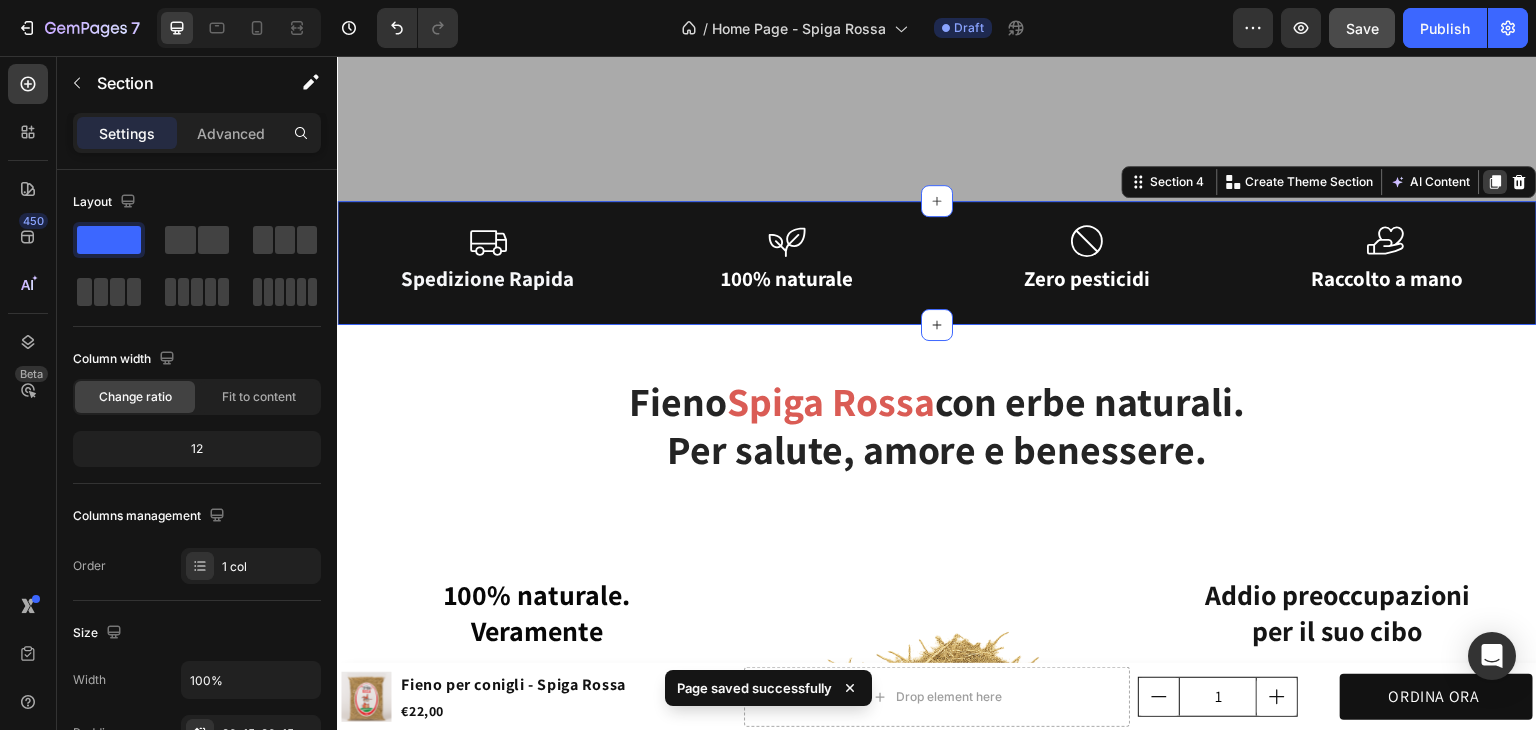click 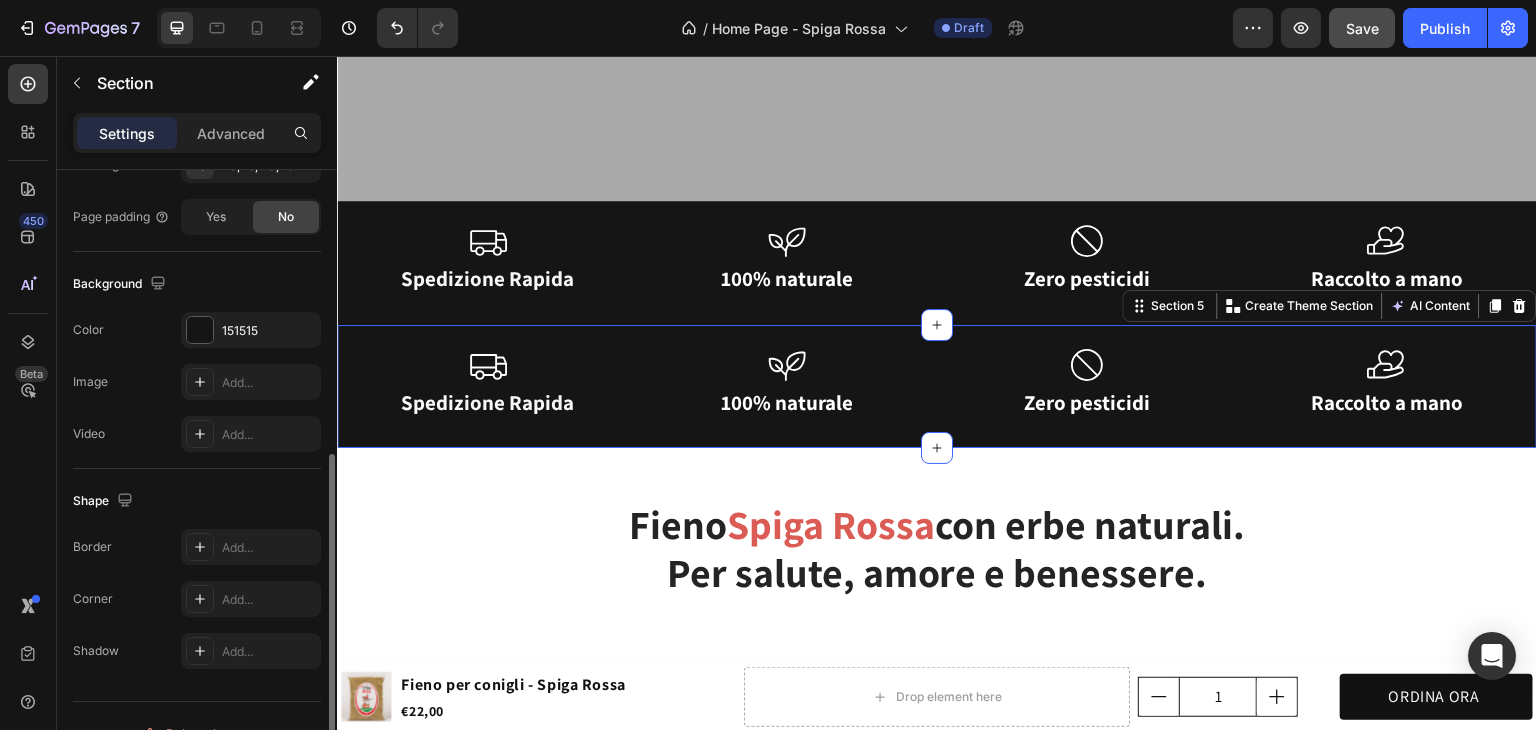scroll, scrollTop: 499, scrollLeft: 0, axis: vertical 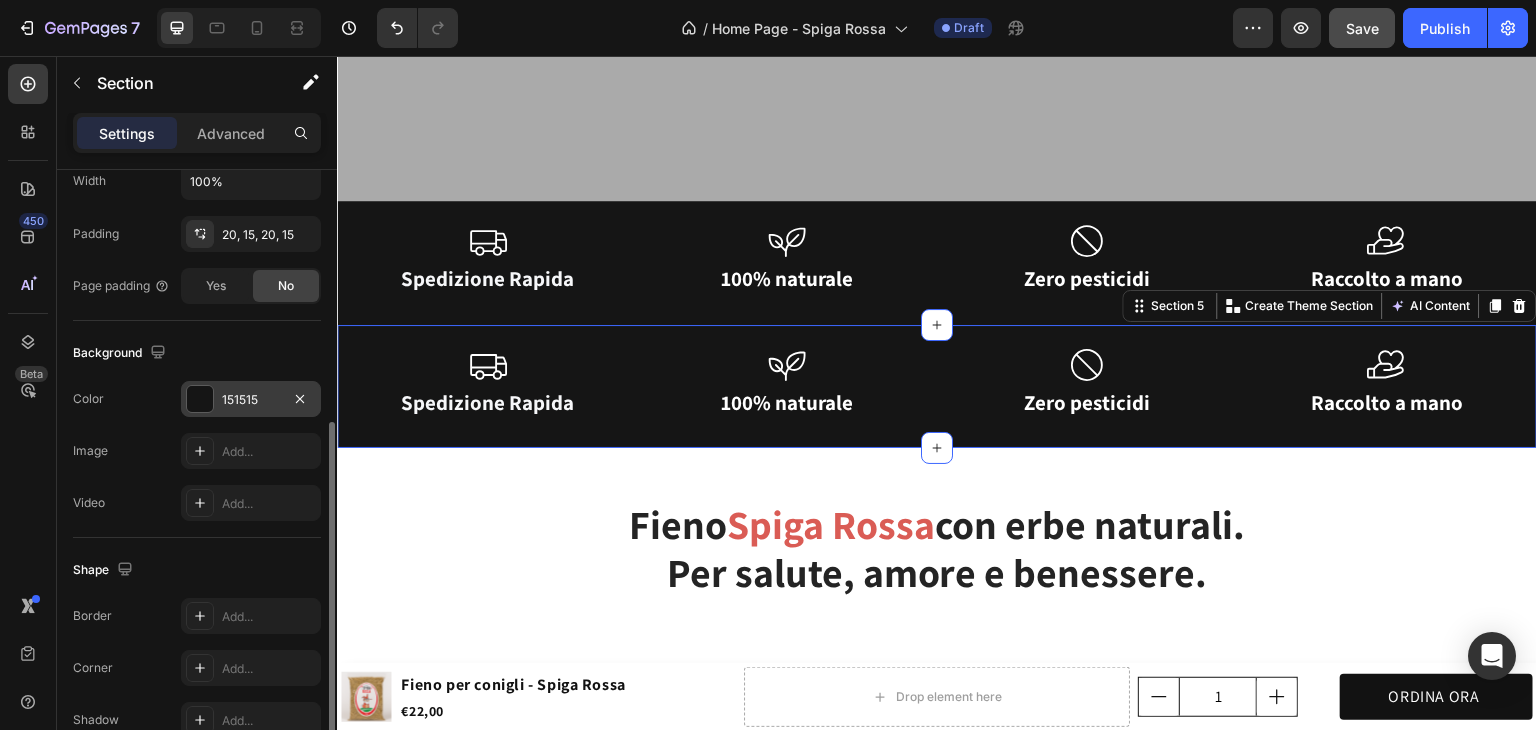 click on "151515" at bounding box center (251, 400) 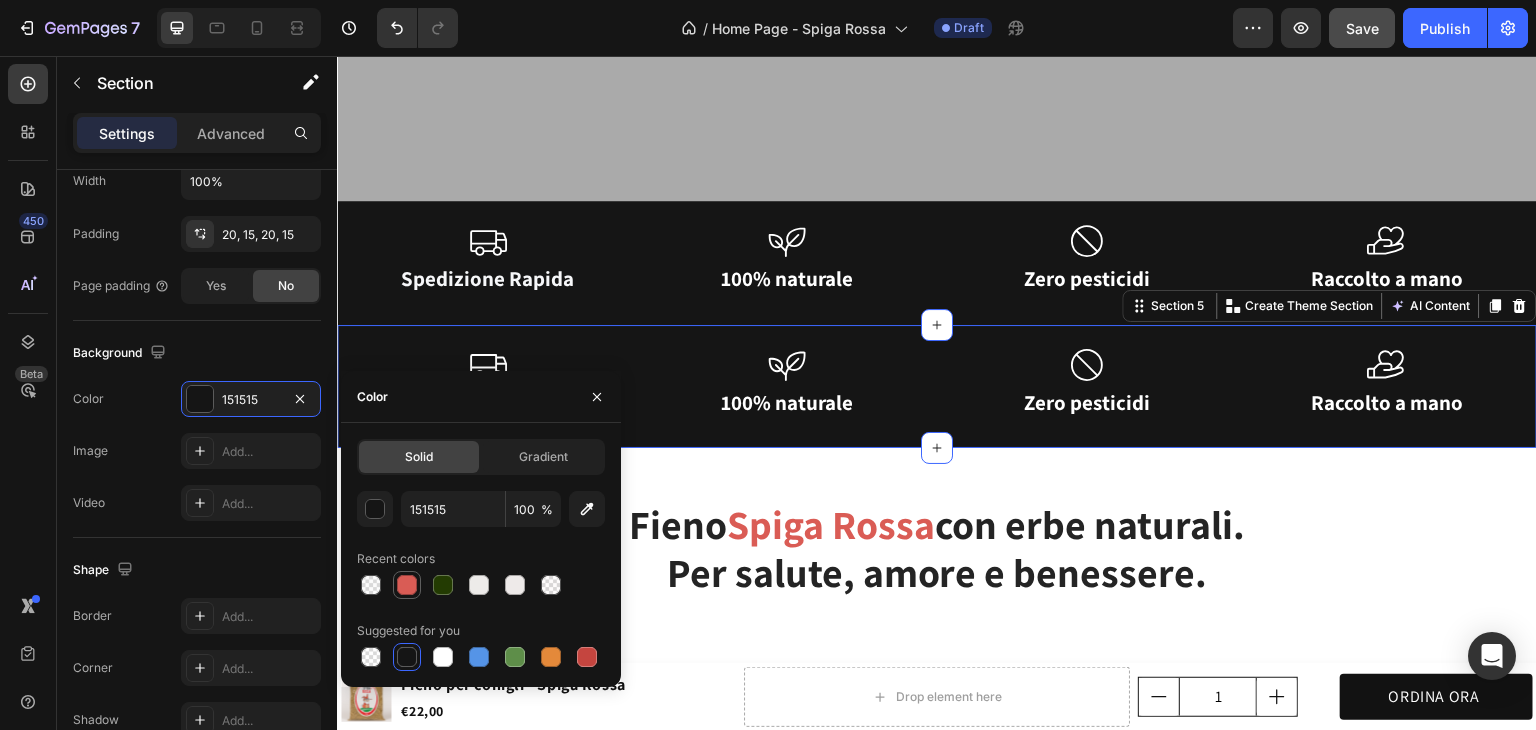 click at bounding box center [407, 585] 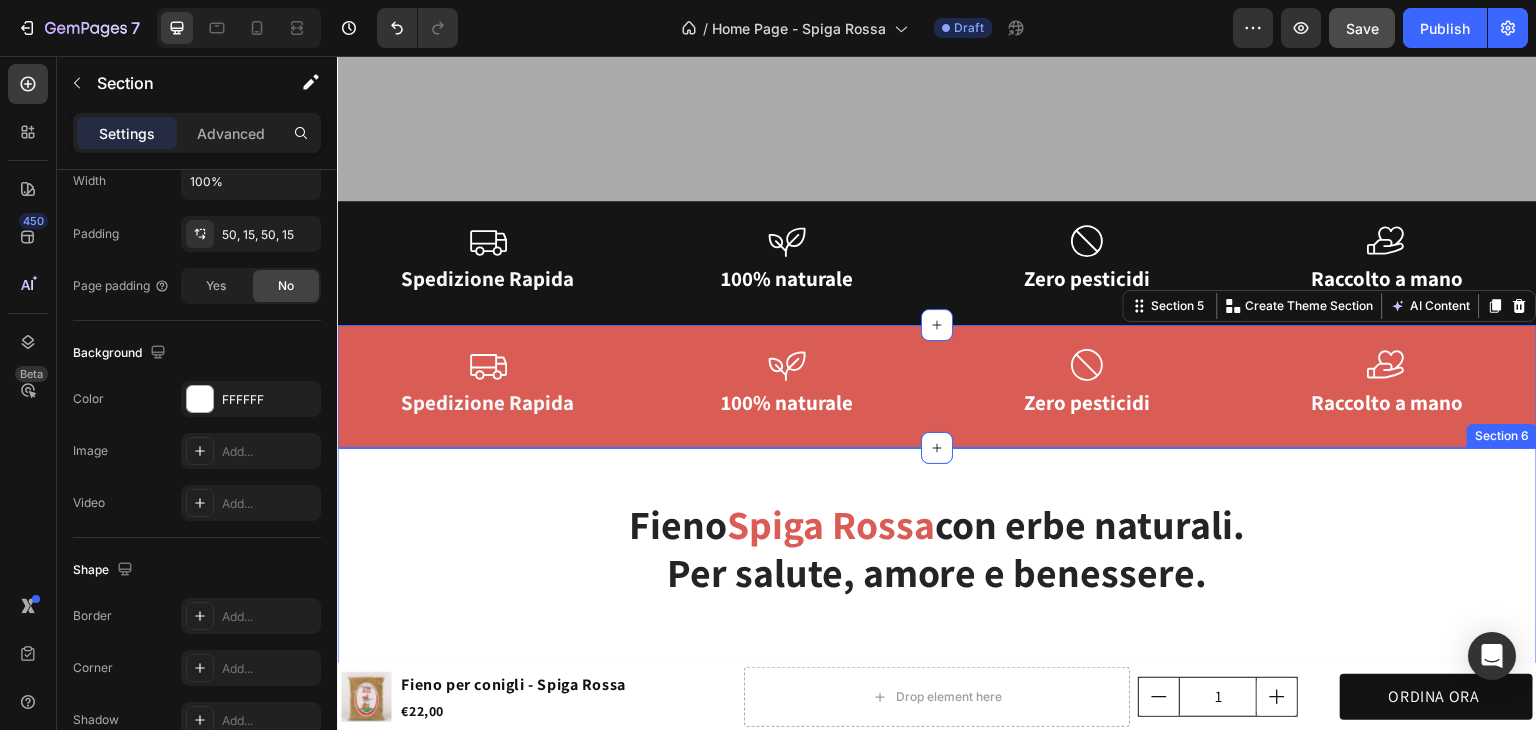 click on "Fieno  Spiga Rossa  con erbe naturali. Per salute, amore e benessere. Heading Row 100% naturale.  Veramente Heading Il nostro fieno cresce libero, senza pesticidi né sostanze chimiche. Solo erba essiccata al sole, raccolta a mano e imbustata con cura. Text block Row Fatto a mano,  come una volta. Heading Ogni passaggio è artigianale, dal taglio  alla raccolta. Niente macchinari, niente processi industriali. Solo pazienza, esperienza e cura per il tuo coniglio. Text block Row Image Addio preoccupazioni  per il suo cibo Heading Il nostro fieno è la scelta sicura per il benessere del tuo coniglio. Dagli solo ciò che merita, ogni giorno, per vederlo felice e pieno di energia. Text block Row La differenza che  si vede e si sente Heading Gambi più lunghi, colore più intenso, fieno  non trattato. Qualità vera che fa la differenza nella sua salute quotidiana. Text block Row Row Section 6" at bounding box center [937, 847] 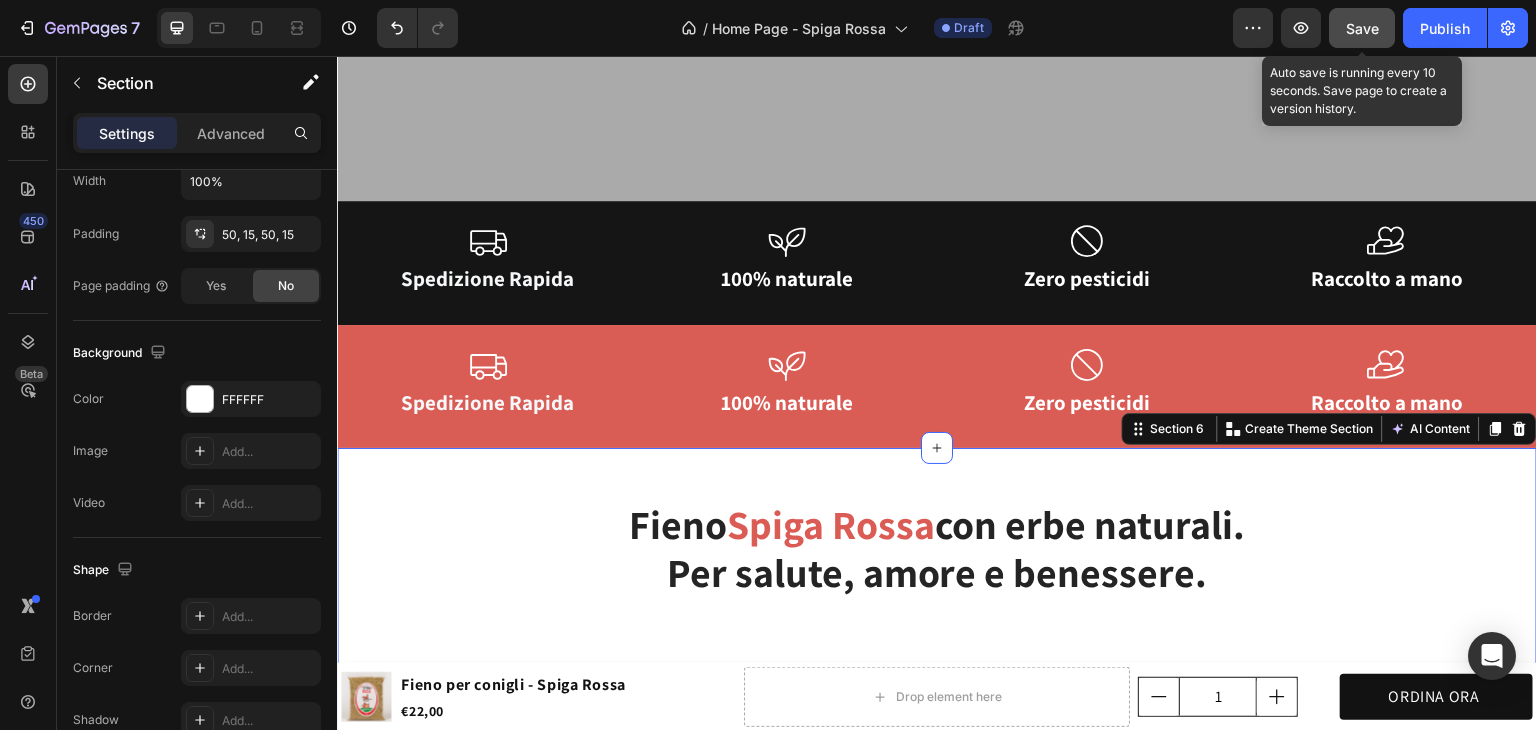 click on "Save" 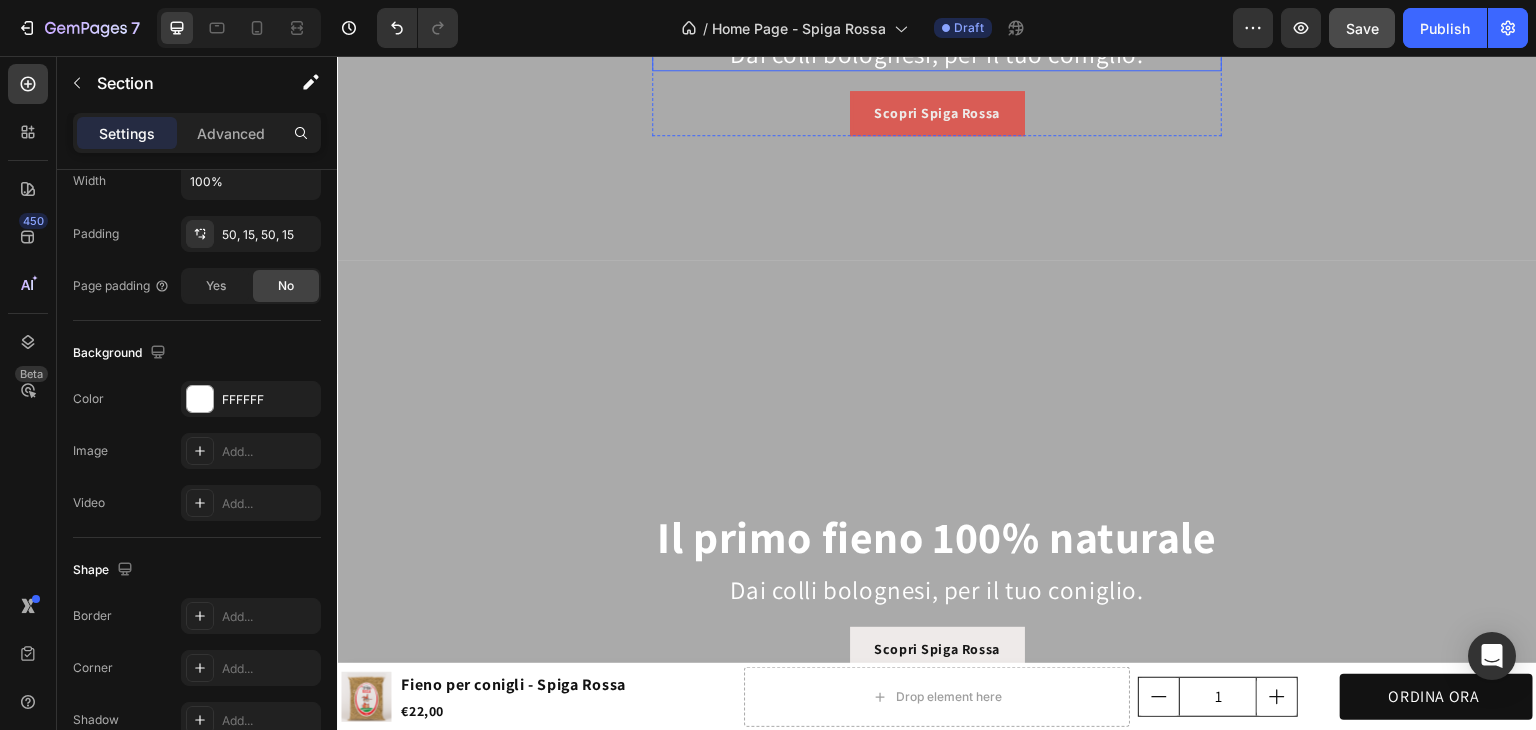 scroll, scrollTop: 418, scrollLeft: 0, axis: vertical 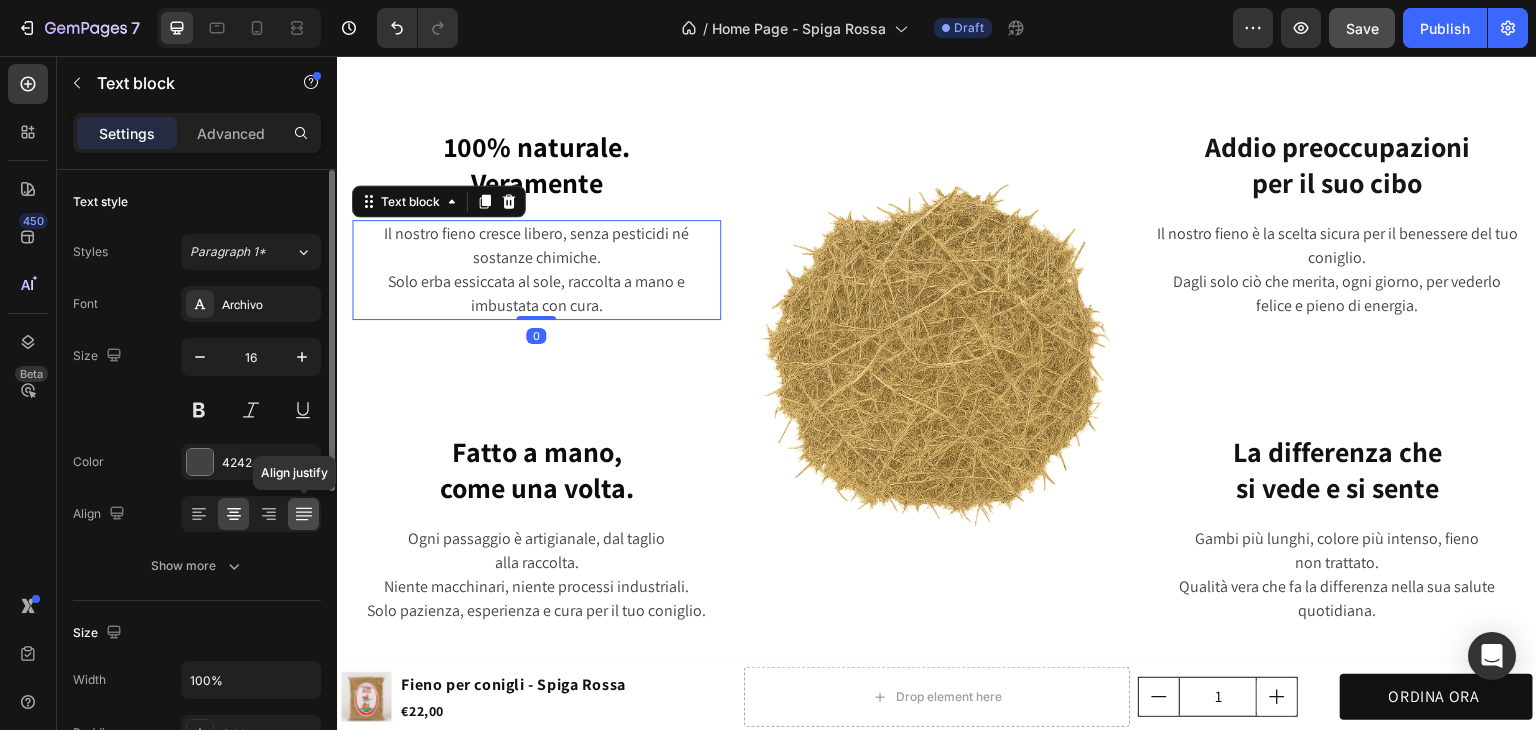 click 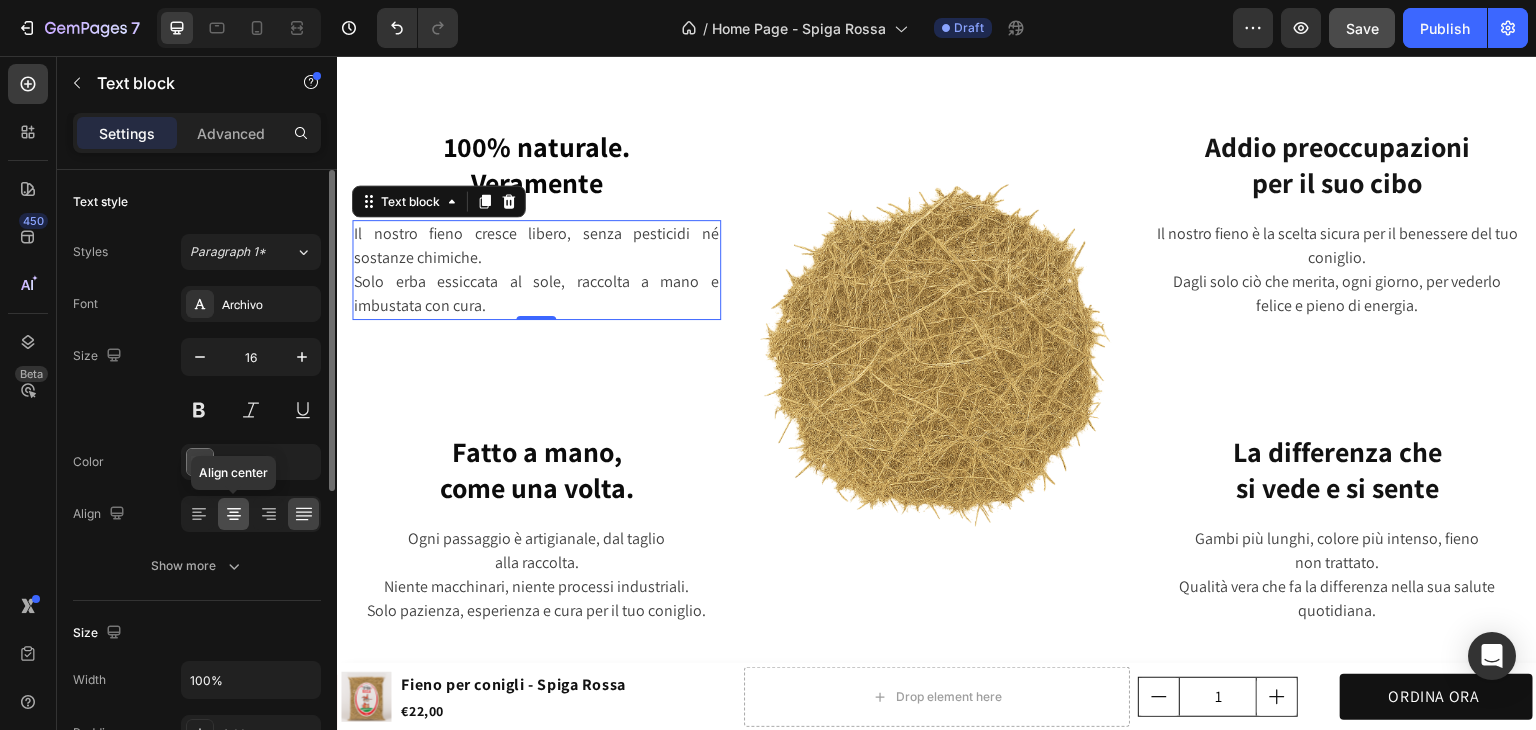 click 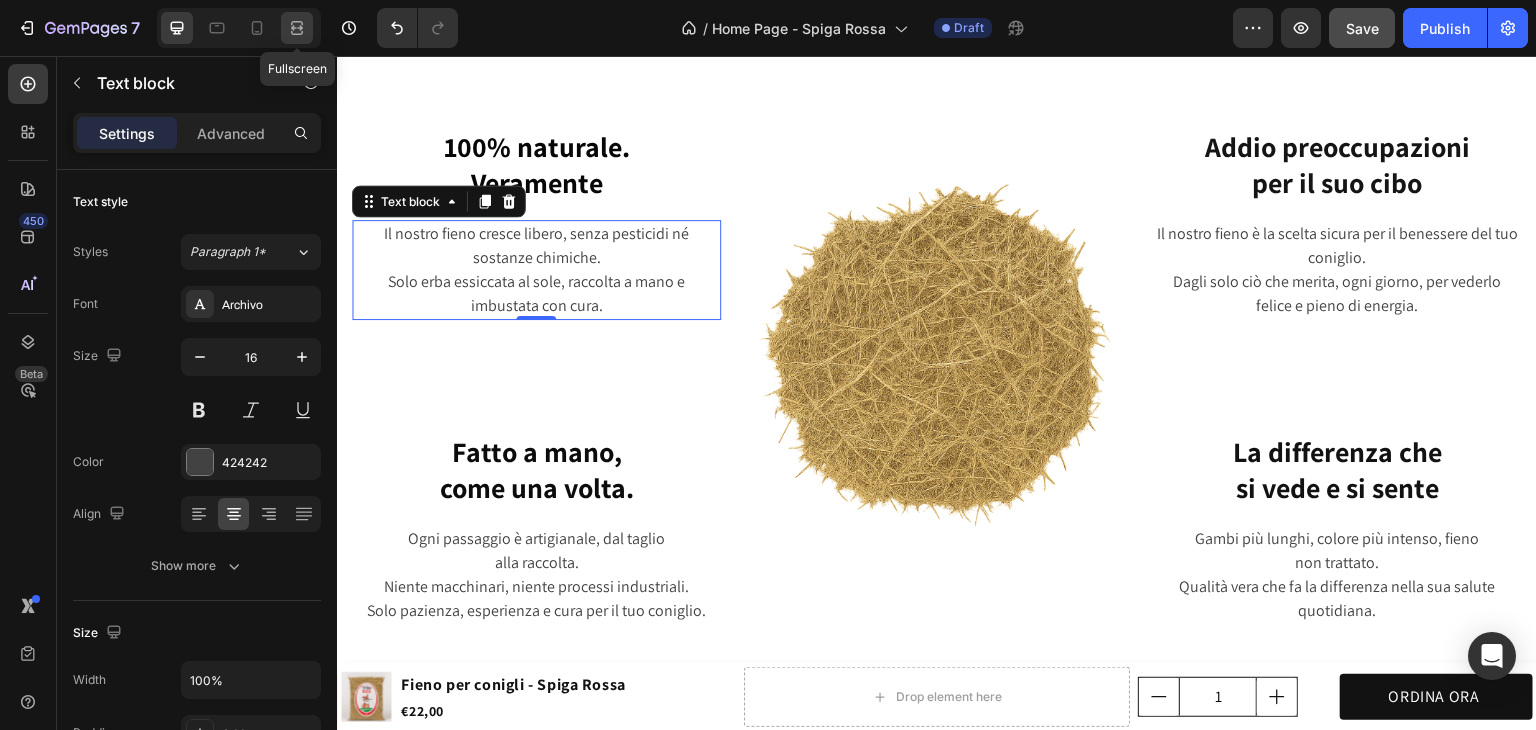 click 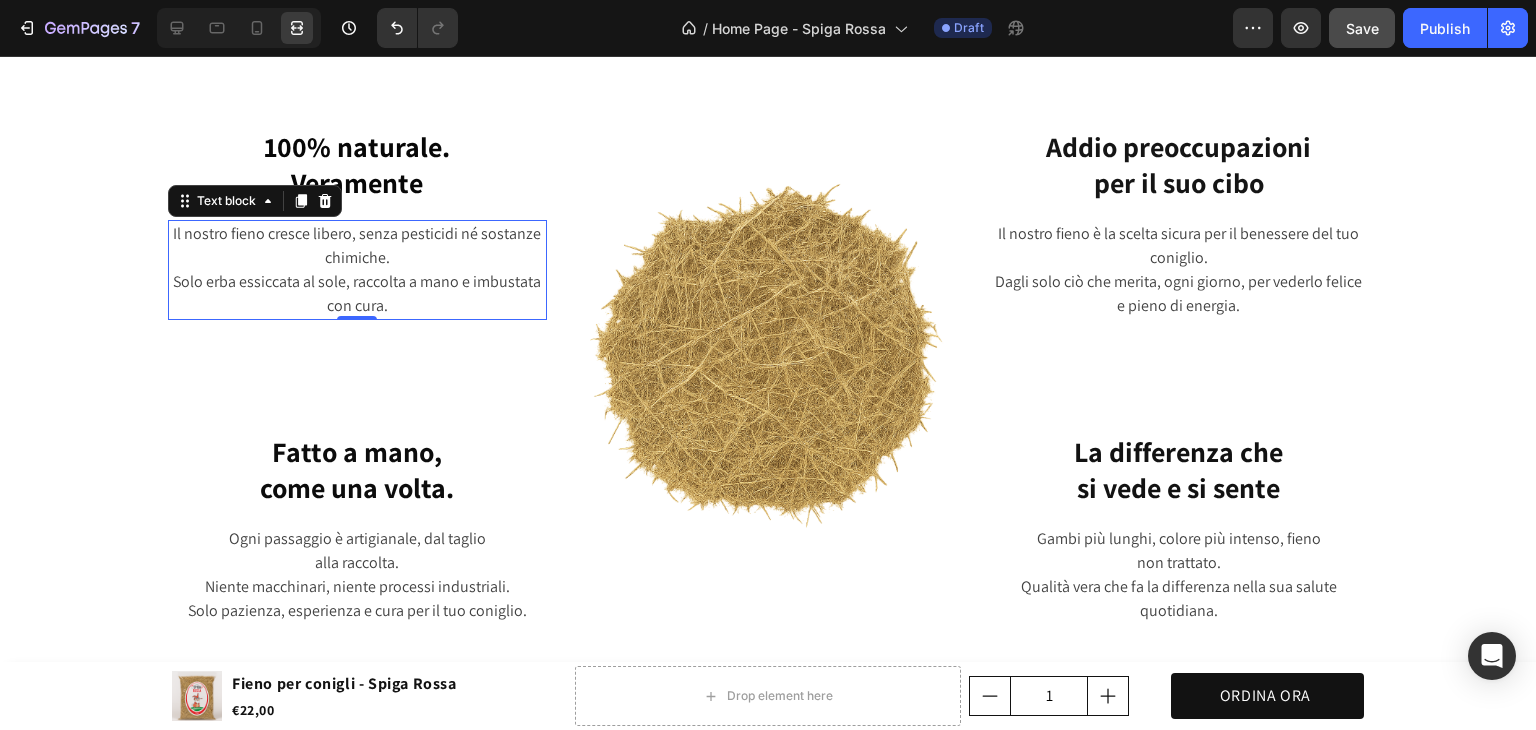 click at bounding box center [239, 28] 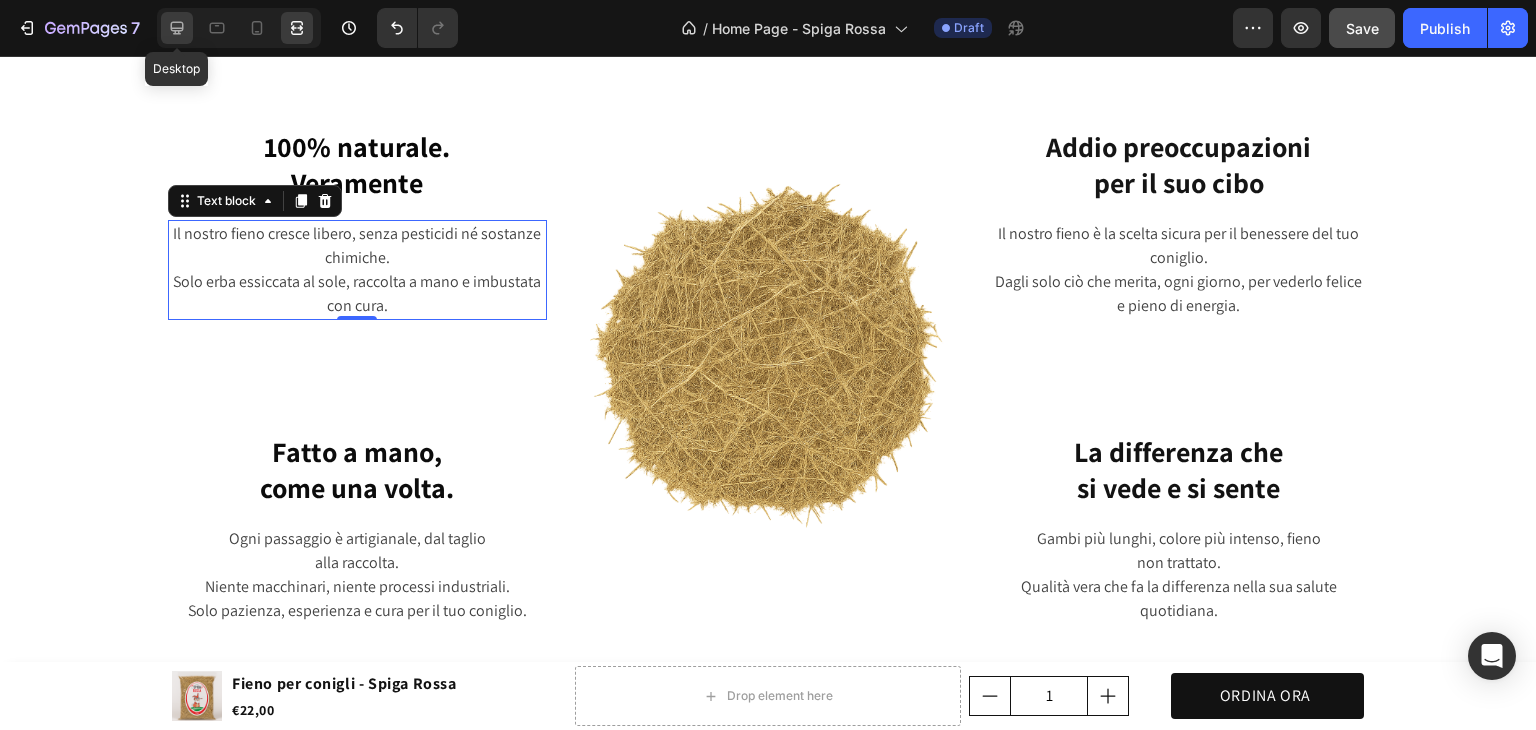 click 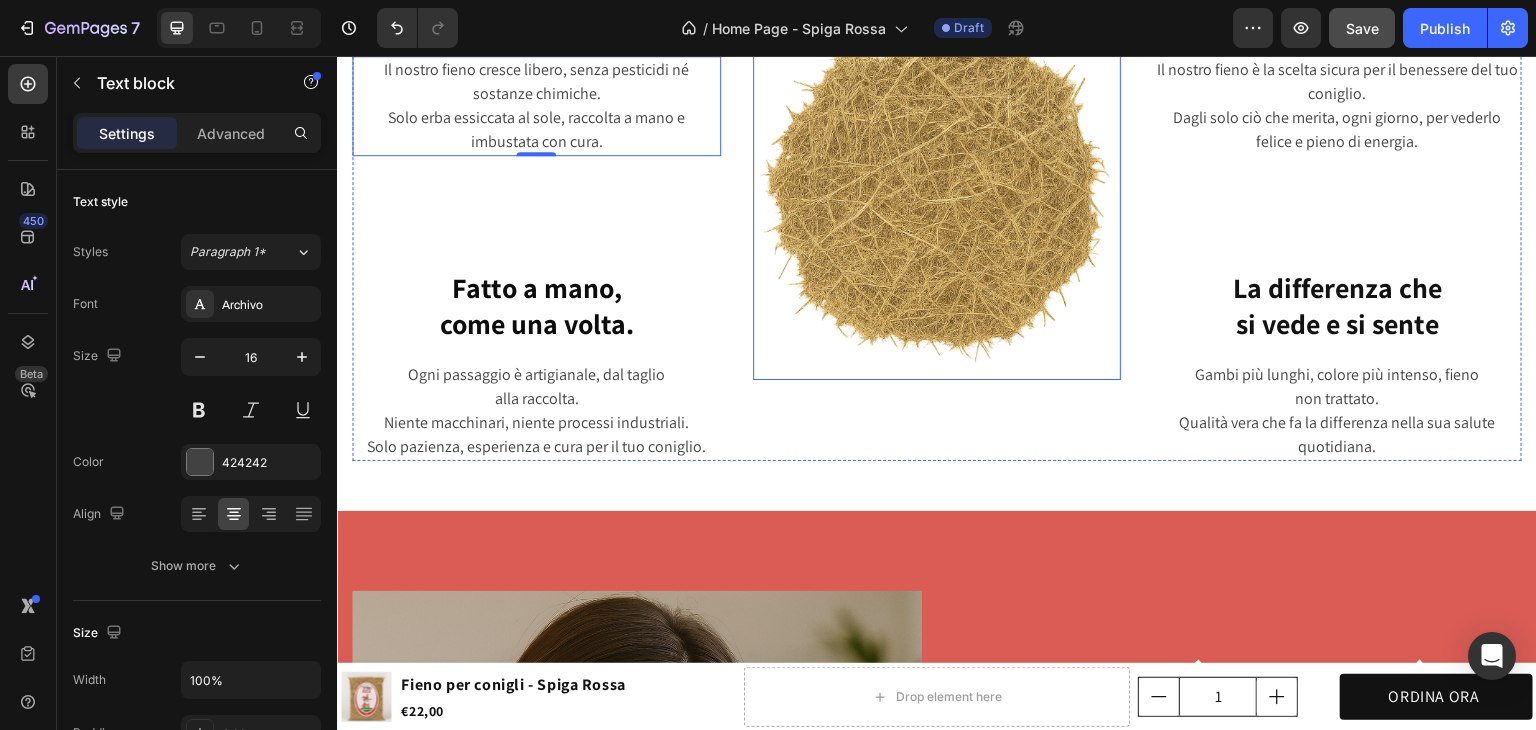 scroll, scrollTop: 1642, scrollLeft: 0, axis: vertical 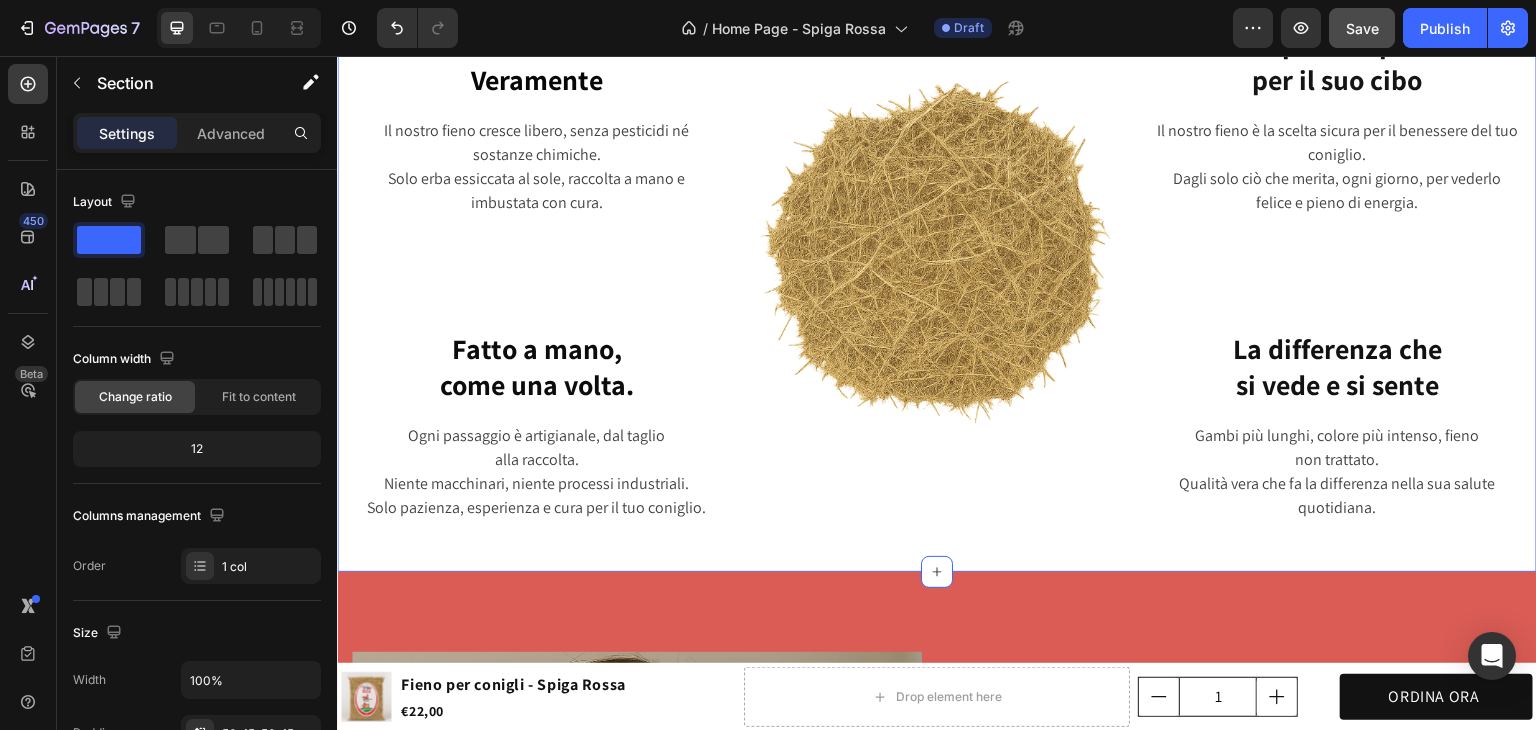 click on "Fieno  Spiga Rossa  con erbe naturali. Per salute, amore e benessere. Heading Row 100% naturale.  Veramente Heading Il nostro fieno cresce libero, senza pesticidi né sostanze chimiche. Solo erba essiccata al sole, raccolta a mano e imbustata con cura. Text block Row Fatto a mano,  come una volta. Heading Ogni passaggio è artigianale, dal taglio  alla raccolta. Niente macchinari, niente processi industriali. Solo pazienza, esperienza e cura per il tuo coniglio. Text block Row Image Addio preoccupazioni  per il suo cibo Heading Il nostro fieno è la scelta sicura per il benessere del tuo coniglio. Dagli solo ciò che merita, ogni giorno, per vederlo felice e pieno di energia. Text block Row La differenza che  si vede e si sente Heading Gambi più lunghi, colore più intenso, fieno  non trattato. Qualità vera che fa la differenza nella sua salute quotidiana. Text block Row Row Section 6   You can create reusable sections Create Theme Section AI Content Write with GemAI Tone and Voice Persuasive Product" at bounding box center (937, 173) 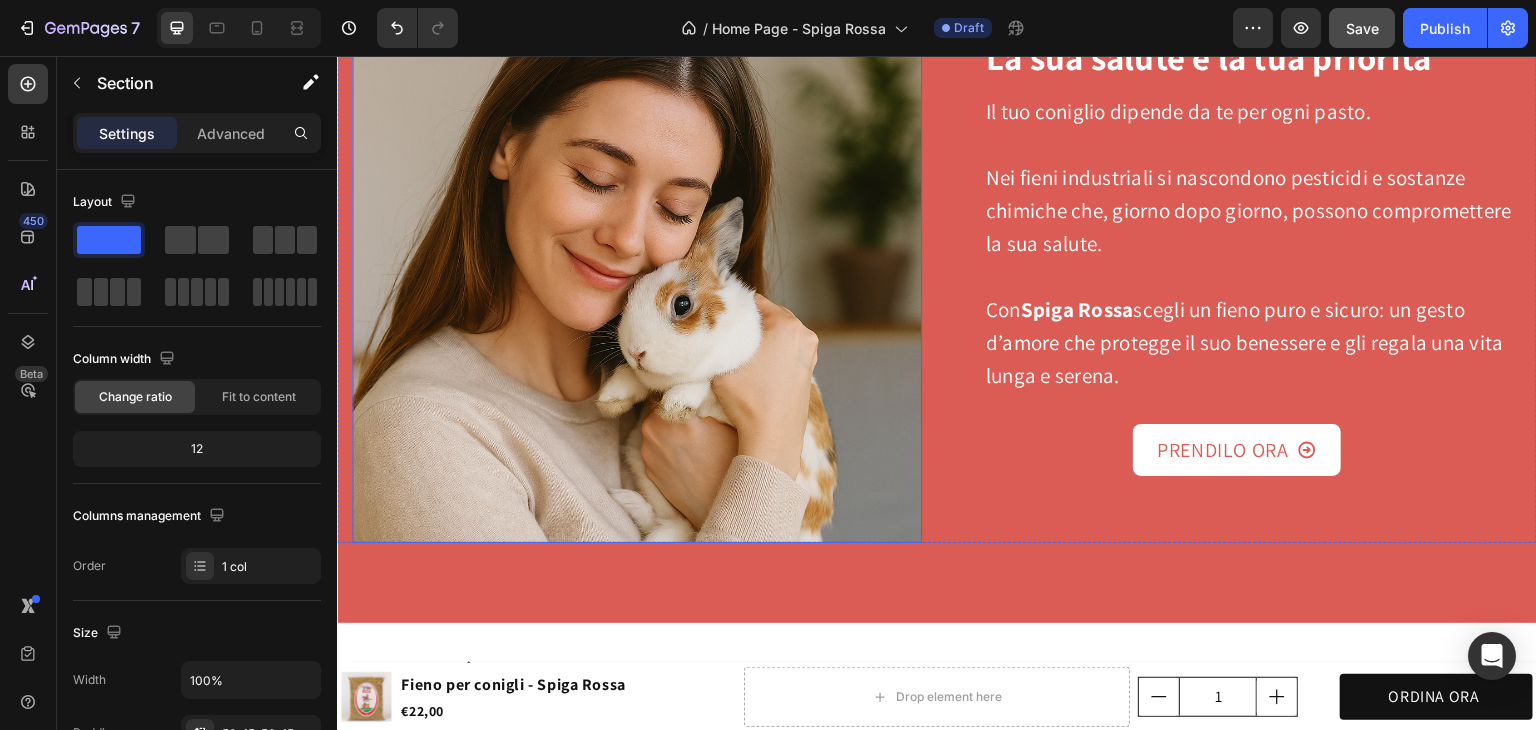 scroll, scrollTop: 2248, scrollLeft: 0, axis: vertical 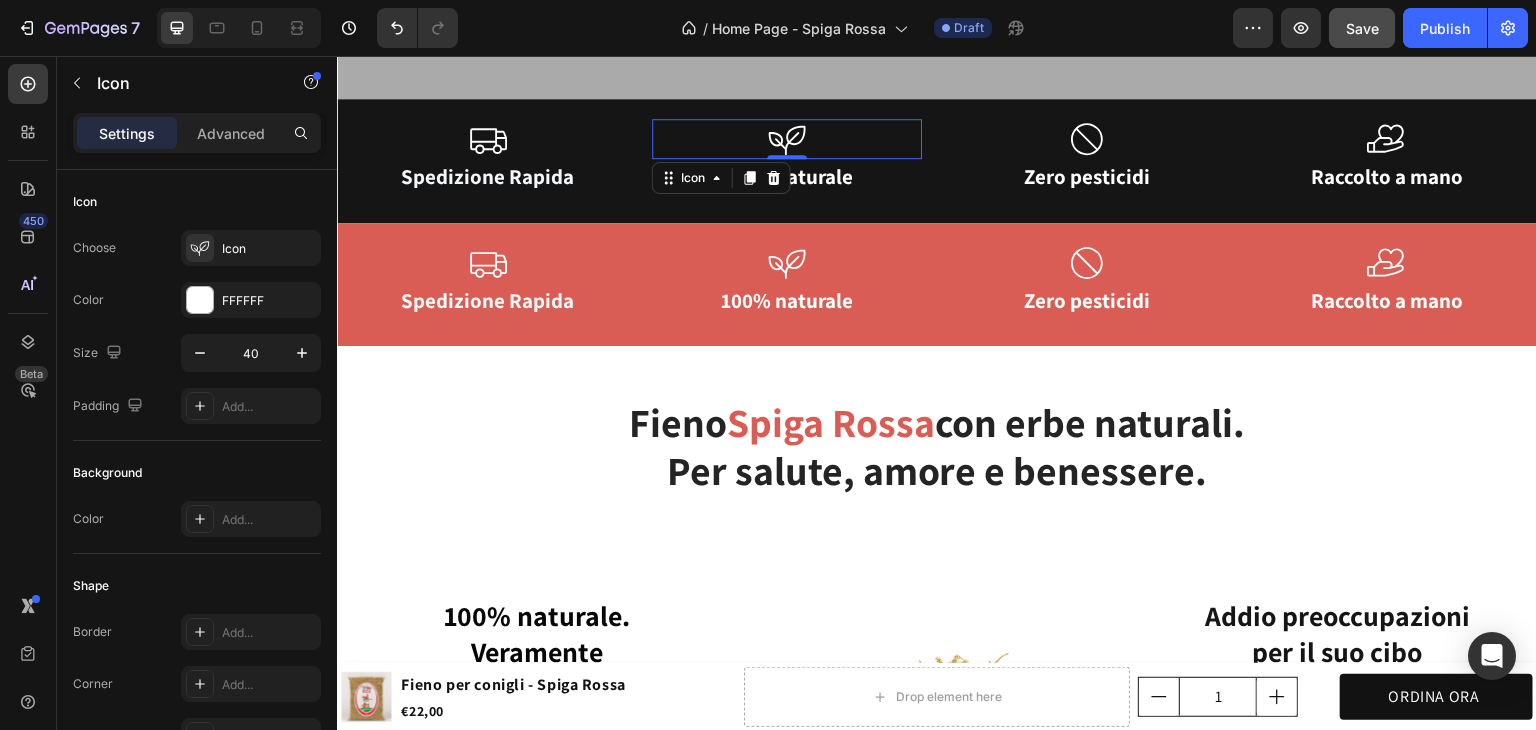 click on "Icon   0" at bounding box center [787, 139] 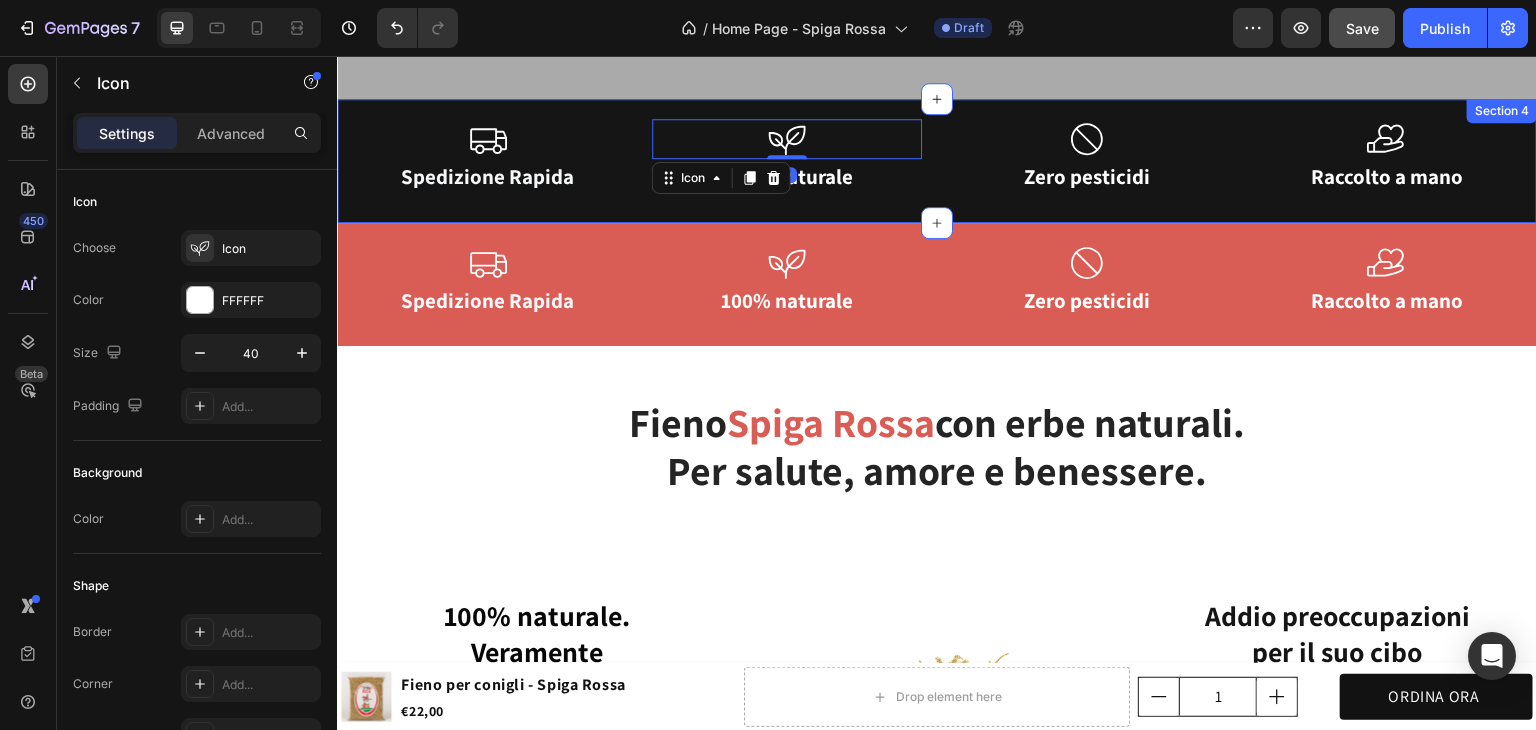 click on "Icon Spedizione Rapida Heading
Icon   0 100% naturale Heading
Icon Zero pesticidi Heading
Icon Raccolto a mano Heading Row Section 4" at bounding box center (937, 161) 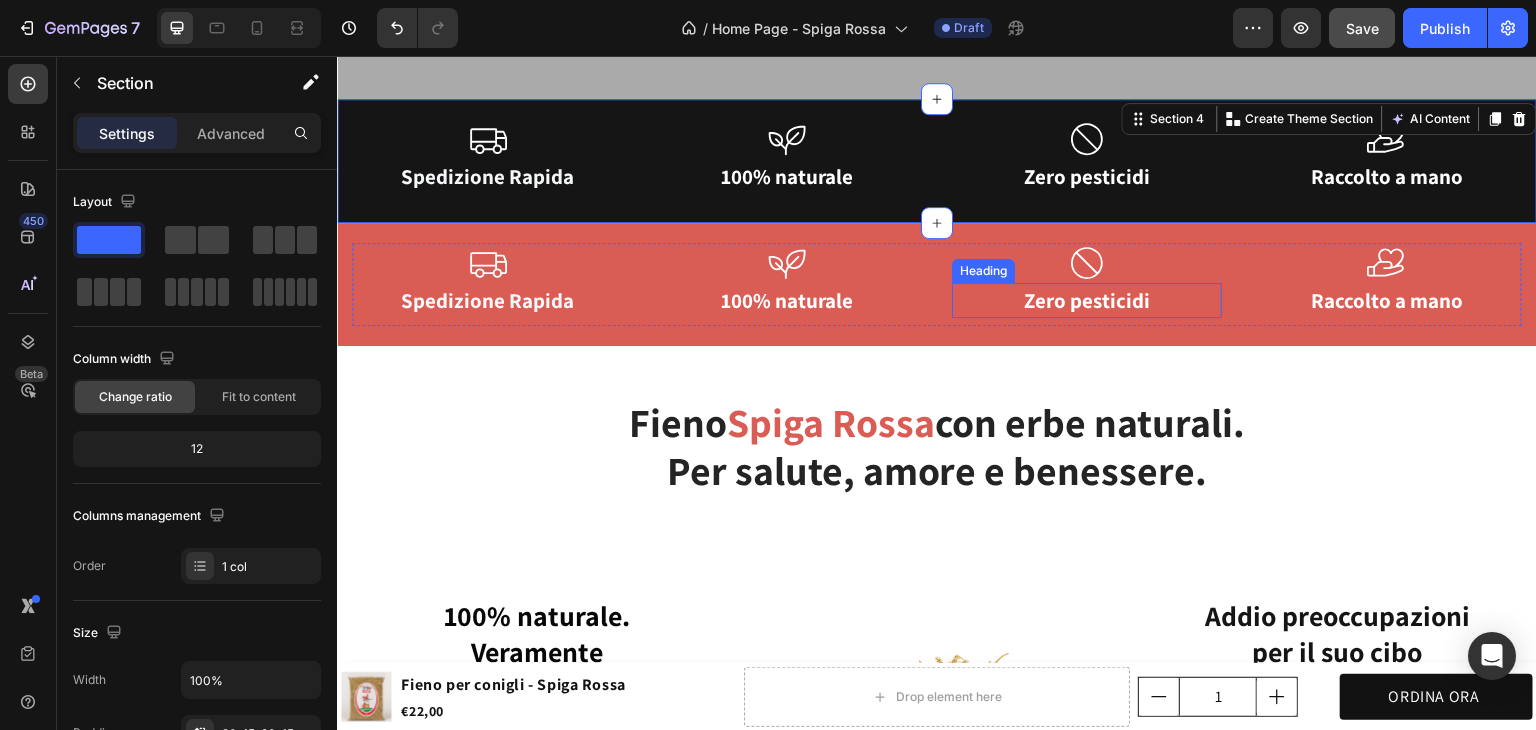 scroll, scrollTop: 969, scrollLeft: 0, axis: vertical 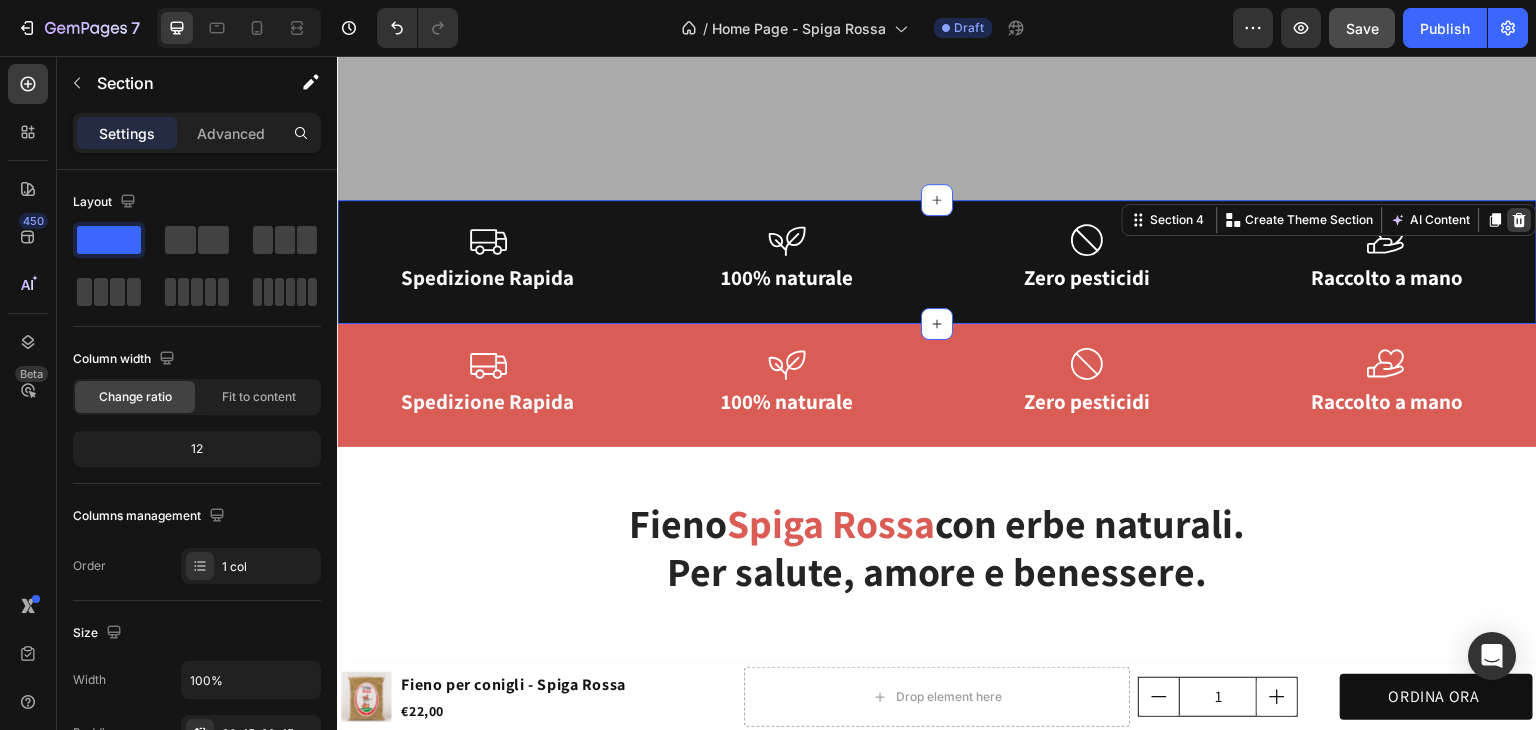 click 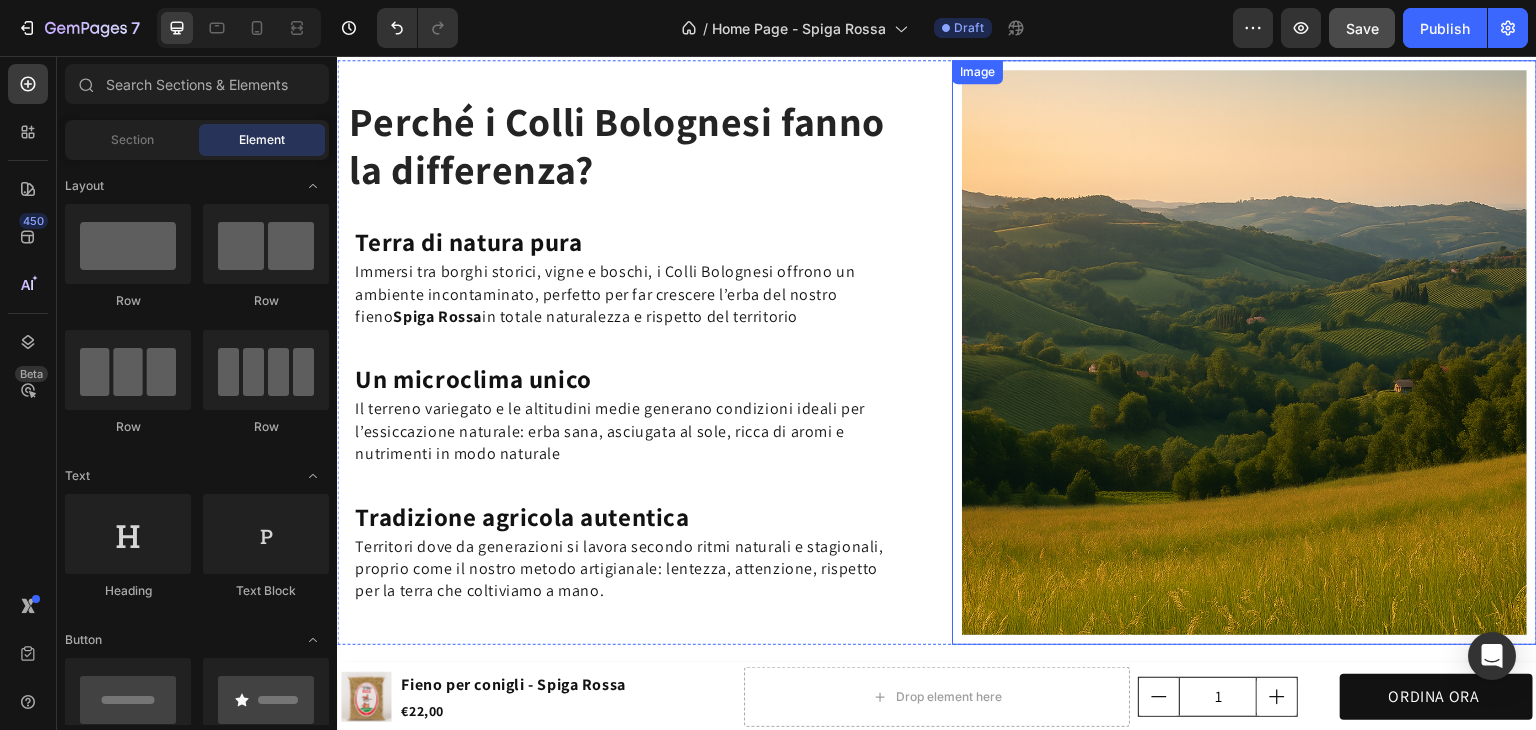 scroll, scrollTop: 2776, scrollLeft: 0, axis: vertical 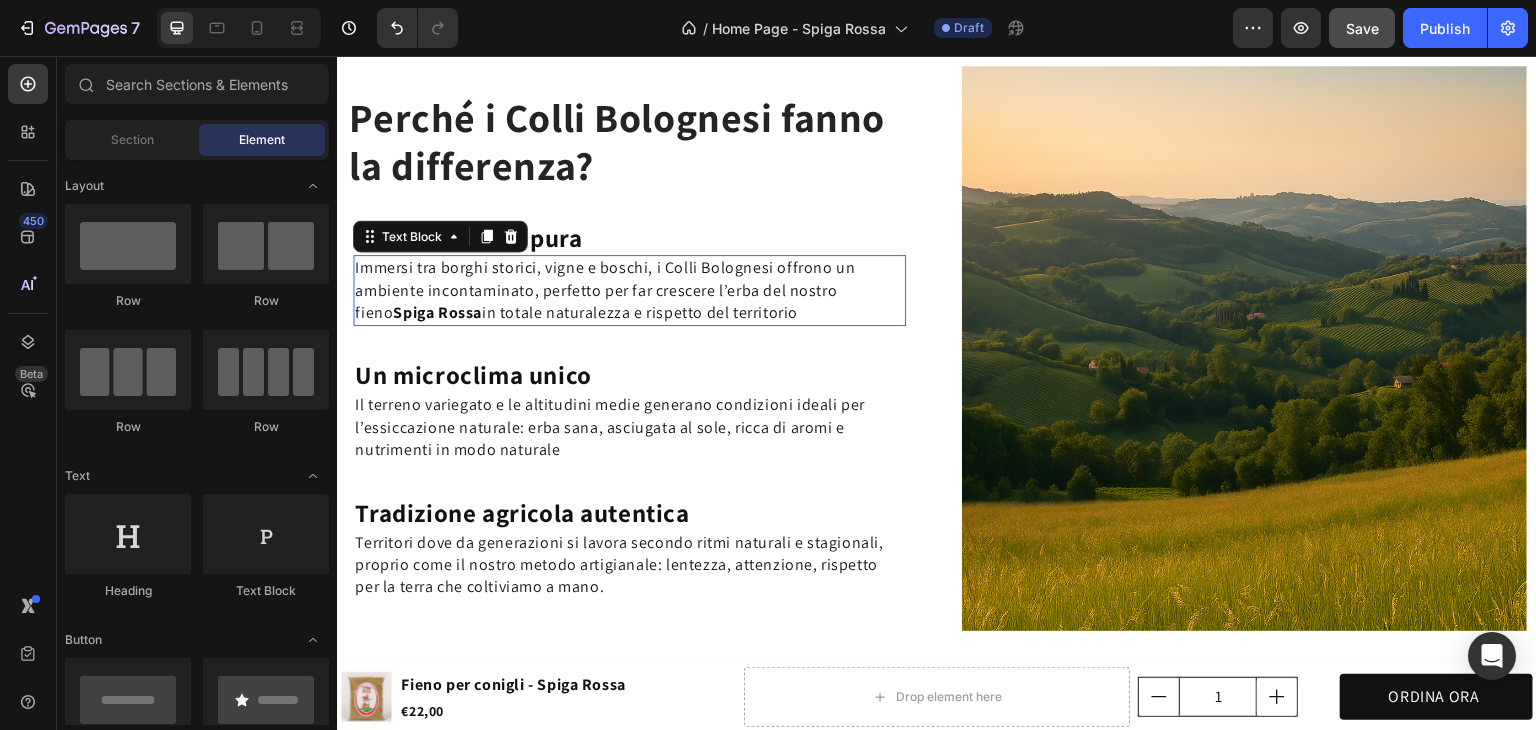 click on "Immersi tra borghi storici, vigne e boschi, i Colli Bolognesi offrono un ambiente incontaminato, perfetto per far crescere l’erba del nostro fieno  Spiga Rossa  in totale naturalezza e rispetto del territorio" at bounding box center [629, 290] 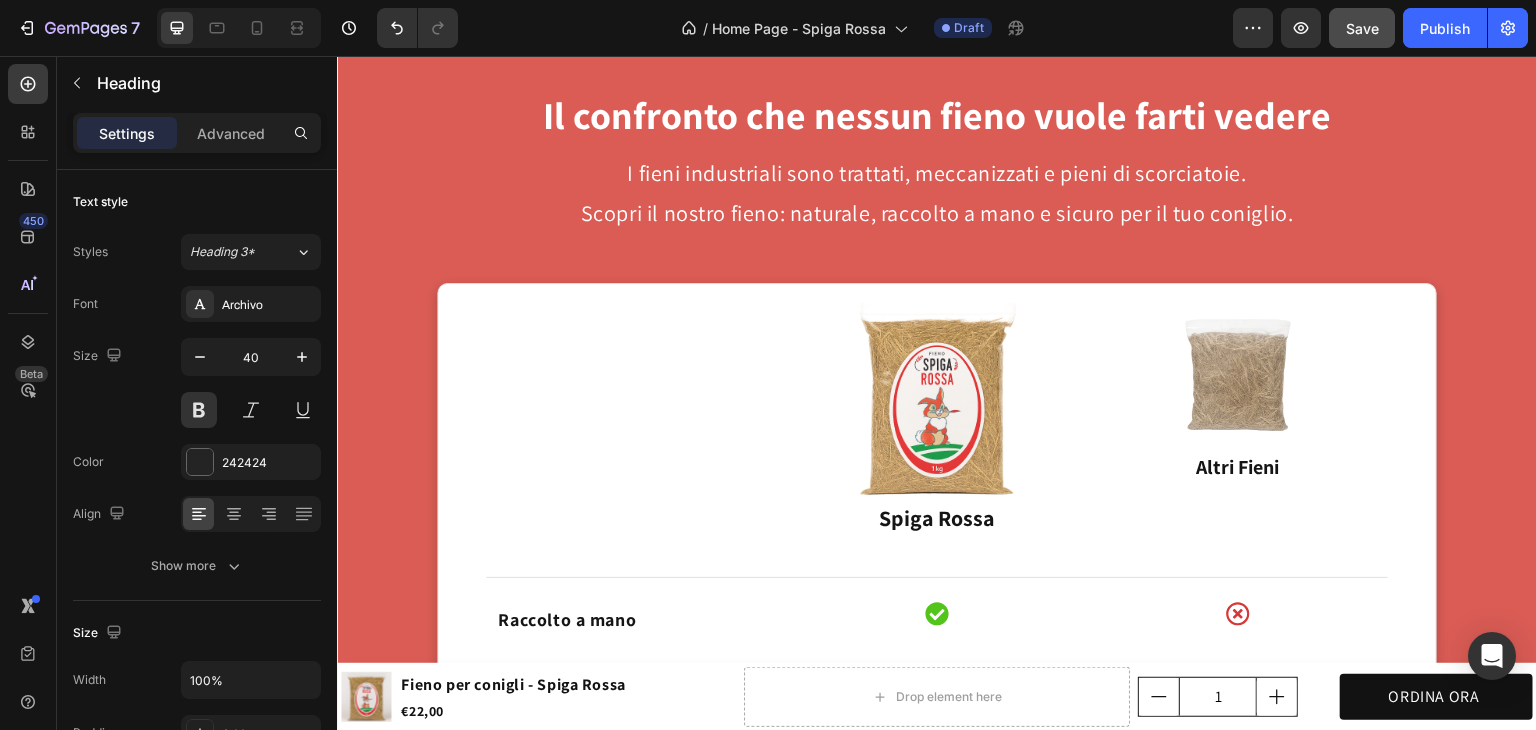 scroll, scrollTop: 3418, scrollLeft: 0, axis: vertical 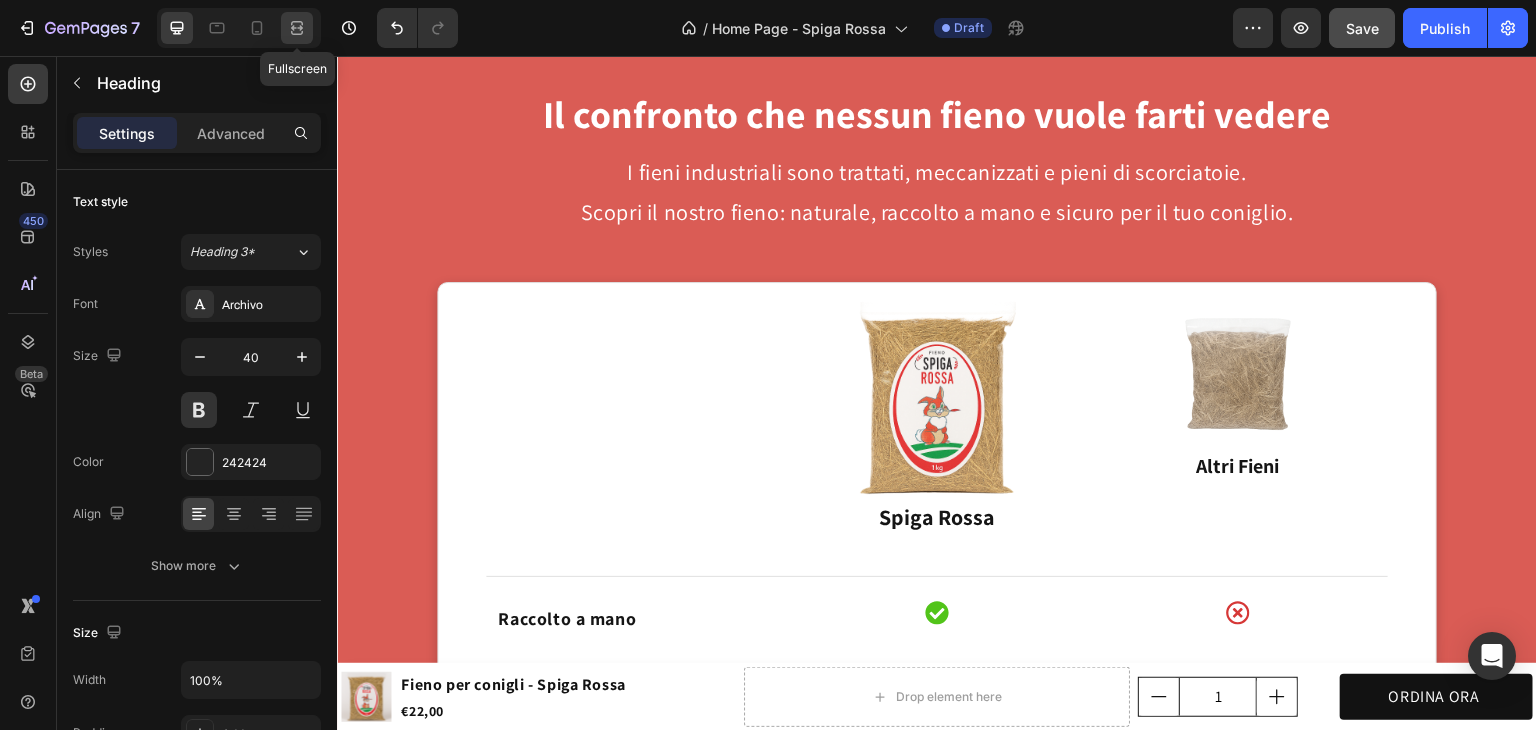 click 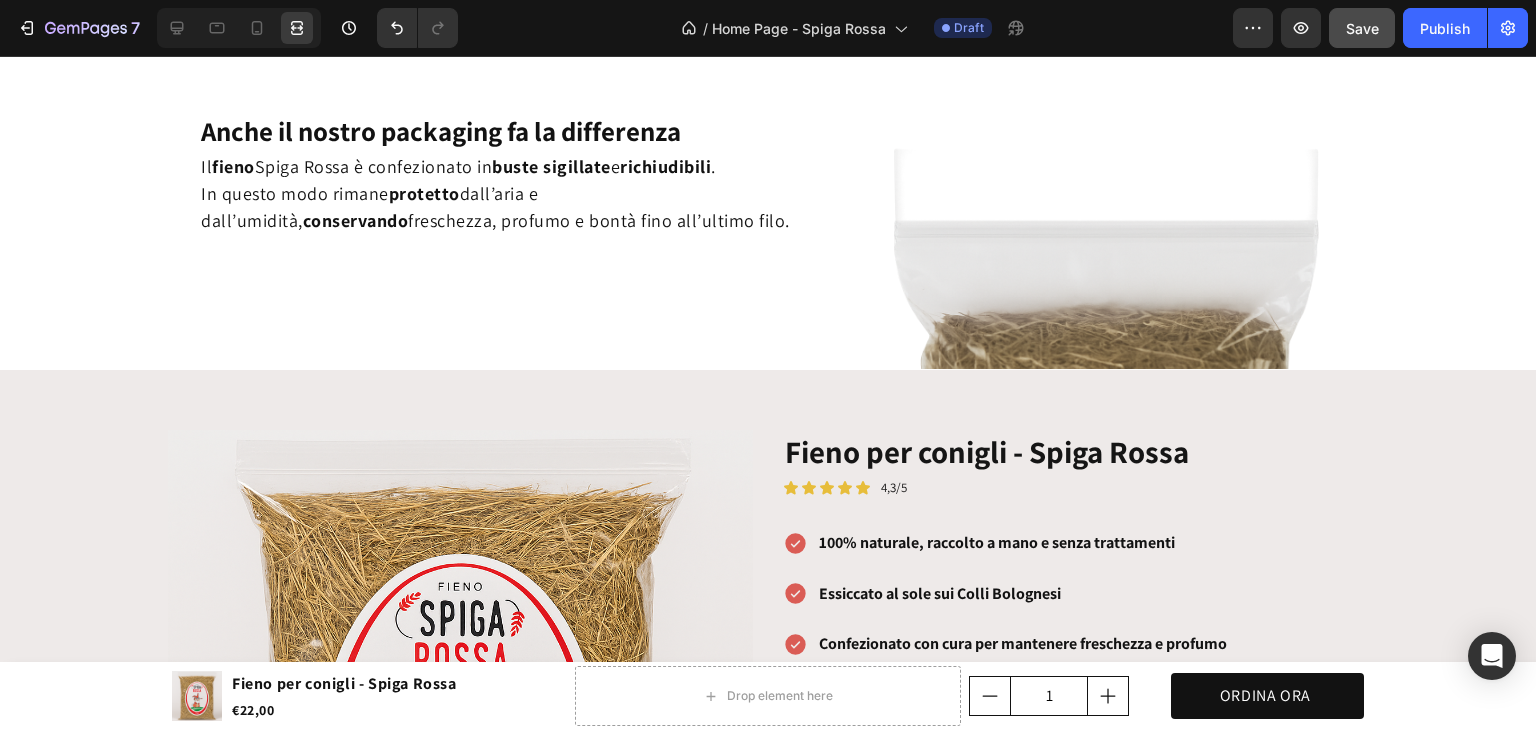 scroll, scrollTop: 4736, scrollLeft: 0, axis: vertical 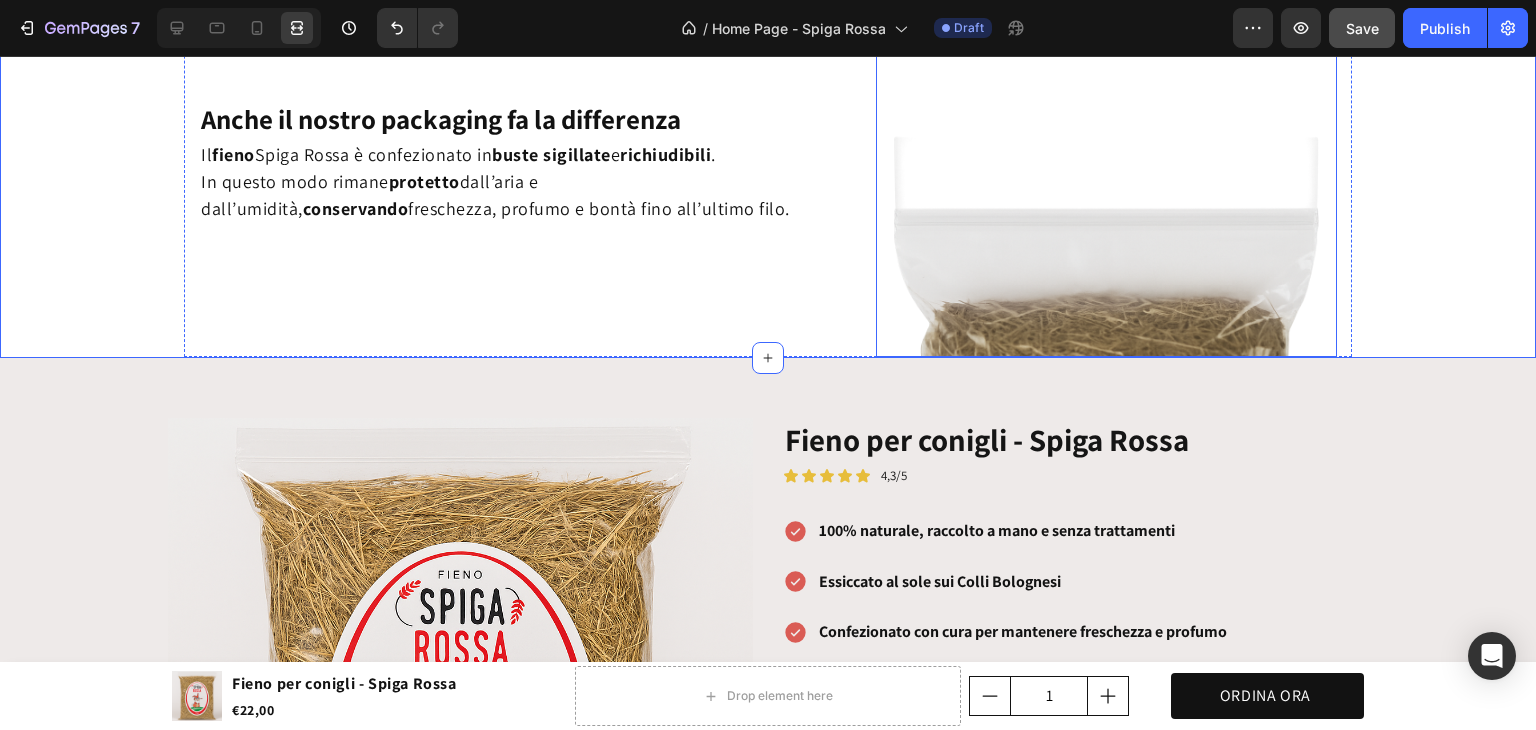 click at bounding box center [1106, 126] 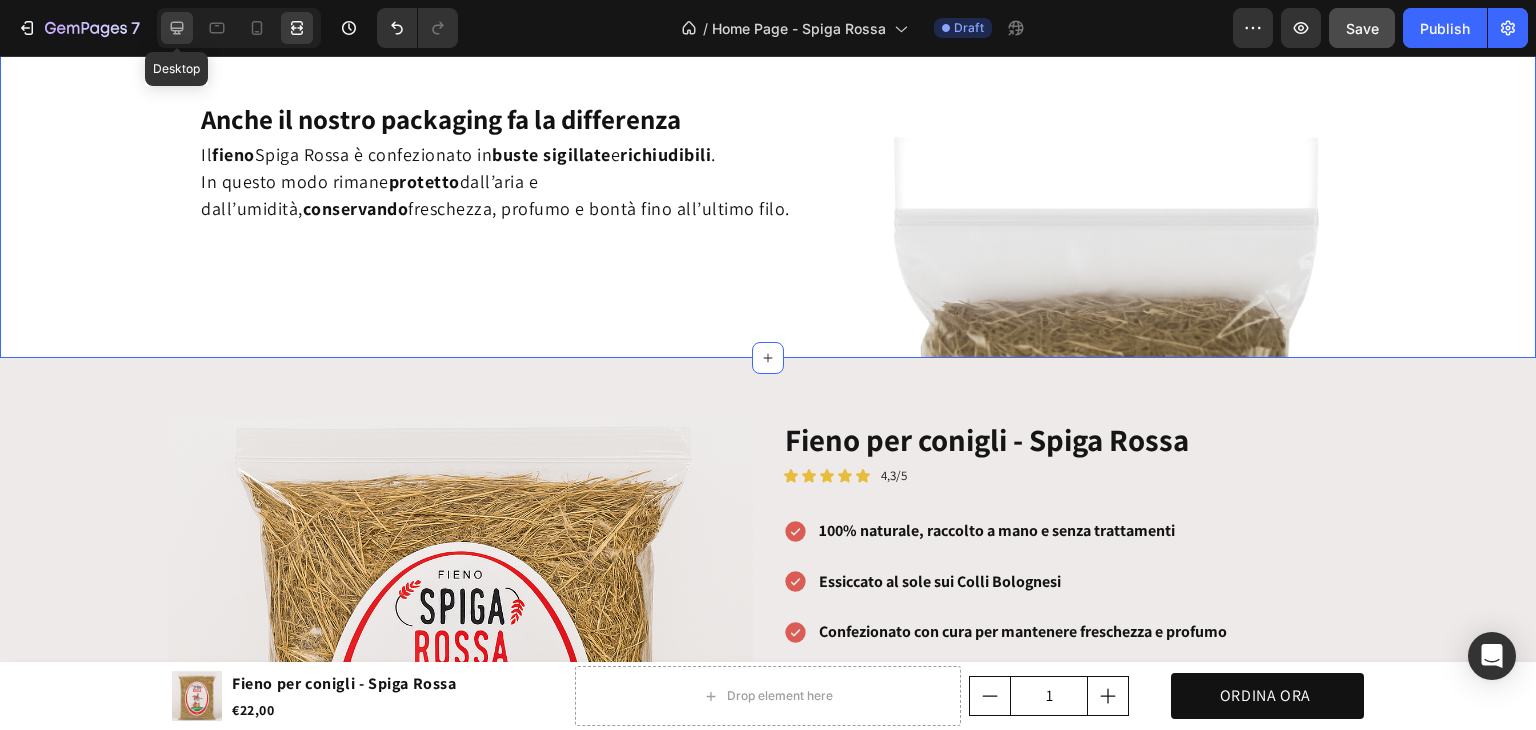 click 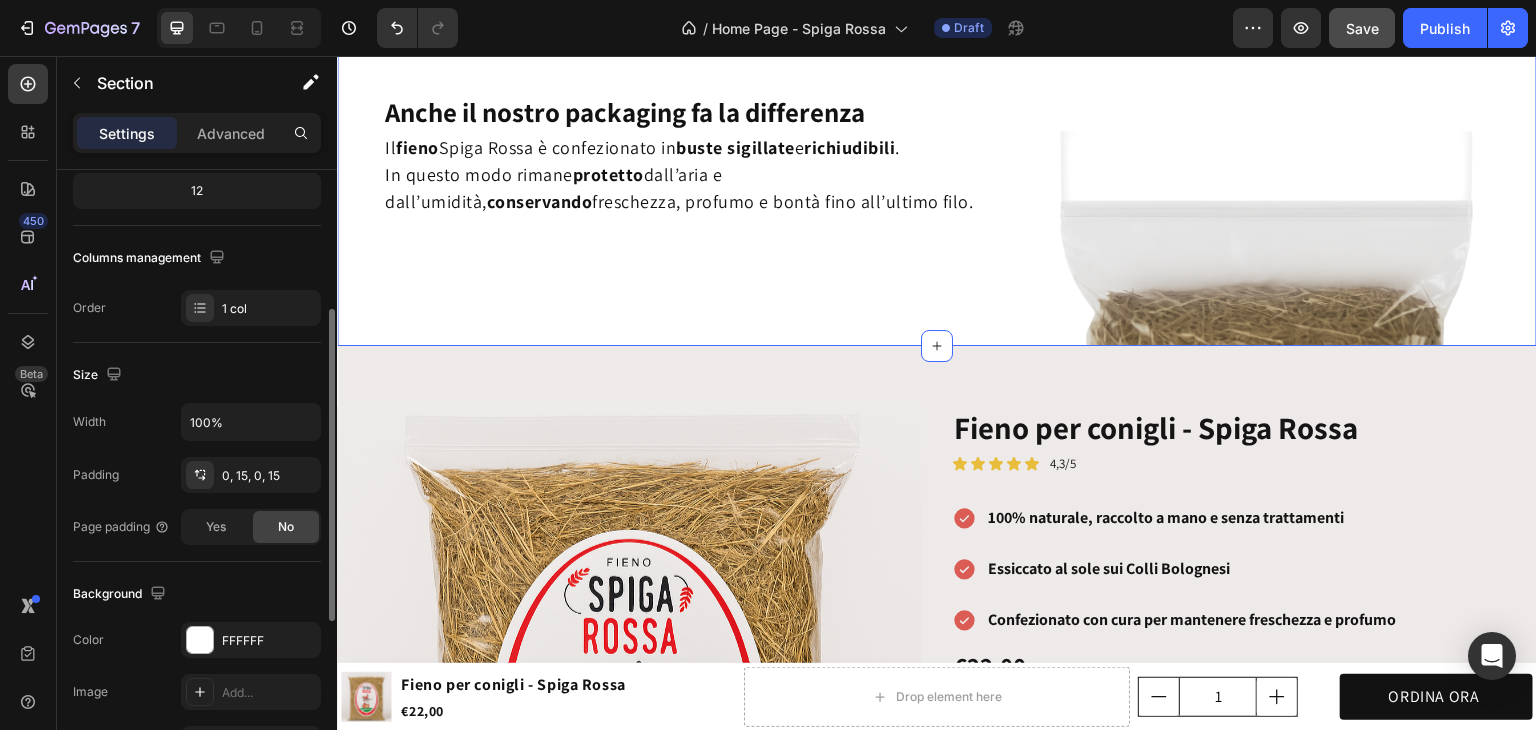 scroll, scrollTop: 267, scrollLeft: 0, axis: vertical 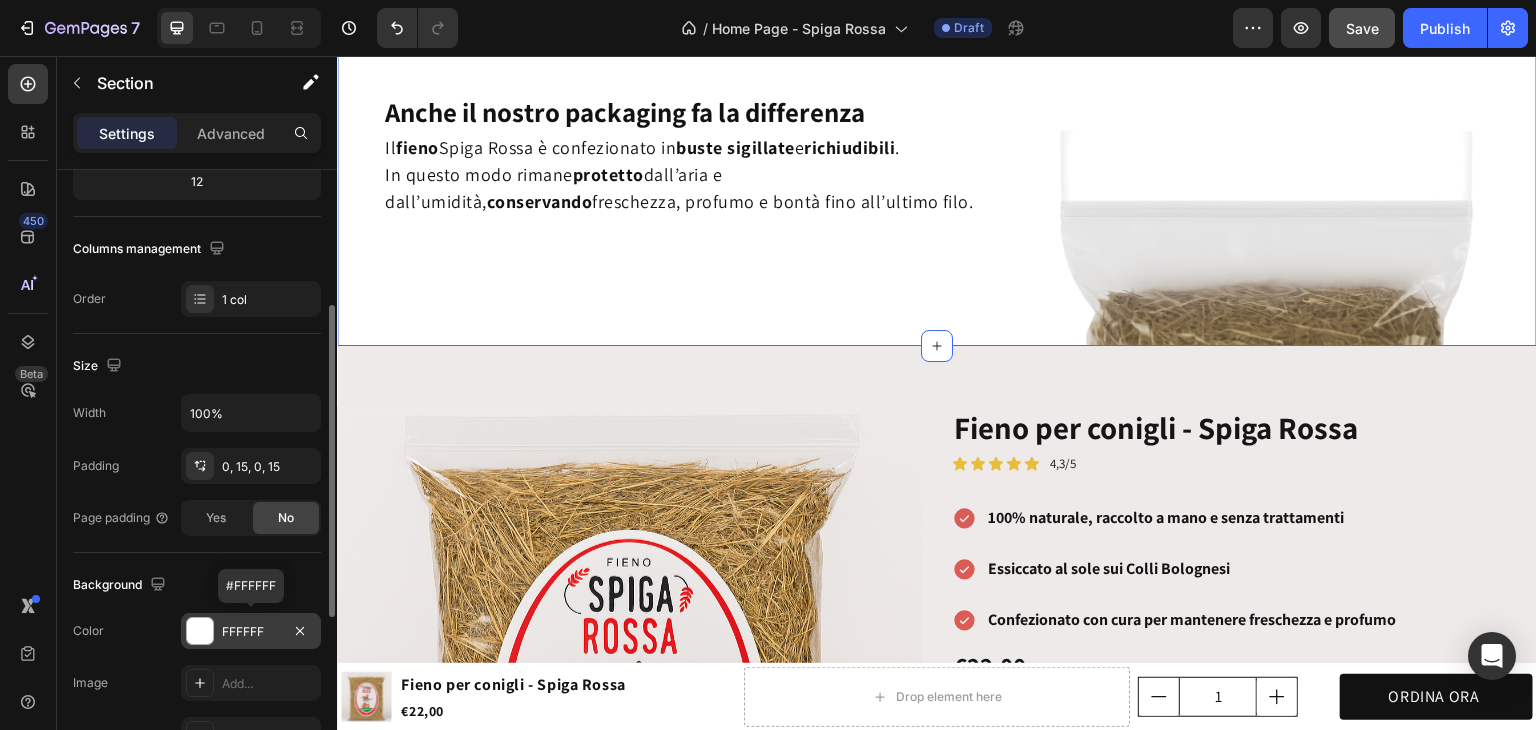 click on "FFFFFF" at bounding box center (251, 632) 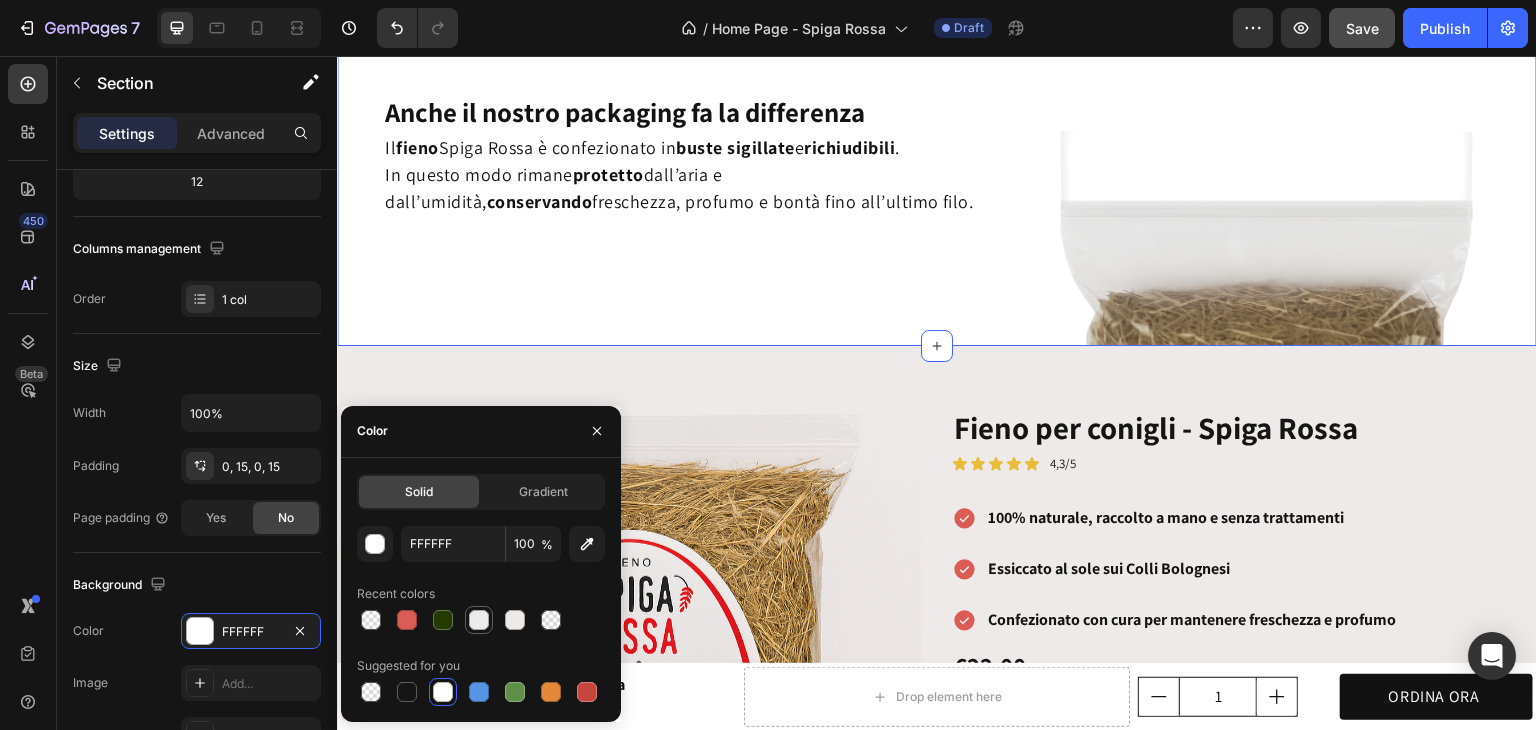 click at bounding box center [479, 620] 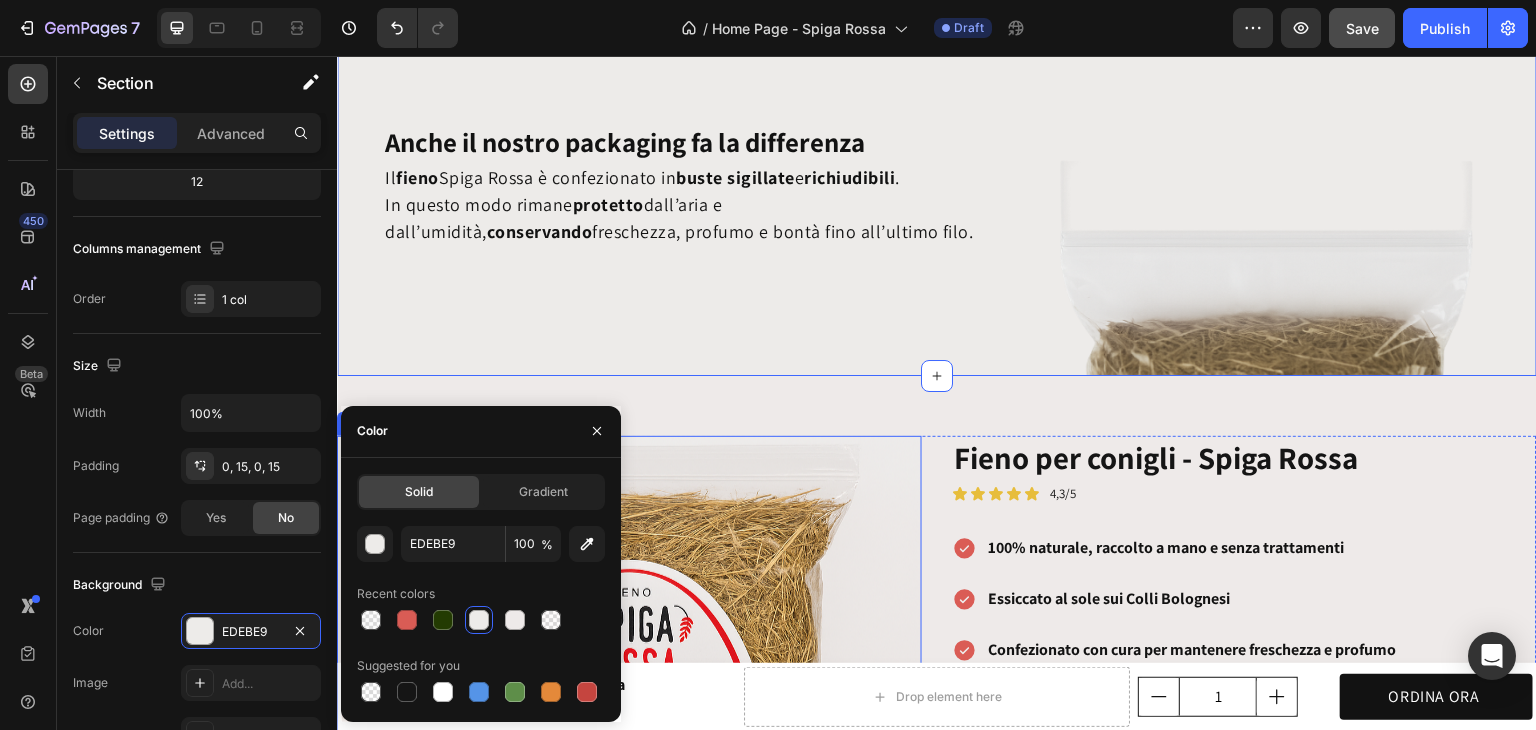 scroll, scrollTop: 4705, scrollLeft: 0, axis: vertical 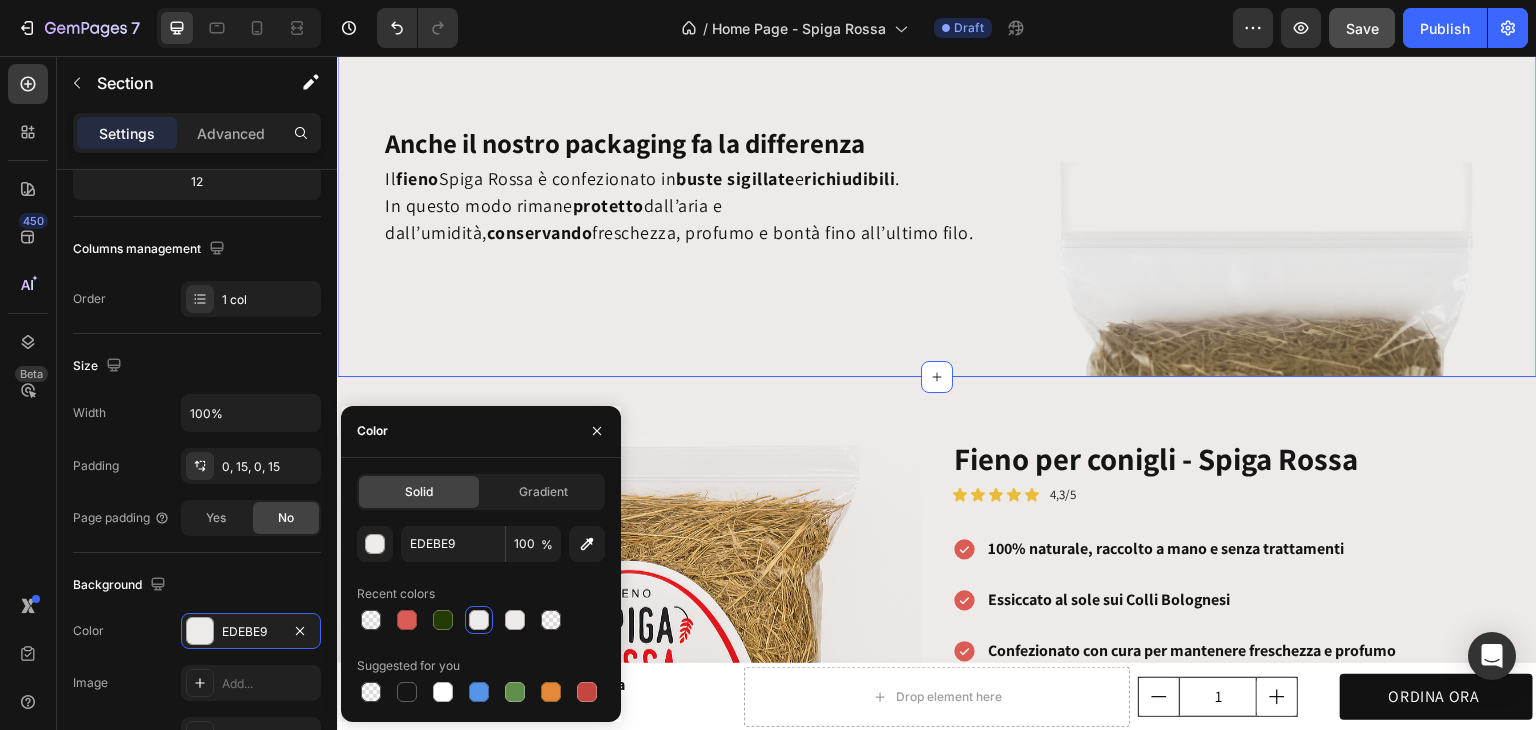 click on "Solid Gradient EDEBE9 100 % Recent colors Suggested for you" at bounding box center (481, 590) 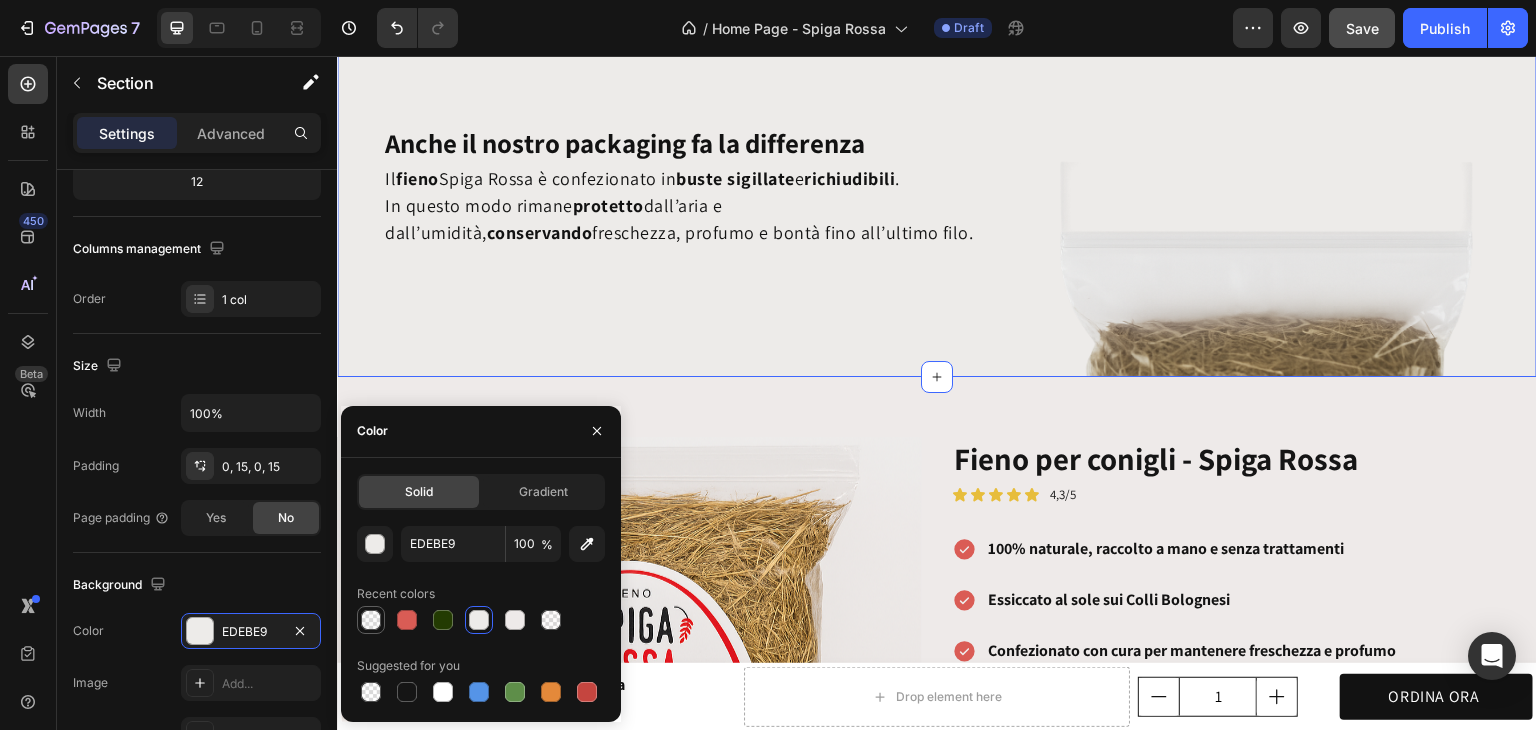 click at bounding box center [371, 620] 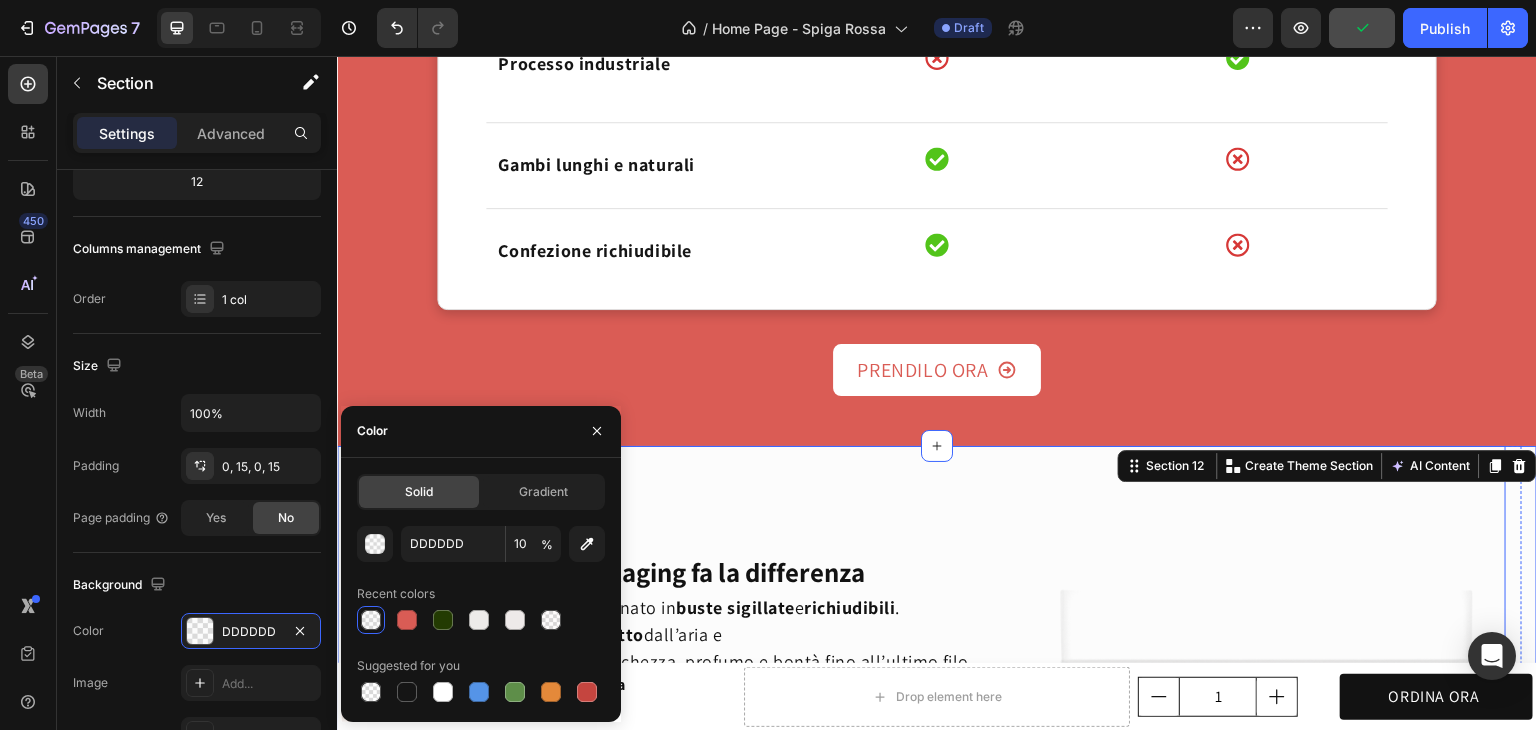scroll, scrollTop: 4604, scrollLeft: 0, axis: vertical 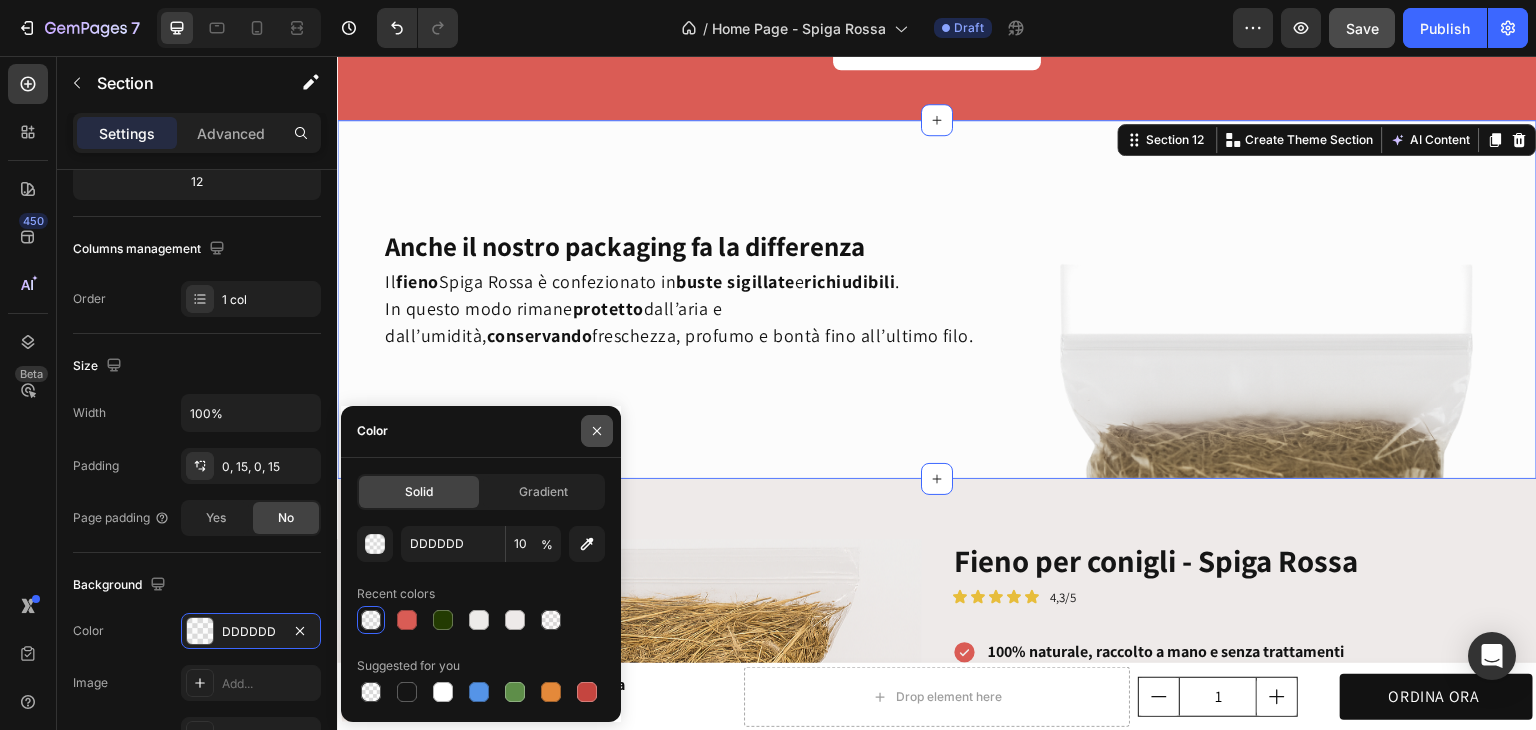click 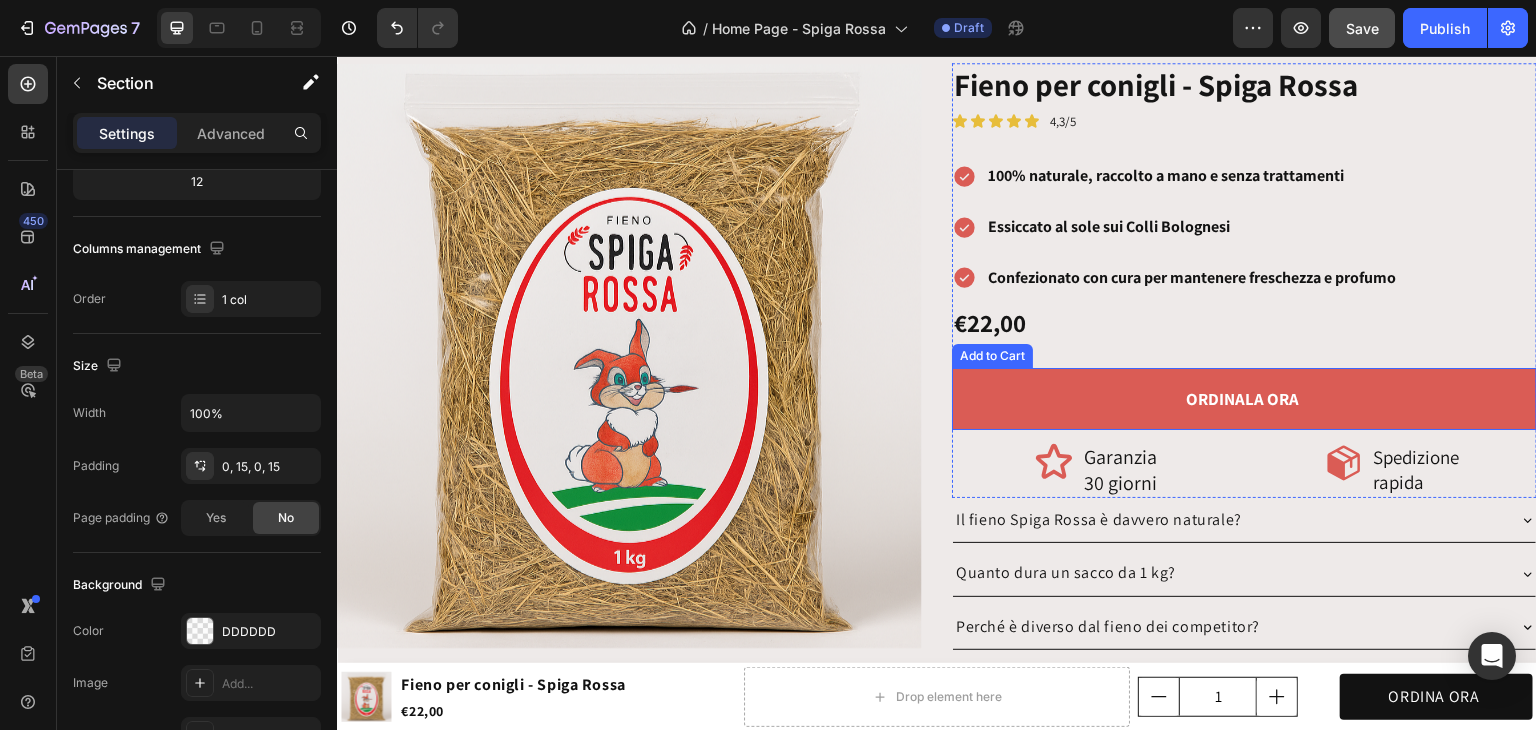 scroll, scrollTop: 5146, scrollLeft: 0, axis: vertical 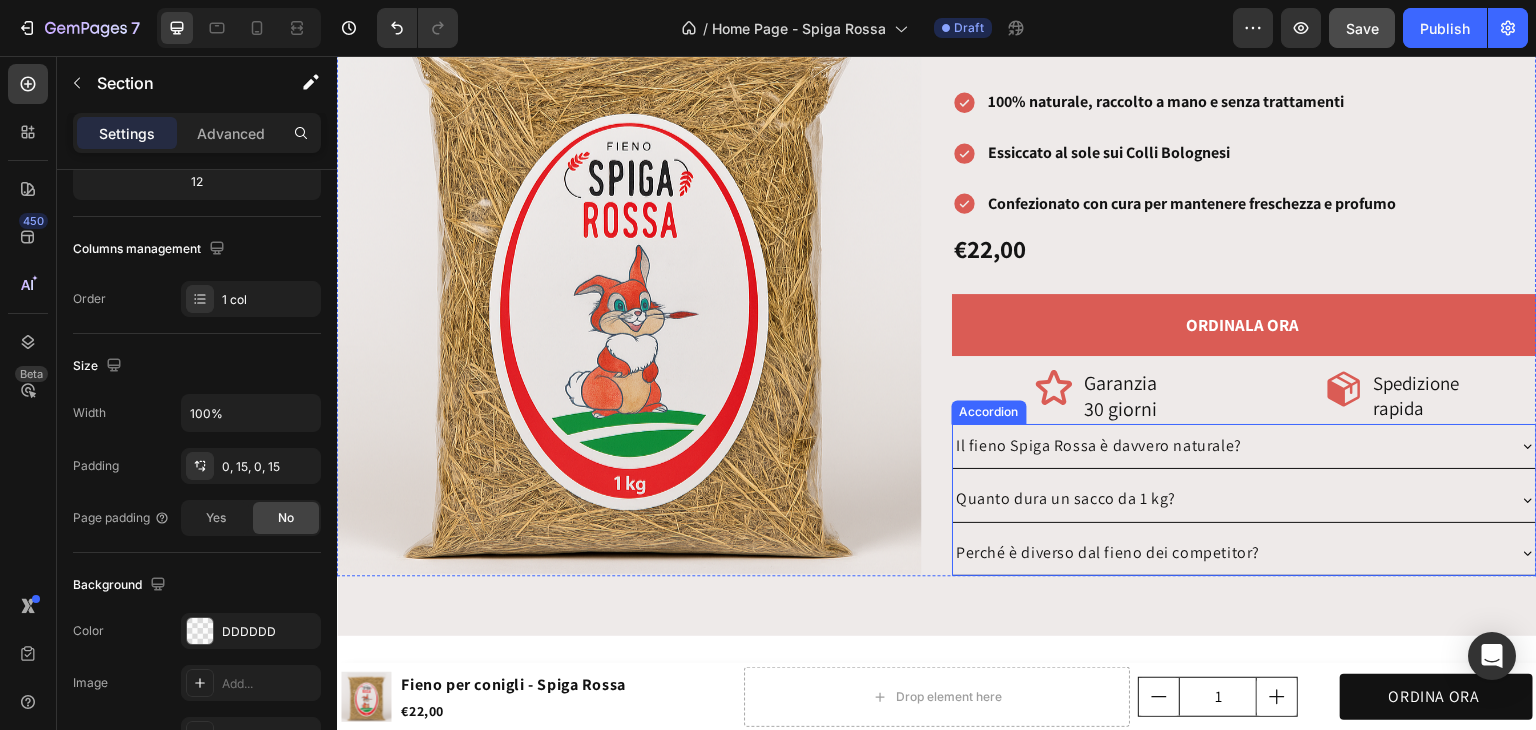 click on "Il fieno Spiga Rossa è davvero naturale?" at bounding box center (1228, 446) 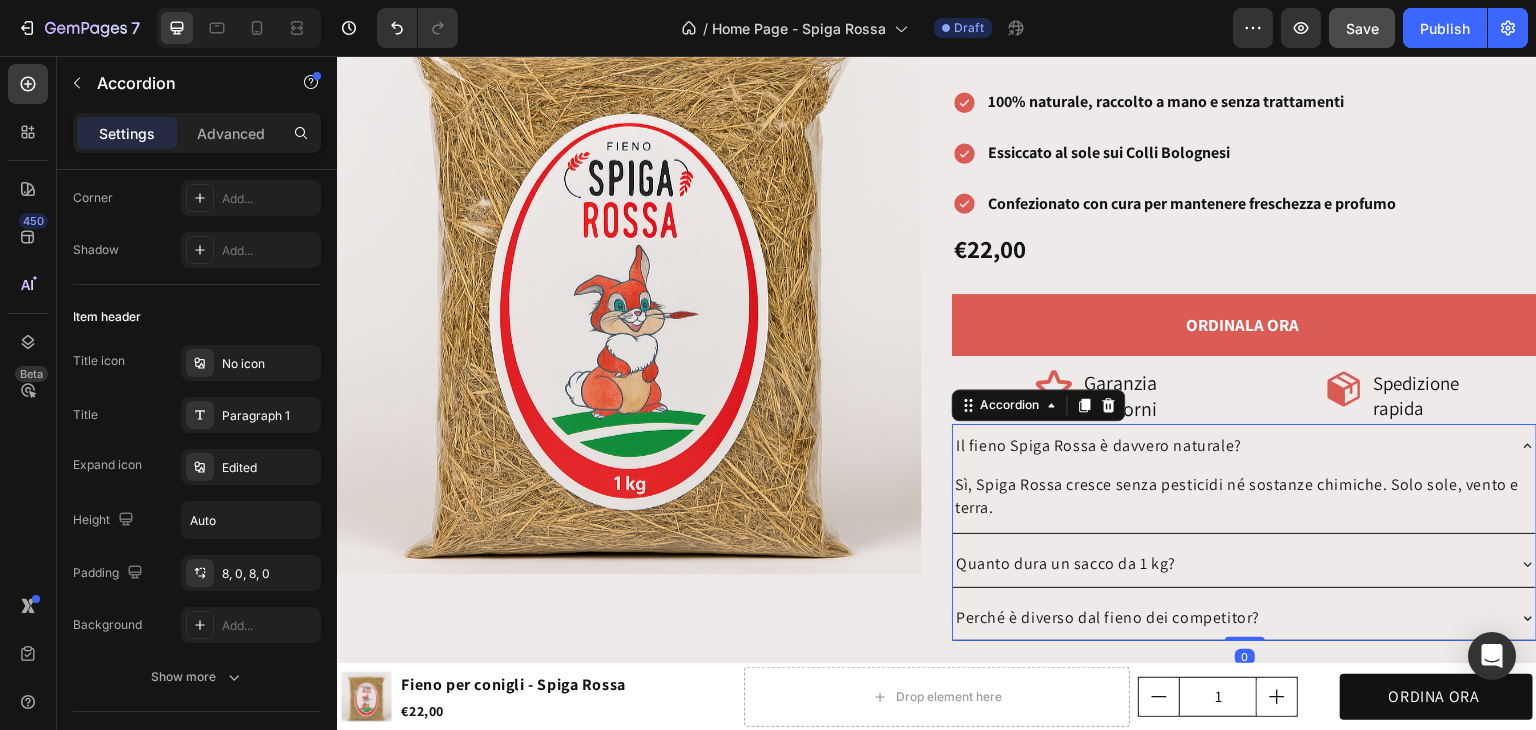 scroll, scrollTop: 0, scrollLeft: 0, axis: both 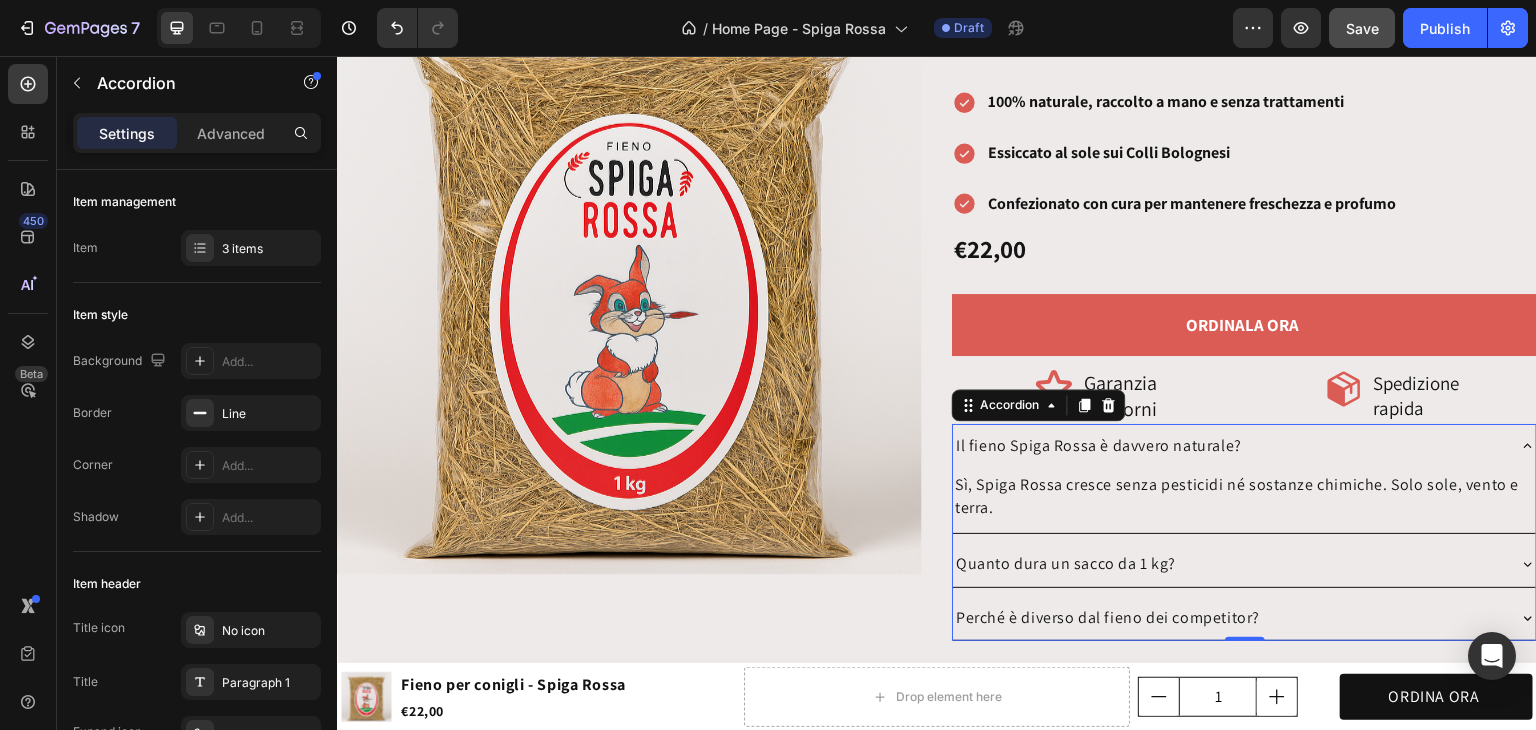 click on "Il fieno Spiga Rossa è davvero naturale?" at bounding box center [1228, 446] 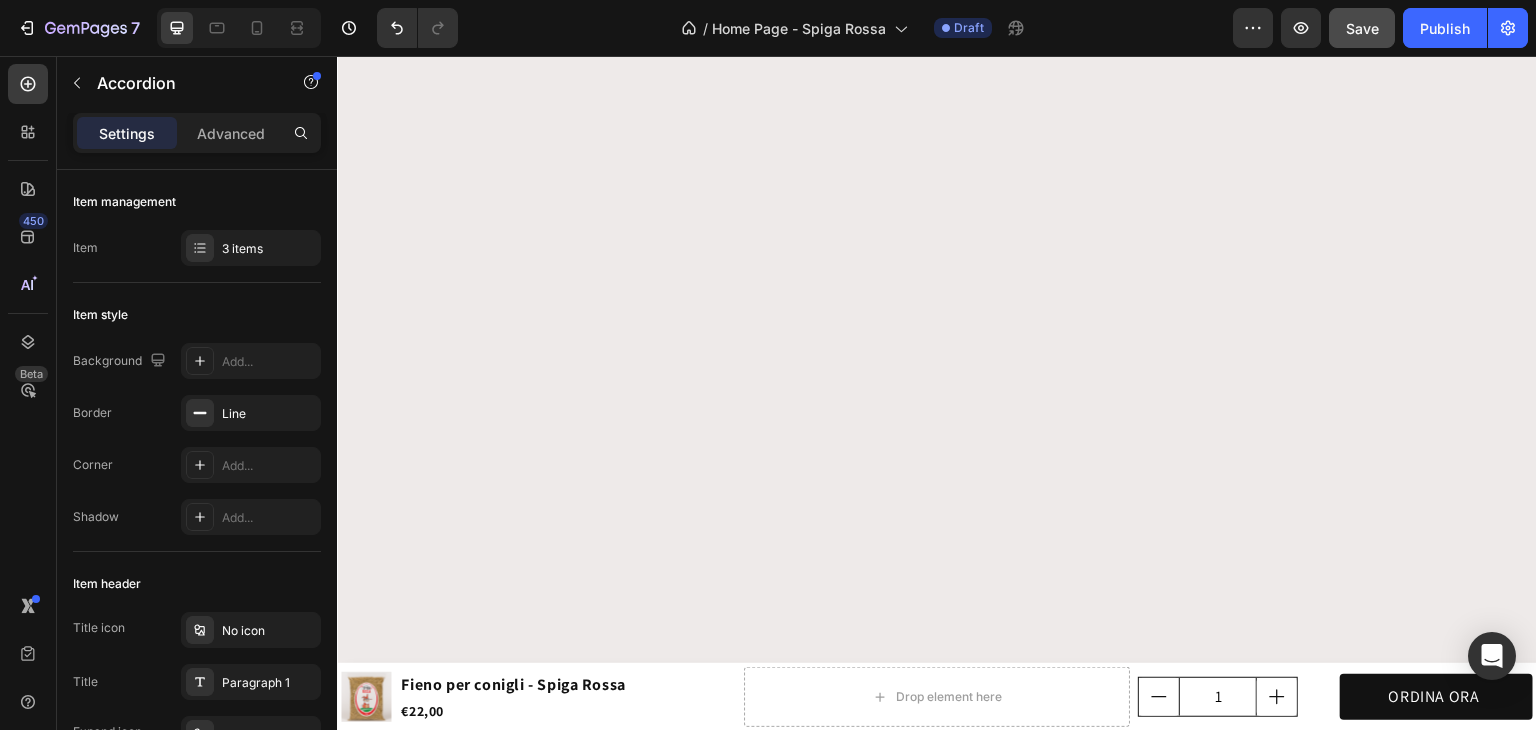 scroll, scrollTop: 4081, scrollLeft: 0, axis: vertical 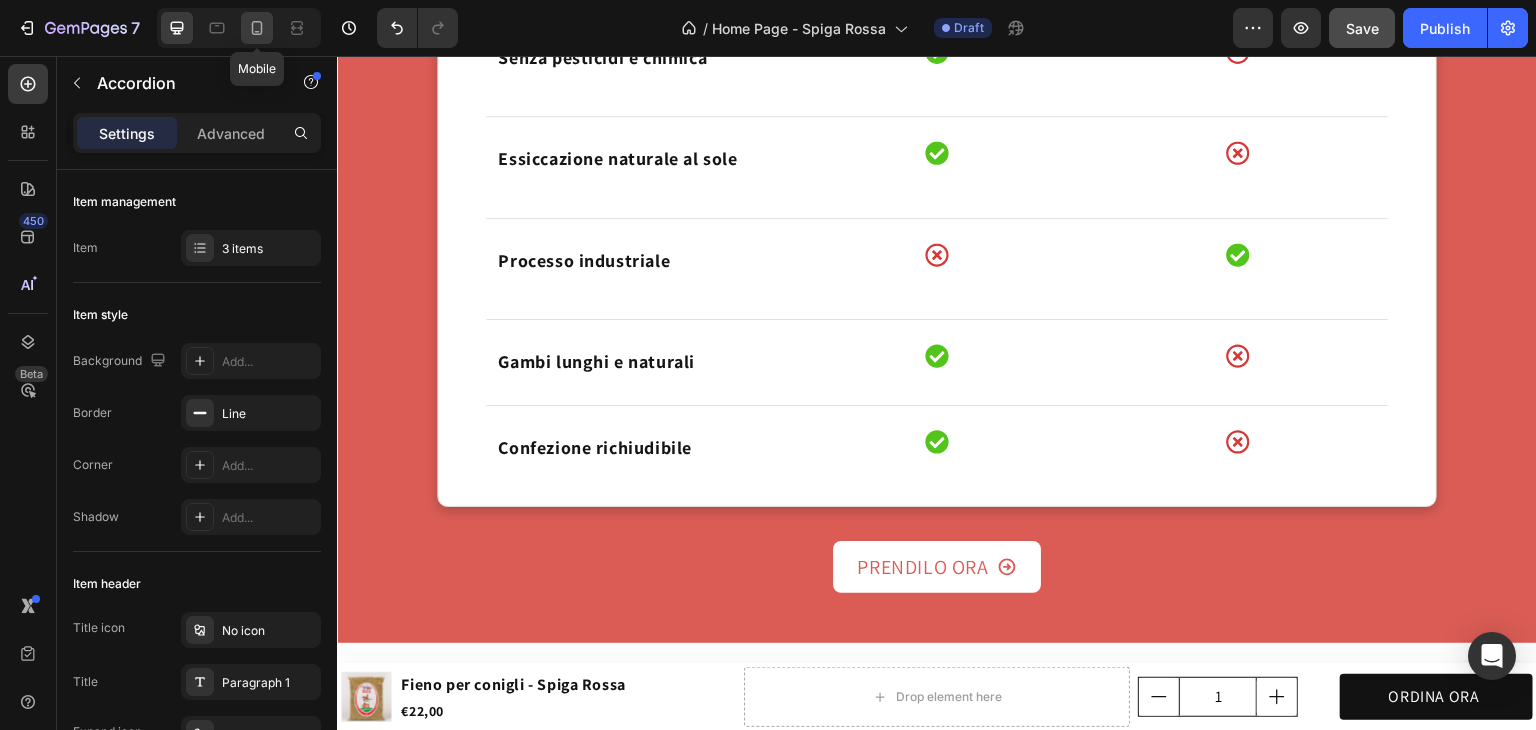 drag, startPoint x: 256, startPoint y: 25, endPoint x: 138, endPoint y: 325, distance: 322.37247 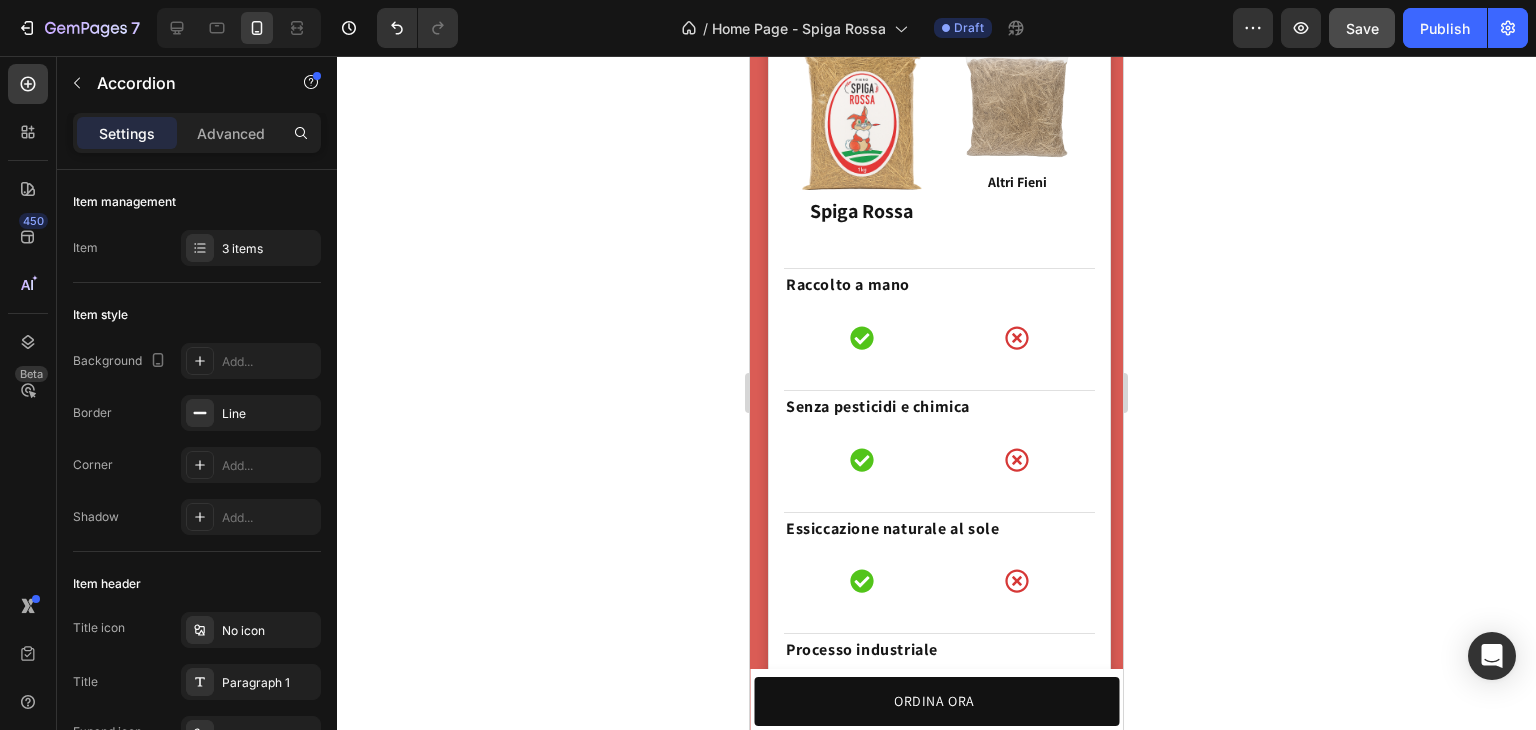 scroll, scrollTop: 5386, scrollLeft: 0, axis: vertical 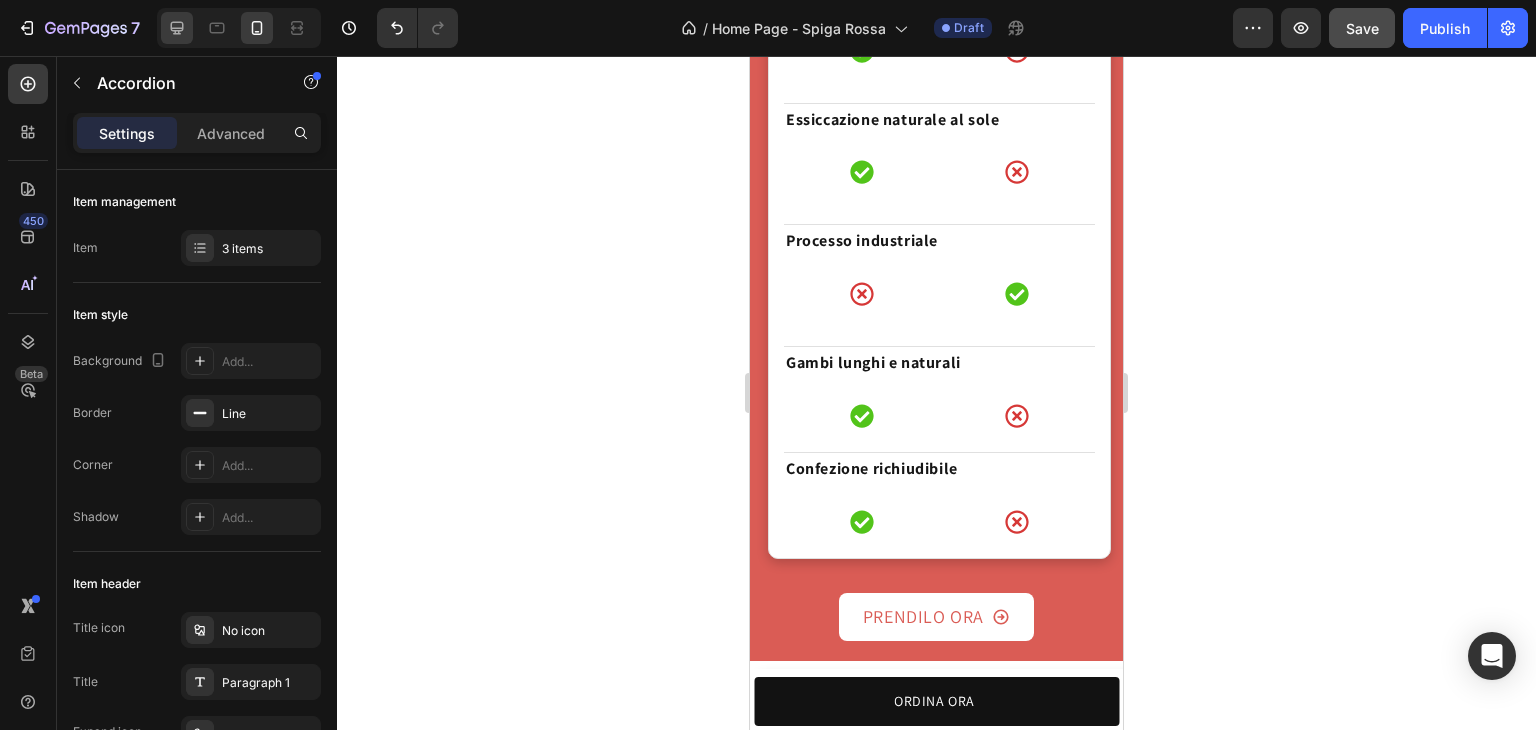 click 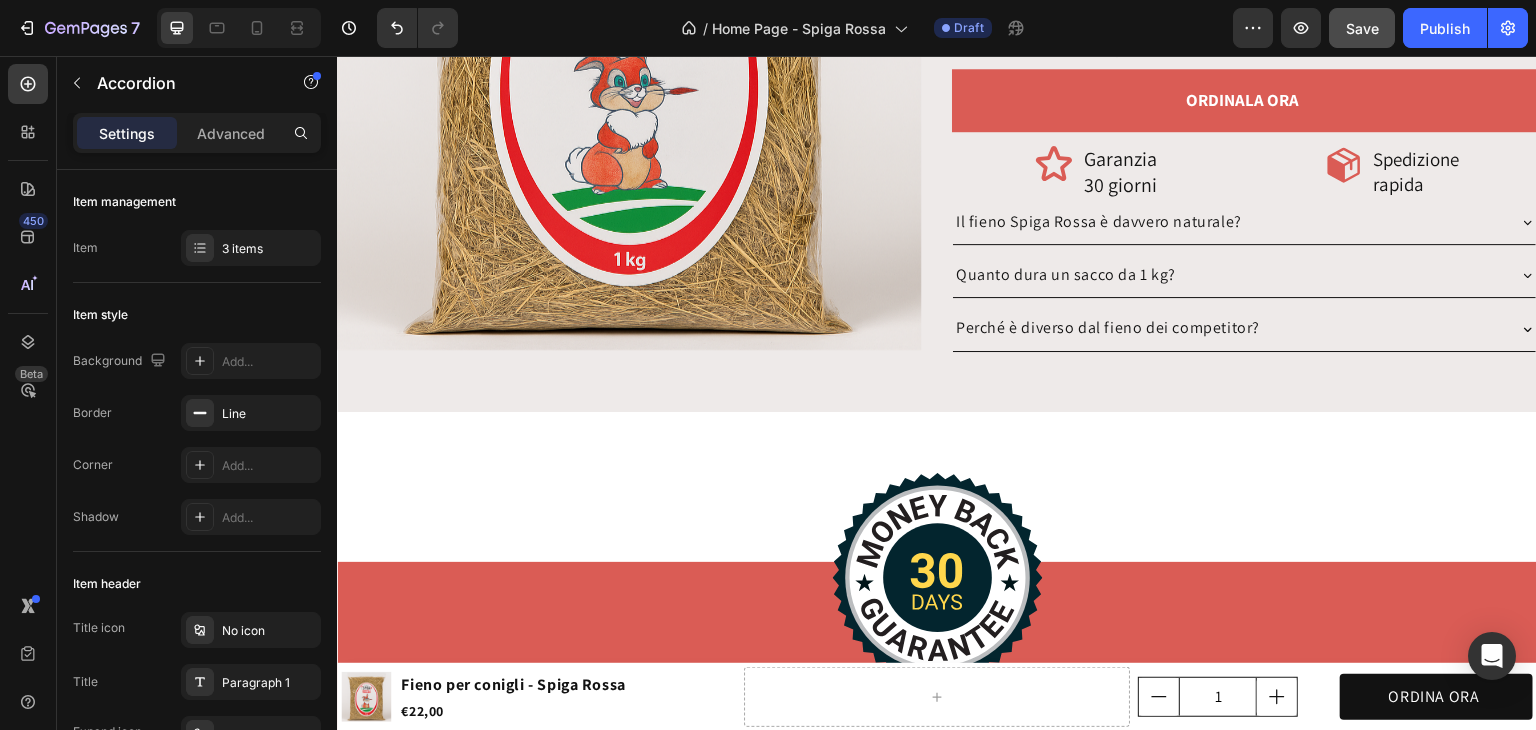 click 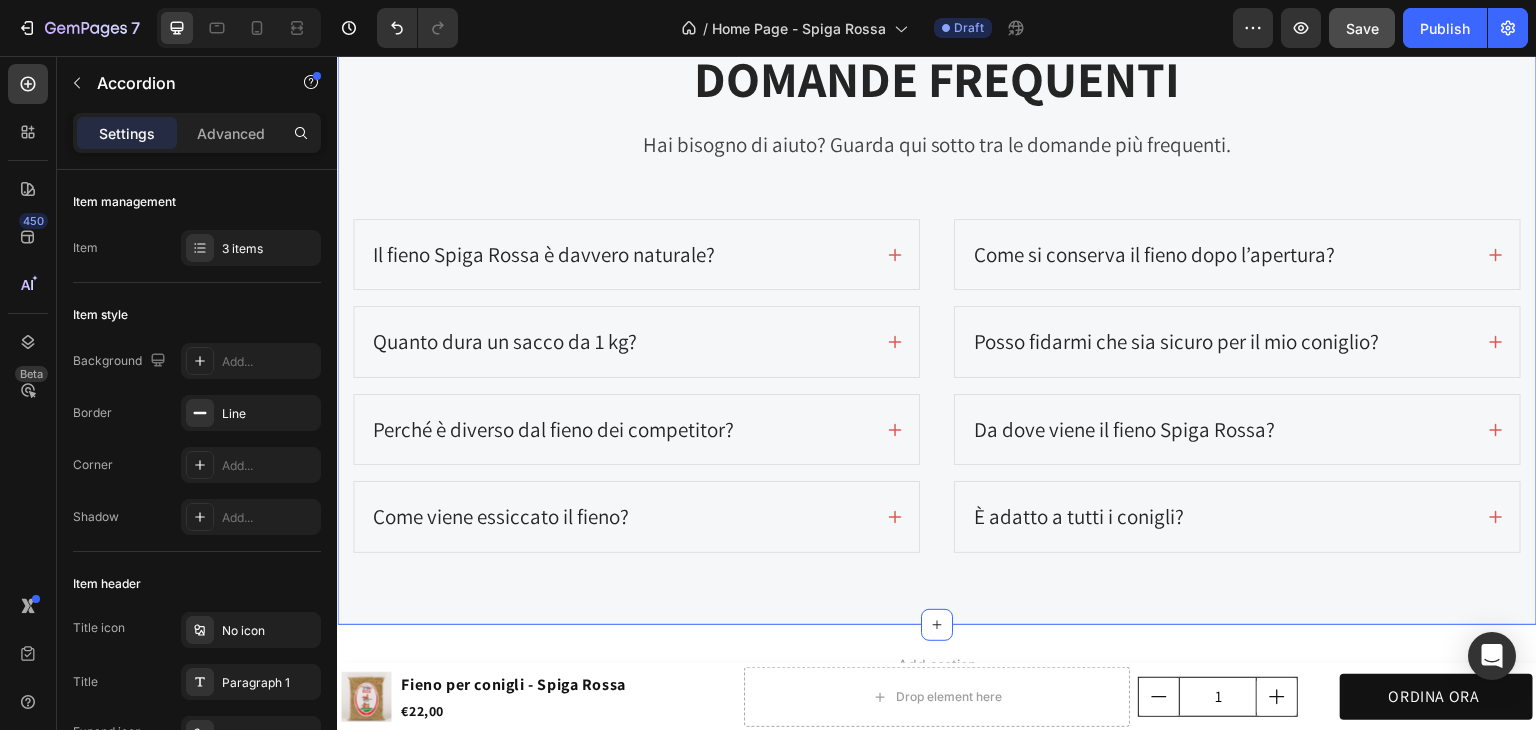scroll, scrollTop: 6322, scrollLeft: 0, axis: vertical 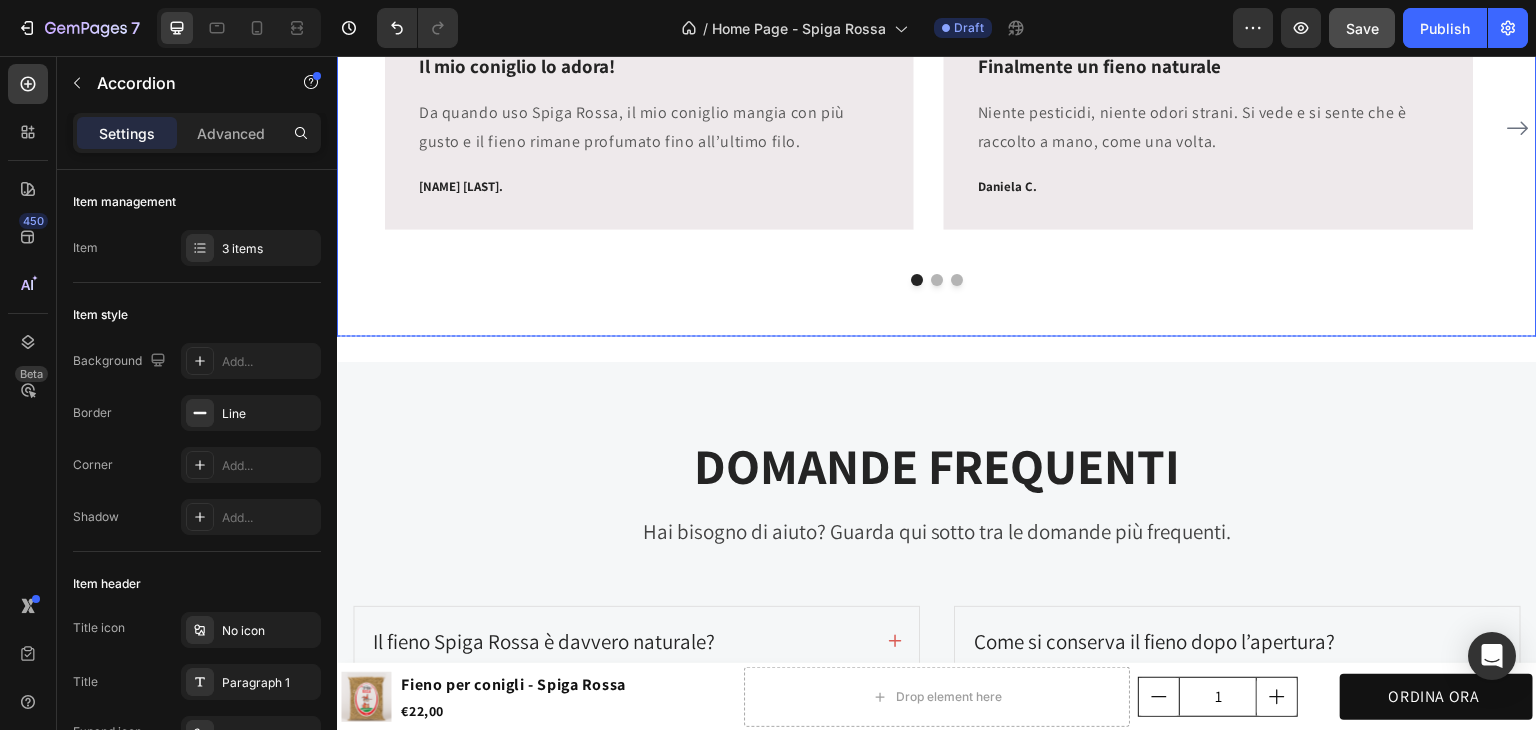click on "Icon
Icon
Icon
Icon
Icon Row Il mio coniglio lo adora! Text block Da quando uso Spiga Rossa, il mio coniglio mangia con più gusto e il fieno rimane profumato fino all’ultimo filo. Text block Silvia M. Text block Row
Icon
Icon
Icon
Icon
Icon Row Finalmente un fieno naturale Text block Niente pesticidi, niente odori strani. Si vede e si sente che è raccolto a mano, come una volta. Text block Daniela C. Text block Row
Icon
Icon
Icon
Icon
Icon Row Mai più quello del supermercato Text block Prima compravo fieno industriale… poi ho provato Spiga Rossa. Non torno più indietro. Text block Rosa B. Text block Row
Icon
Icon
Icon
Icon
Icon Row Pacco pratico e richiudibile Text block" at bounding box center (937, 166) 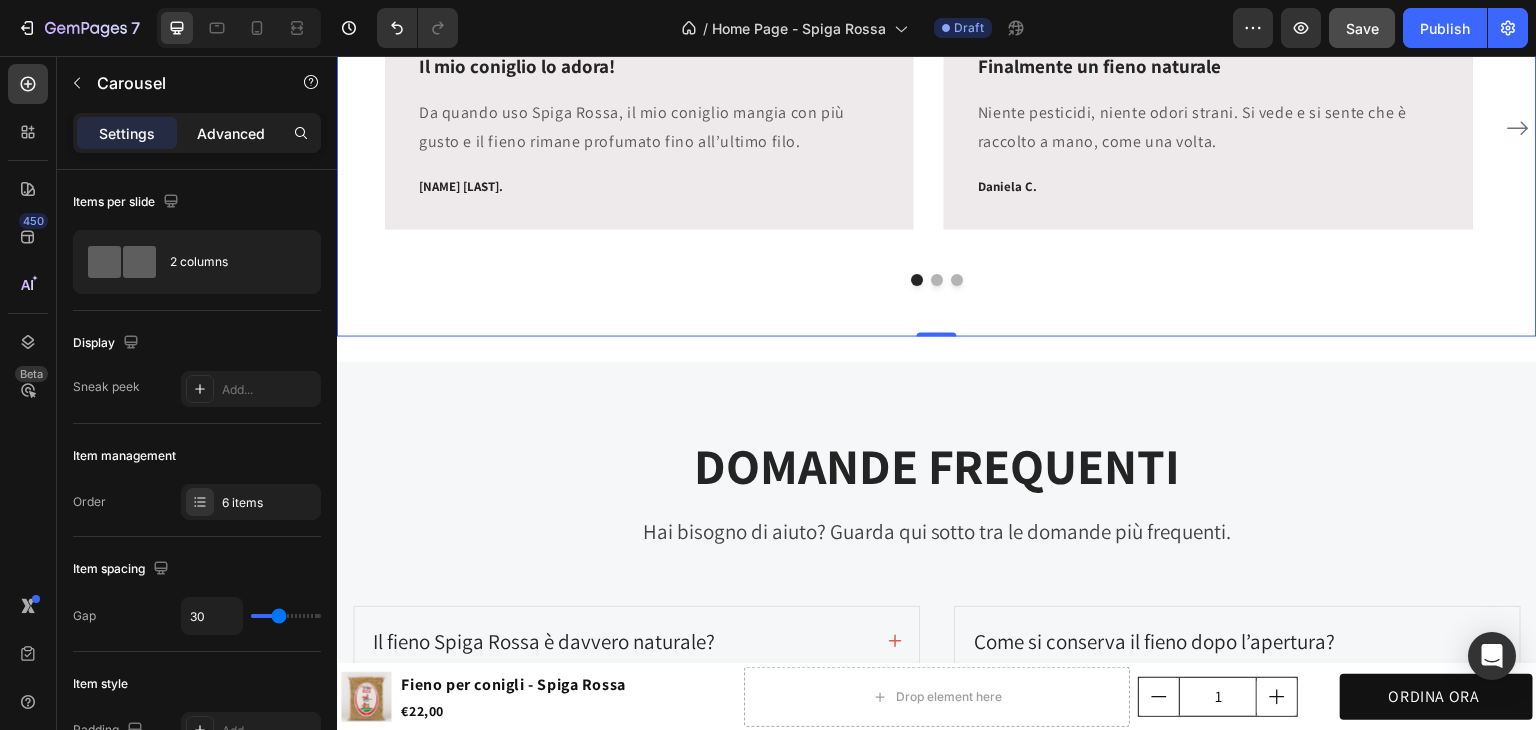 click on "Advanced" 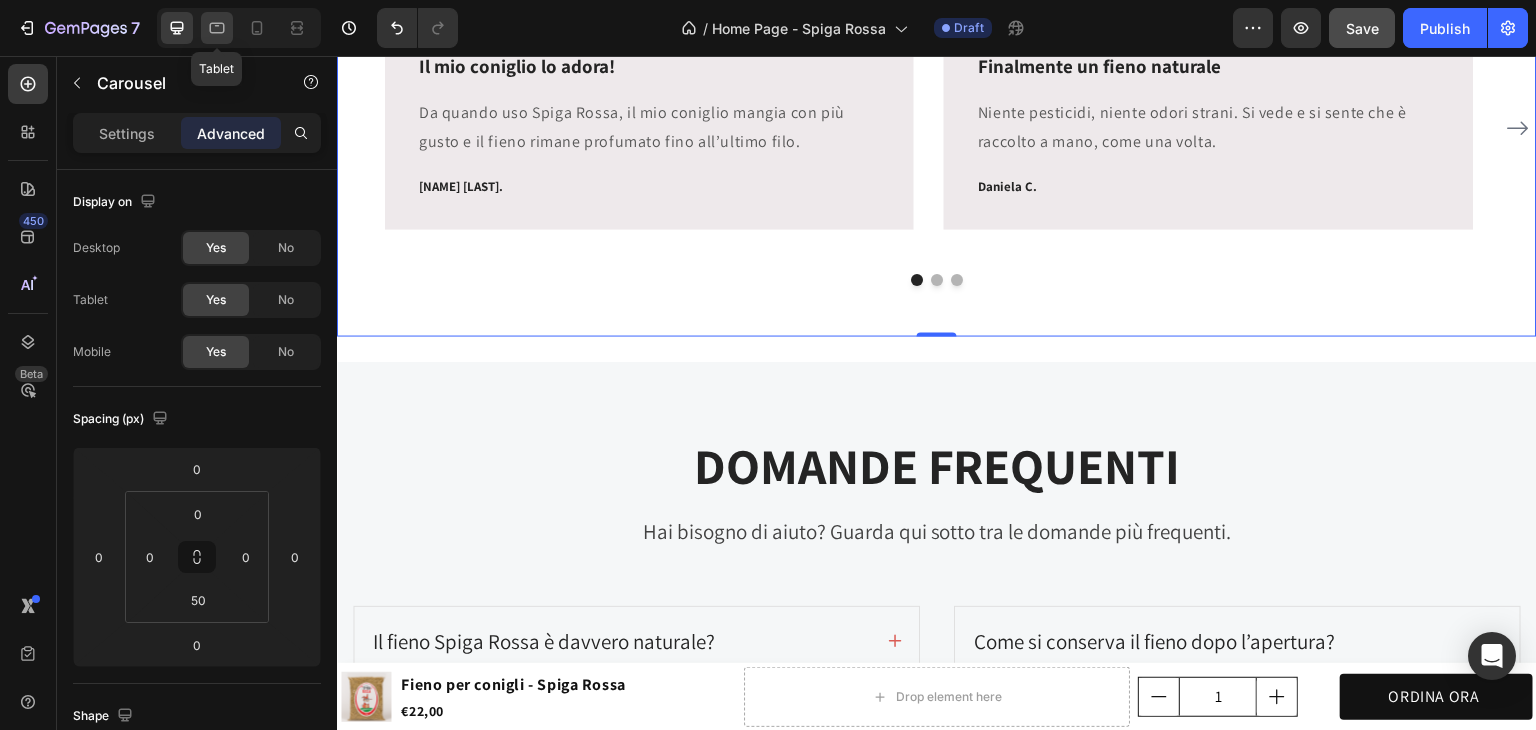 click 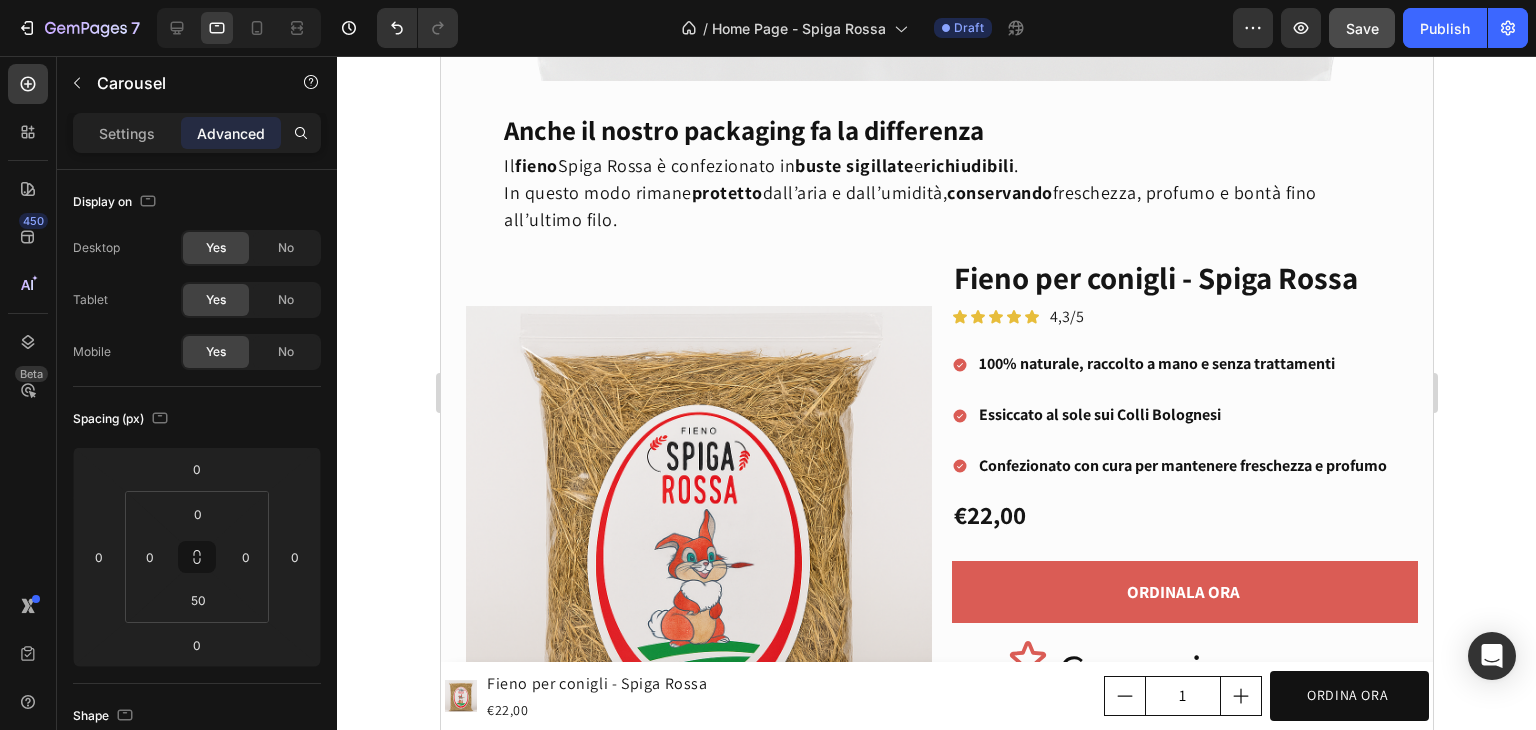 scroll, scrollTop: 5832, scrollLeft: 0, axis: vertical 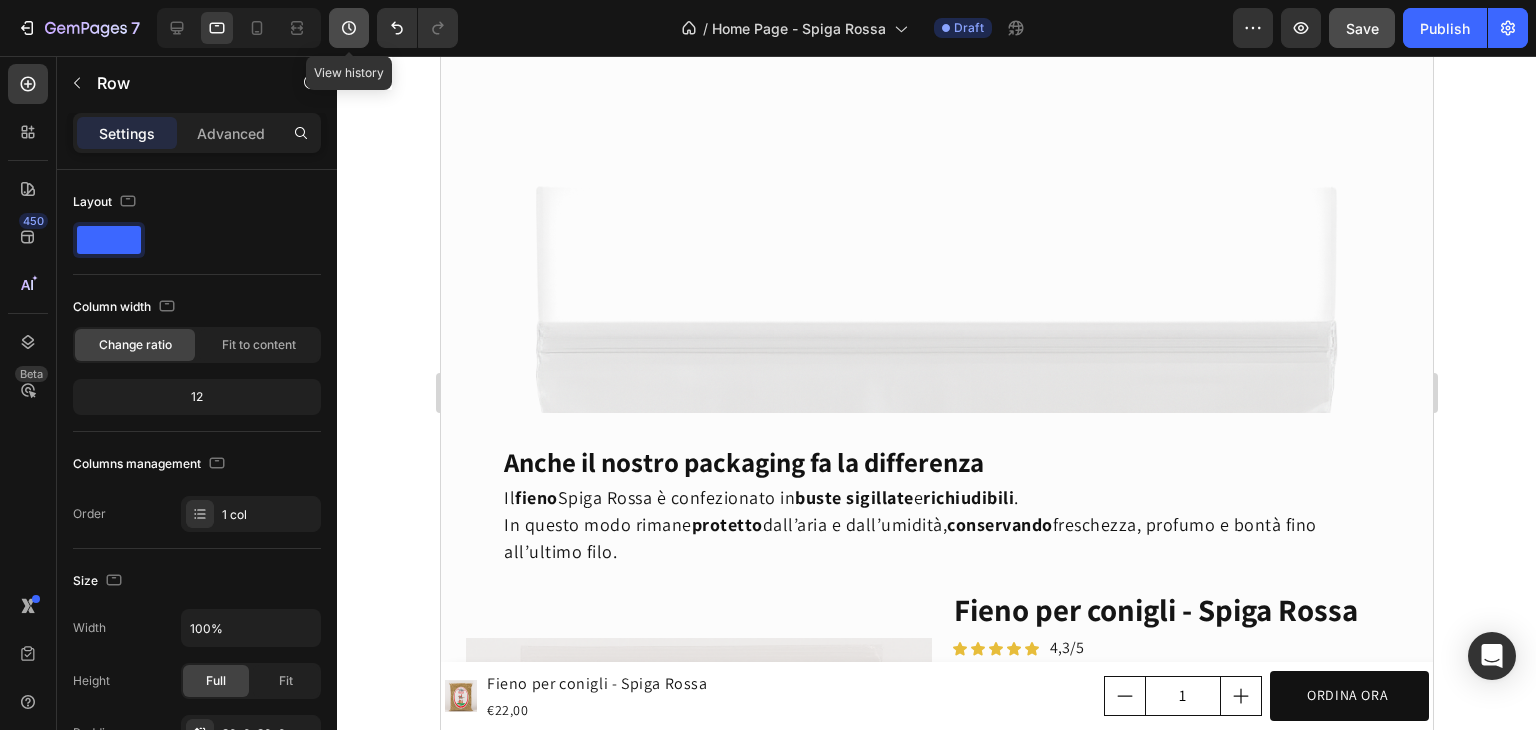 click 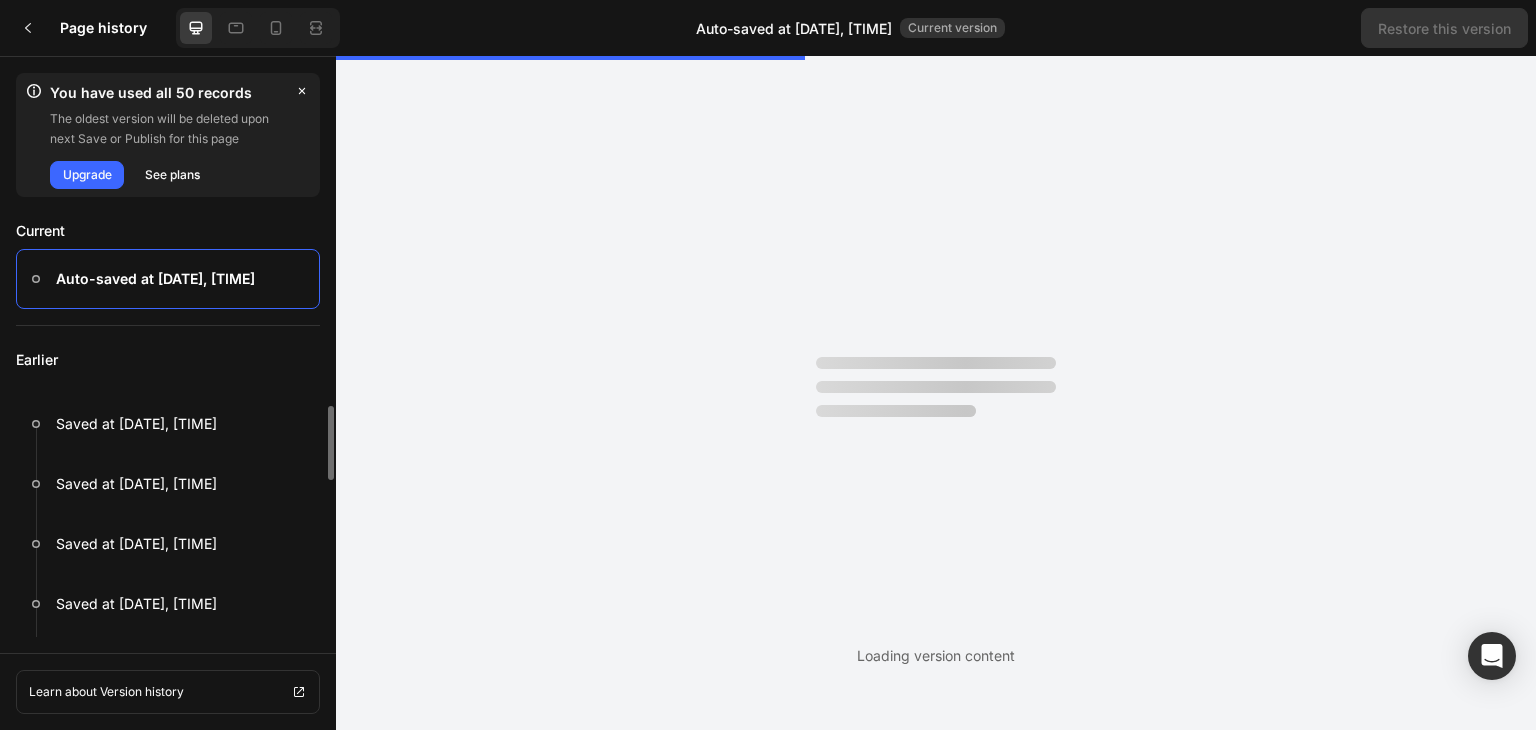 scroll, scrollTop: 0, scrollLeft: 0, axis: both 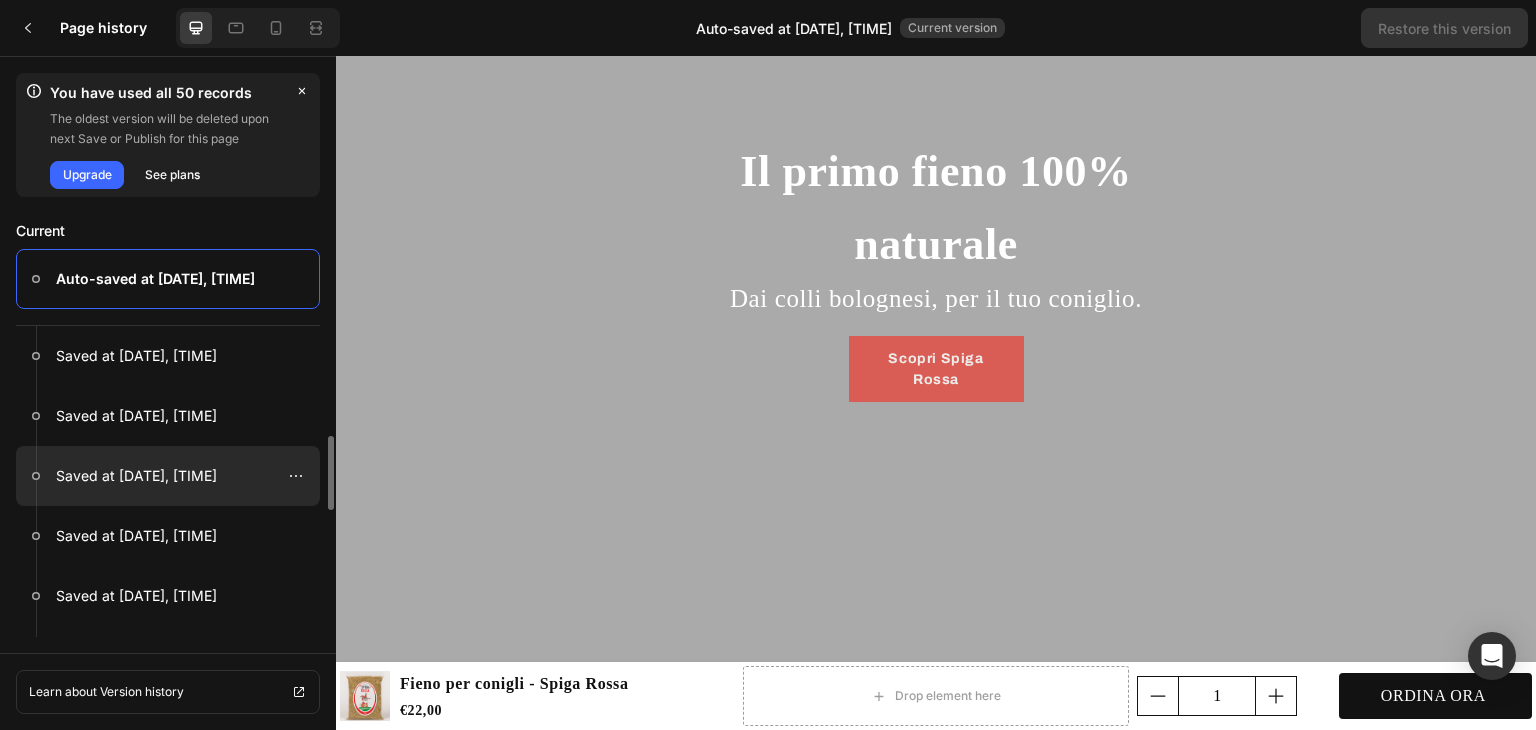 click on "Saved at [DATE] [TIME]" at bounding box center [136, 476] 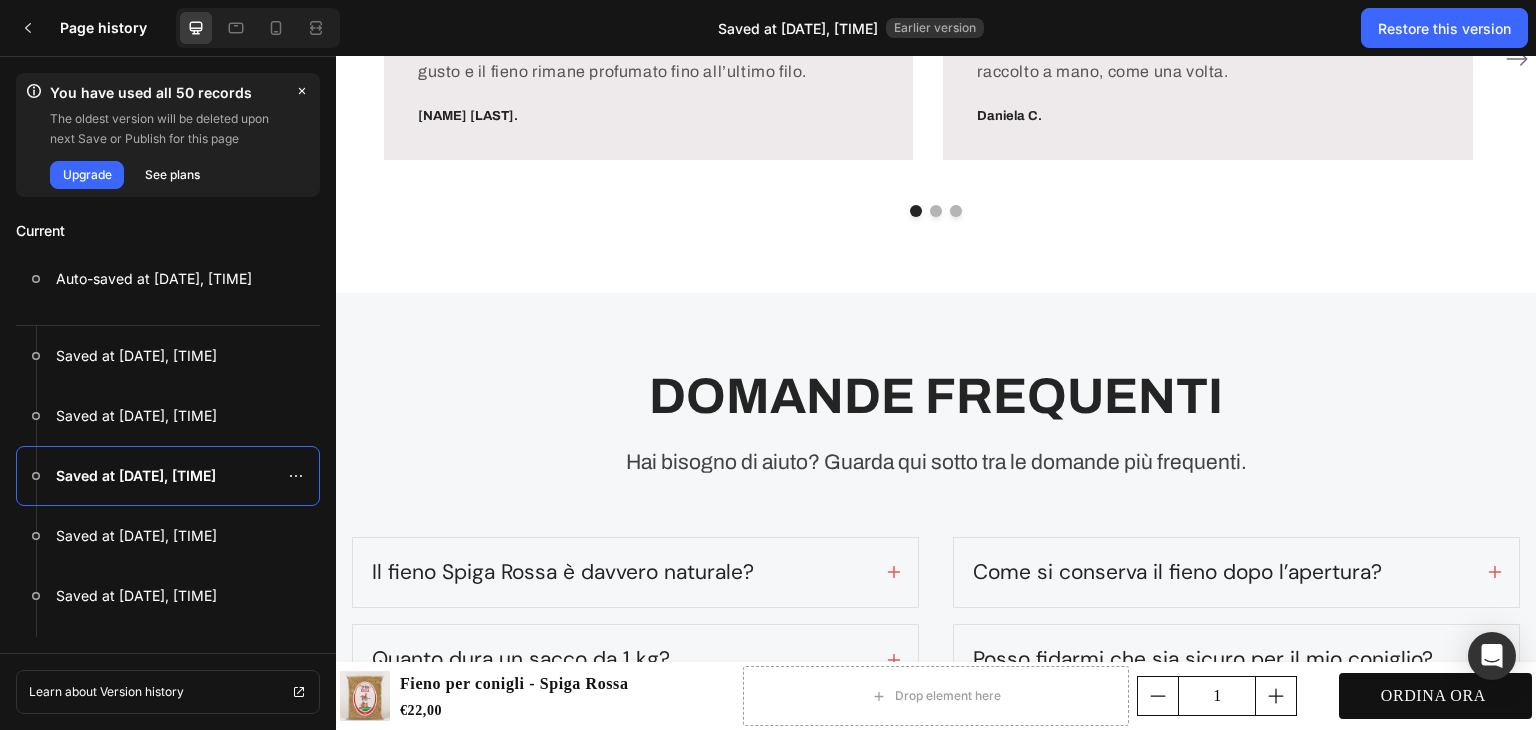 scroll, scrollTop: 5815, scrollLeft: 0, axis: vertical 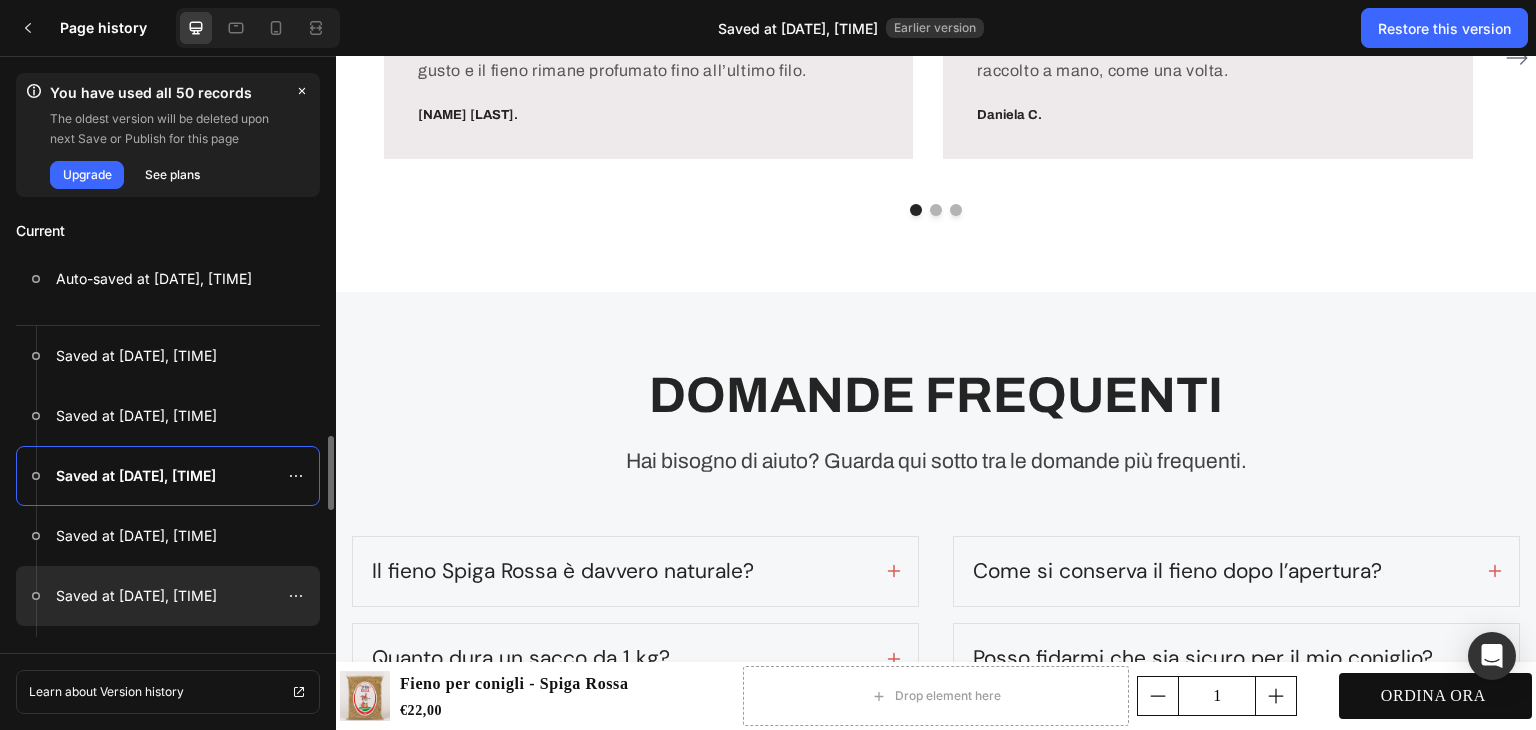 click on "Saved at [DATE] [TIME]" at bounding box center (136, 596) 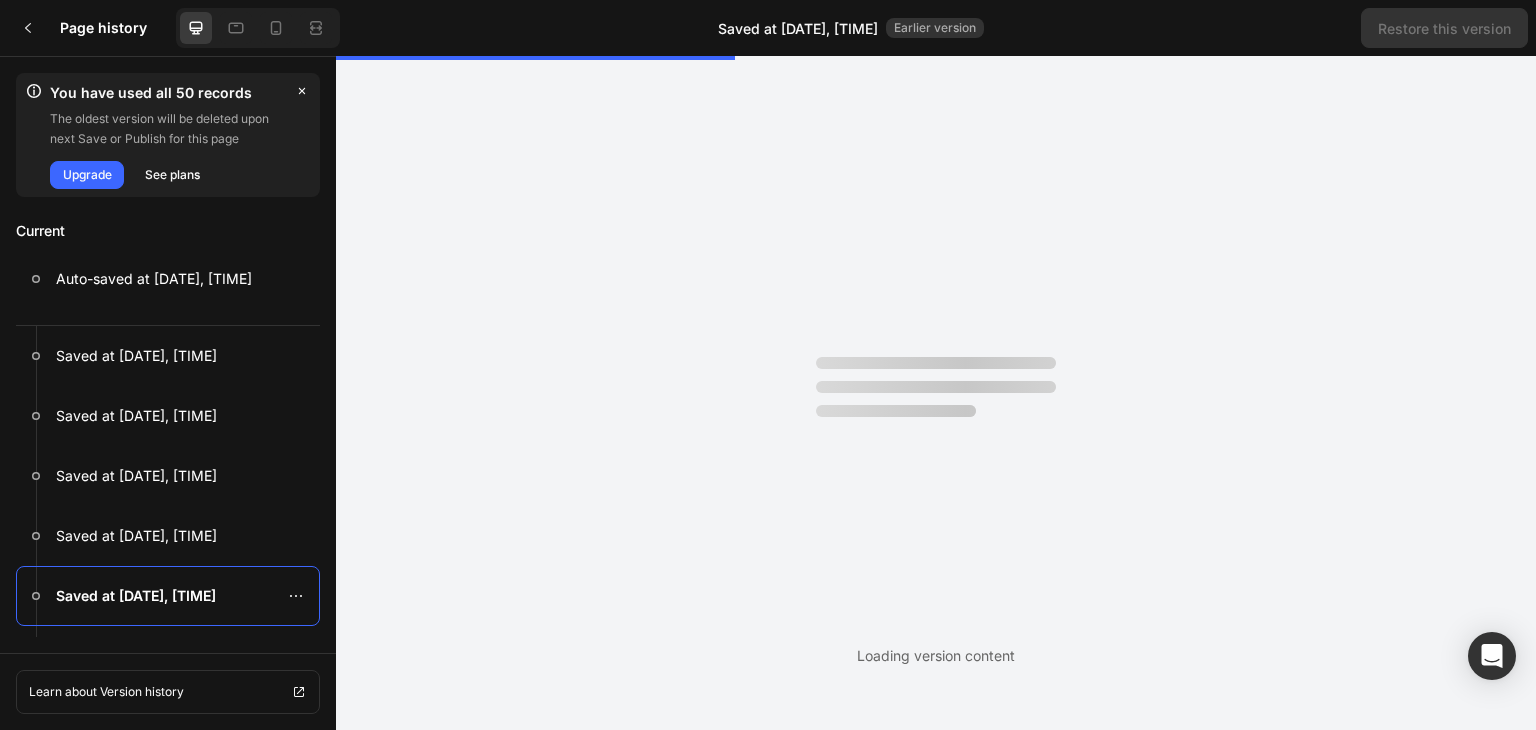 scroll, scrollTop: 0, scrollLeft: 0, axis: both 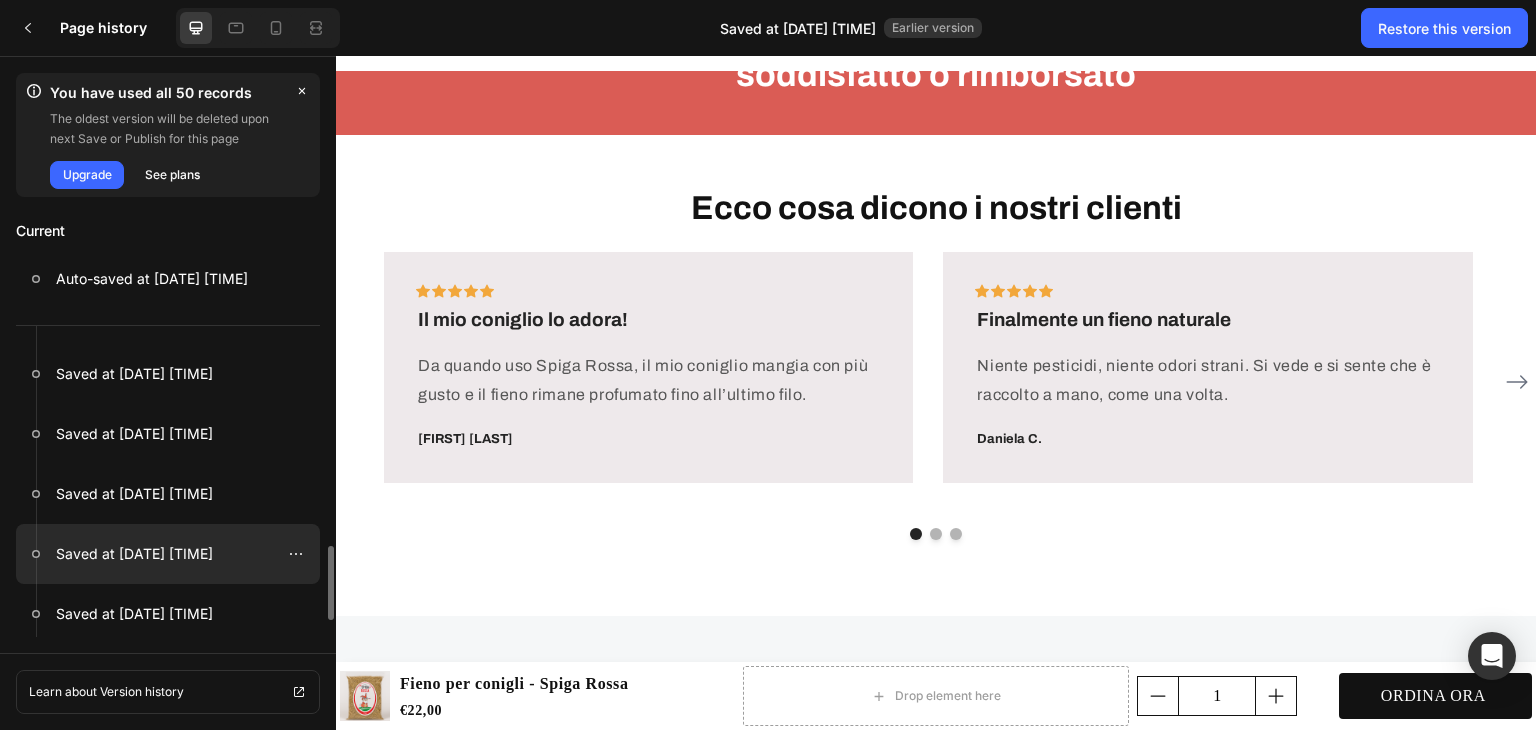 click at bounding box center [168, 554] 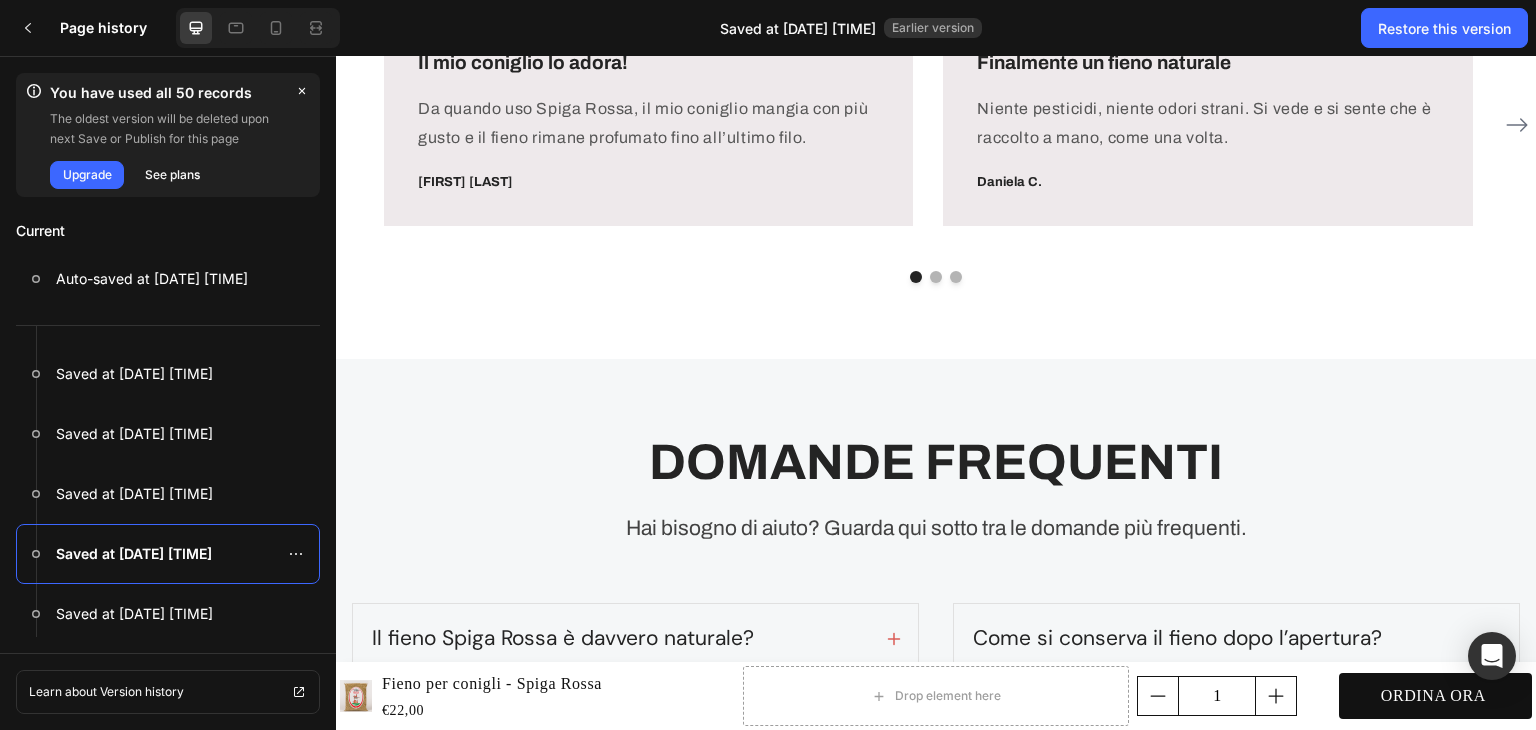 scroll, scrollTop: 5536, scrollLeft: 0, axis: vertical 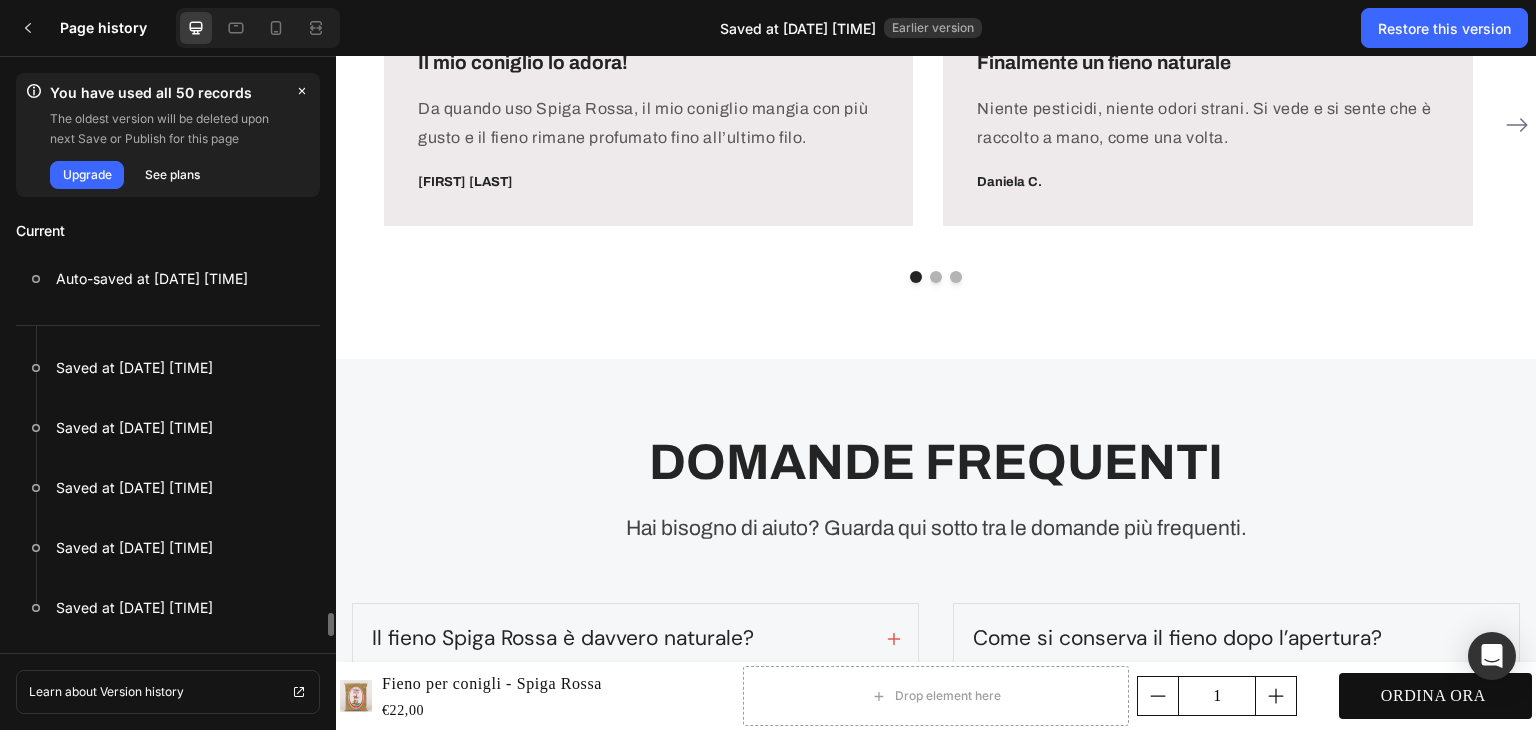 click on "Saved at [DATE] [TIME]" at bounding box center [134, 608] 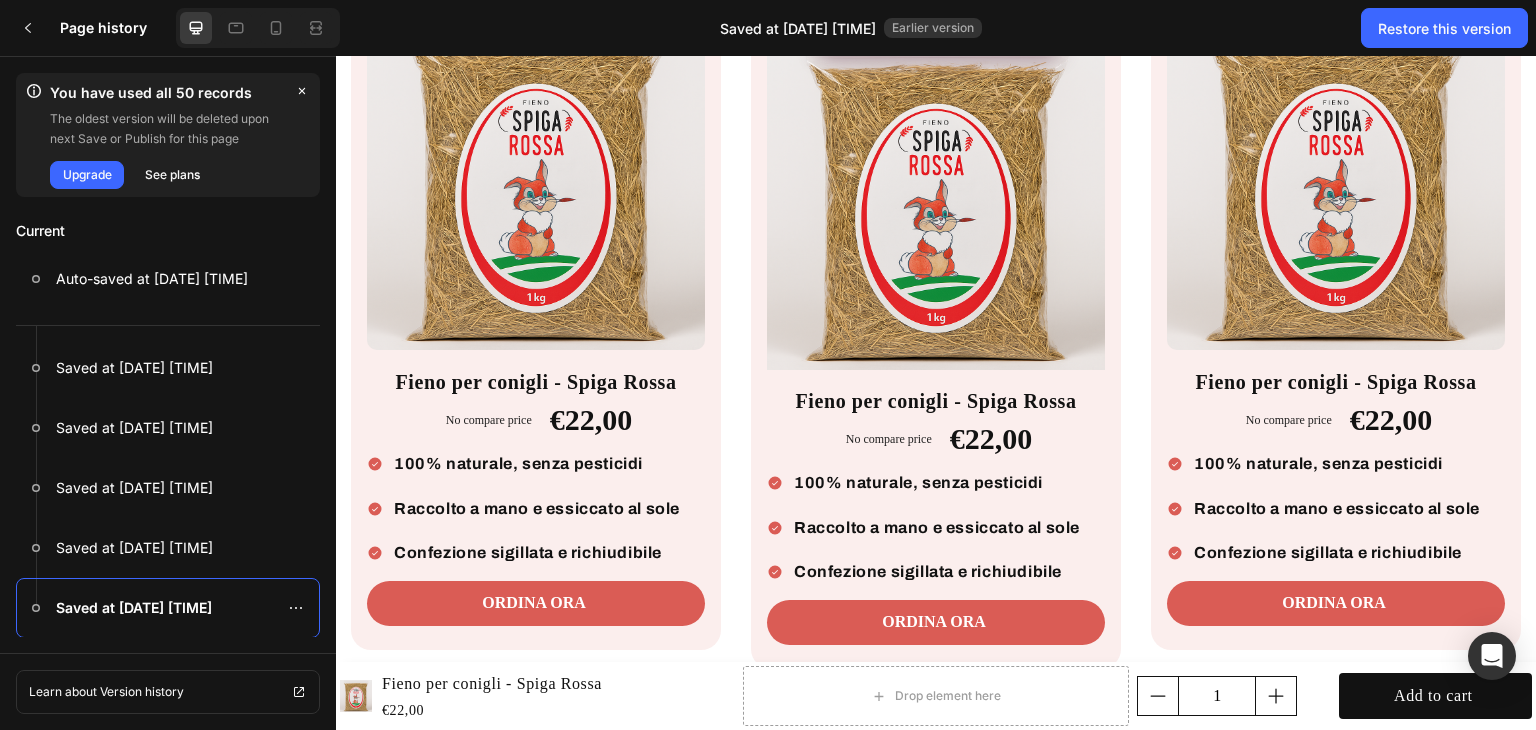 scroll, scrollTop: 2703, scrollLeft: 0, axis: vertical 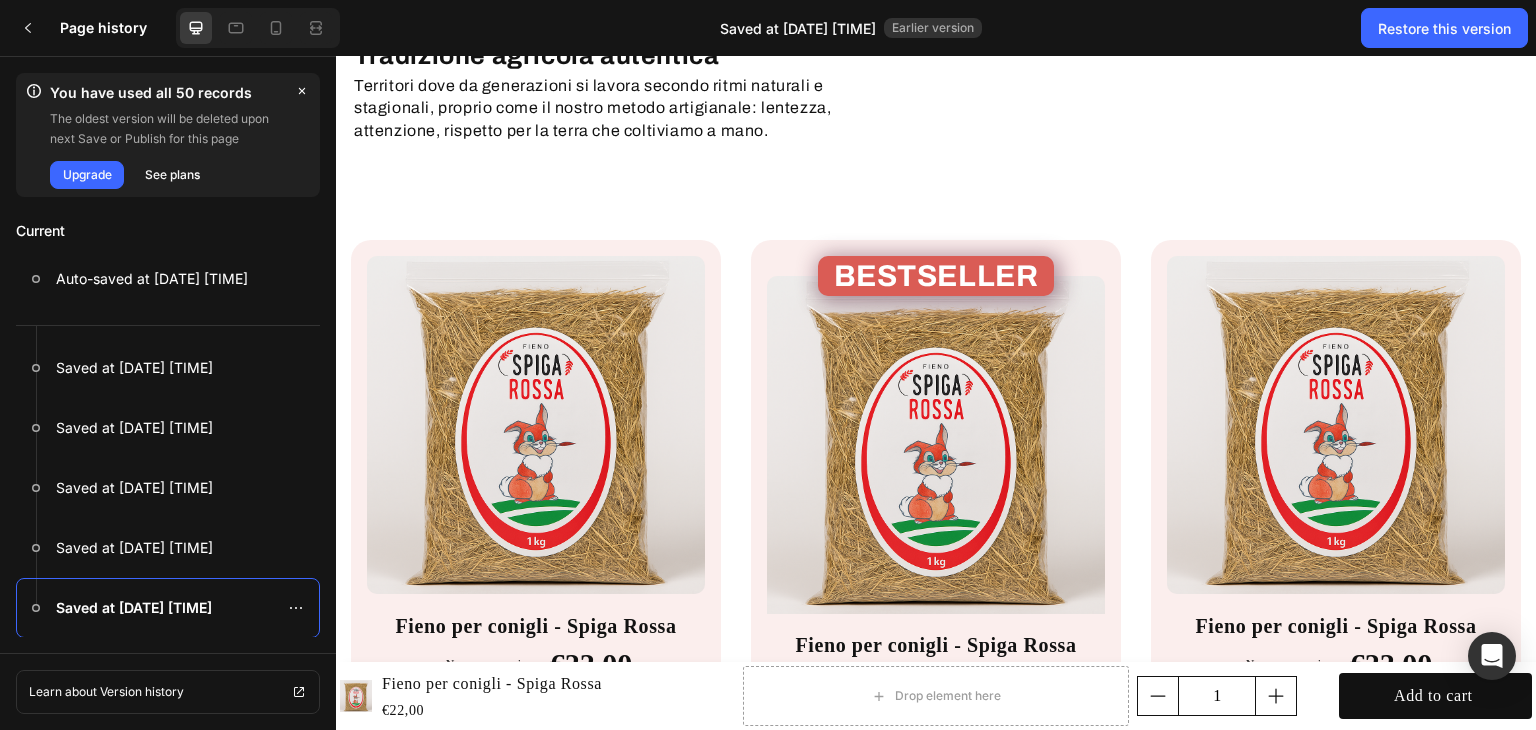 click on "Product Images Fieno per conigli - Spiga Rossa Product Title No compare price Product Price €22,00 Product Price Product Price Row 100% naturale, senza pesticidi Raccolto a mano e essiccato al sole Confezione sigillata e richiudibile Item List ORDINA ORA Add to Cart Row Product Row BESTSELLER Heading Row Product Images Fieno per conigli - Spiga Rossa Product Title No compare price Product Price €22,00 Product Price Product Price Row 100% naturale, senza pesticidi Raccolto a mano e essiccato al sole Confezione sigillata e richiudibile Item List ORDINA ORA Add to Cart Row Product Row Product Images Fieno per conigli - Spiga Rossa Product Title No compare price Product Price €22,00 Product Price Product Price Row 100% naturale, senza pesticidi Raccolto a mano e essiccato al sole Confezione sigillata e richiudibile Item List ORDINA ORA Add to Cart Row Product Row Row Section 7" at bounding box center (936, 576) 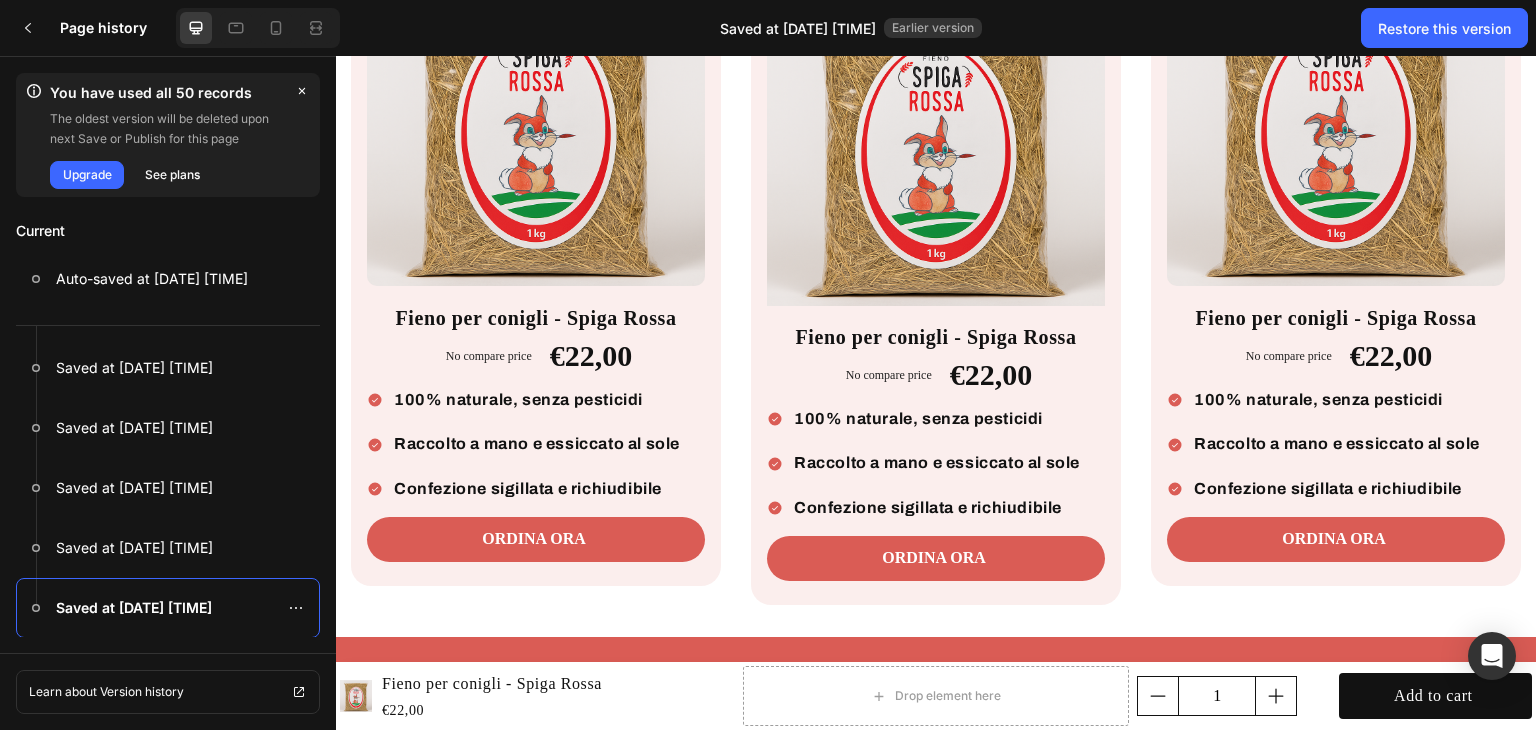 scroll, scrollTop: 3108, scrollLeft: 0, axis: vertical 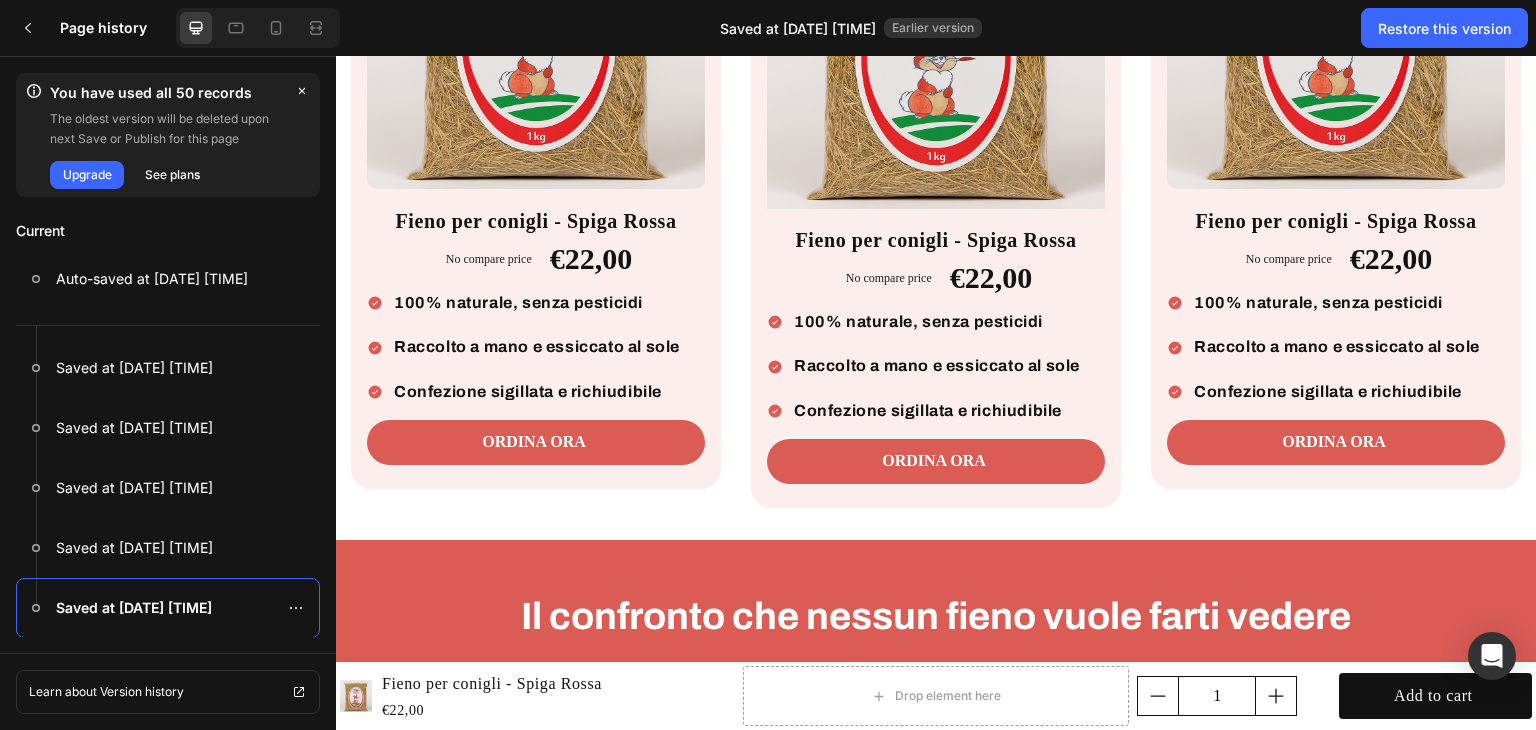 click on "Product Images Fieno per conigli - Spiga Rossa Product Title No compare price Product Price €22,00 Product Price Product Price Row 100% naturale, senza pesticidi Raccolto a mano e essiccato al sole Confezione sigillata e richiudibile Item List ORDINA ORA Add to Cart Row Product Row" at bounding box center (536, 171) 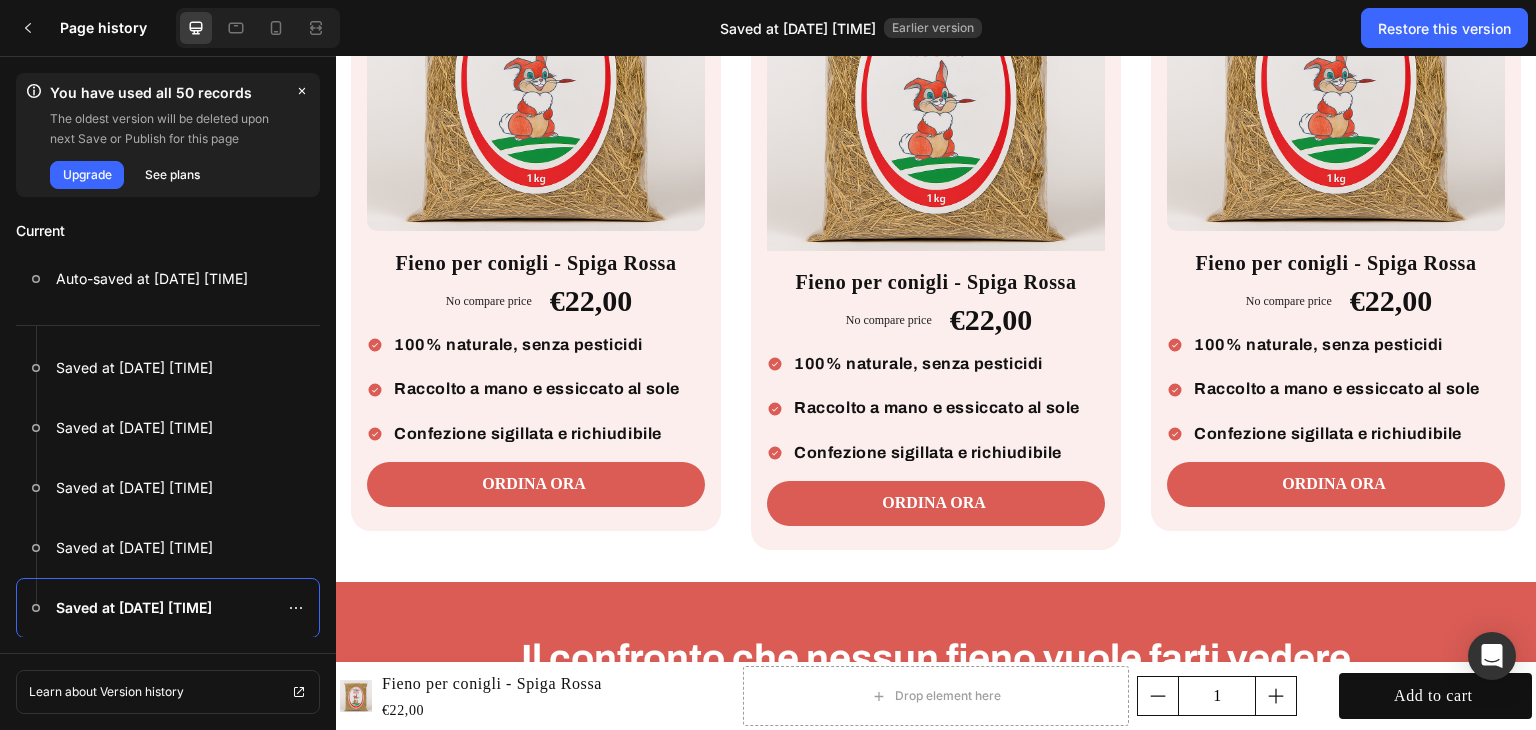 scroll, scrollTop: 3059, scrollLeft: 0, axis: vertical 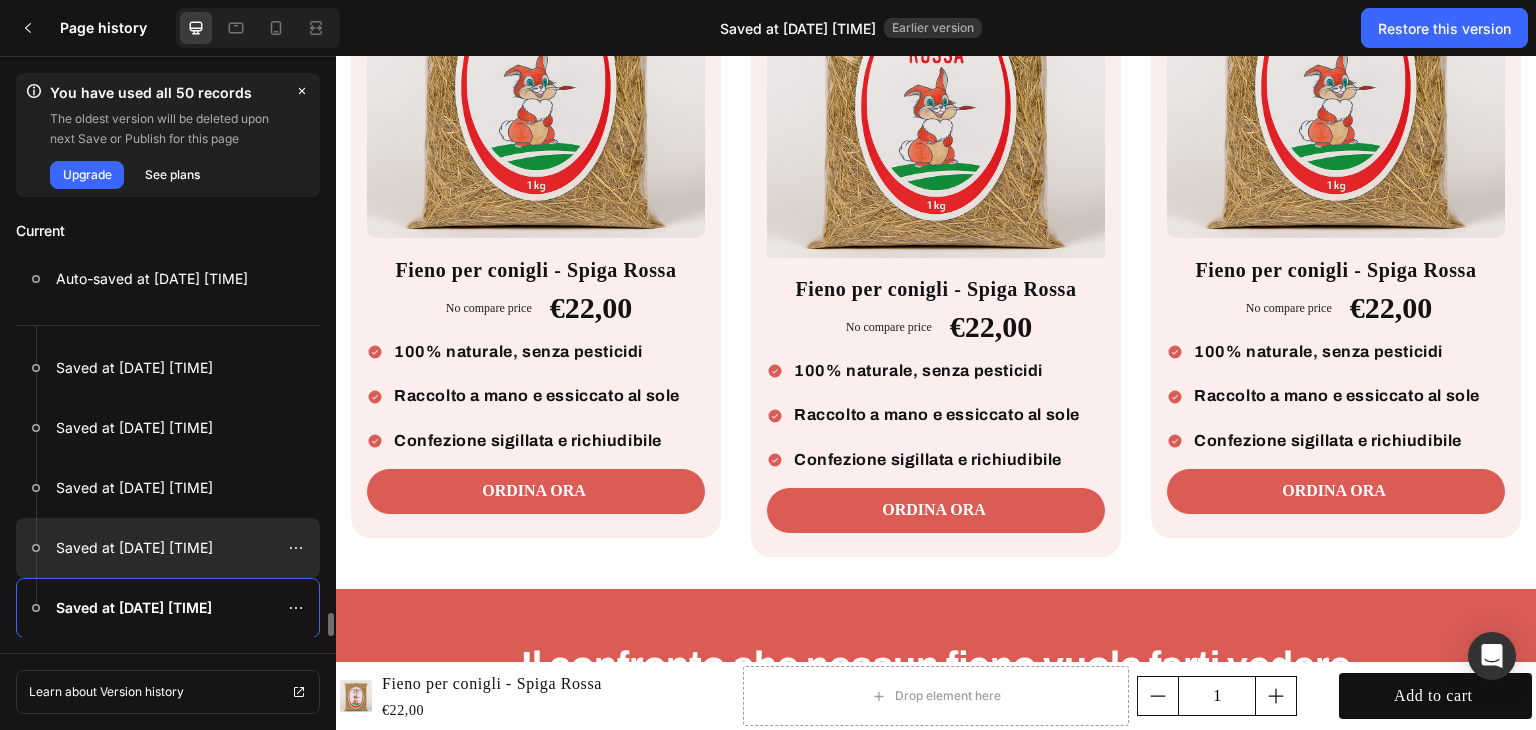click at bounding box center [168, 548] 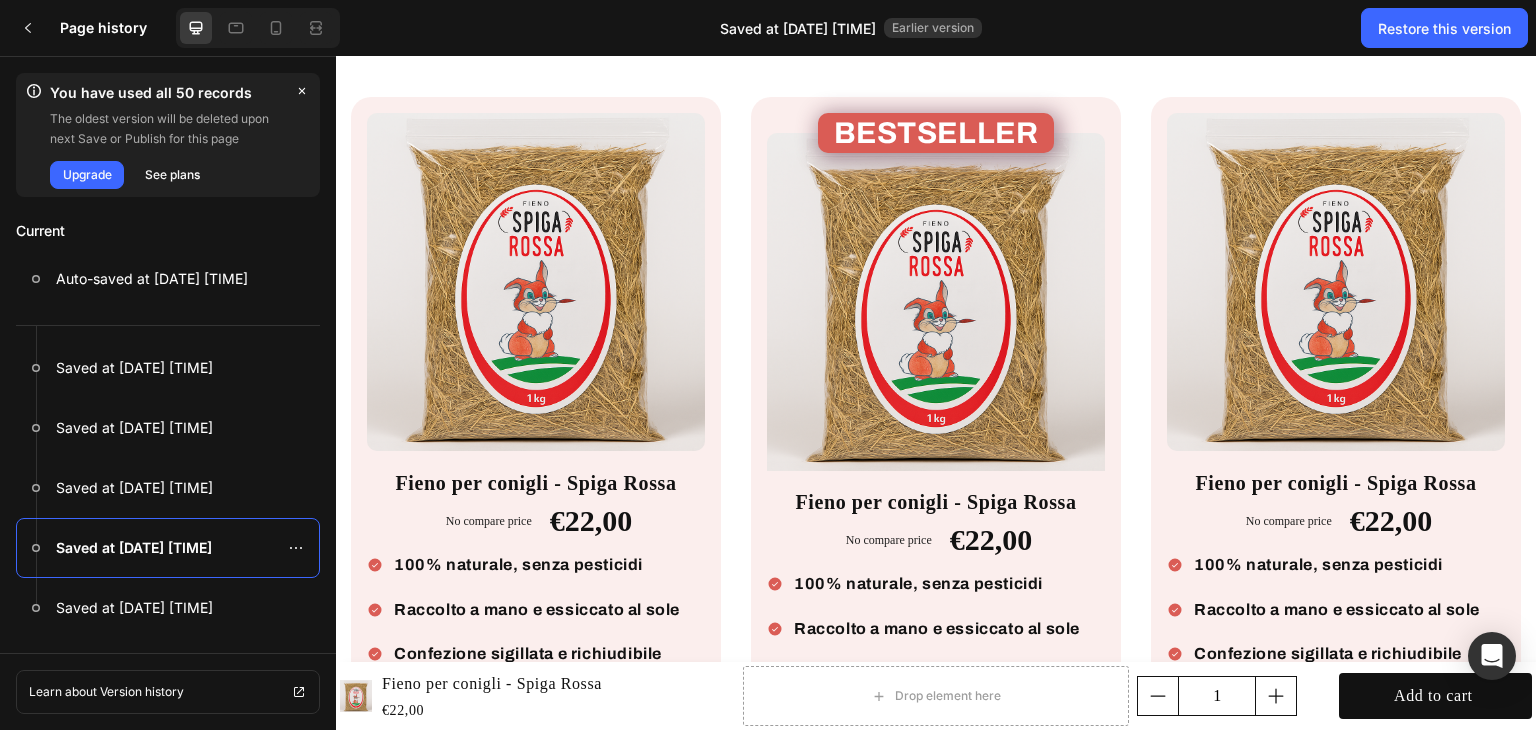 scroll, scrollTop: 2868, scrollLeft: 0, axis: vertical 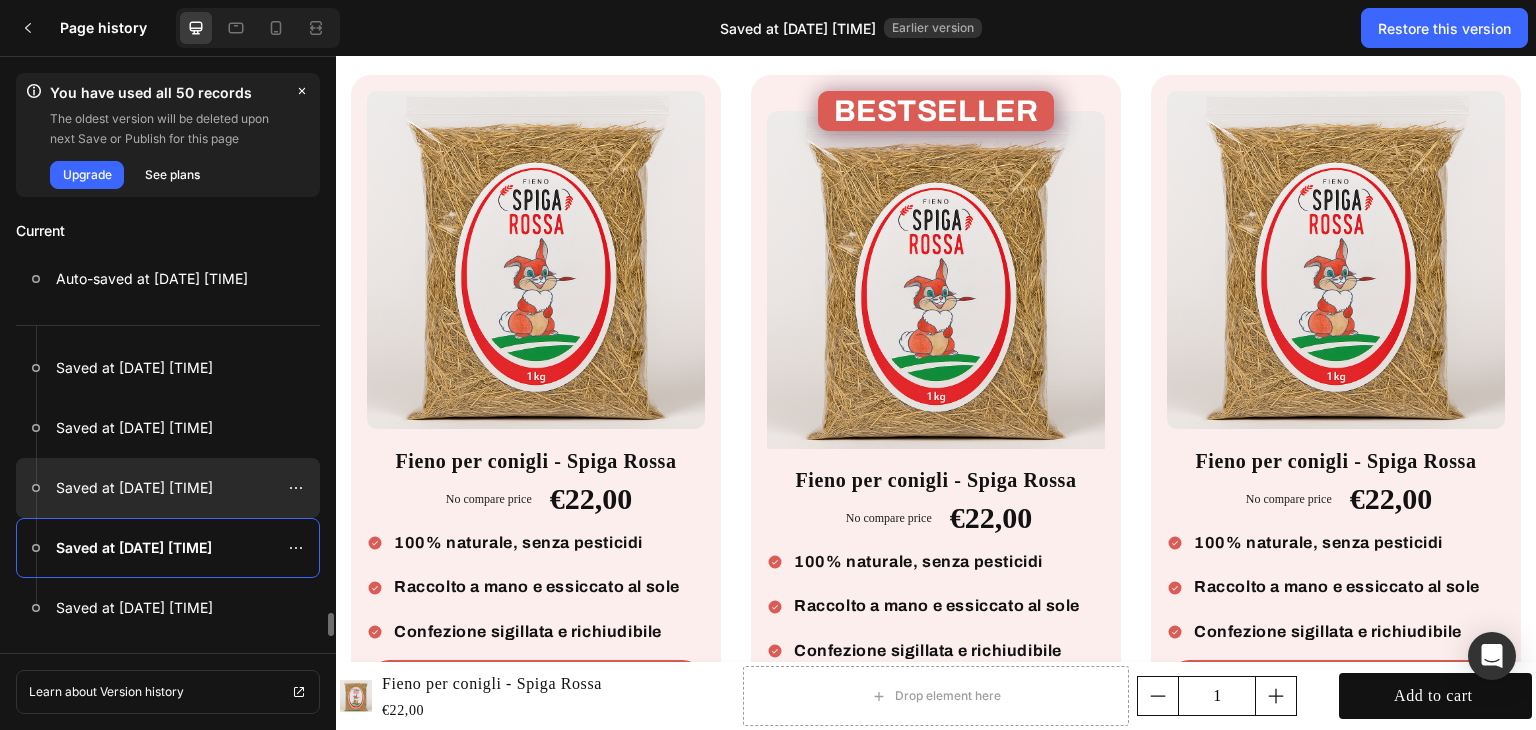 click at bounding box center [168, 488] 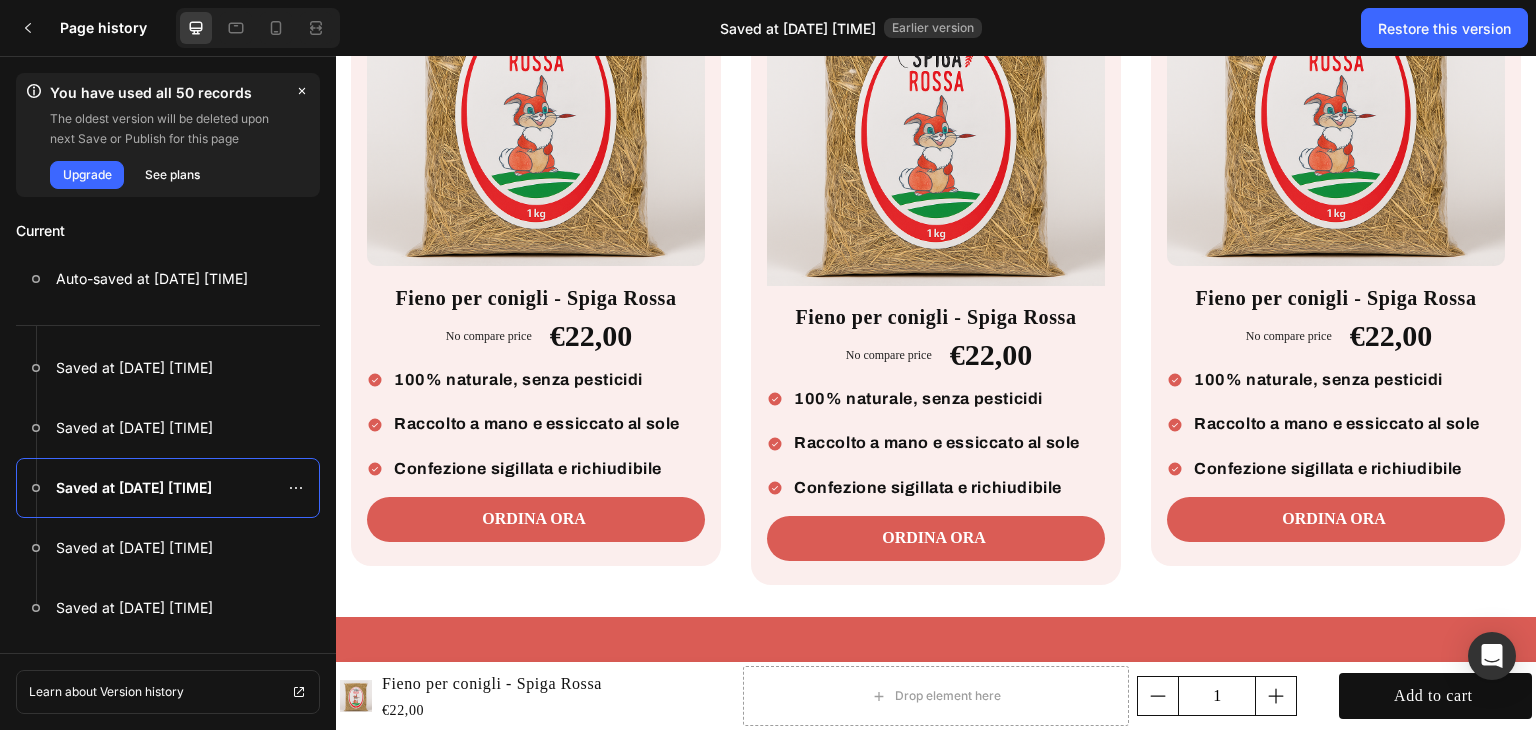 scroll, scrollTop: 2970, scrollLeft: 0, axis: vertical 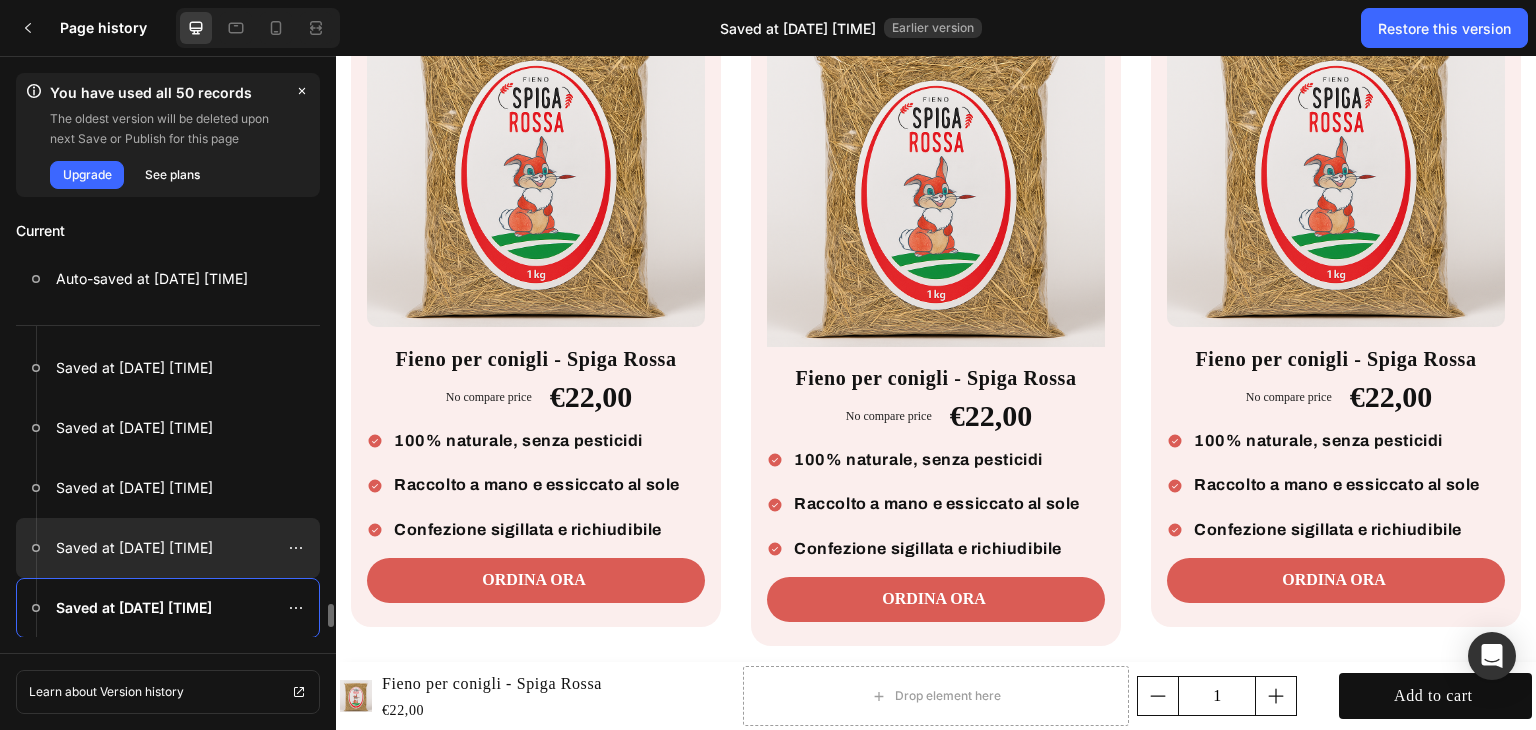 click at bounding box center (168, 548) 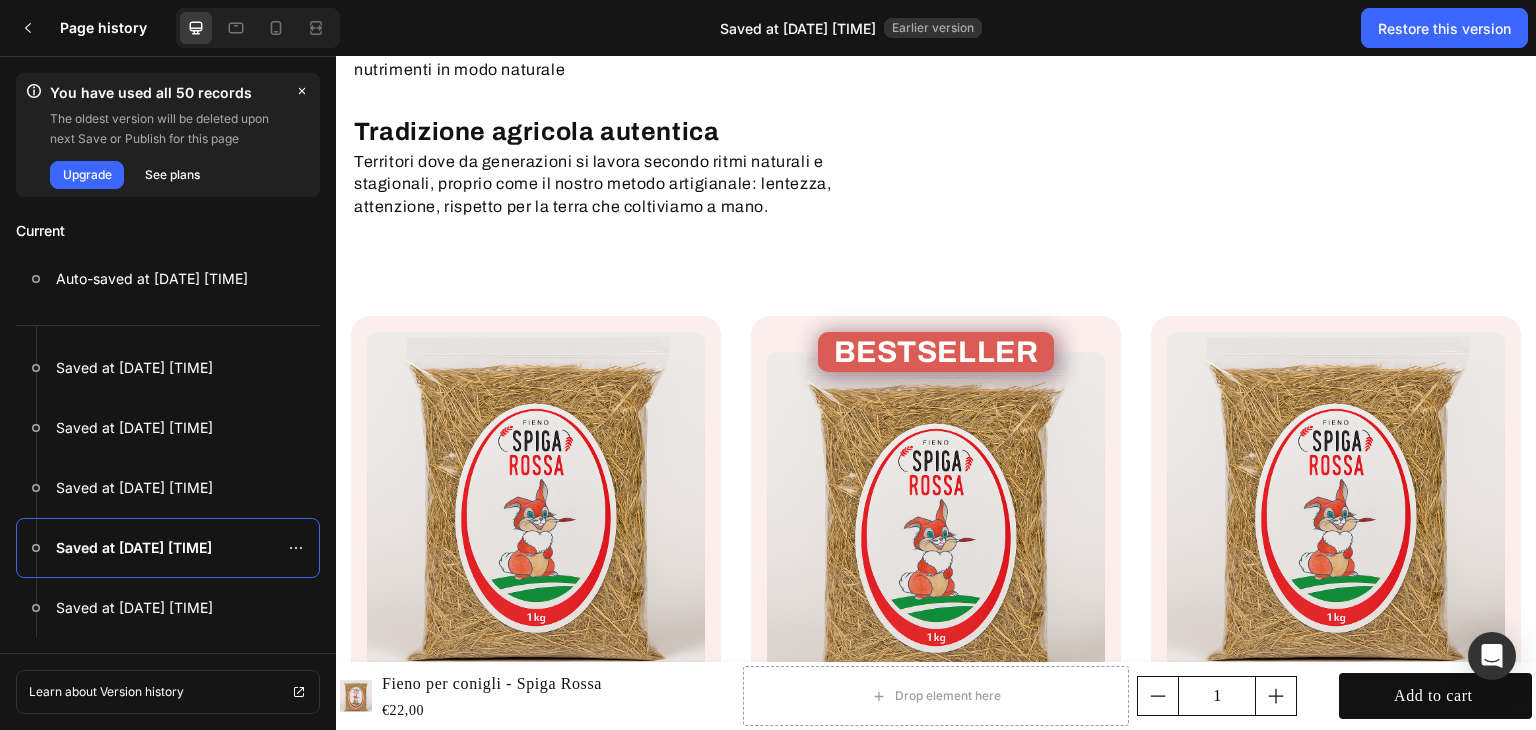 scroll, scrollTop: 2628, scrollLeft: 0, axis: vertical 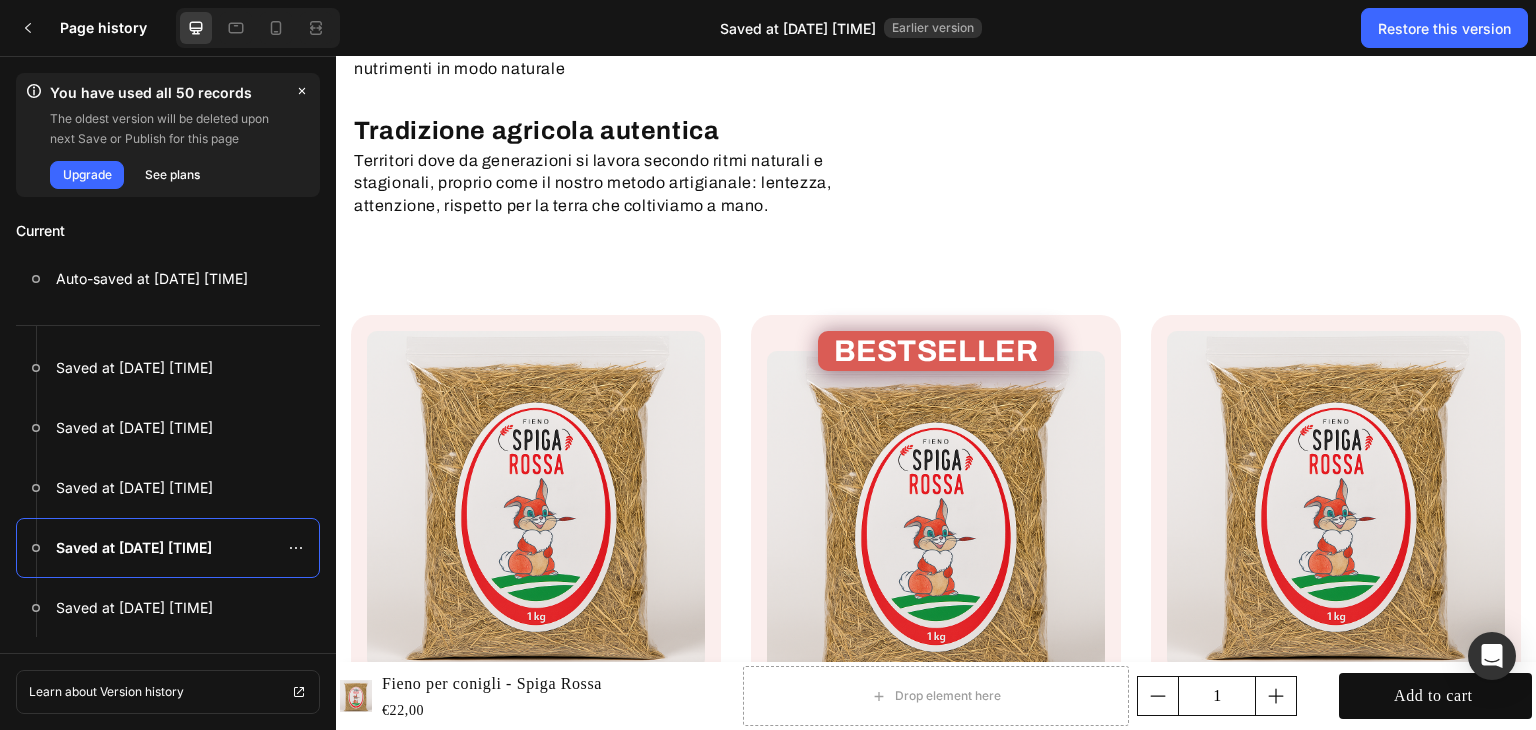 click on "BESTSELLER Heading Row Product Images Fieno per conigli - Spiga Rossa Product Title No compare price Product Price €22,00 Product Price Product Price Row 100% naturale, senza pesticidi Raccolto a mano e essiccato al sole Confezione sigillata e richiudibile Item List ORDINA ORA Add to Cart Row Product Row" at bounding box center (936, 651) 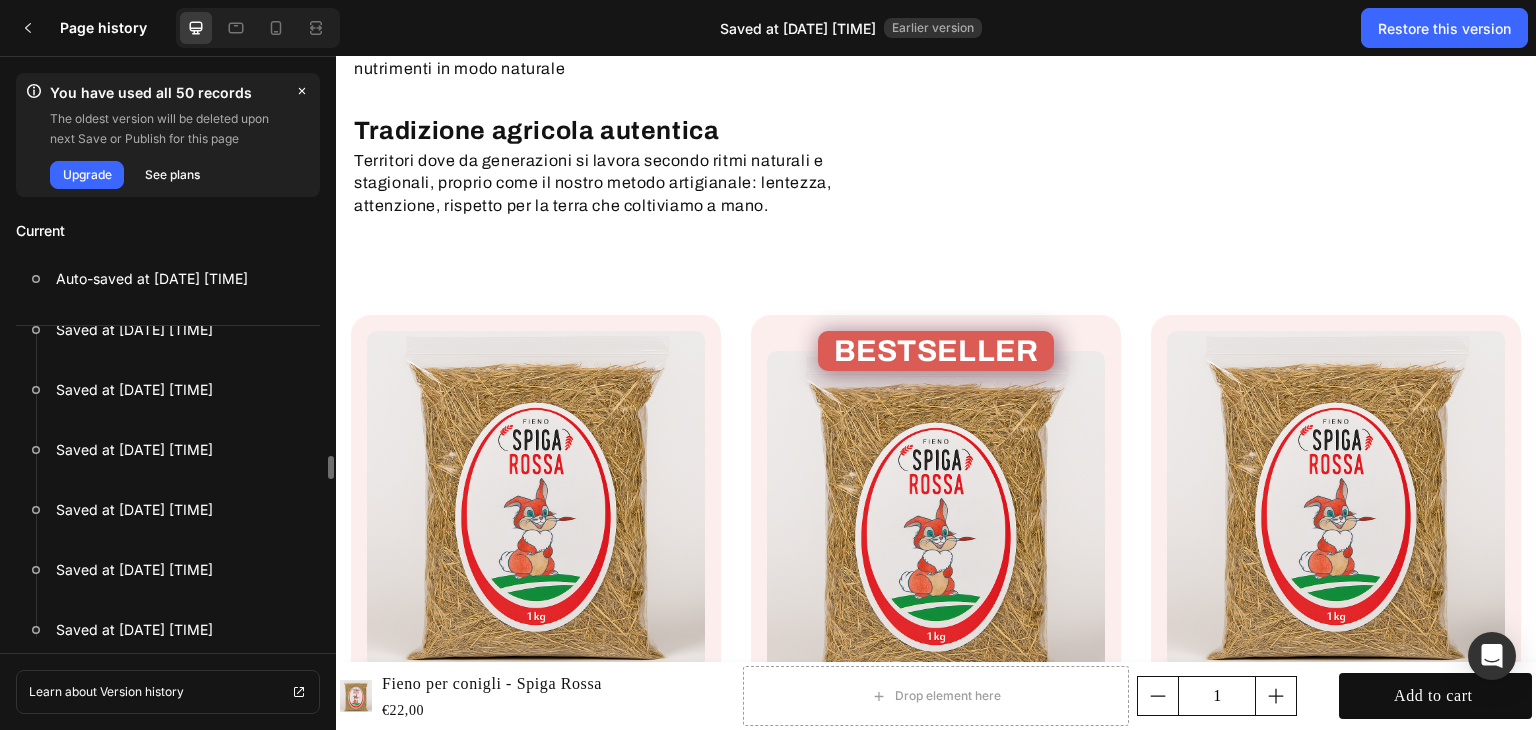 scroll, scrollTop: 1864, scrollLeft: 0, axis: vertical 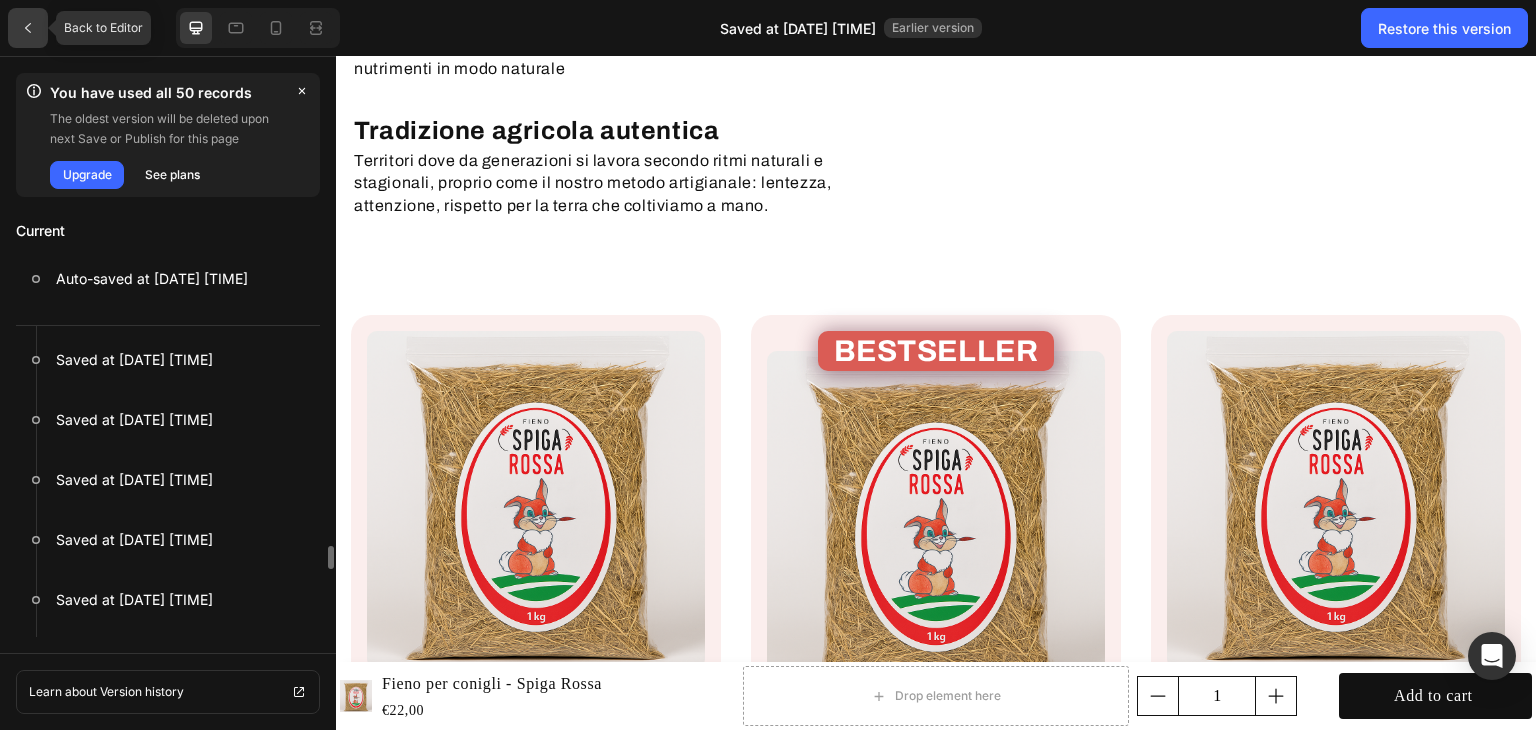 click 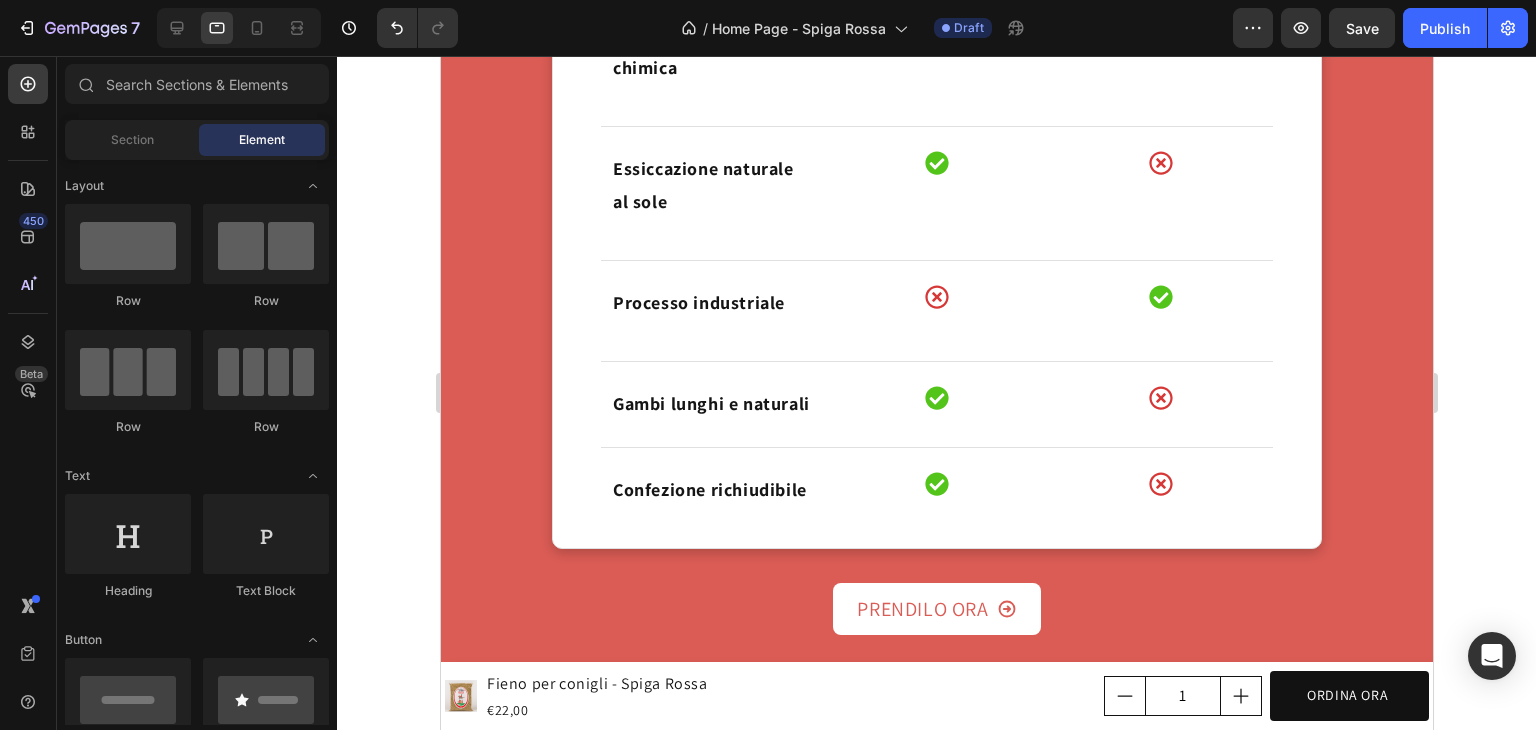 scroll, scrollTop: 4326, scrollLeft: 0, axis: vertical 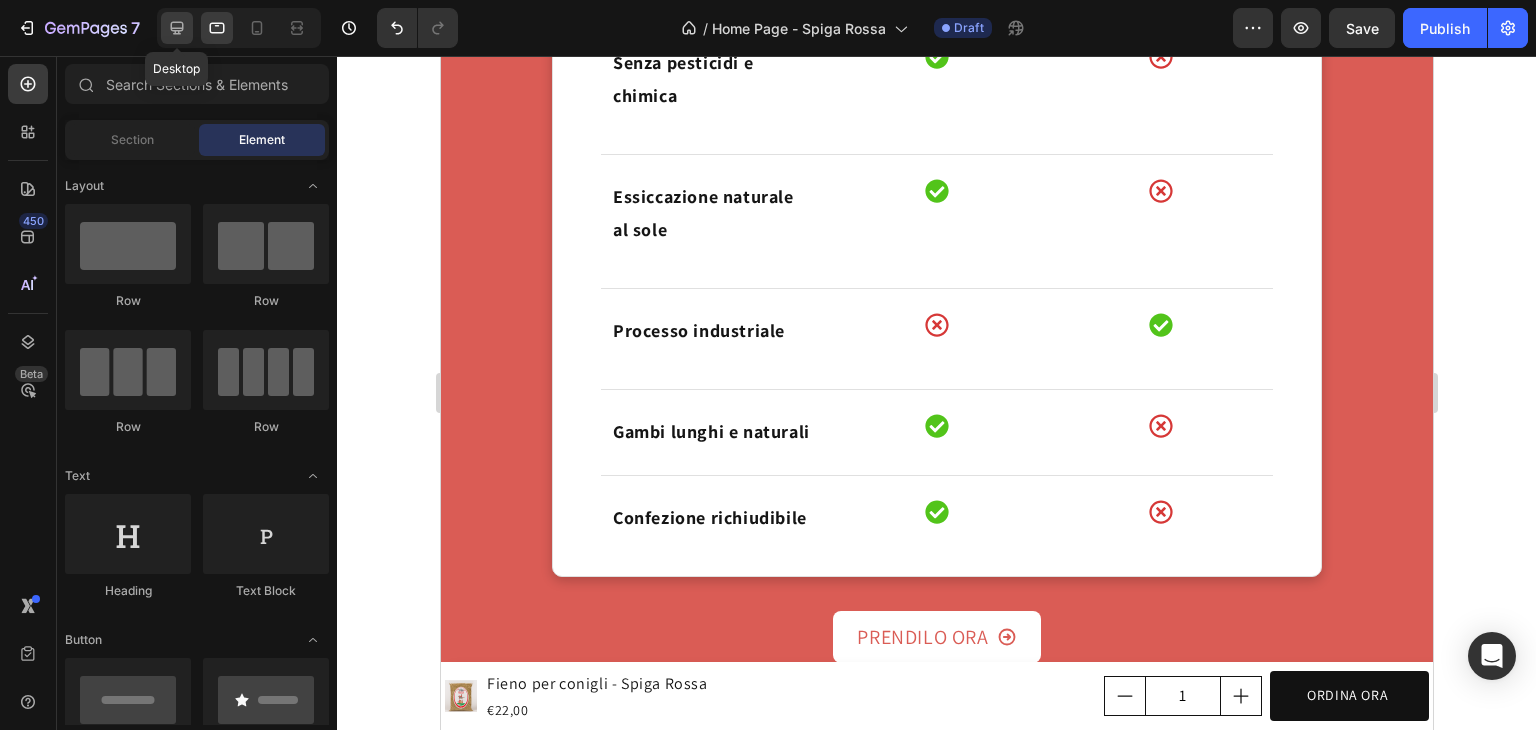 click 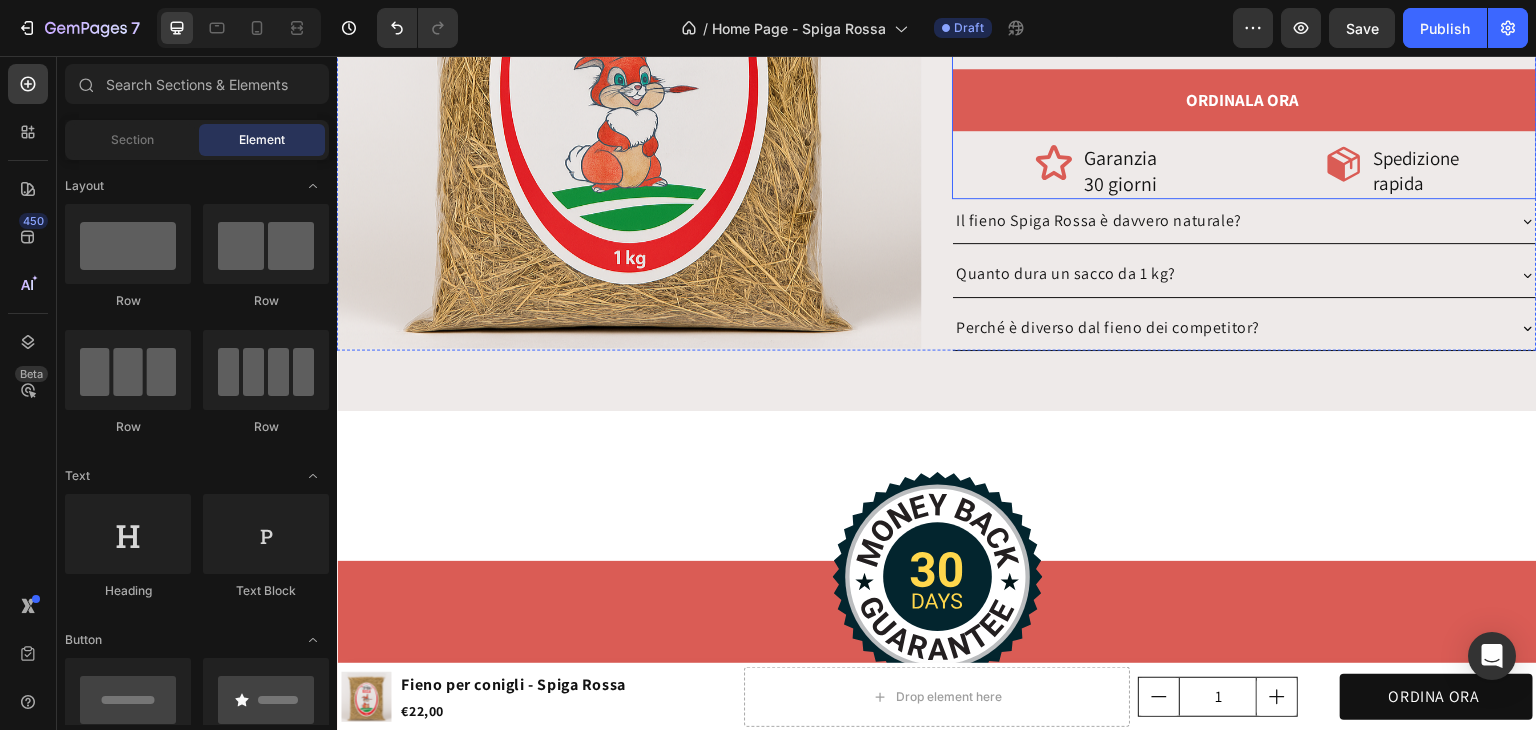 scroll, scrollTop: 4772, scrollLeft: 0, axis: vertical 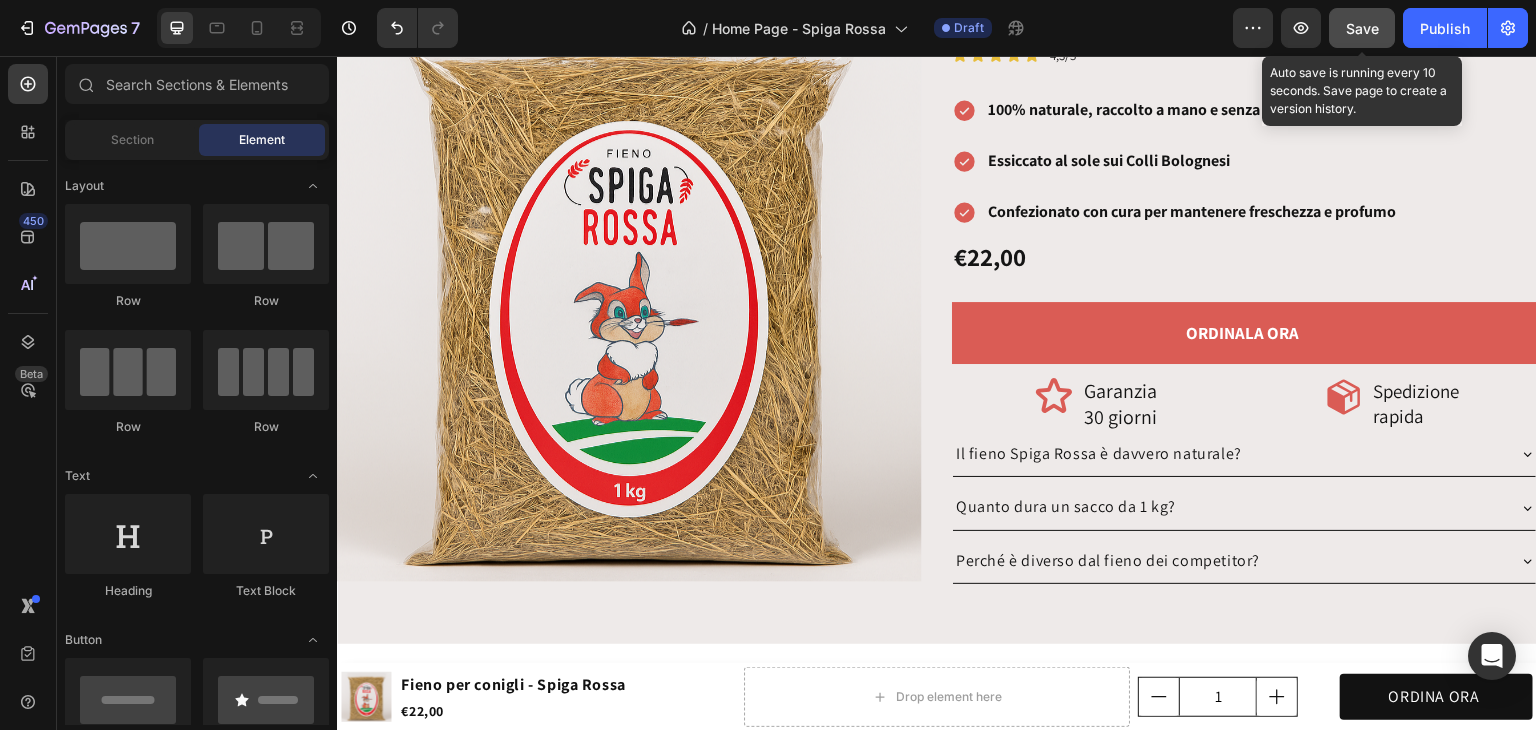 click on "Save" at bounding box center (1362, 28) 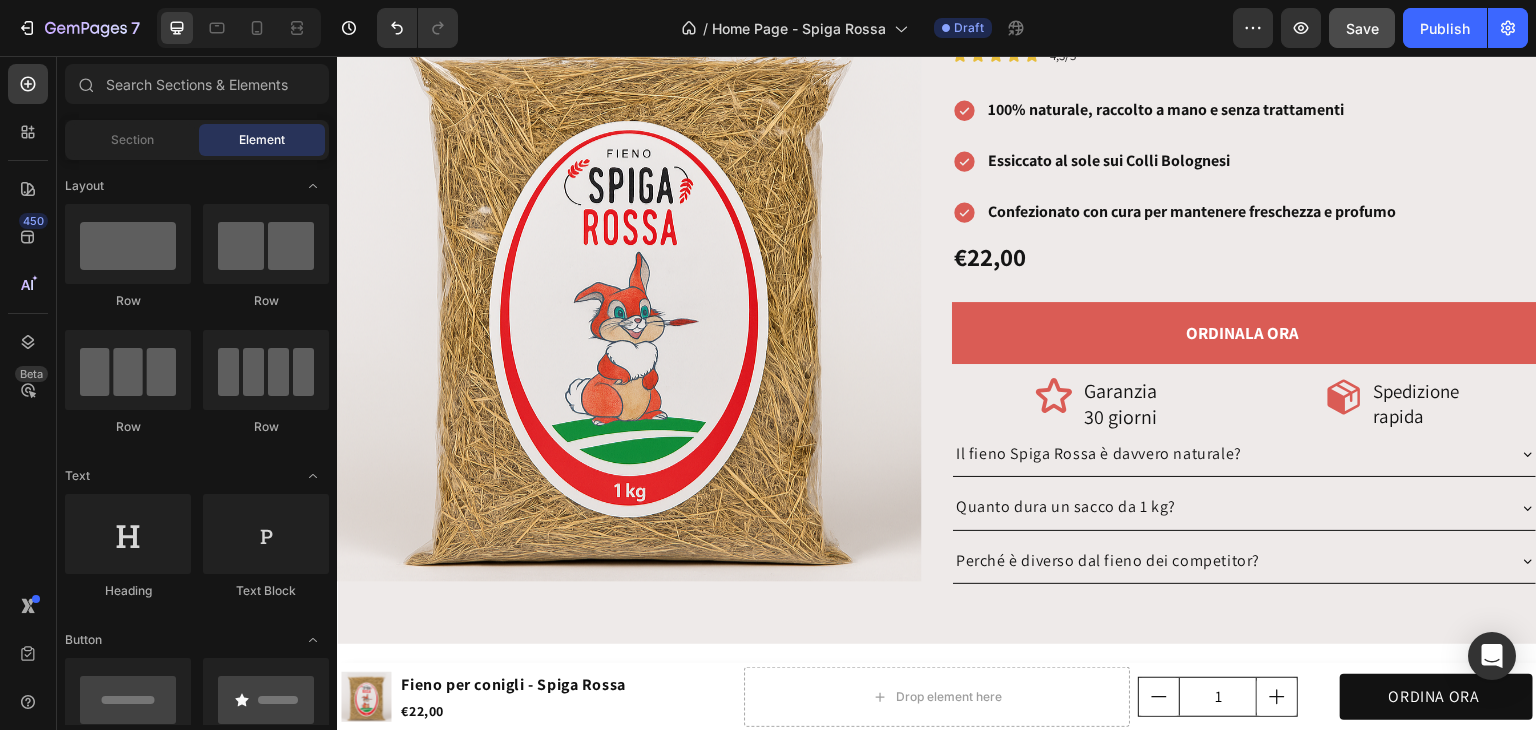 click on "Layout
Row
Row
Row
Row Text
Heading
Text Block Button
Button
Button Media
Image
Image
Video
Video Banner
Hero Banner" at bounding box center [197, 3123] 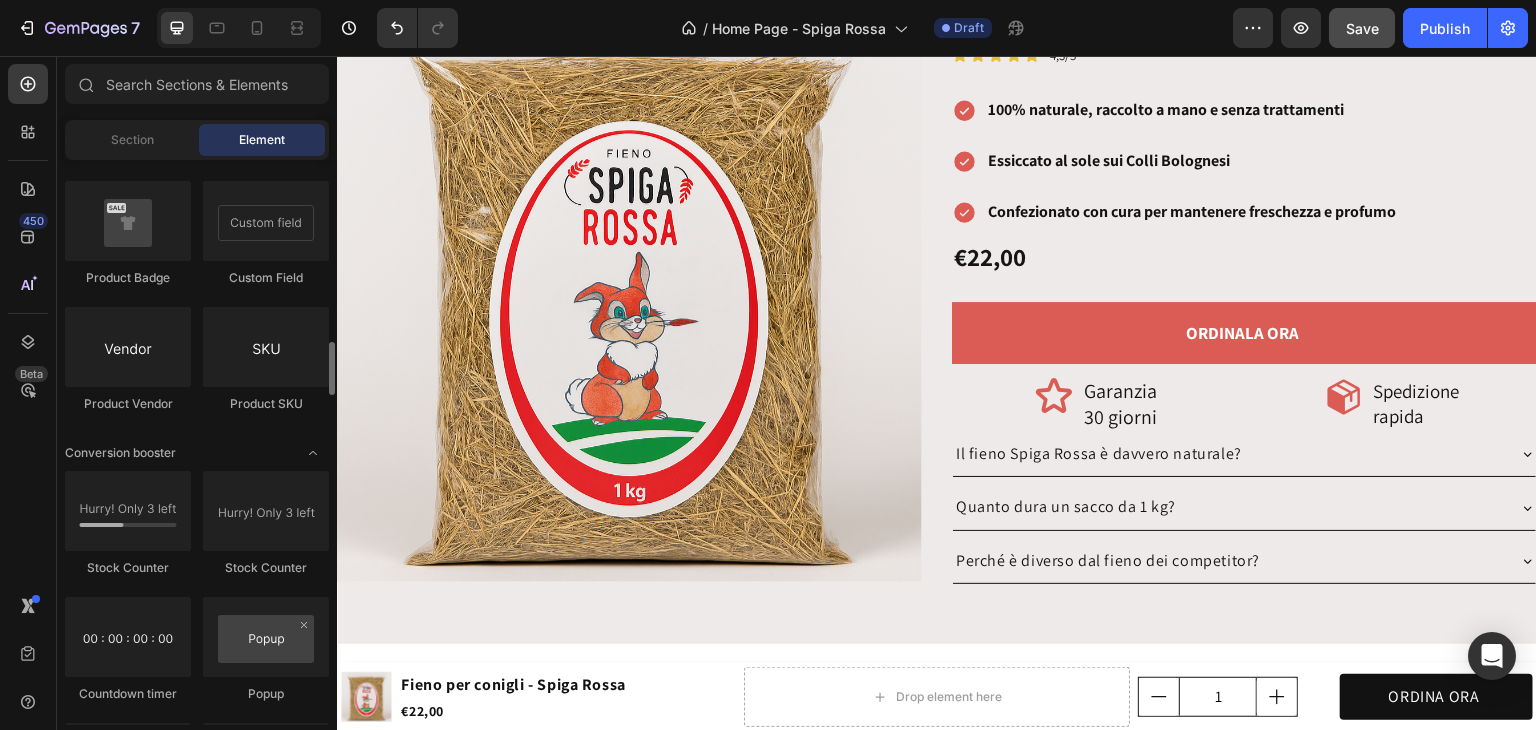 scroll, scrollTop: 3401, scrollLeft: 0, axis: vertical 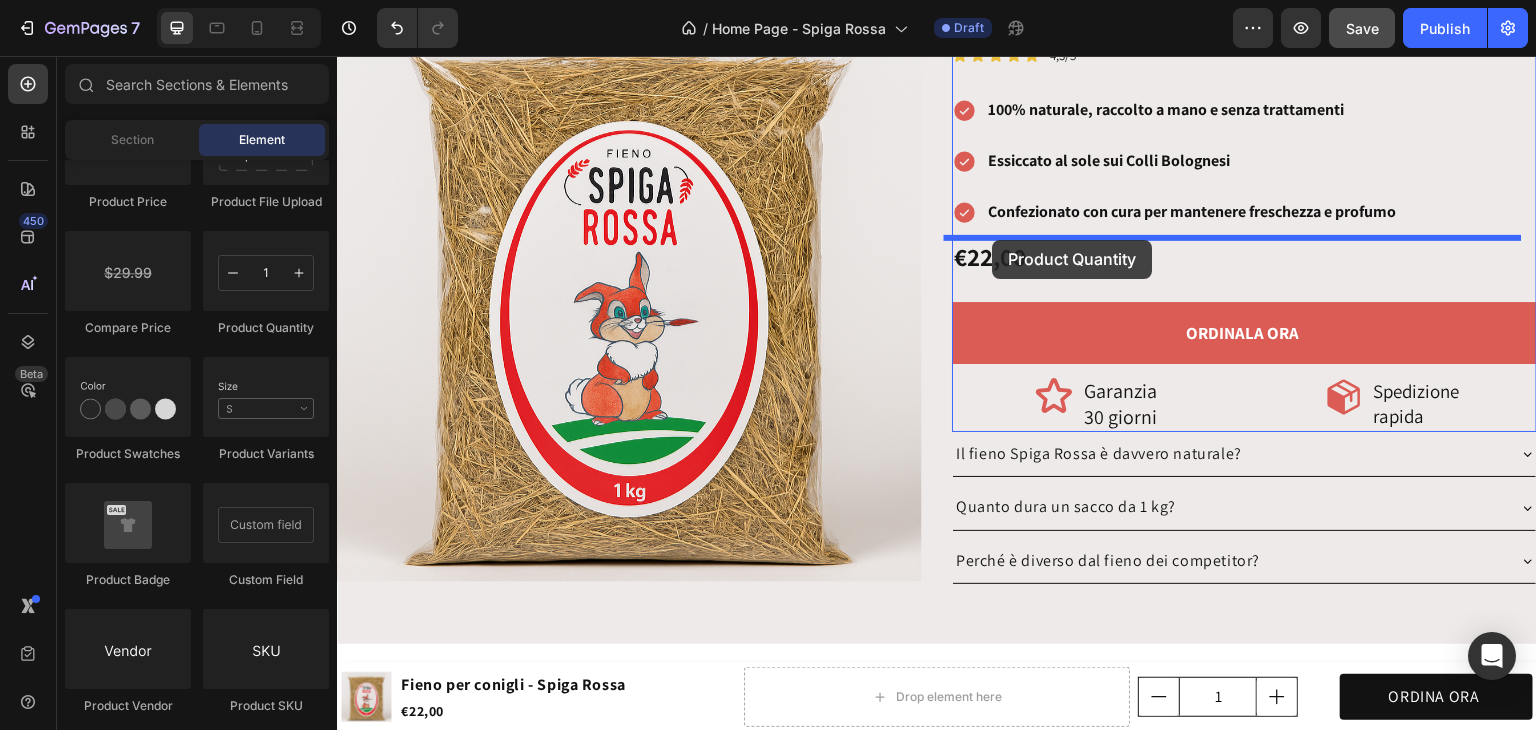 drag, startPoint x: 604, startPoint y: 324, endPoint x: 993, endPoint y: 239, distance: 398.17834 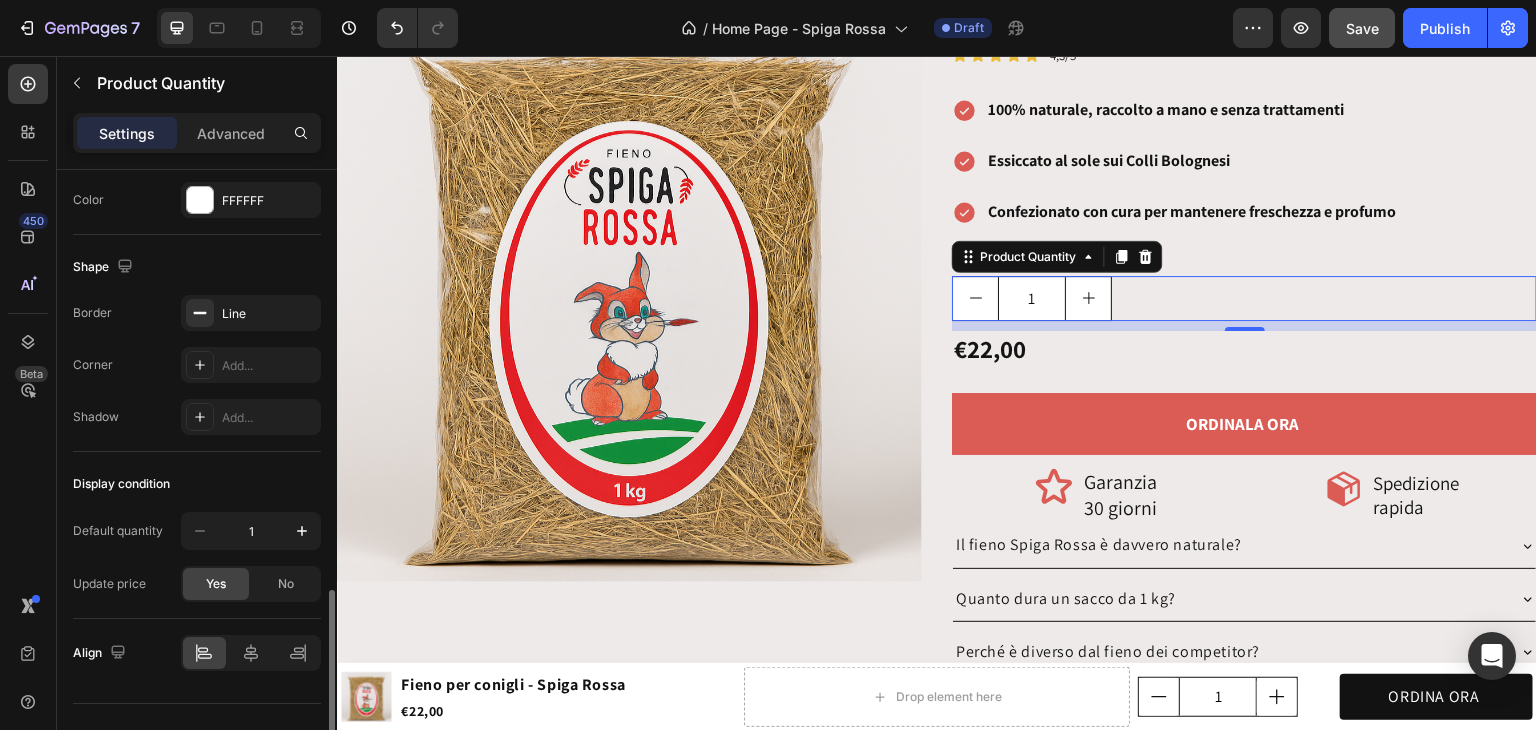 scroll, scrollTop: 1028, scrollLeft: 0, axis: vertical 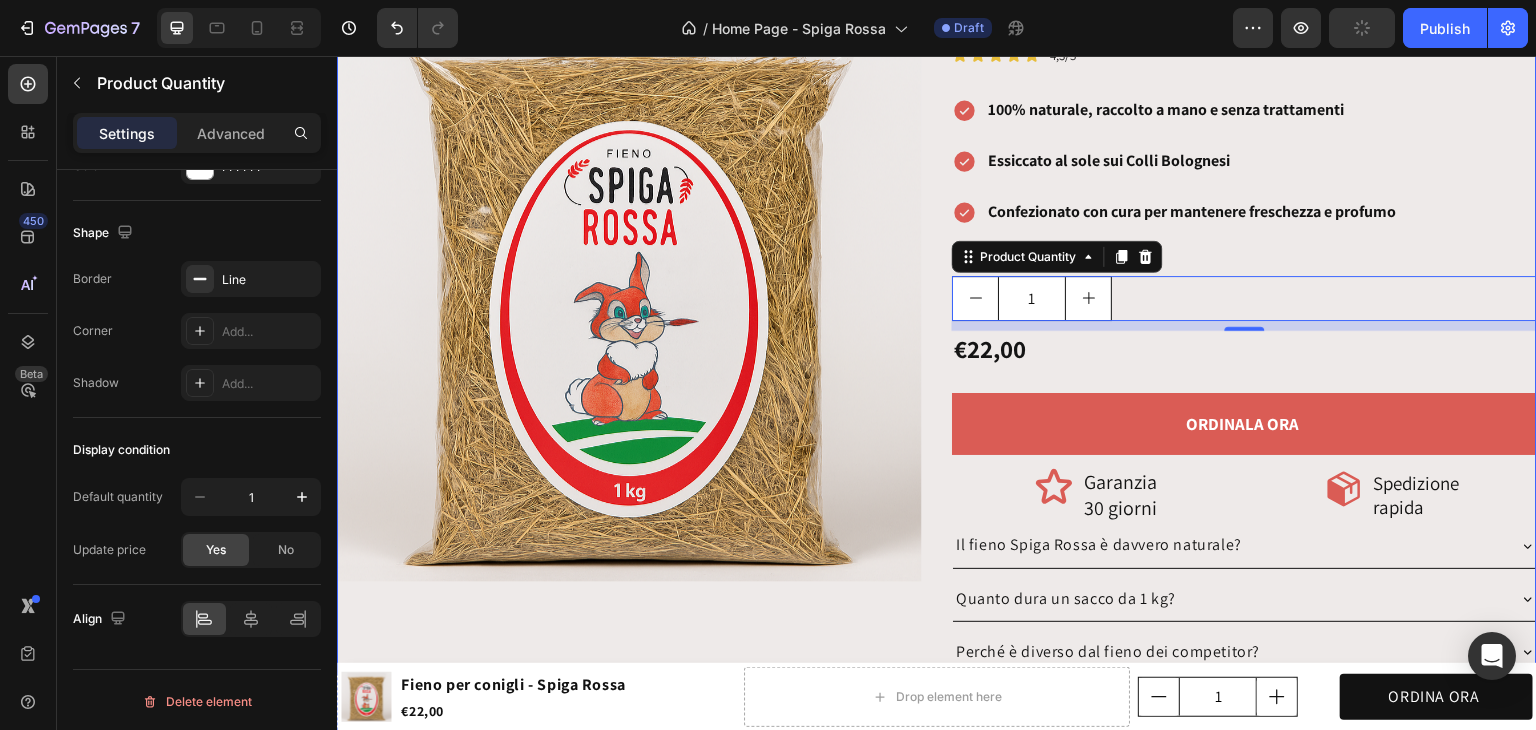 click on "Product Images" at bounding box center (629, 336) 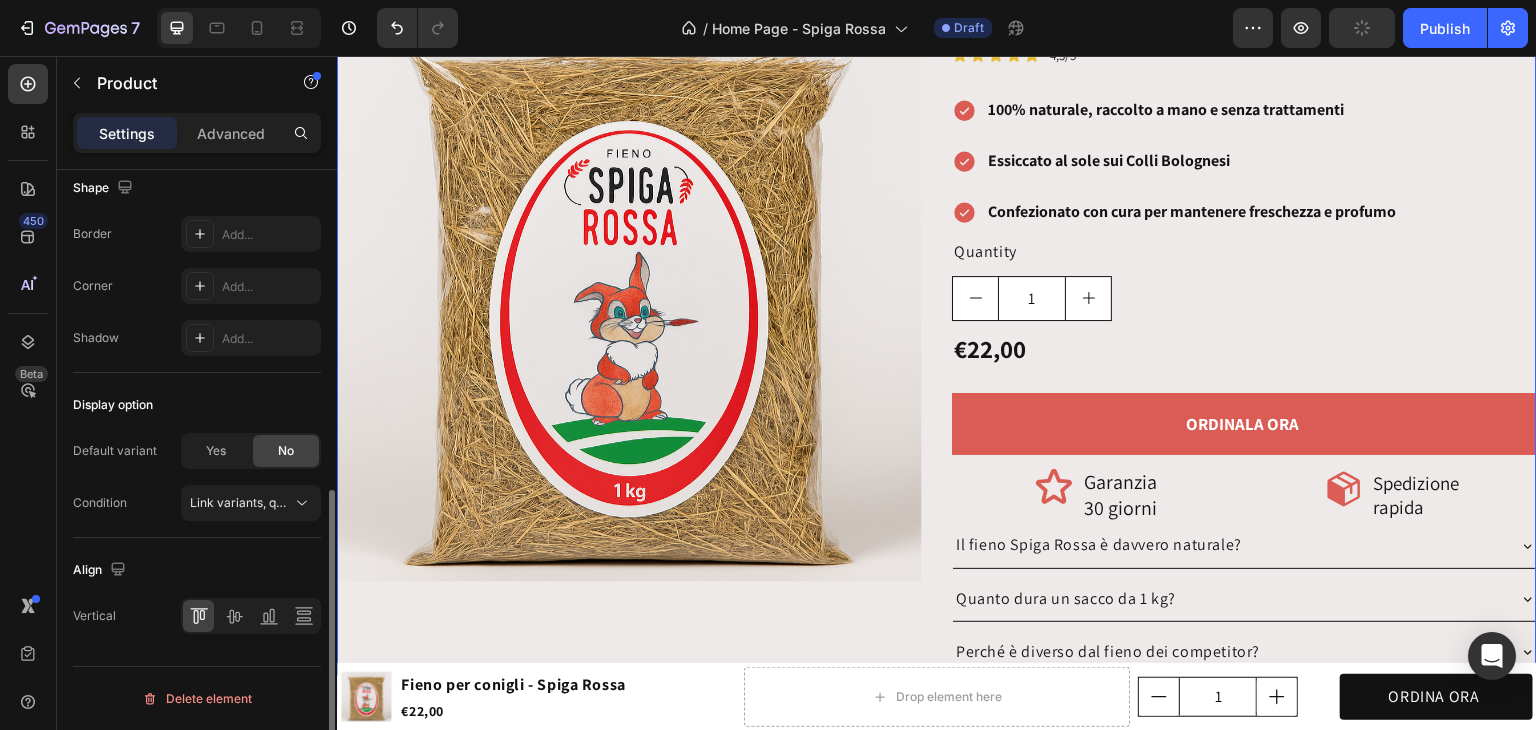 scroll, scrollTop: 0, scrollLeft: 0, axis: both 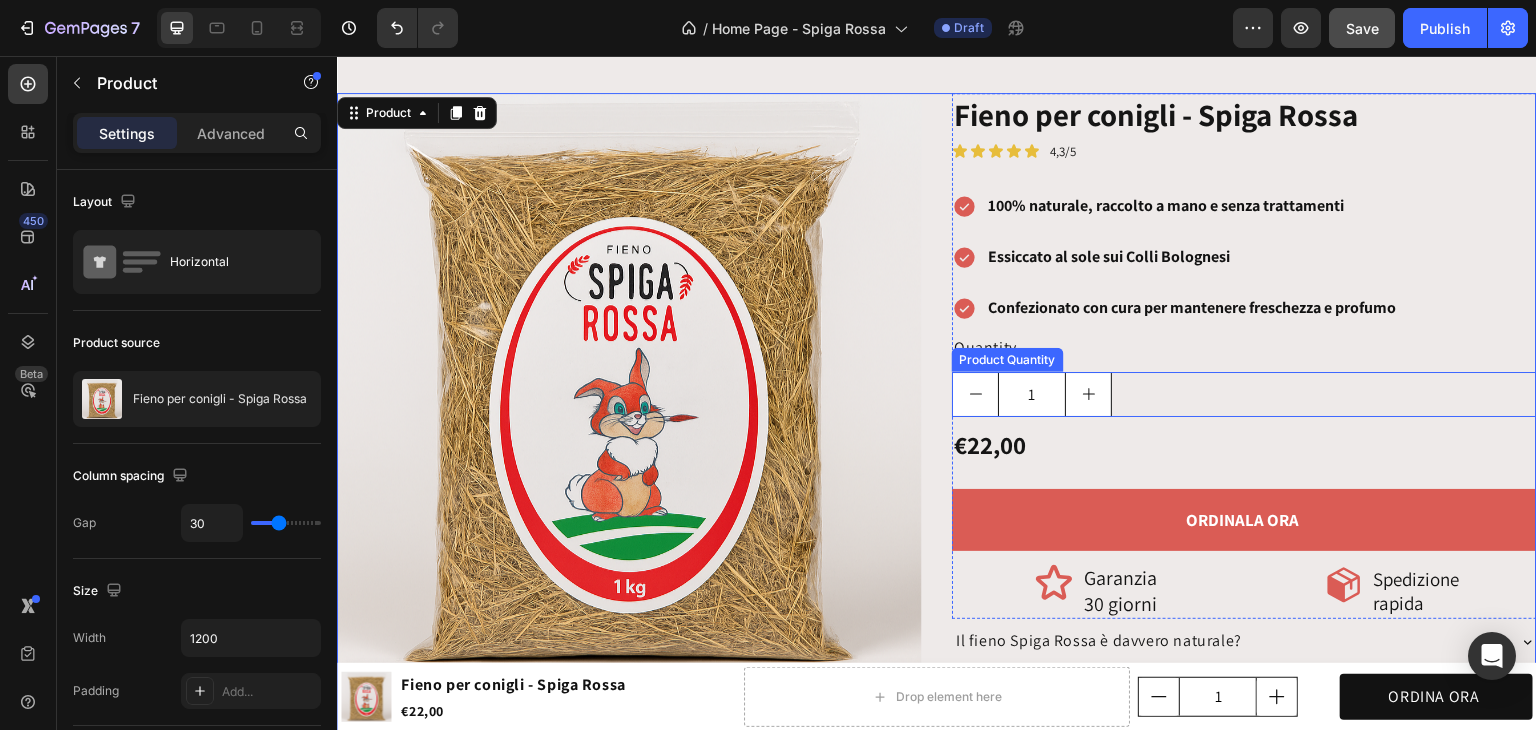 click on "1" at bounding box center (1244, 394) 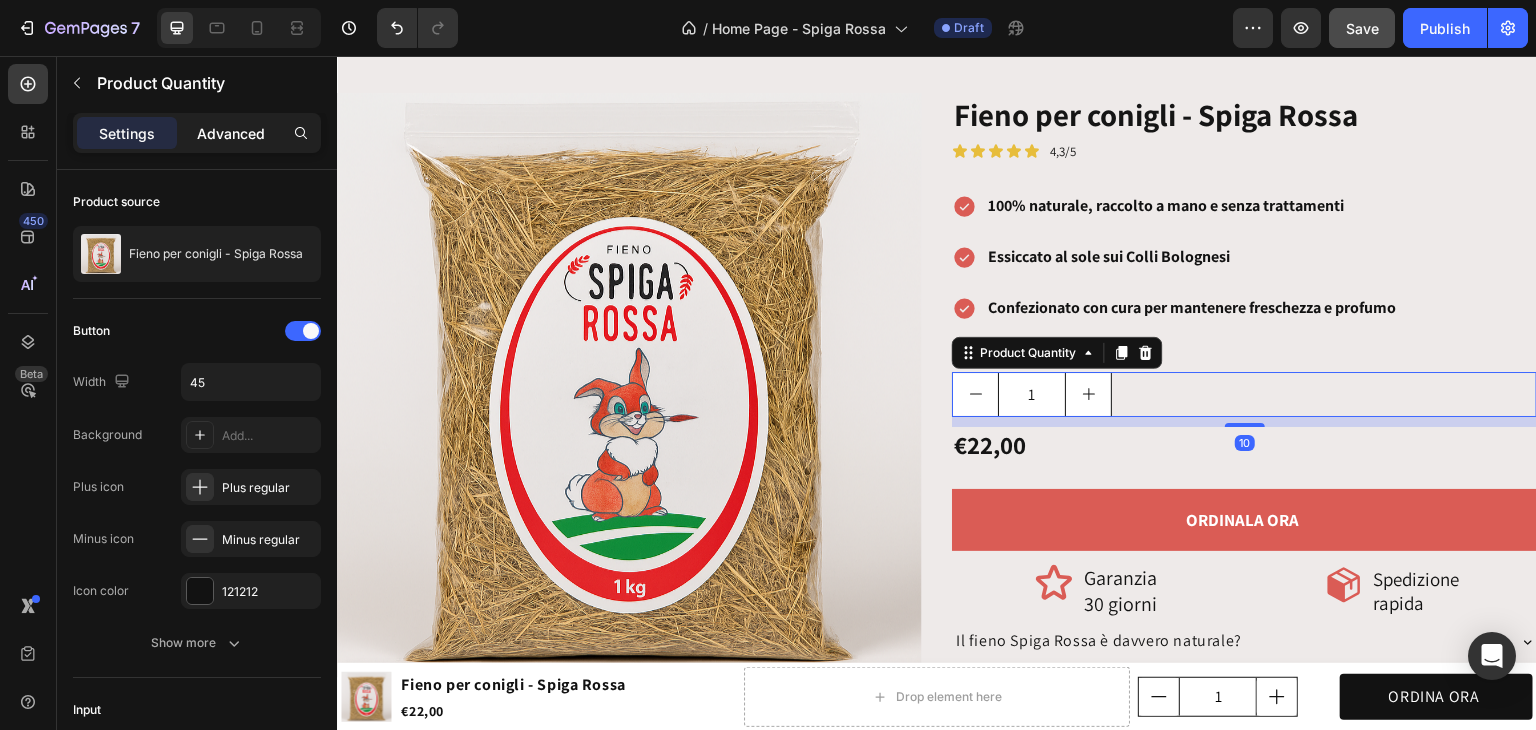 click on "Advanced" at bounding box center (231, 133) 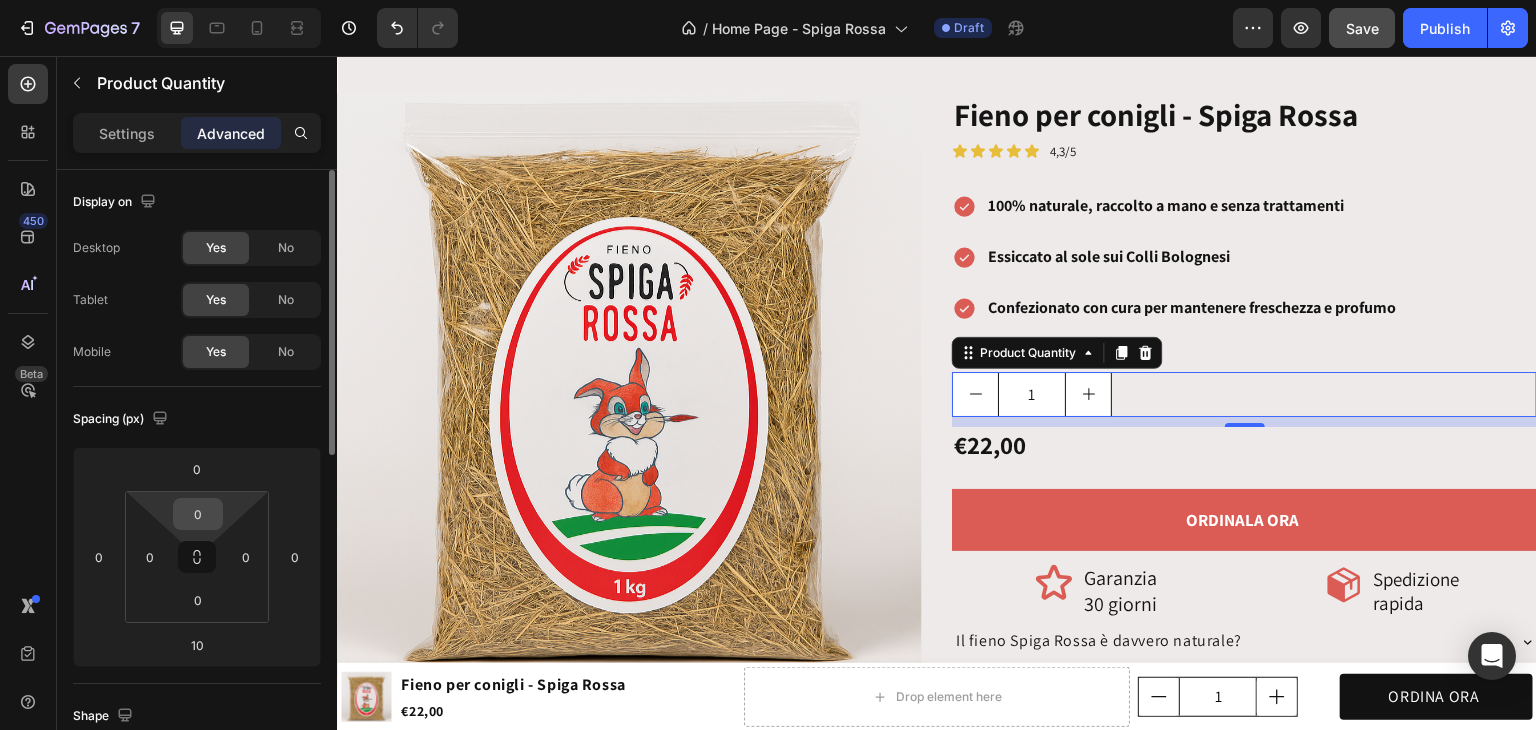 click on "0" at bounding box center [198, 514] 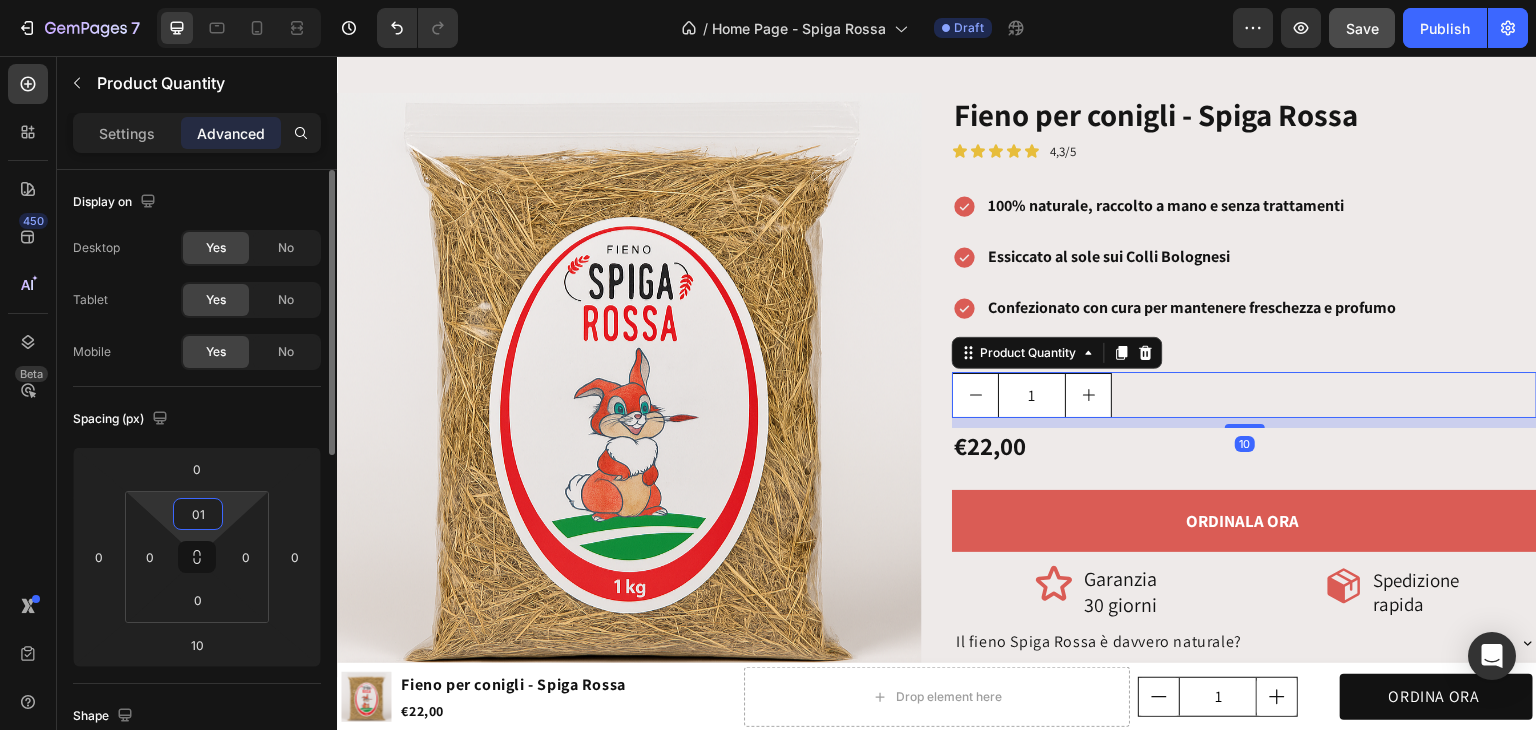 type on "0" 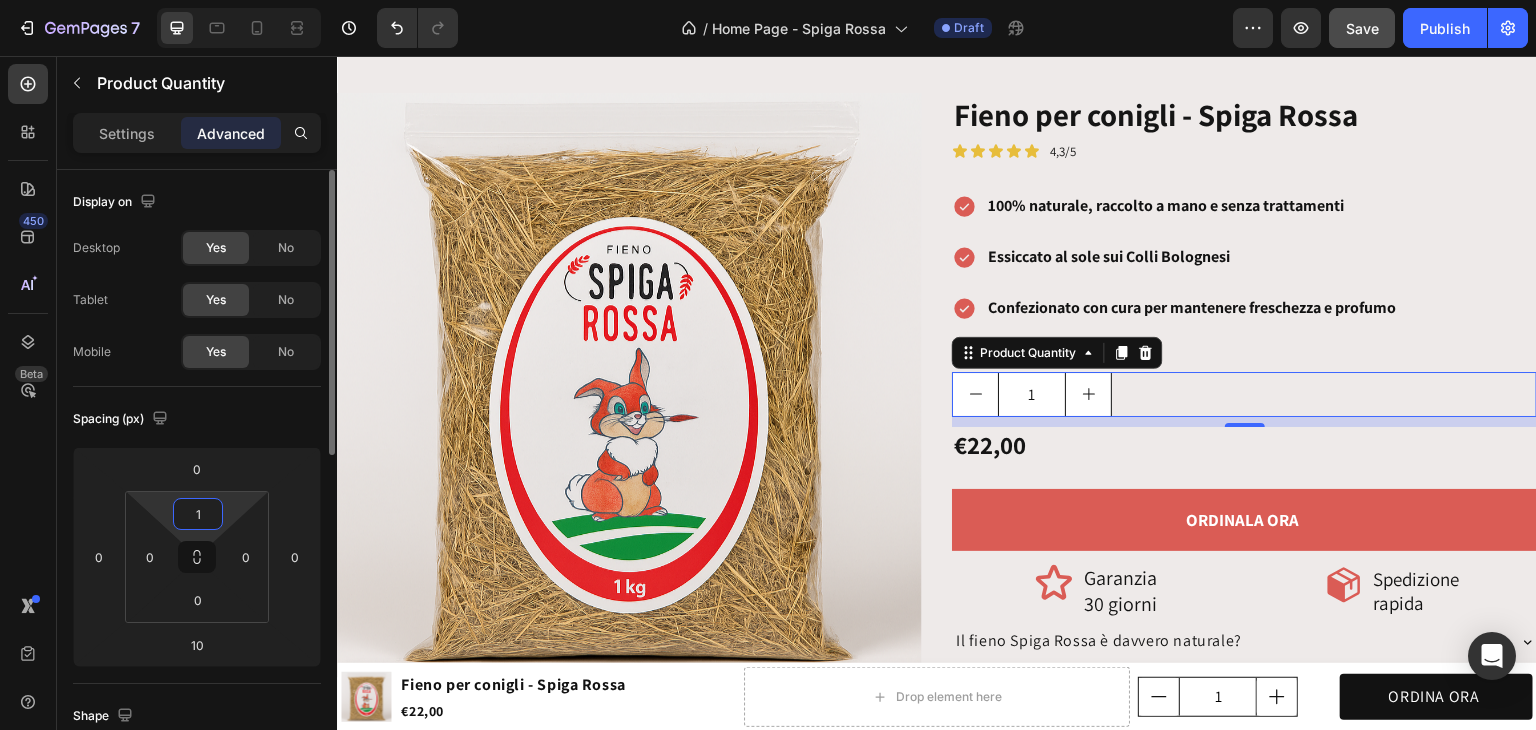 type on "10" 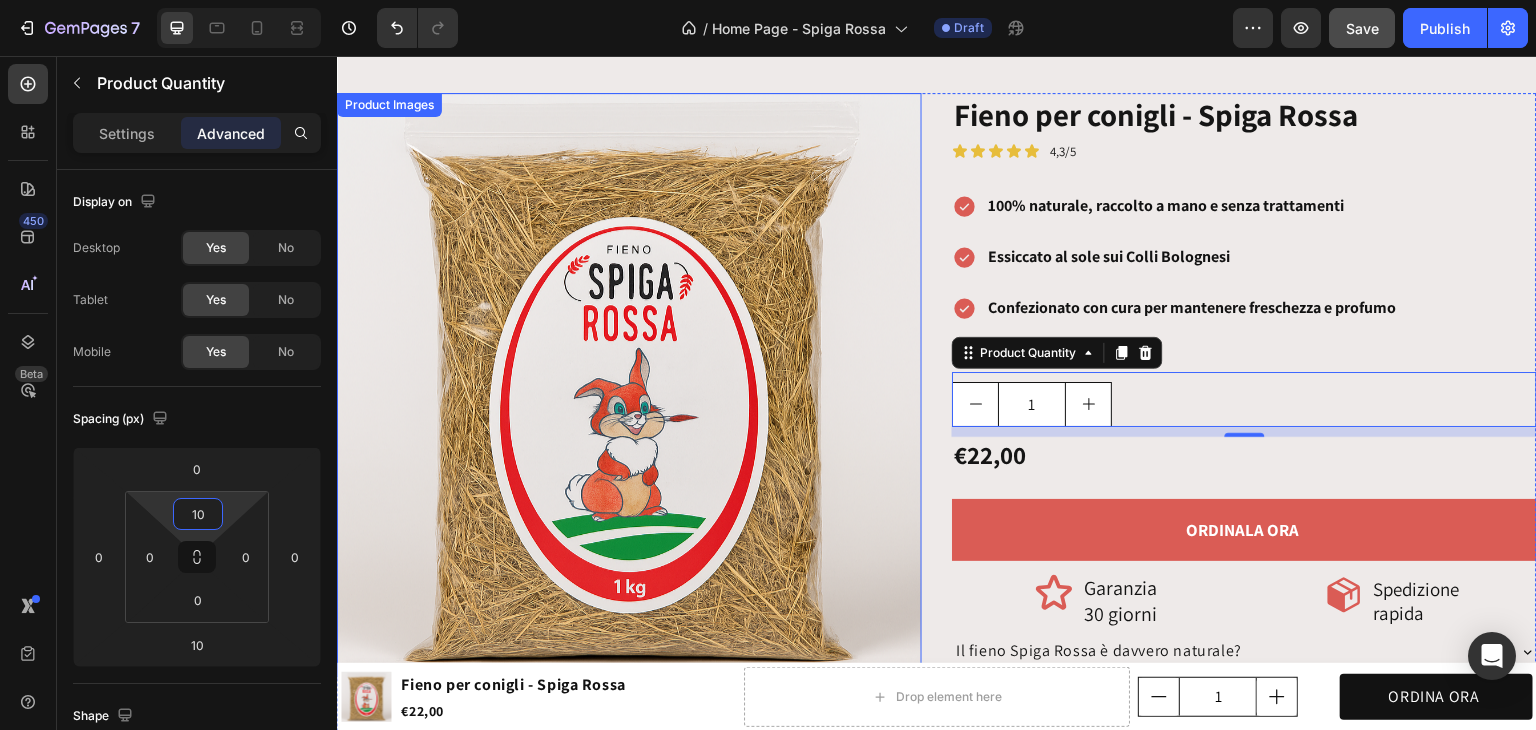 click at bounding box center (629, 385) 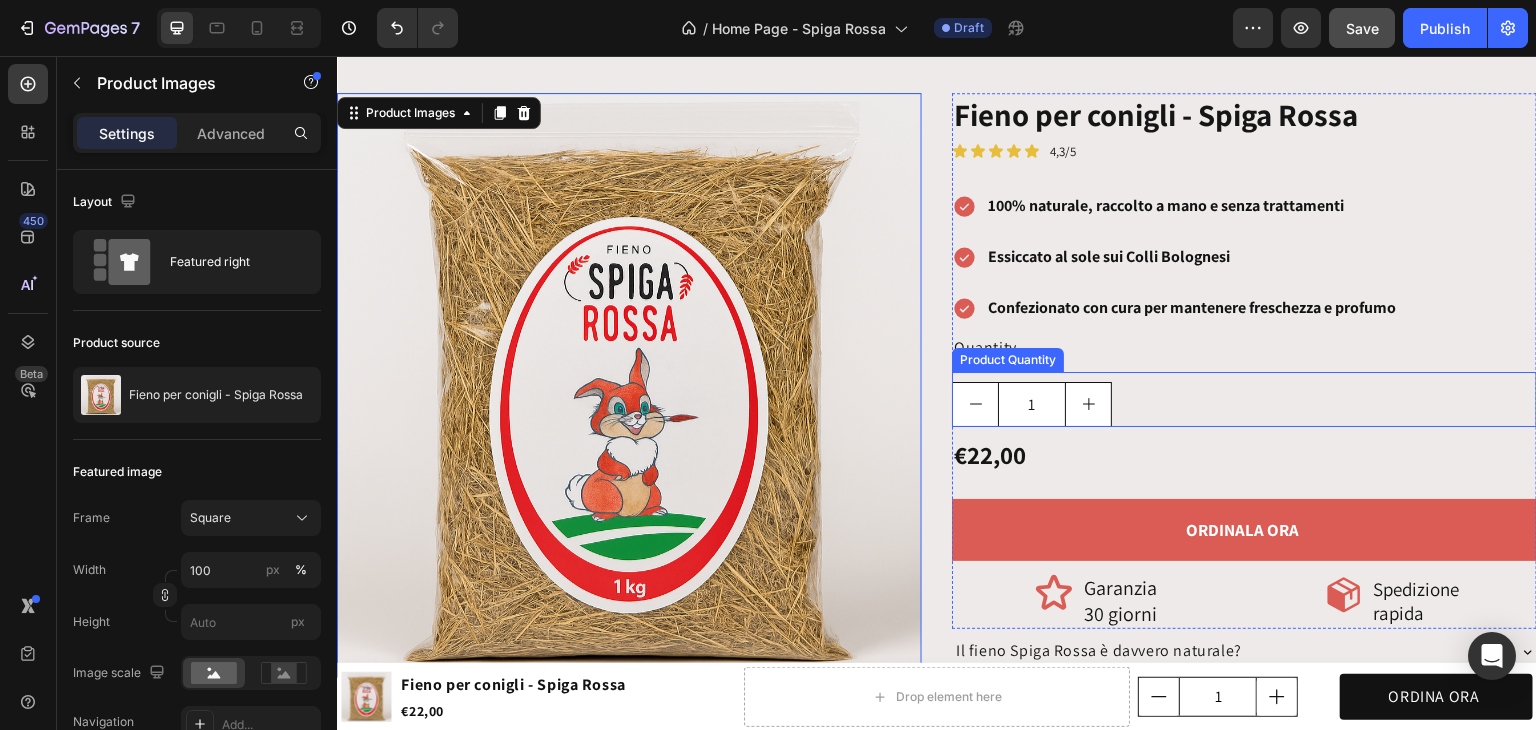 click on "1
Product Quantity" at bounding box center [1244, 399] 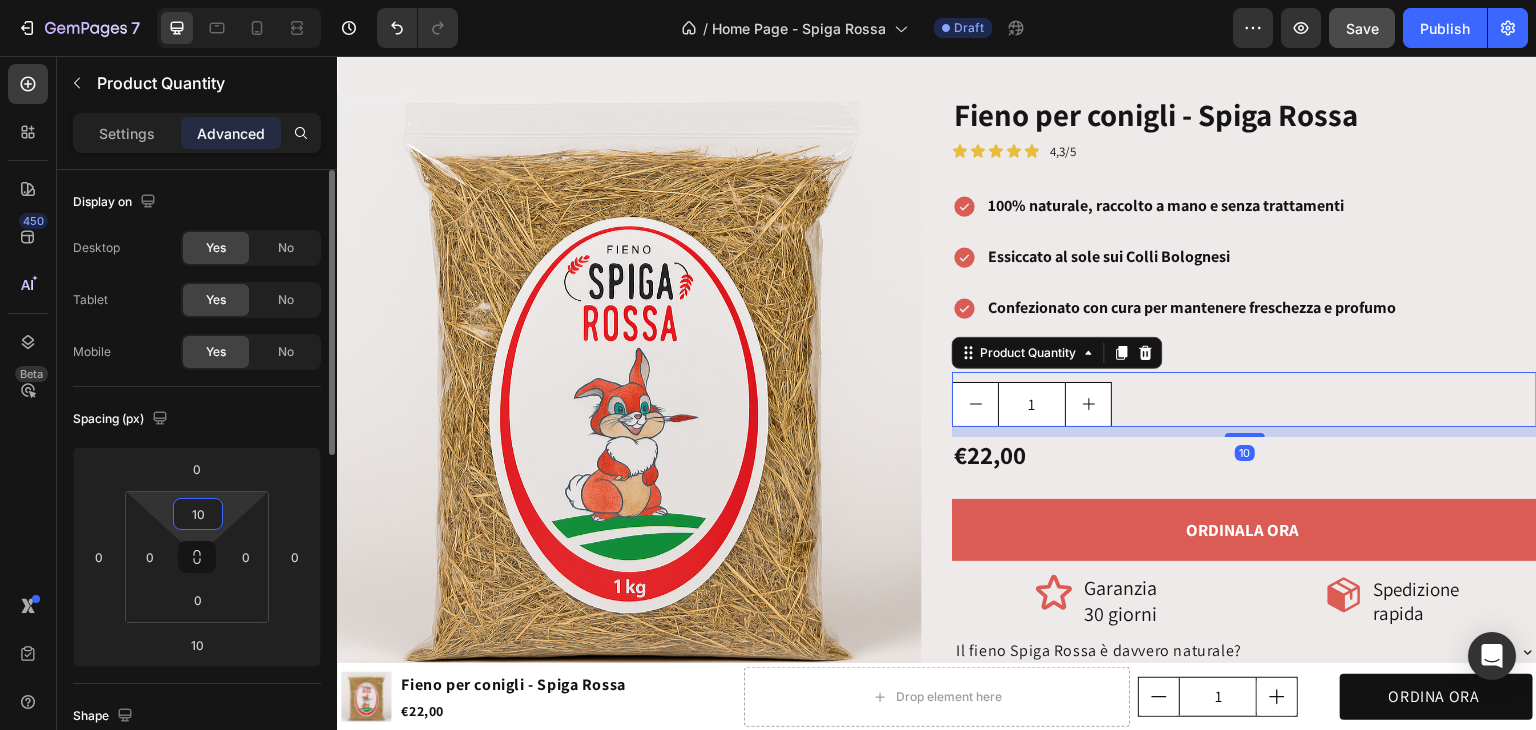 click on "10" at bounding box center [198, 514] 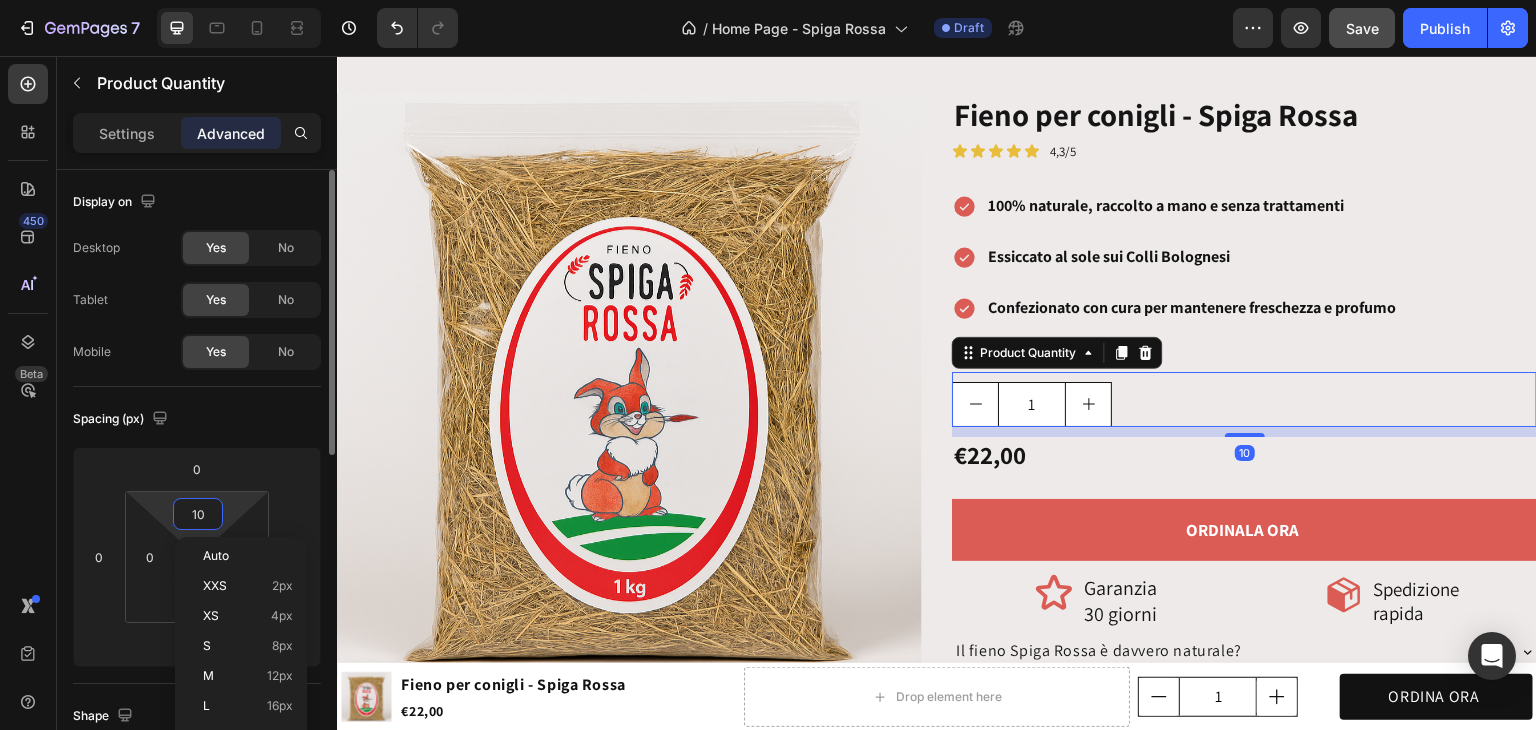 type 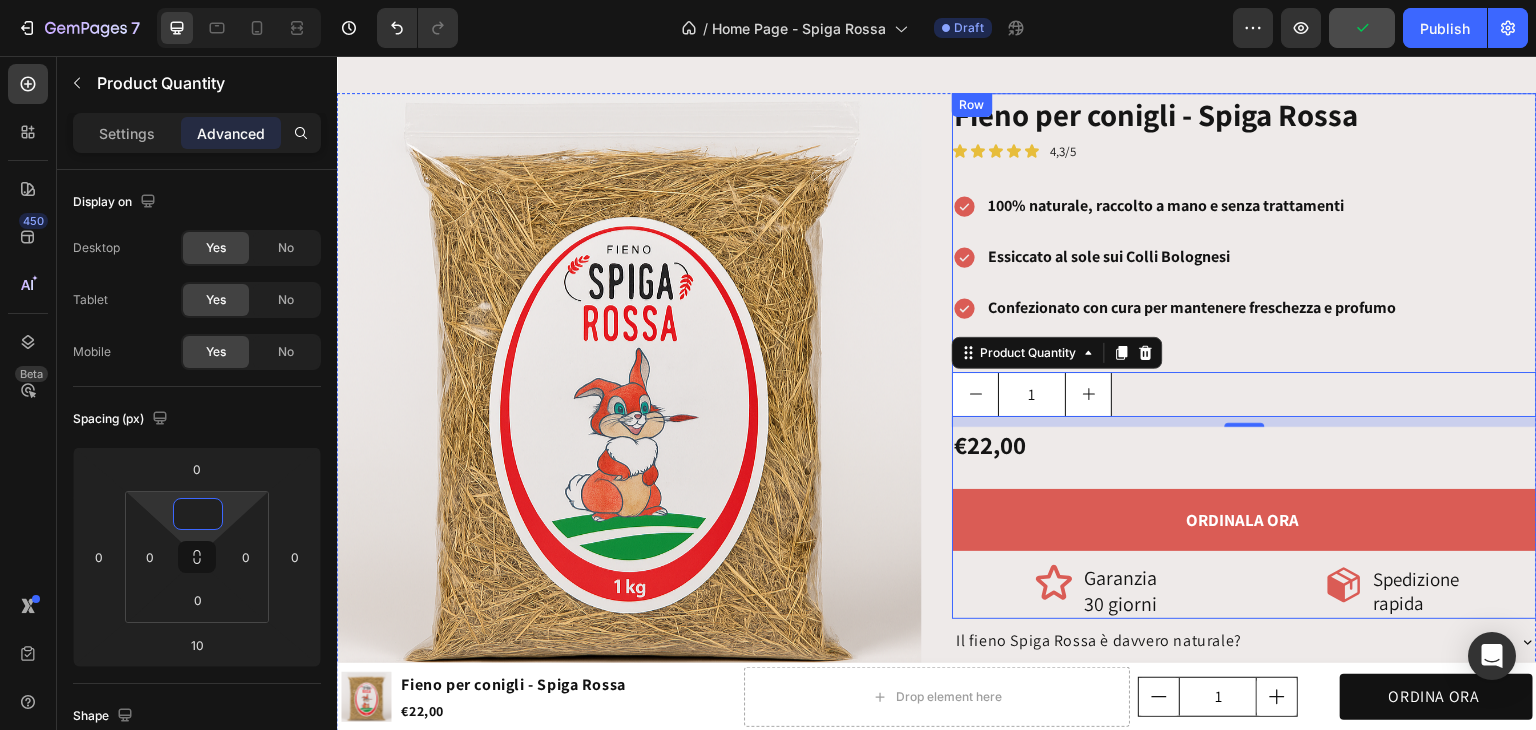 click on "Fieno per conigli - Spiga Rossa Product Title Icon Icon Icon Icon Icon Icon List 4,3/5 Text Block Row 100% naturale, raccolto a mano e senza trattamenti Essiccato al sole sui Colli Bolognesi Confezionato con cura per mantenere freschezza e profumo Item List Quantity Text Block
1
Product Quantity   10 €22,00 Product Price Product Price Text Block Row ORDINALA ORA Add to Cart
Icon Garanzia 30 giorni Heading Row
Icon Spedizione rapida Heading Row Row" at bounding box center (1244, 356) 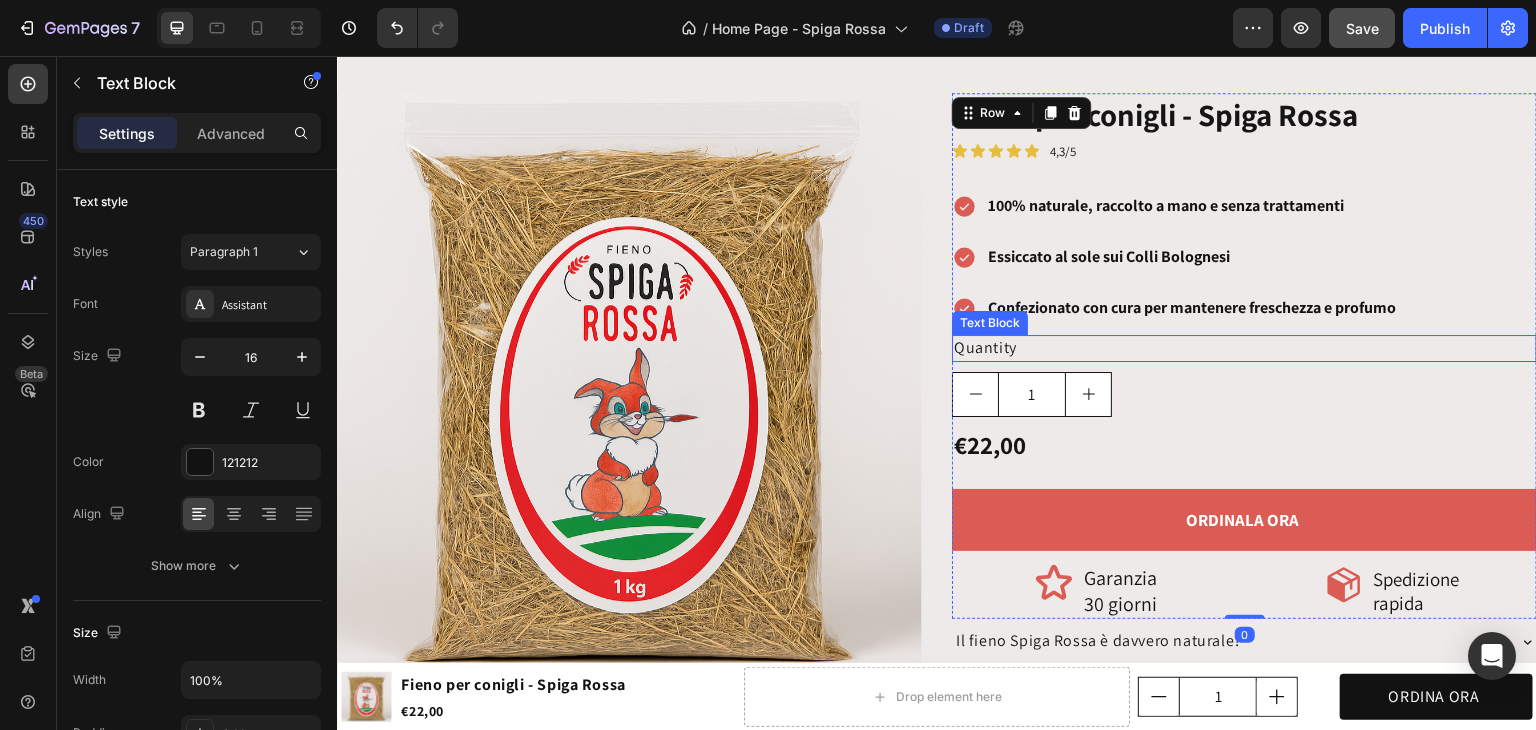 click on "Quantity" at bounding box center [1244, 348] 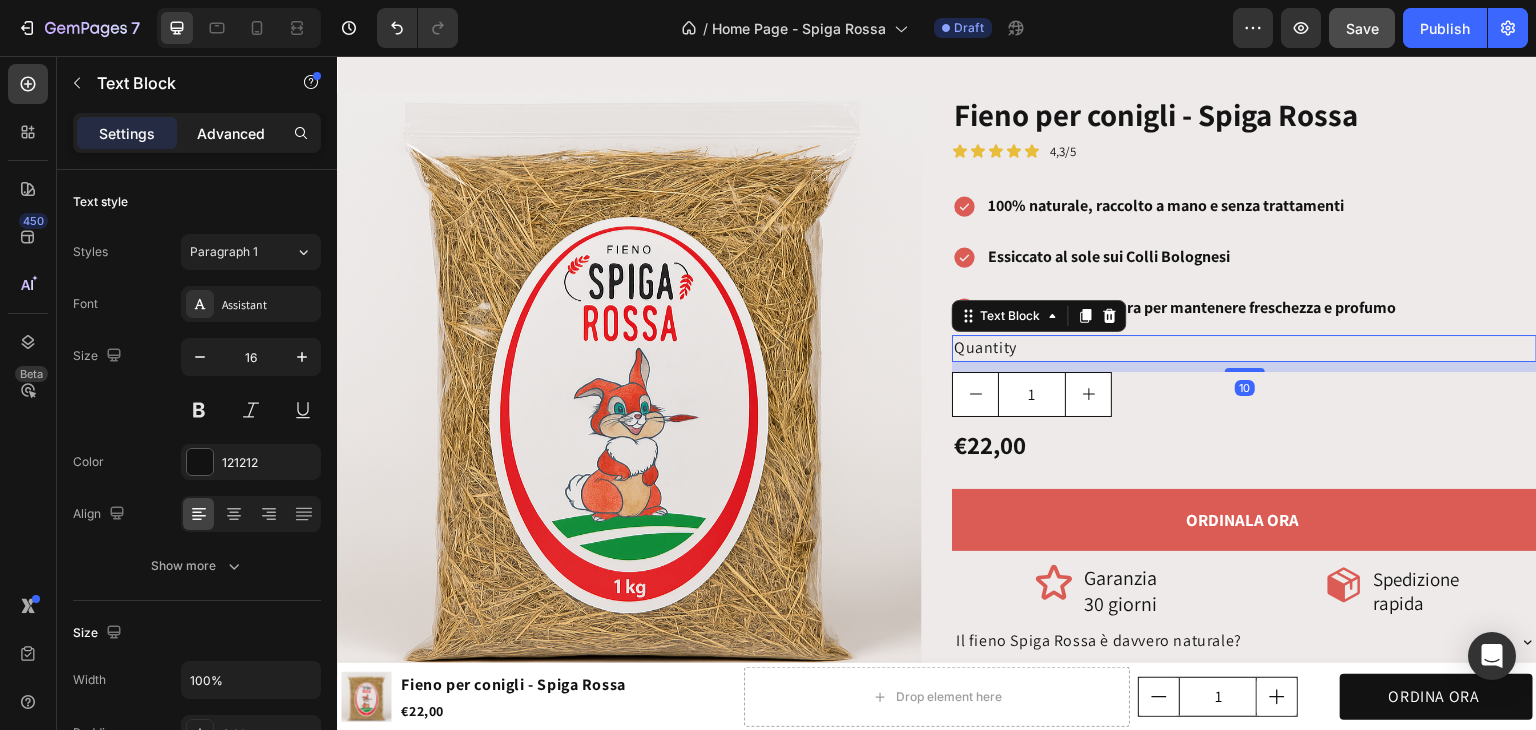 click on "Advanced" 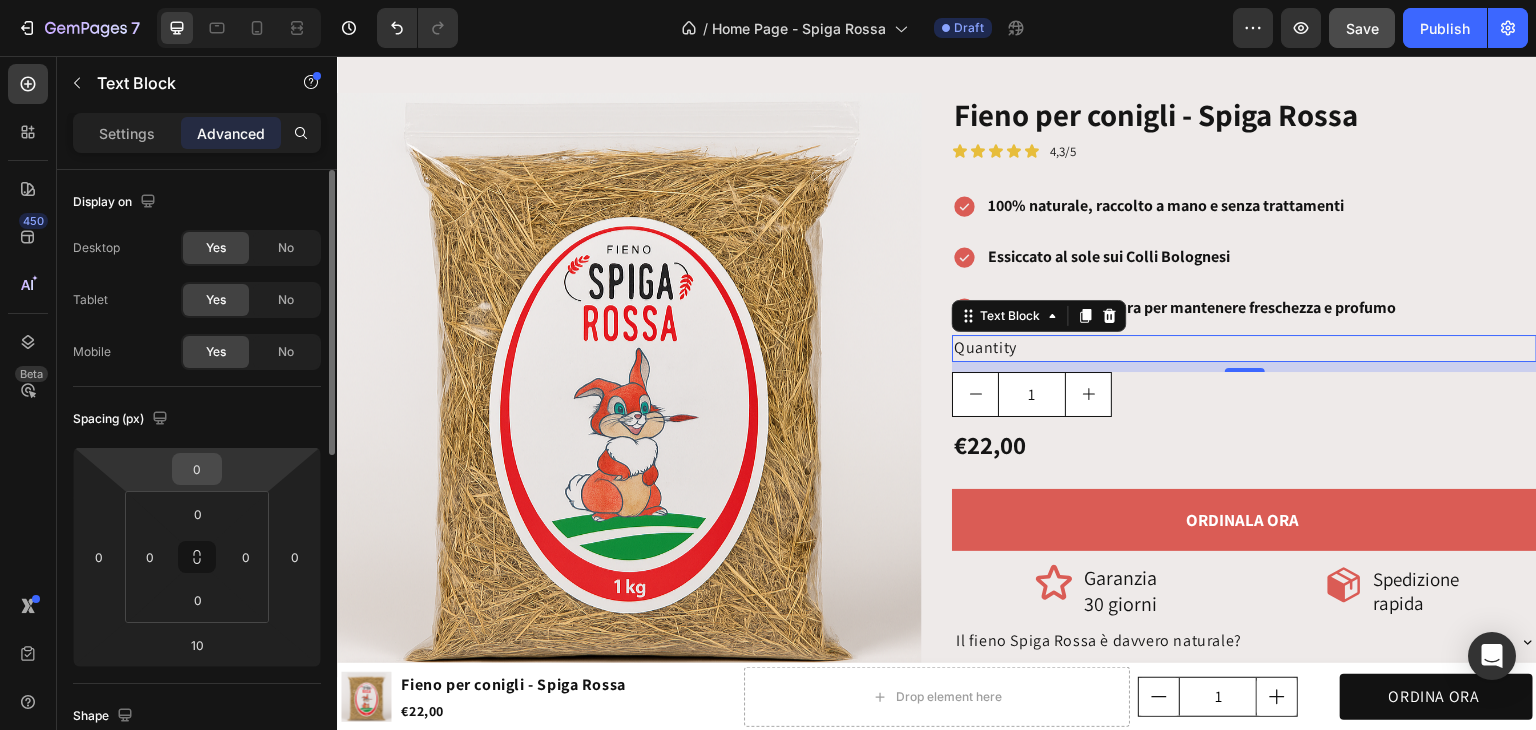 click on "0" at bounding box center [197, 469] 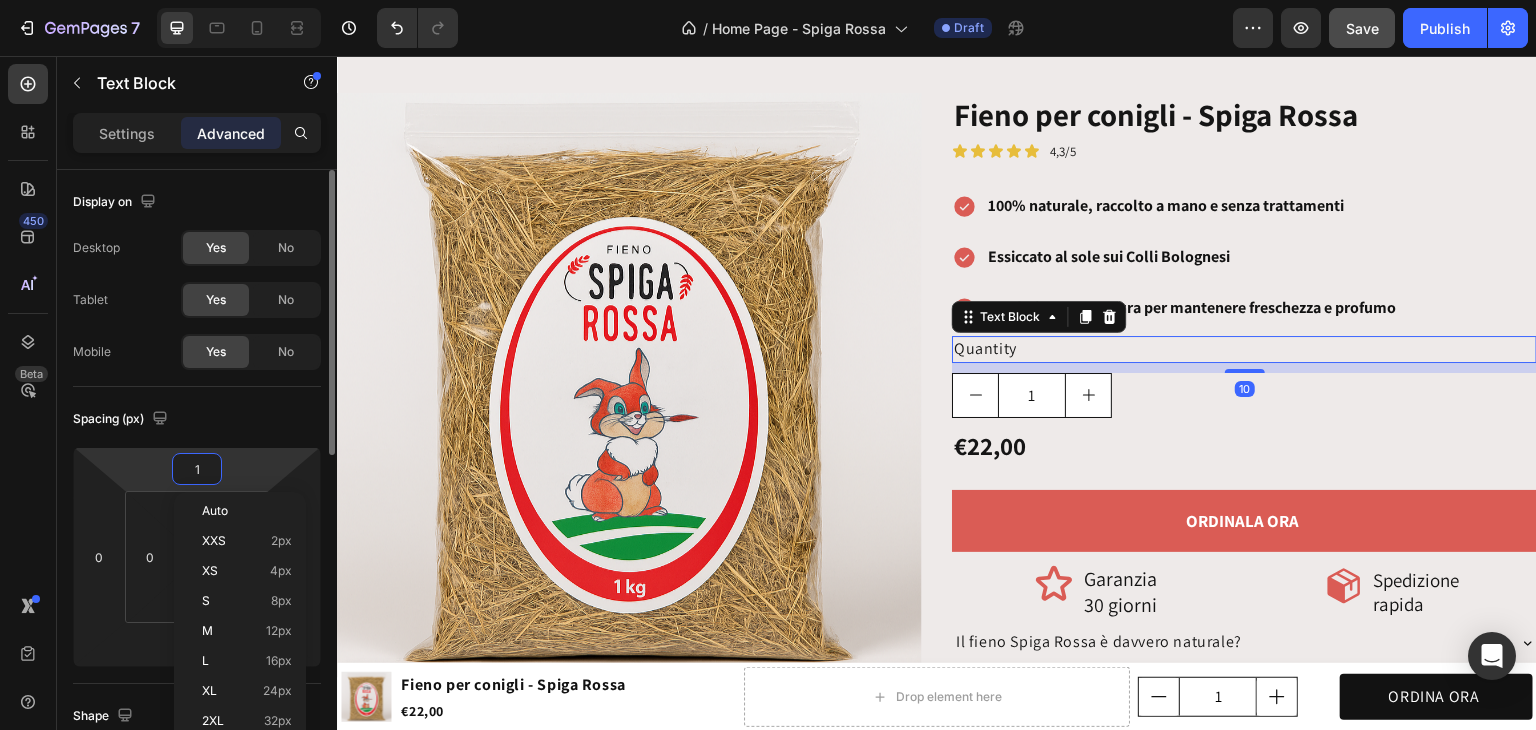 type on "10" 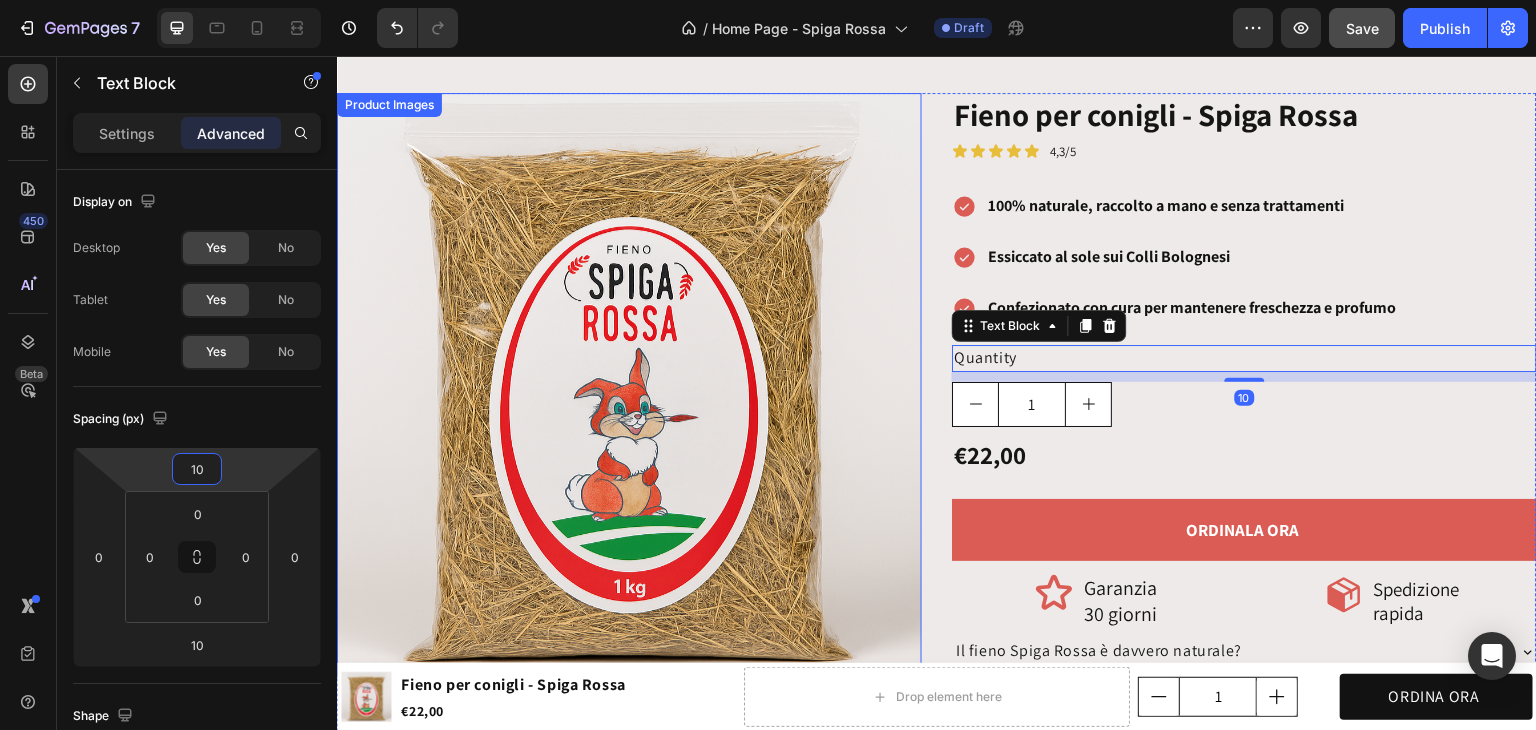 click at bounding box center [629, 385] 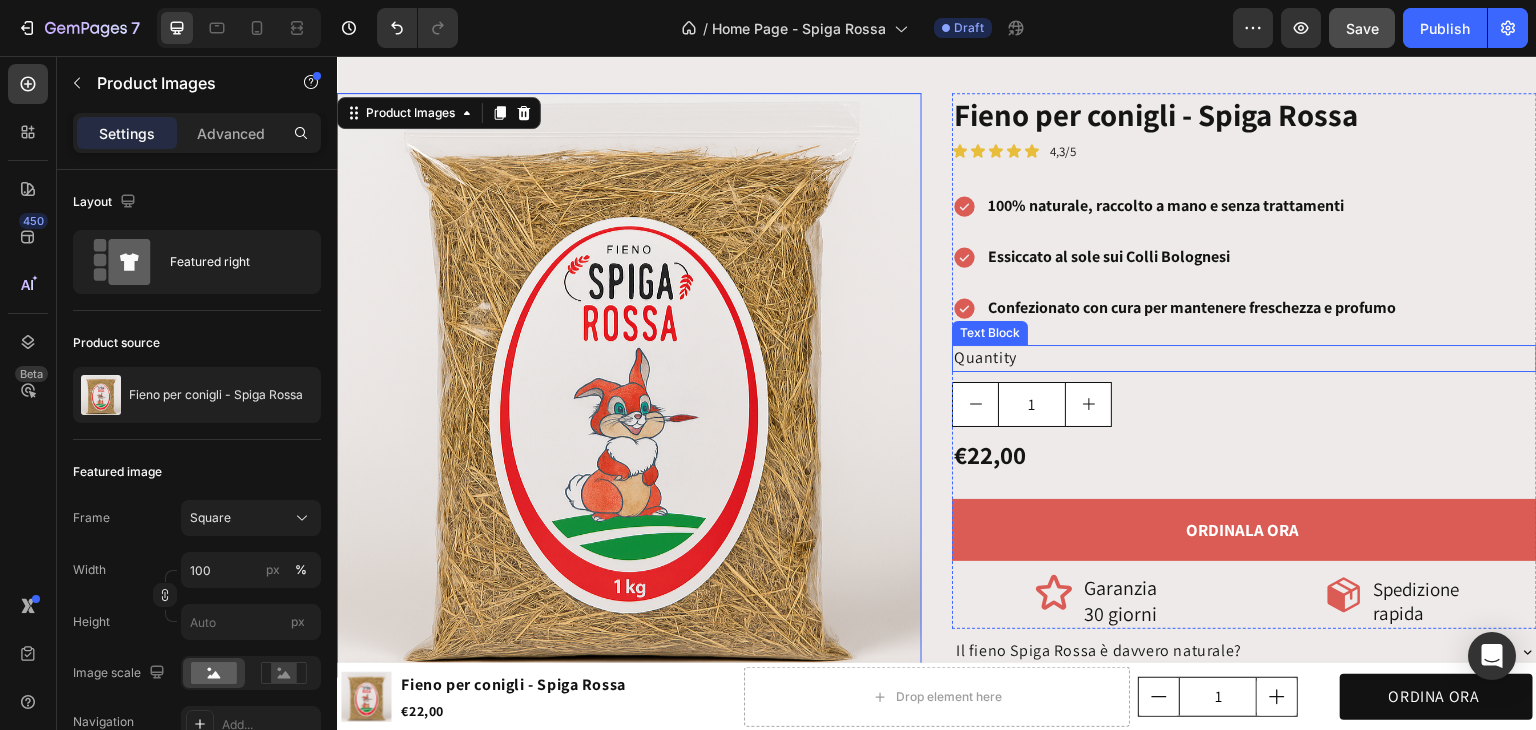 click on "Quantity" at bounding box center (1244, 358) 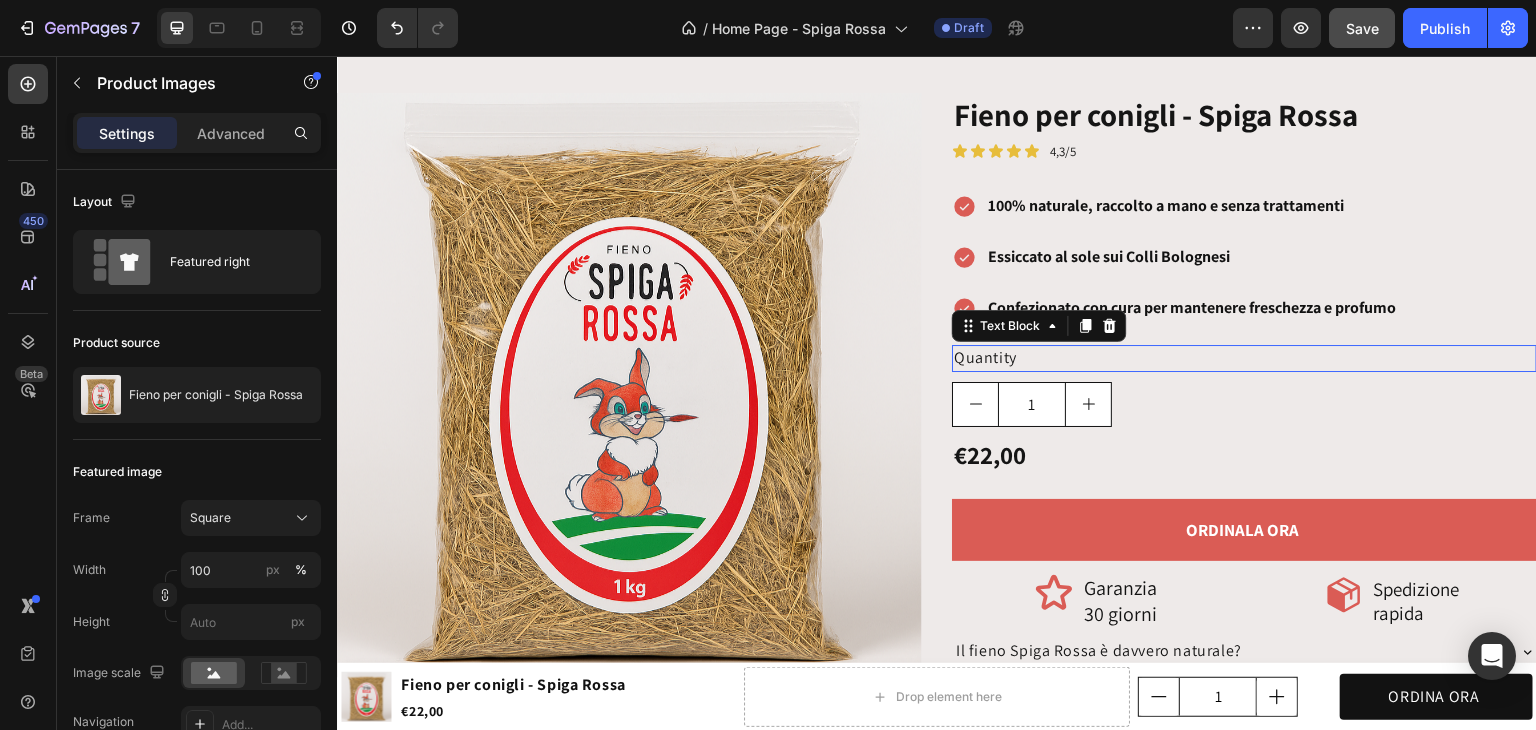 click on "Quantity" at bounding box center [1244, 358] 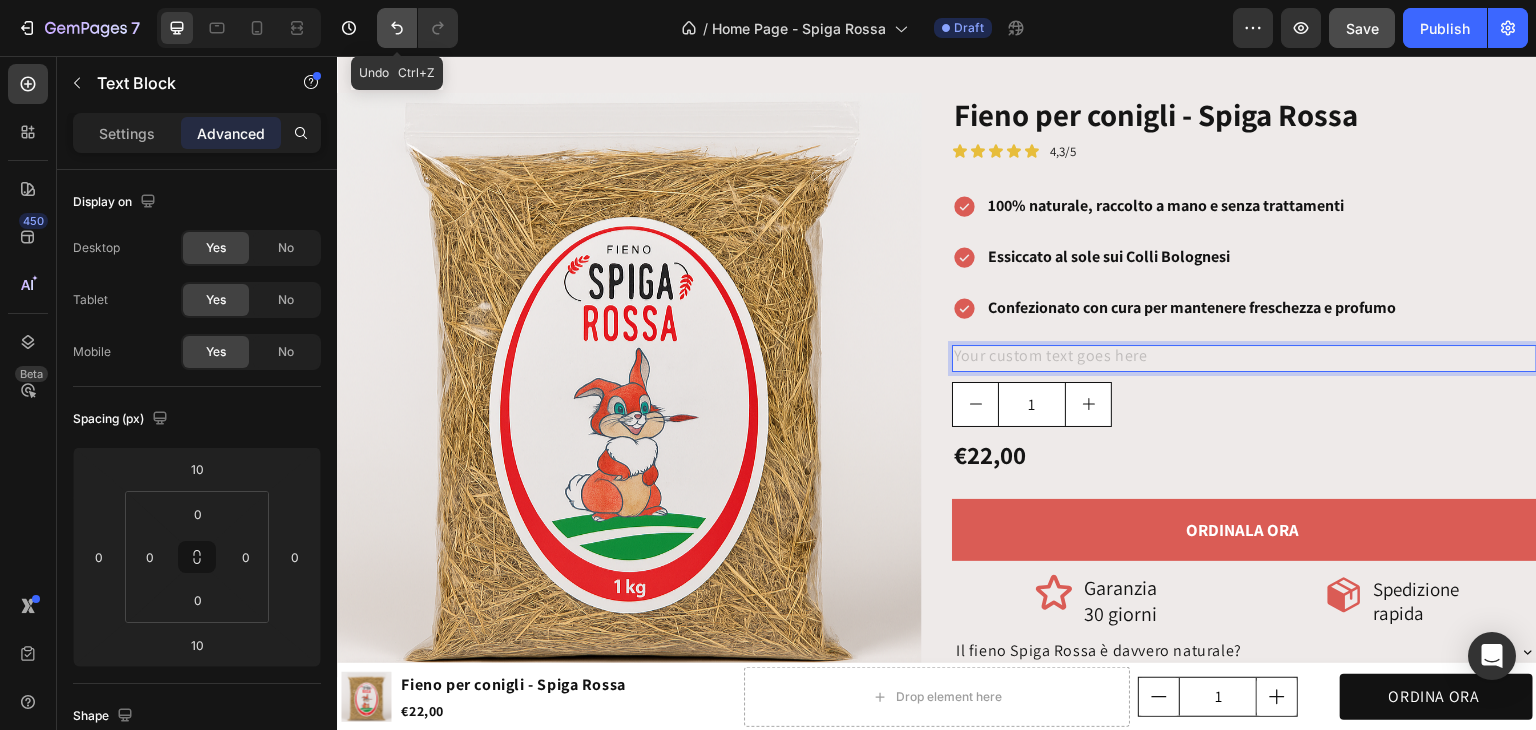 click 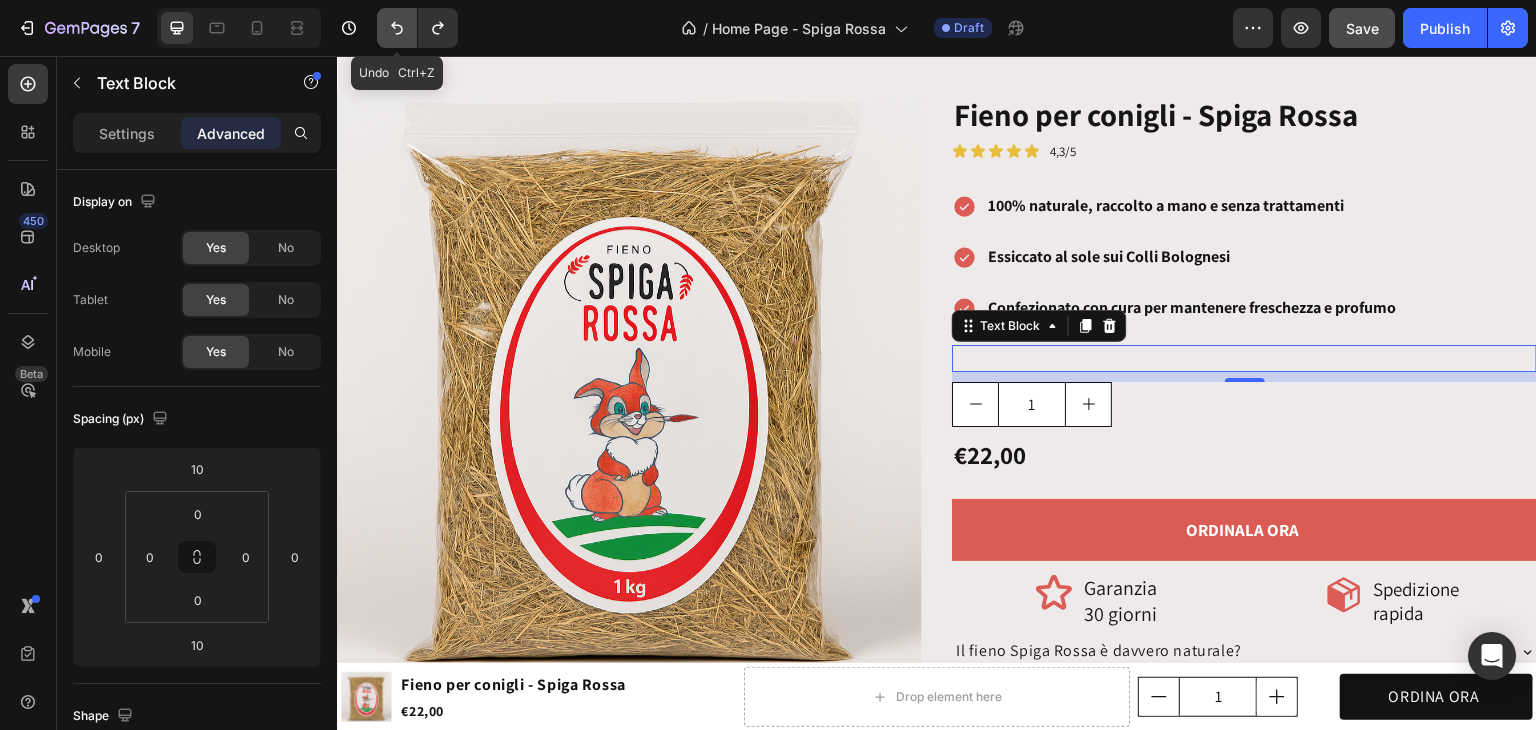 click 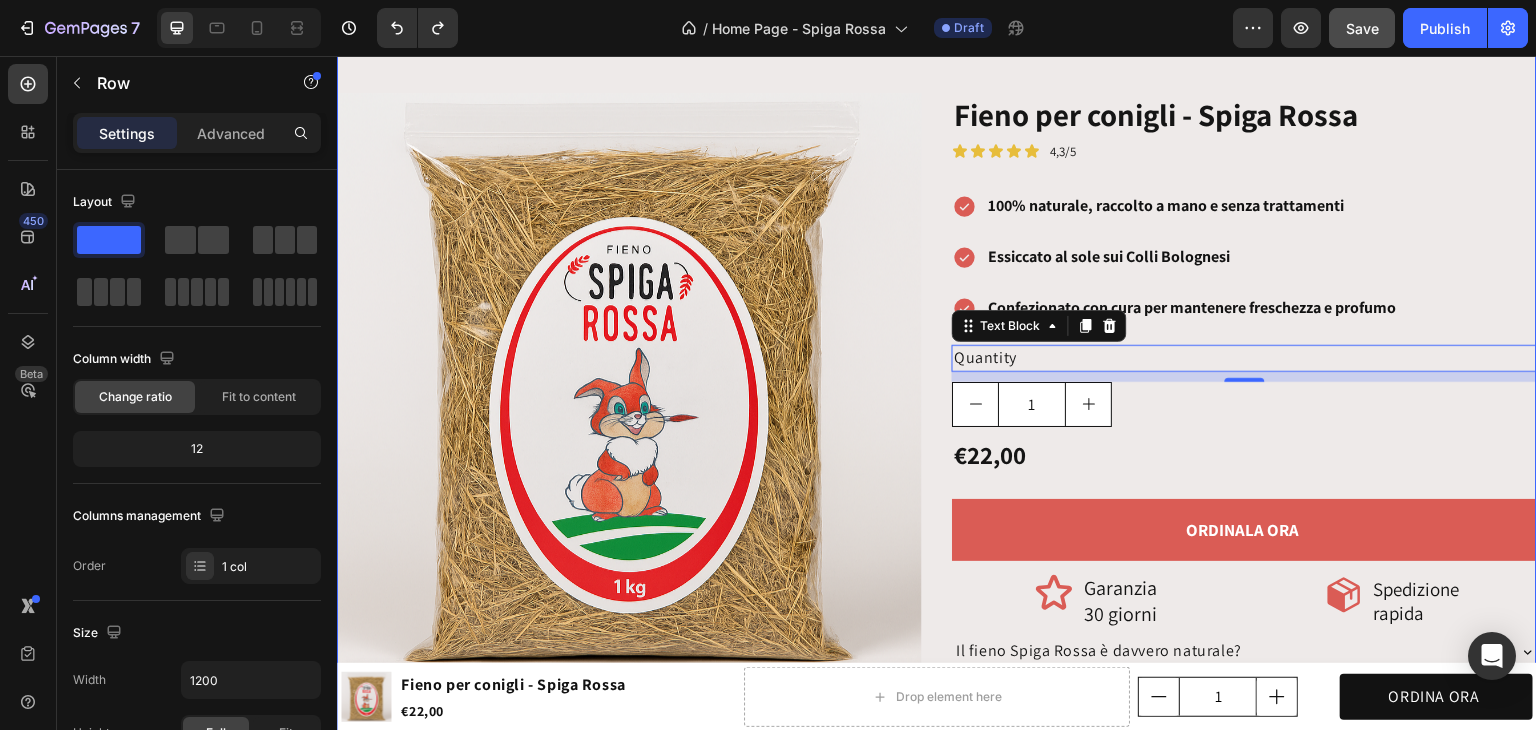 click on "Product Images Fieno per conigli - Spiga Rossa Product Title Icon Icon Icon Icon Icon Icon List 4,3/5 Text Block Row 100% naturale, raccolto a mano e senza trattamenti Essiccato al sole sui Colli Bolognesi Confezionato con cura per mantenere freschezza e profumo Item List Quantity Text Block
1
Product Quantity €22,00 Product Price Product Price Text Block Row ORDINALA ORA Add to Cart
Icon Garanzia 30 giorni Heading Row
Icon Spedizione rapida Heading Row Row Row
Il fieno Spiga Rossa è davvero naturale?
Quanto dura un sacco da 1 kg?
Perché è diverso dal fieno dei competitor? Accordion Product" at bounding box center (937, 437) 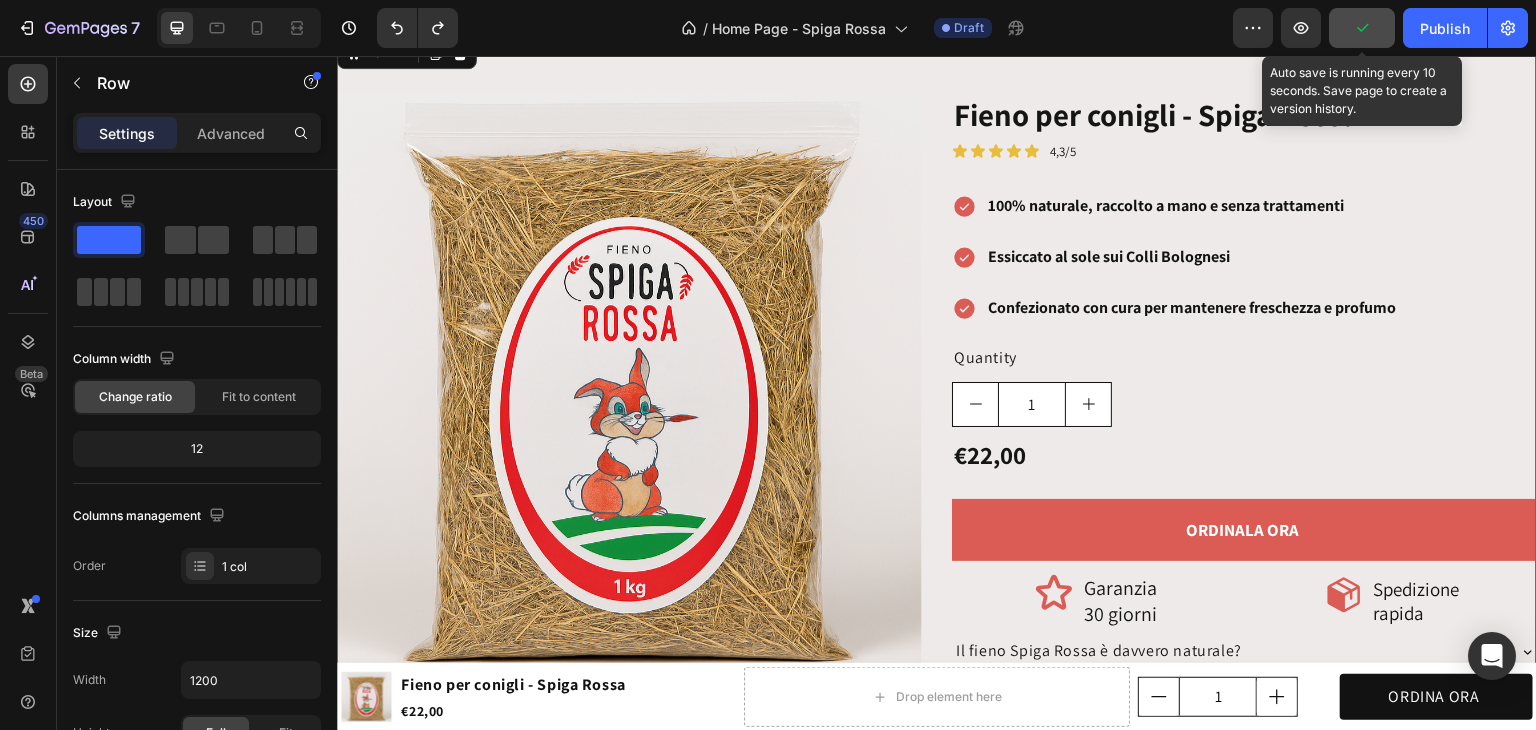 click 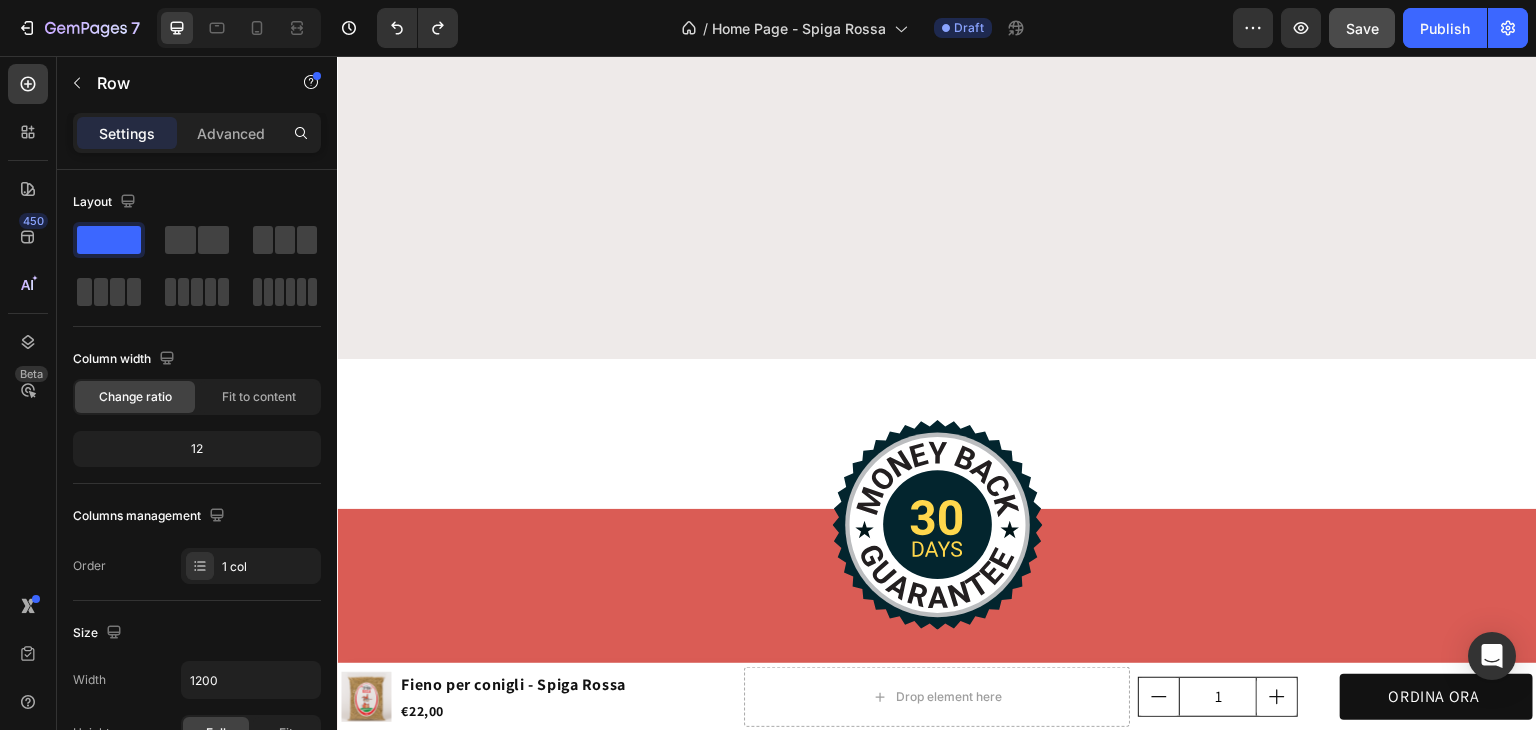 scroll, scrollTop: 5636, scrollLeft: 0, axis: vertical 